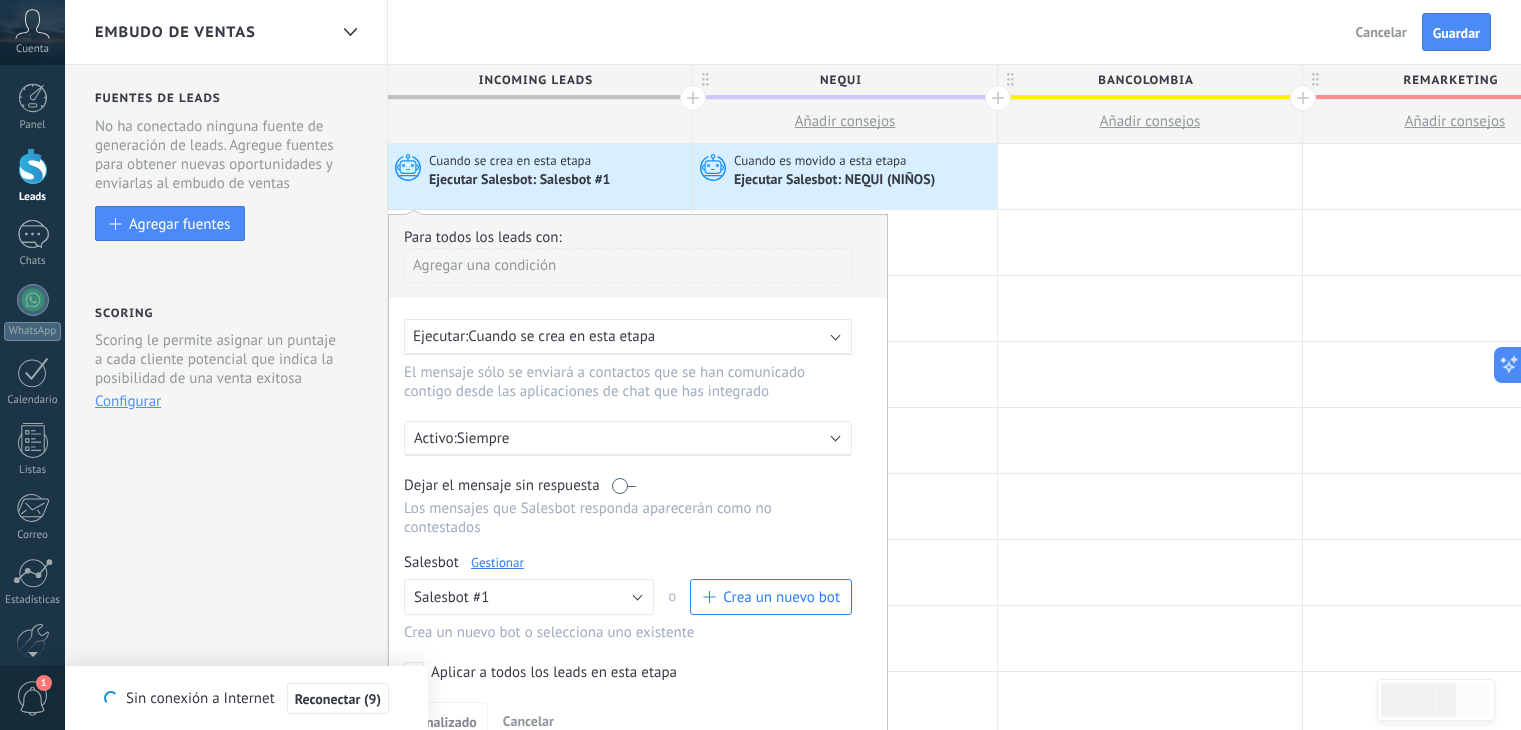 scroll, scrollTop: 0, scrollLeft: 0, axis: both 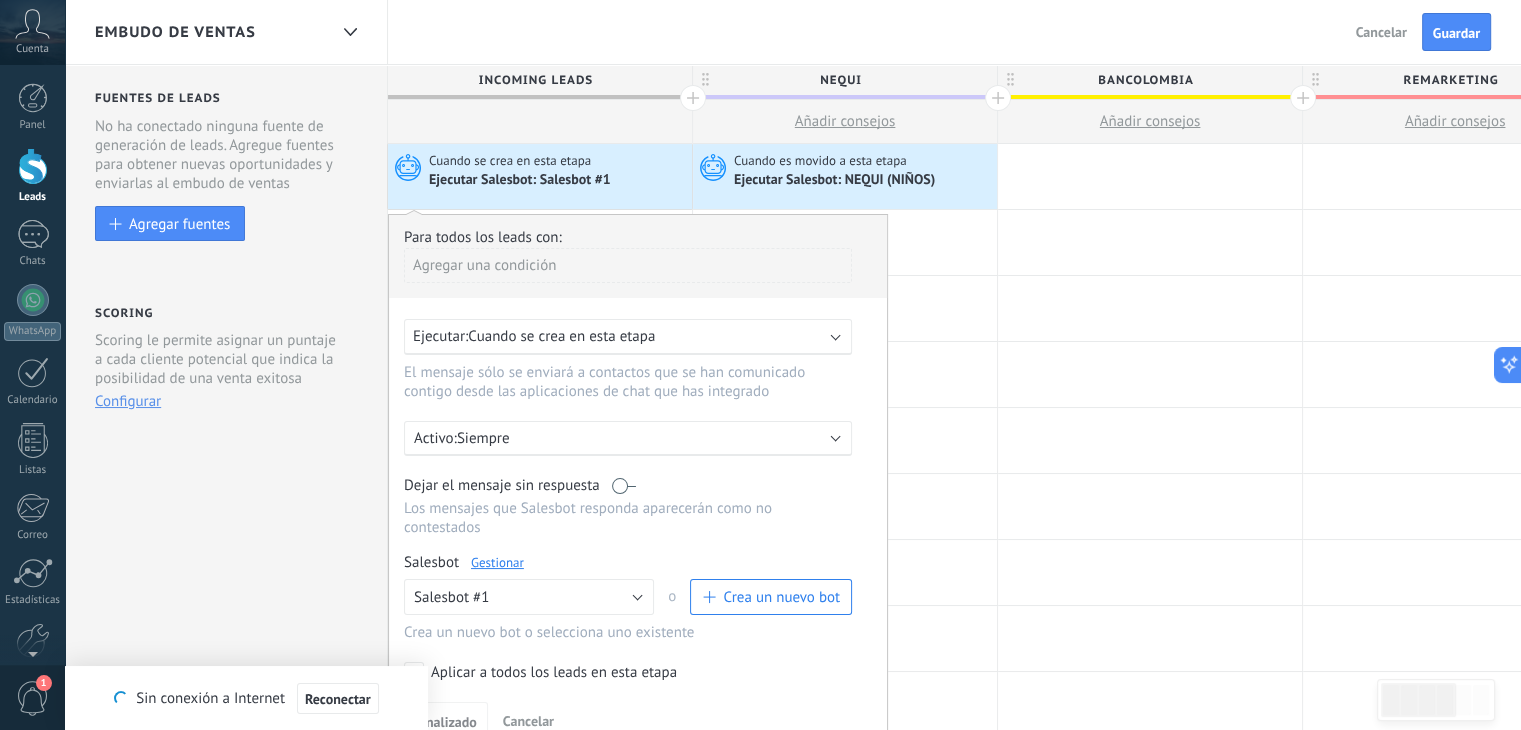click on "Cuando se crea en esta etapa" at bounding box center (511, 161) 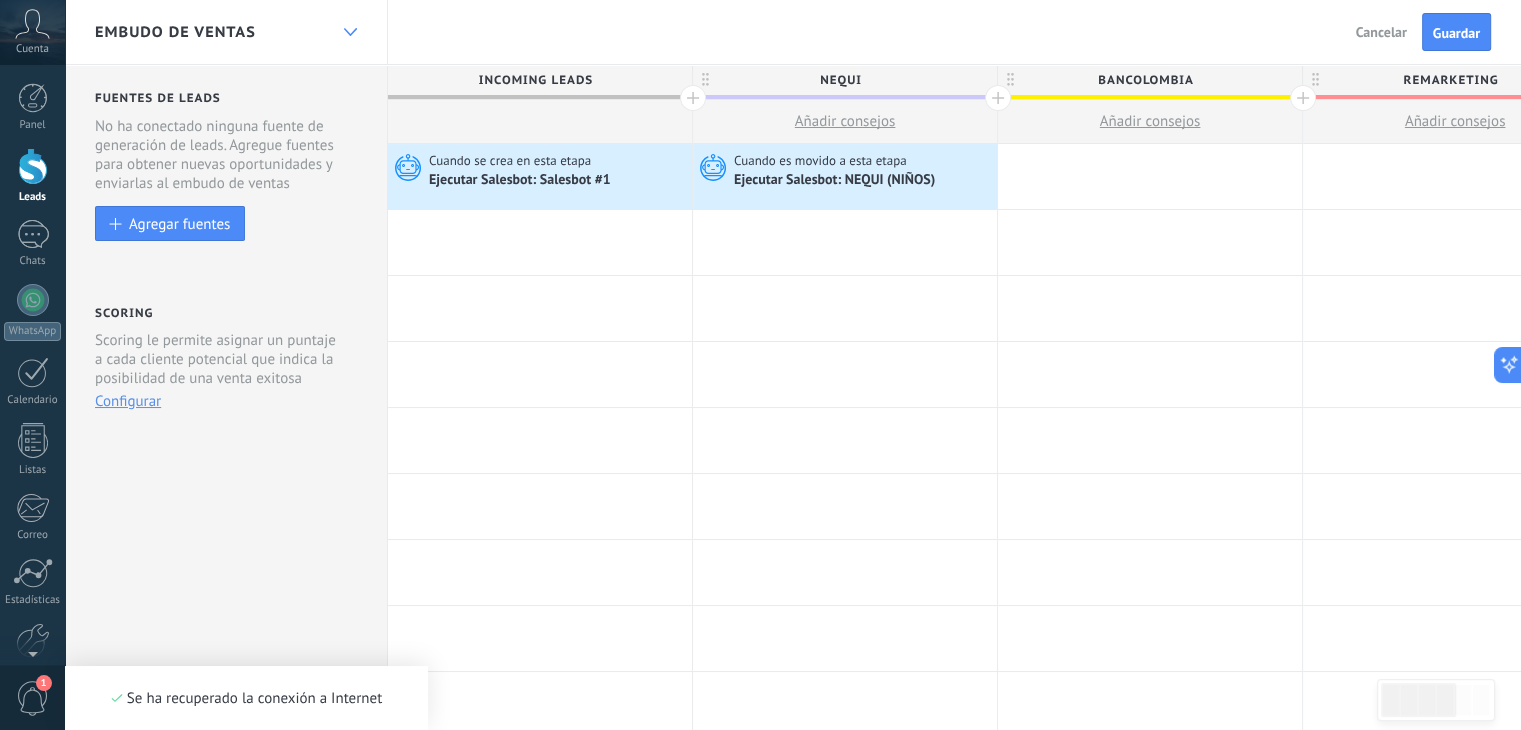 click 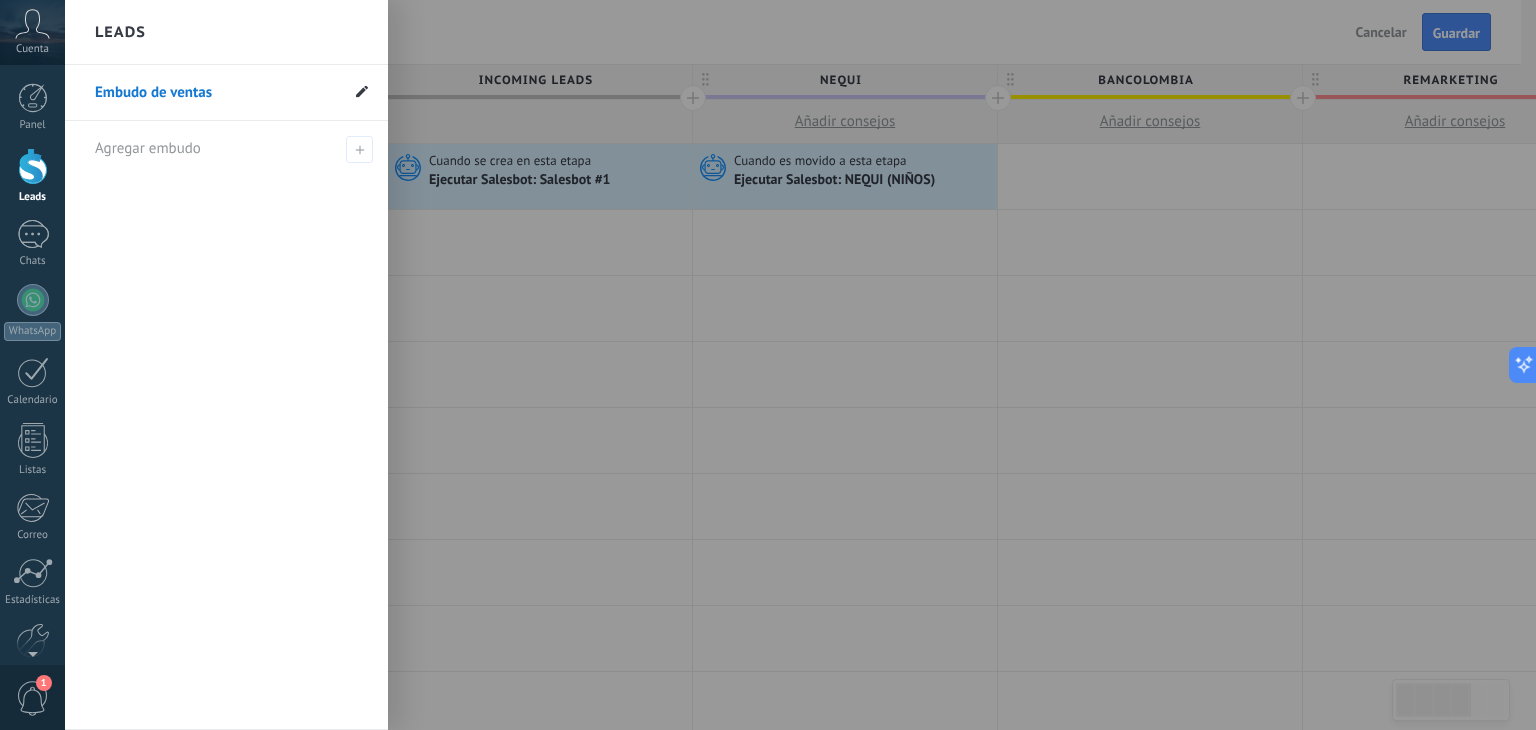click 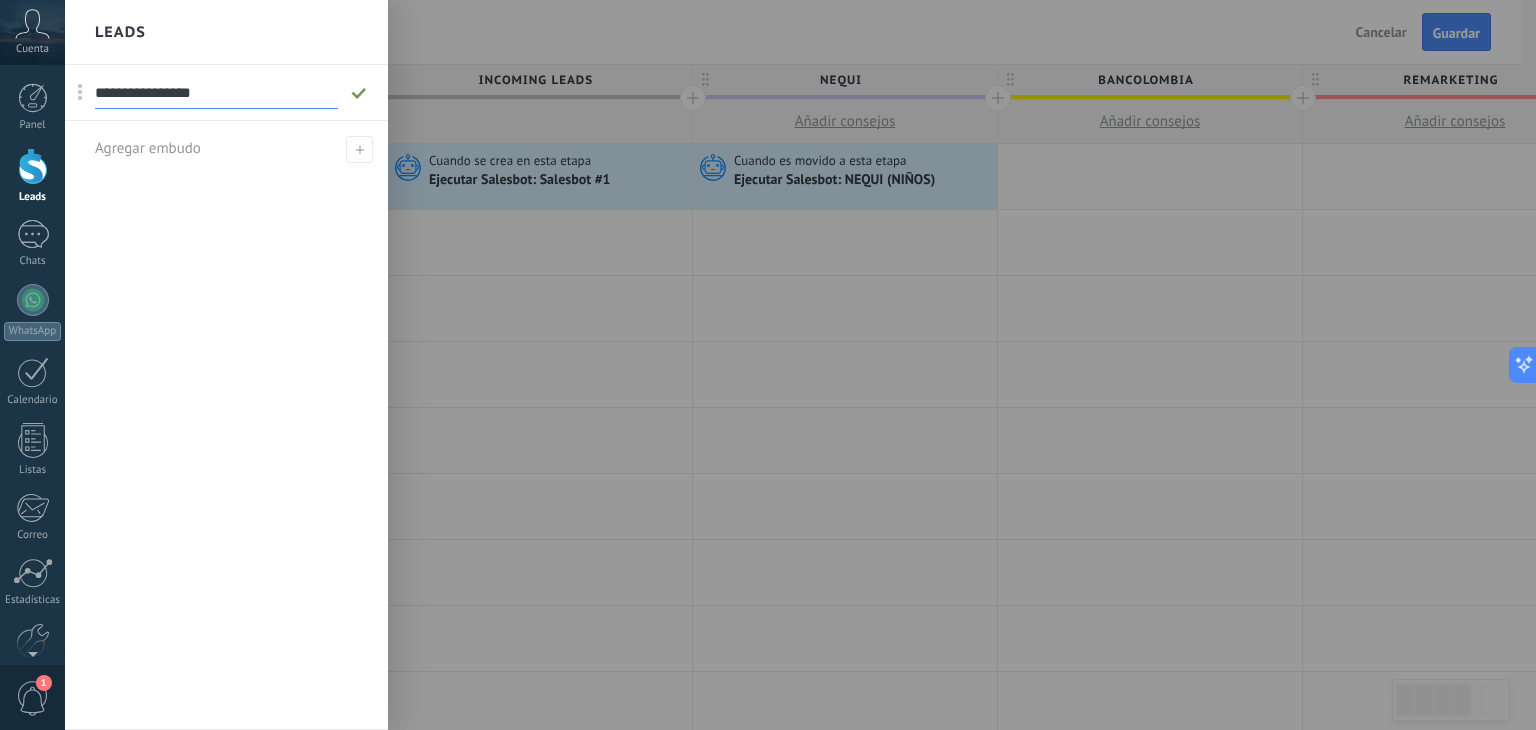 click at bounding box center [833, 365] 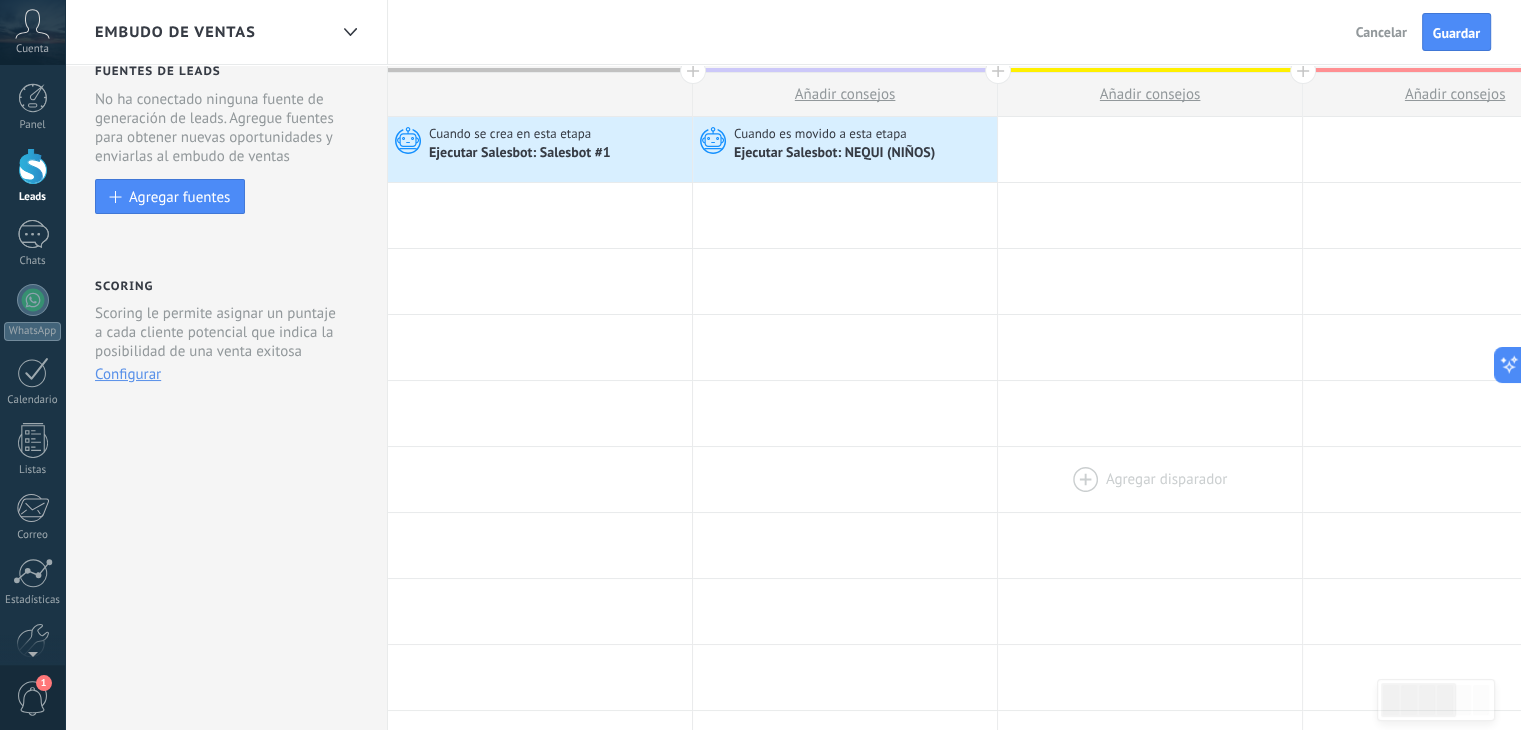 scroll, scrollTop: 0, scrollLeft: 0, axis: both 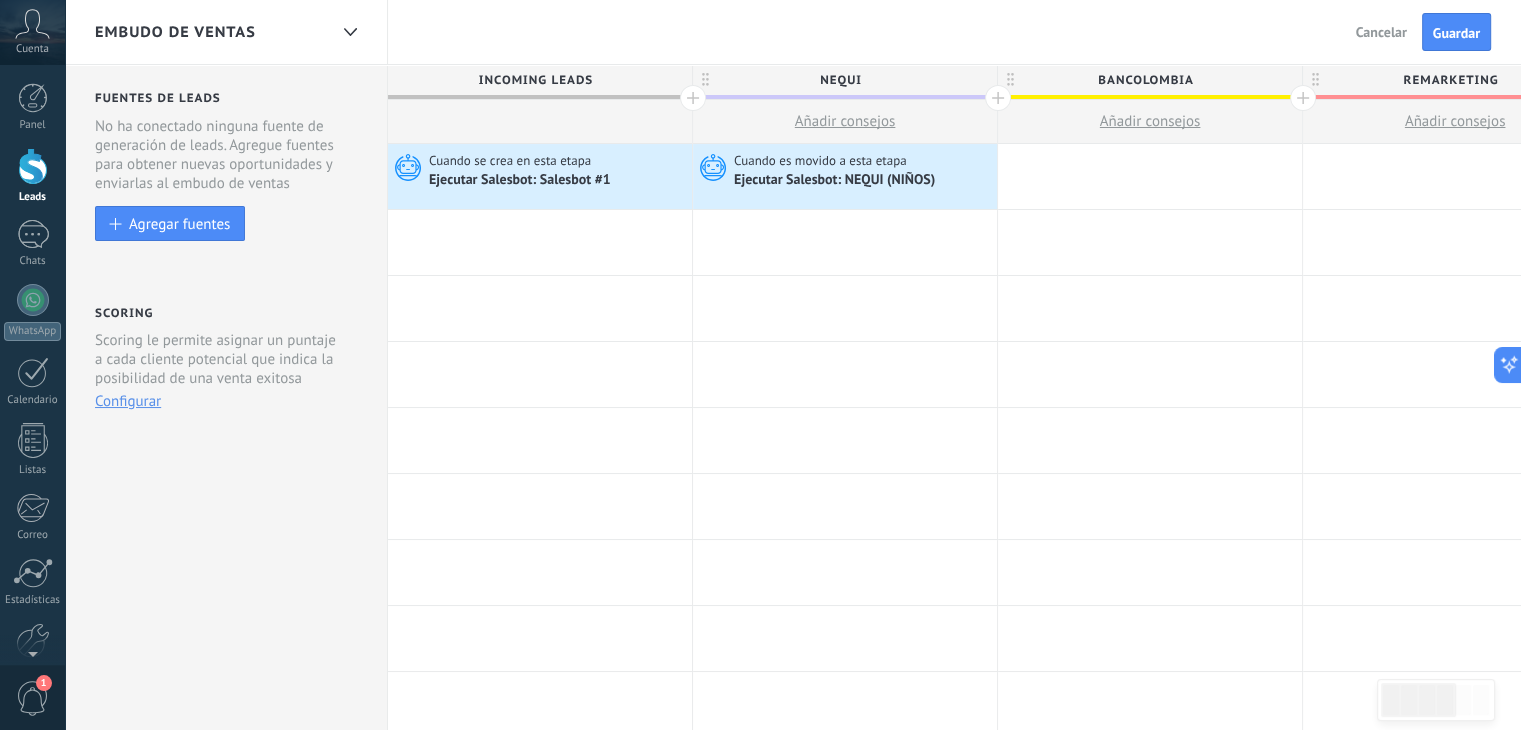 click on "Embudo de ventas Atrás Cancelar Guardar" at bounding box center [793, 32] 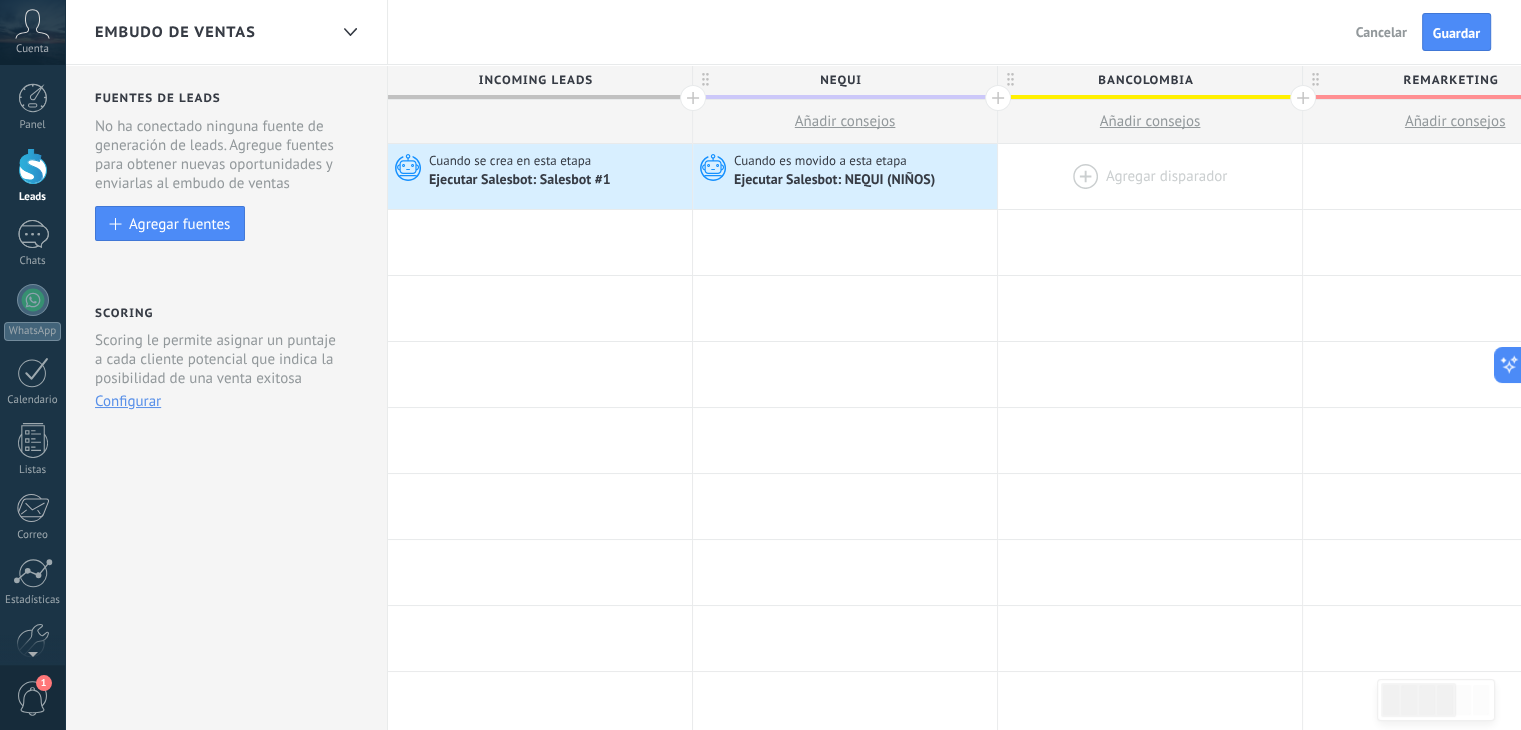 click at bounding box center [1150, 176] 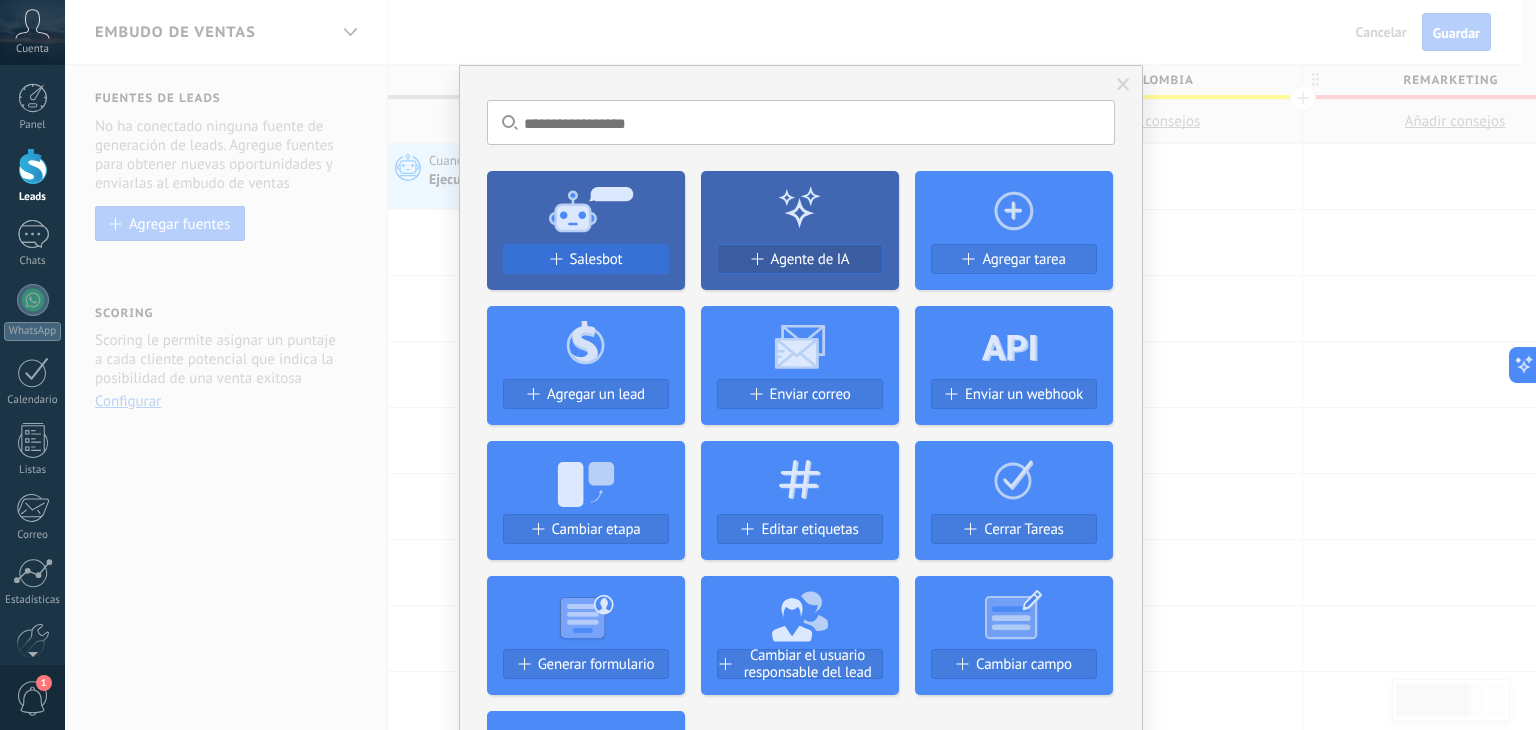 click on "Salesbot" at bounding box center (596, 259) 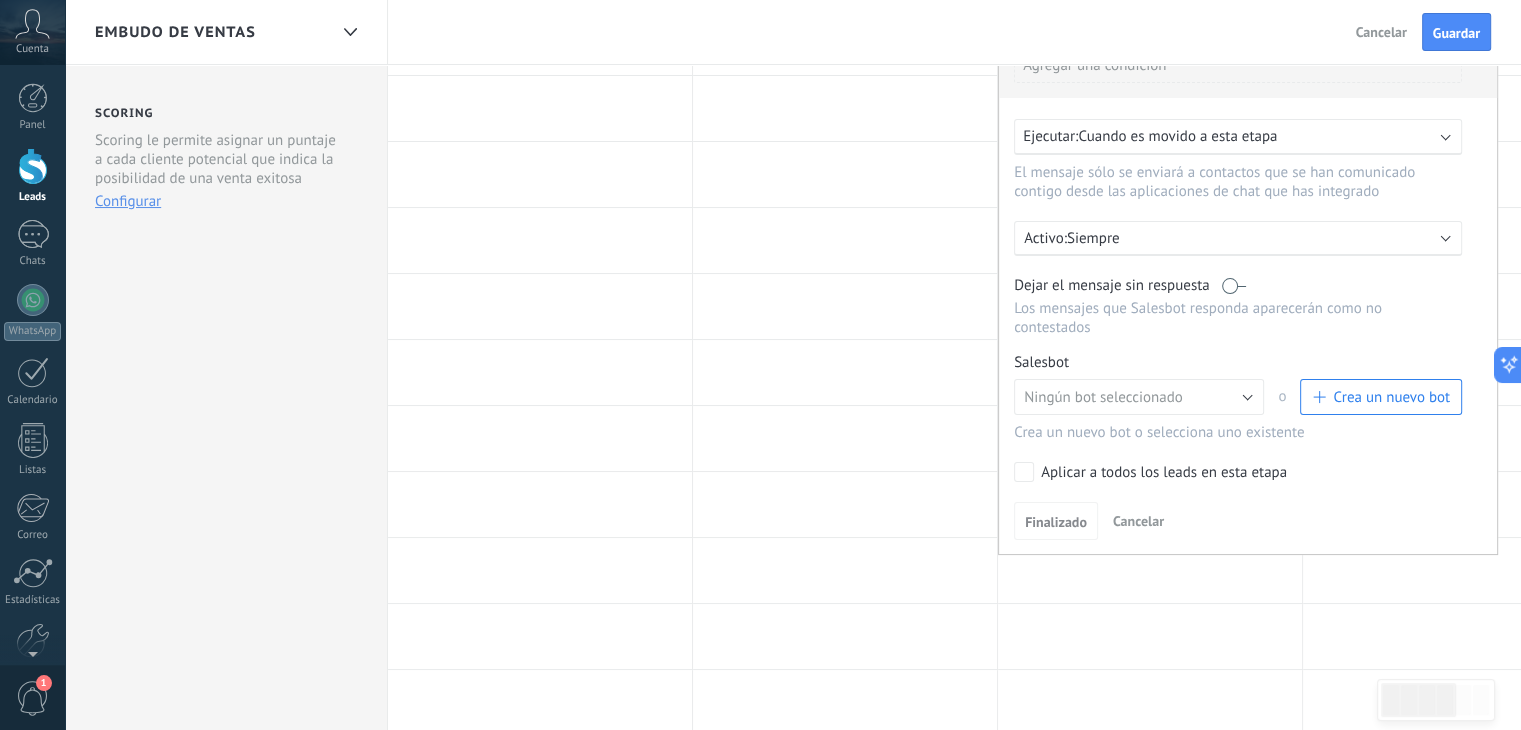 scroll, scrollTop: 300, scrollLeft: 0, axis: vertical 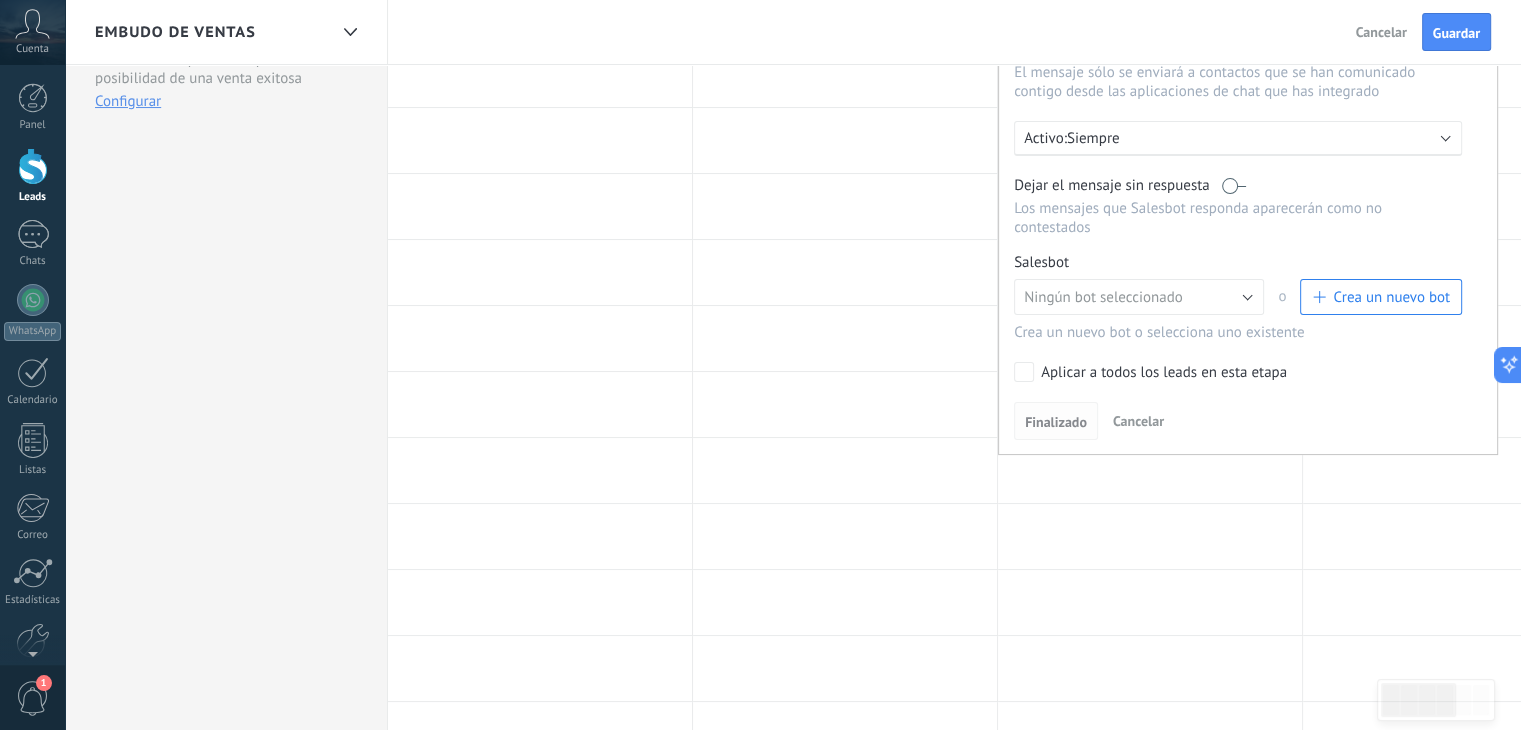 click on "Finalizado" at bounding box center [1056, 422] 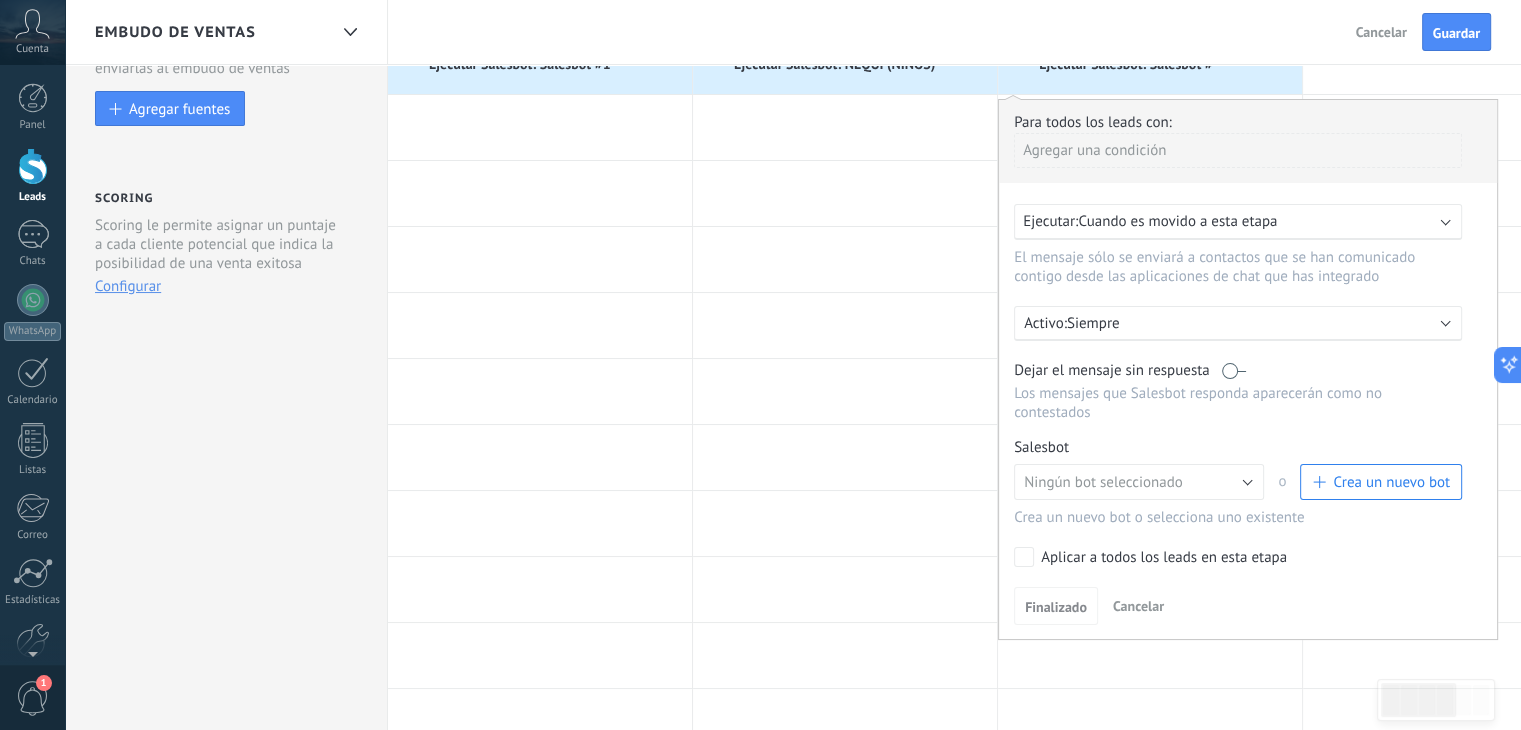 scroll, scrollTop: 200, scrollLeft: 0, axis: vertical 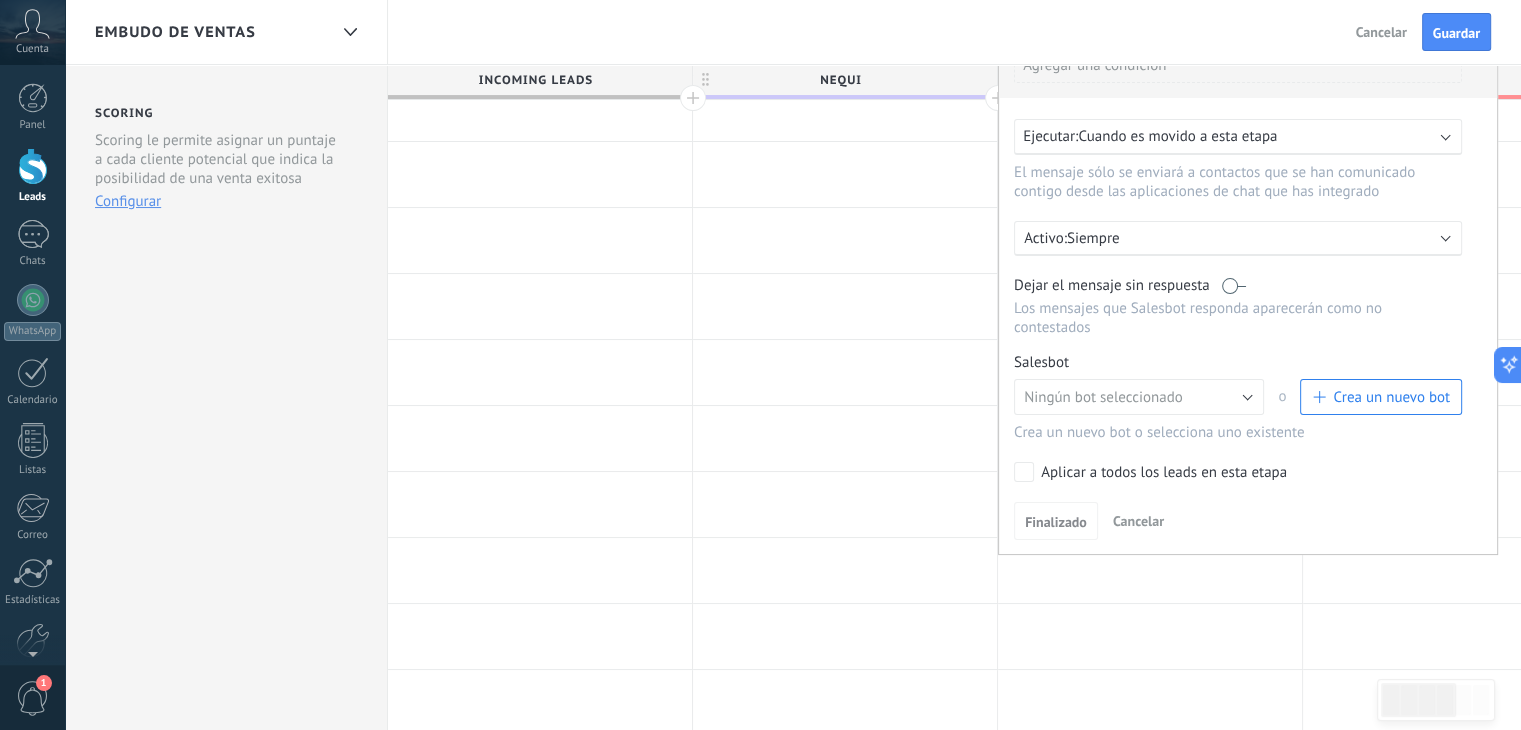 click on "Cancelar" at bounding box center [1138, 521] 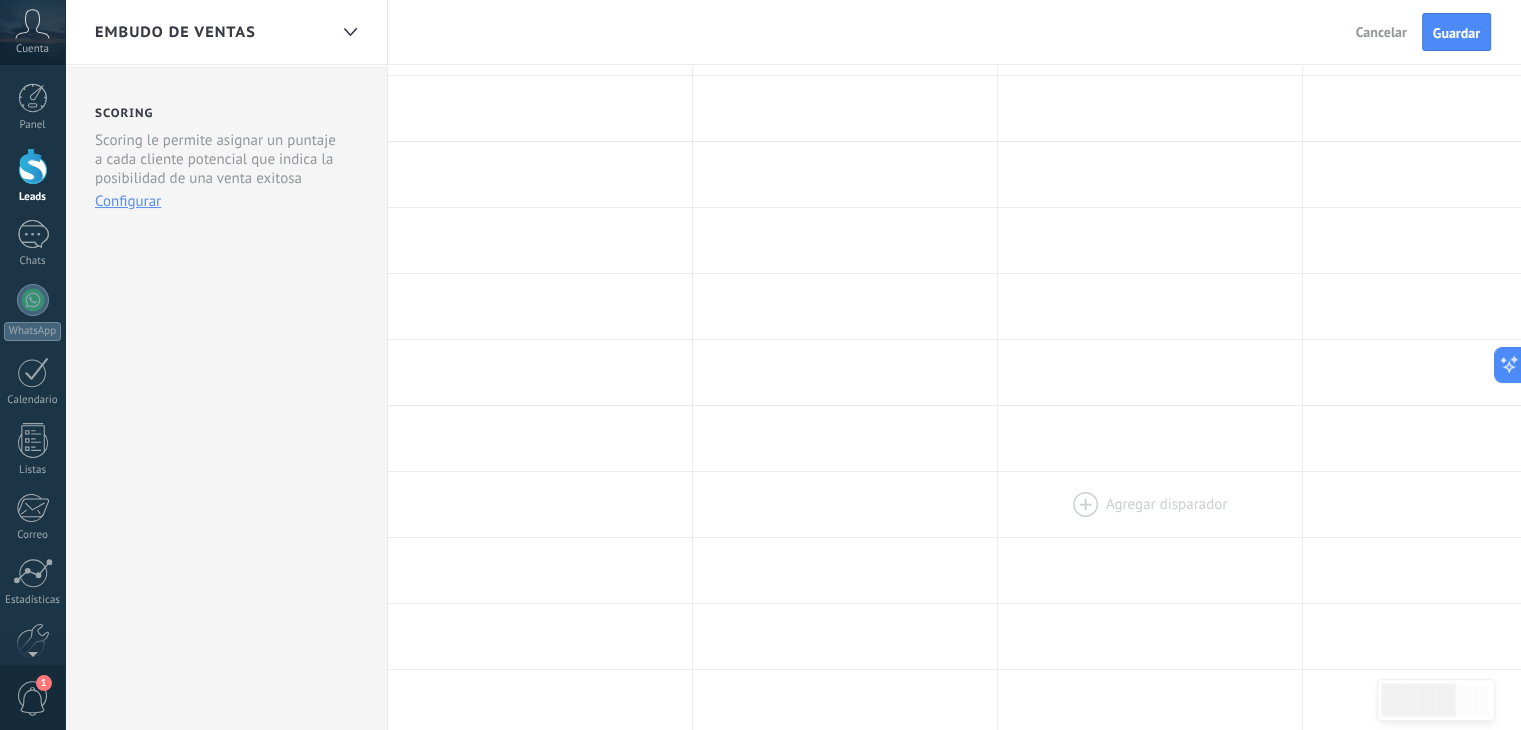 scroll, scrollTop: 0, scrollLeft: 0, axis: both 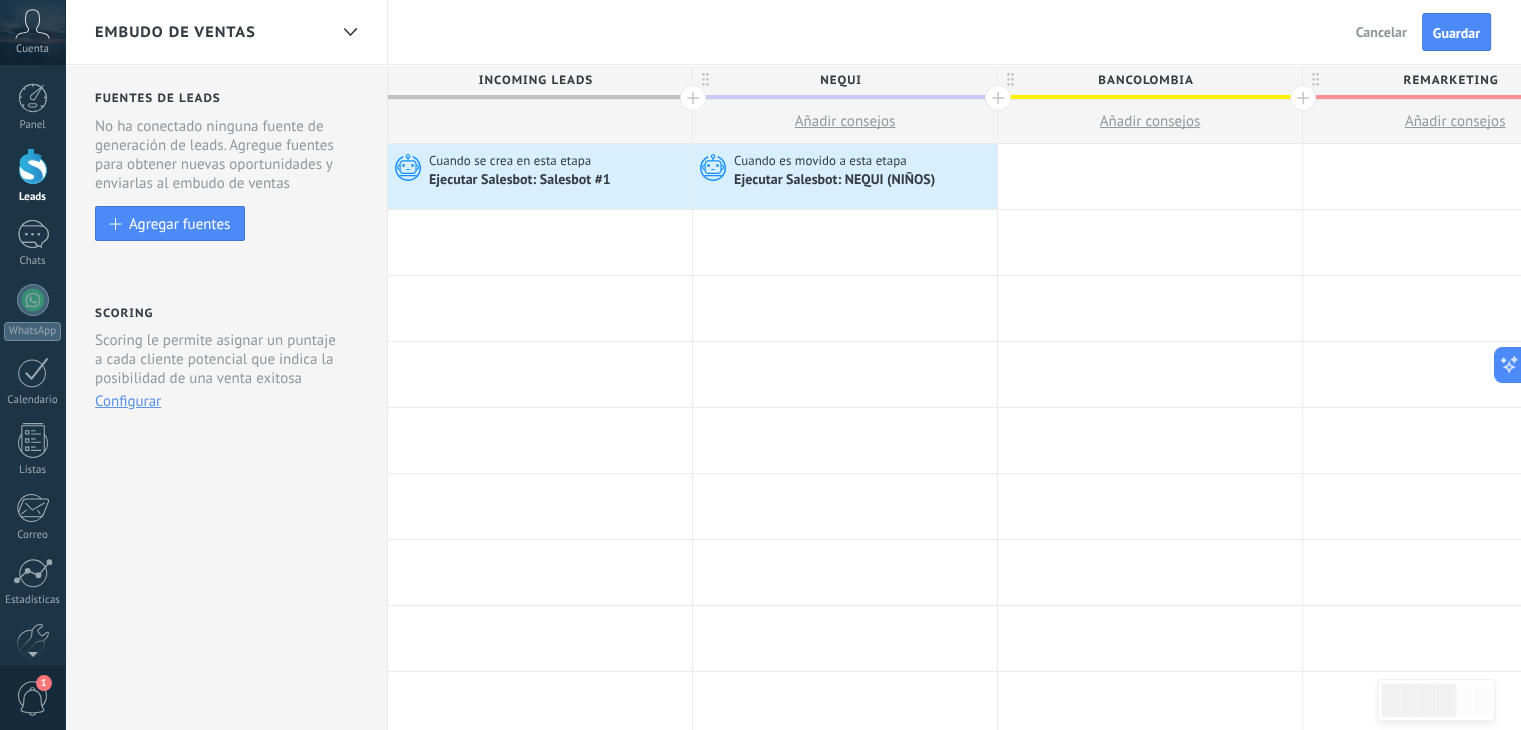 click at bounding box center (1150, 176) 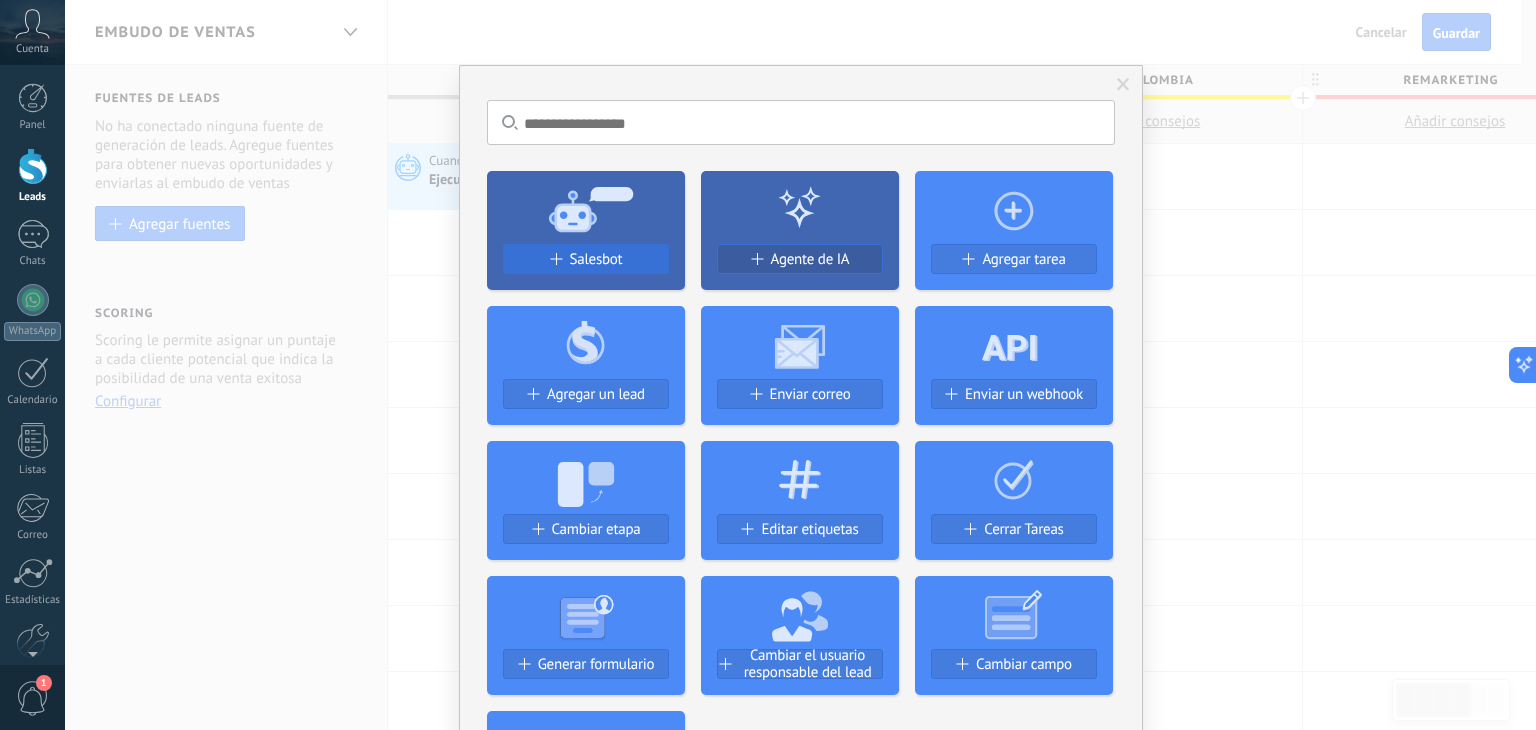 click on "Salesbot" at bounding box center (596, 259) 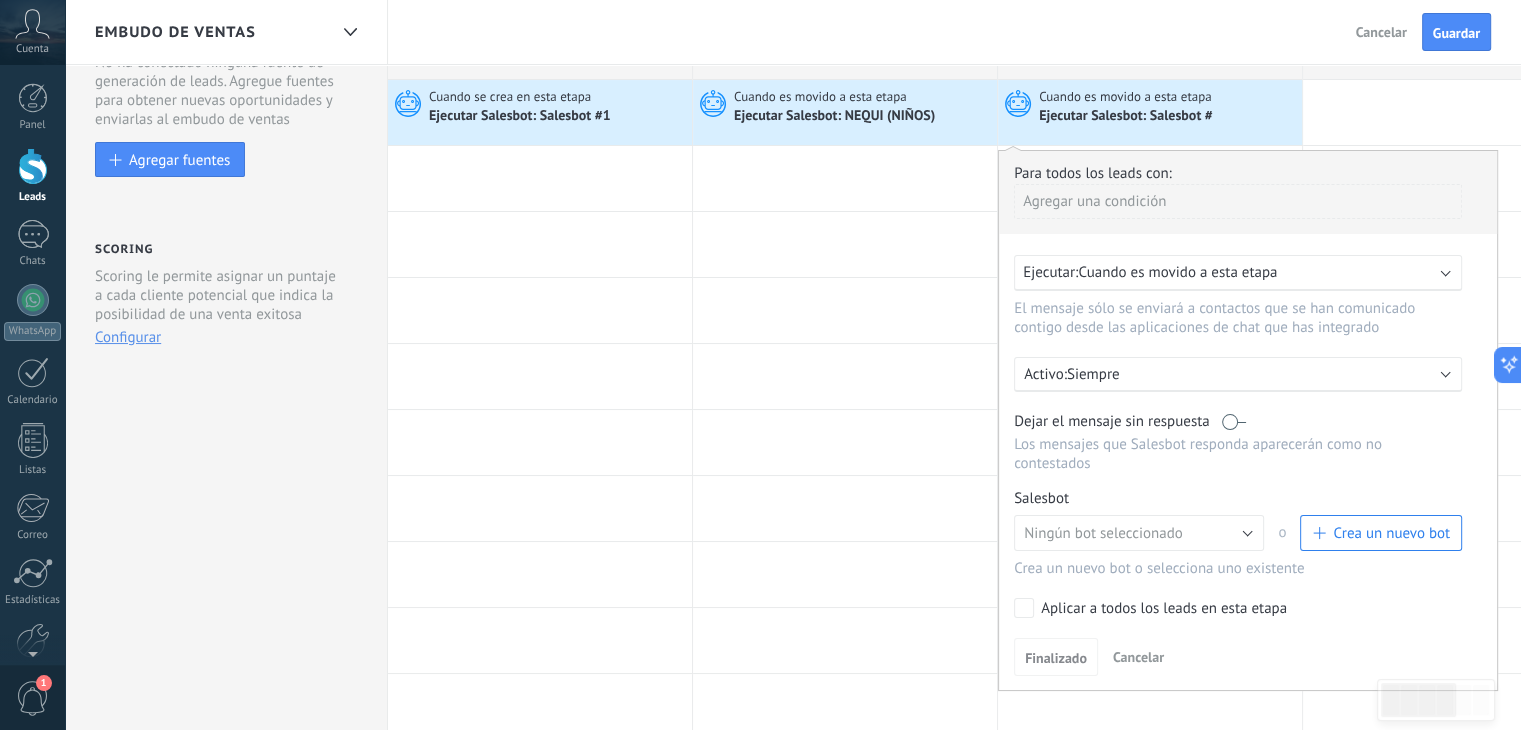 scroll, scrollTop: 100, scrollLeft: 0, axis: vertical 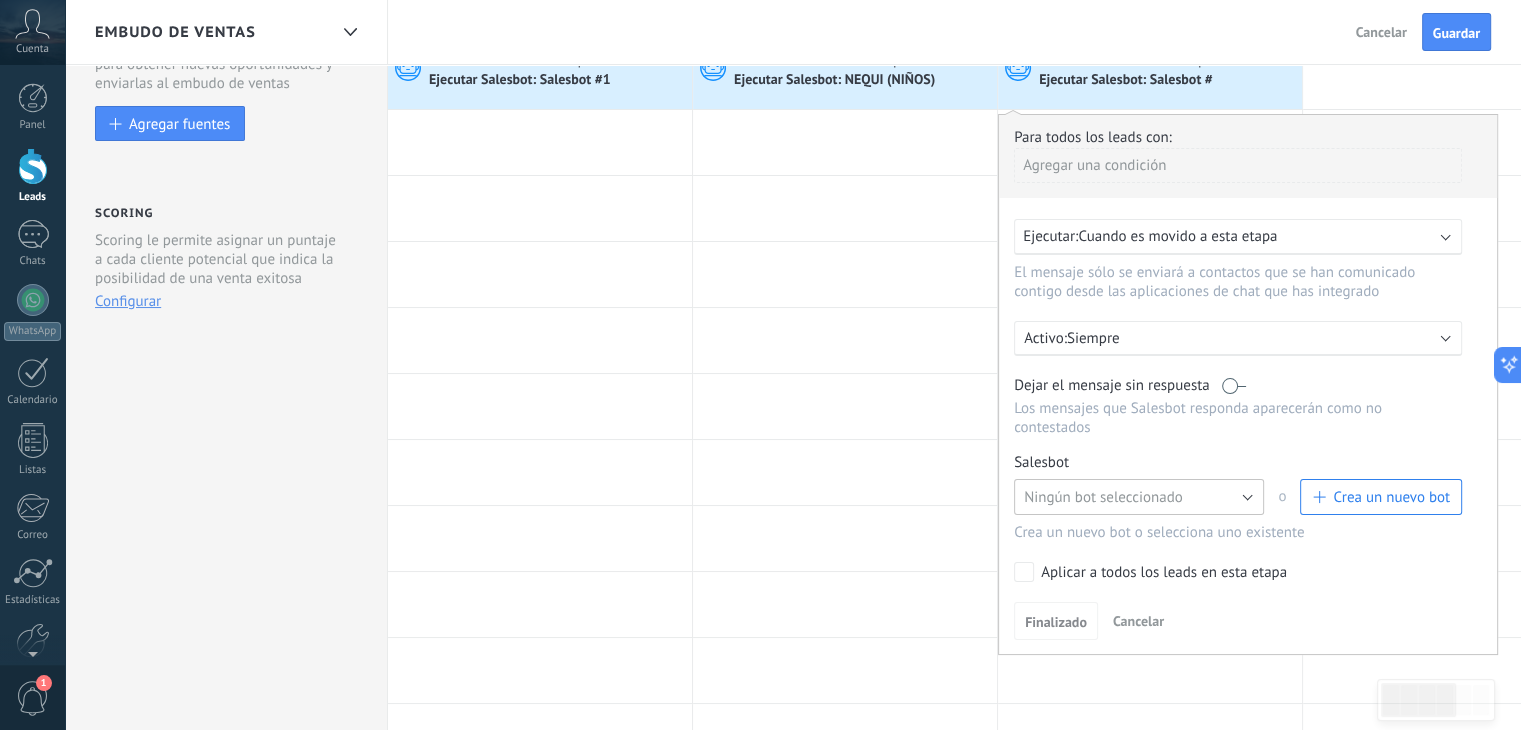 click on "Ningún bot seleccionado" at bounding box center (1139, 497) 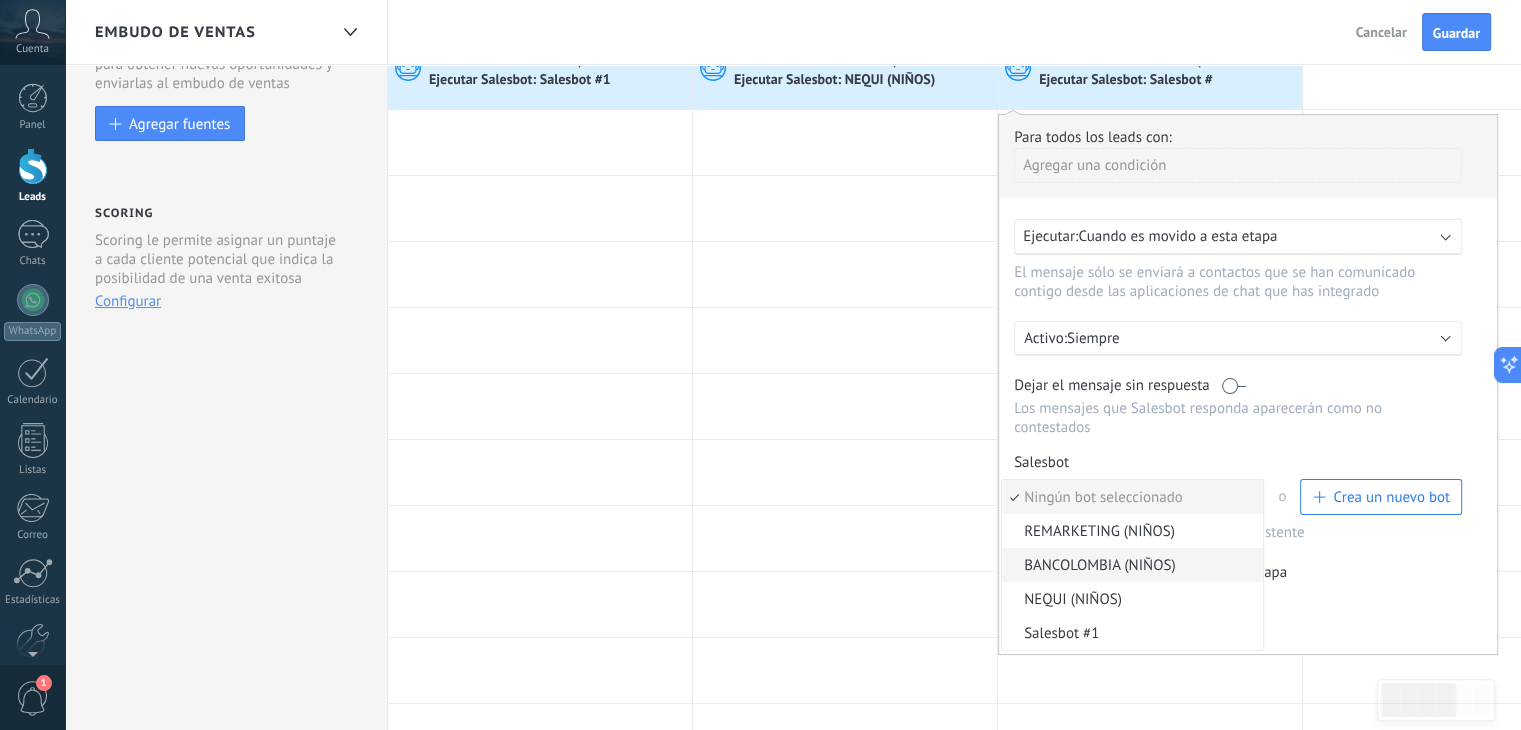 click on "BANCOLOMBIA (NIÑOS)" at bounding box center [1129, 565] 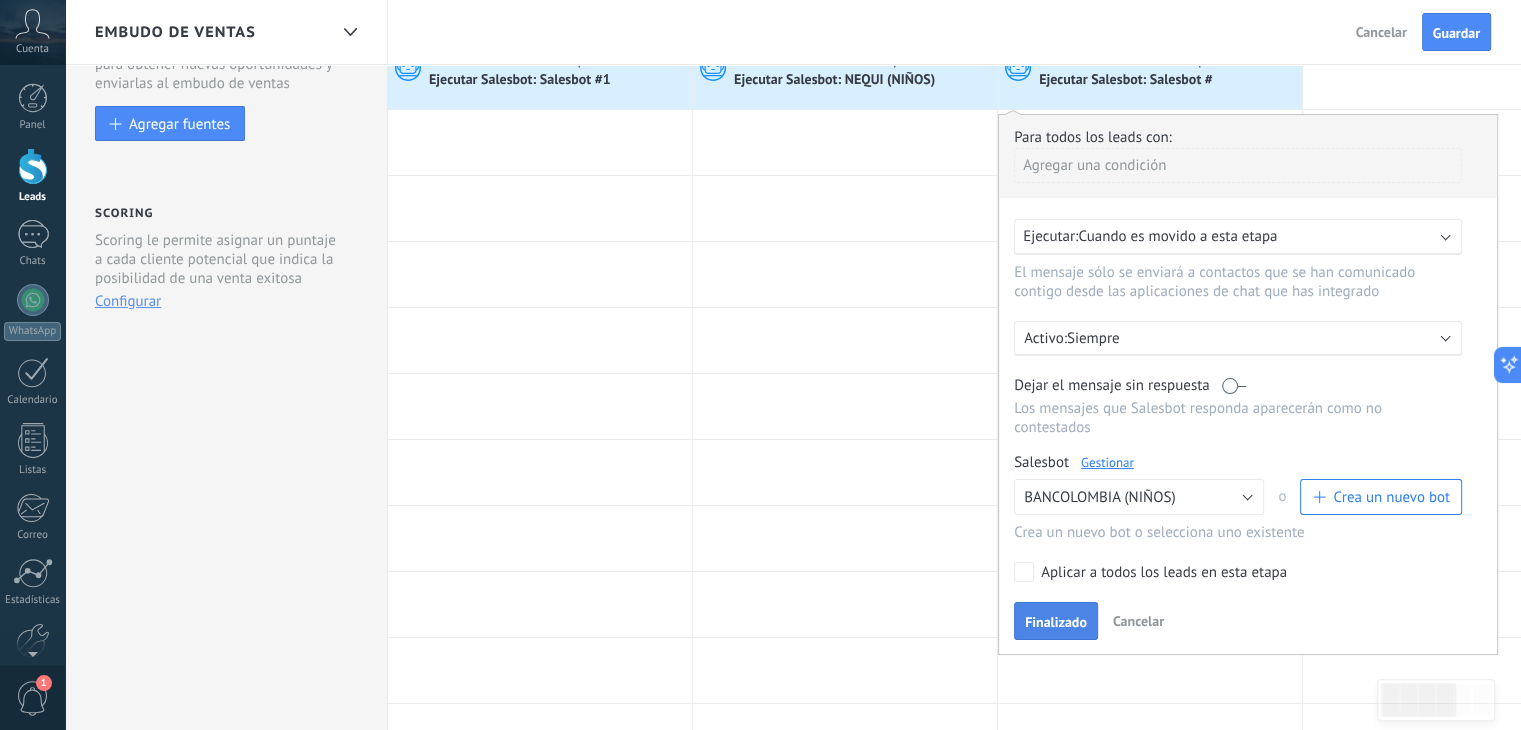 click on "Finalizado" at bounding box center [1056, 622] 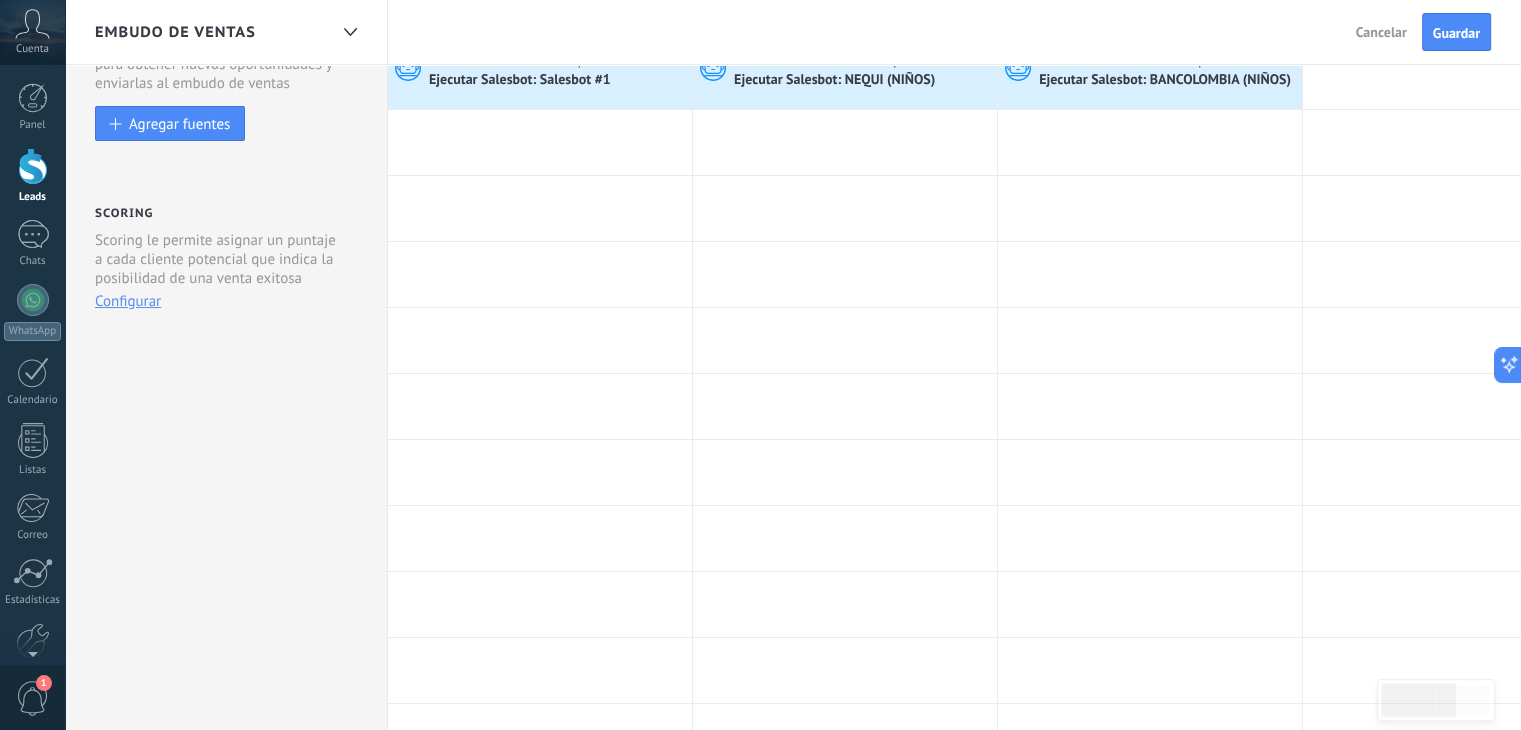scroll, scrollTop: 0, scrollLeft: 0, axis: both 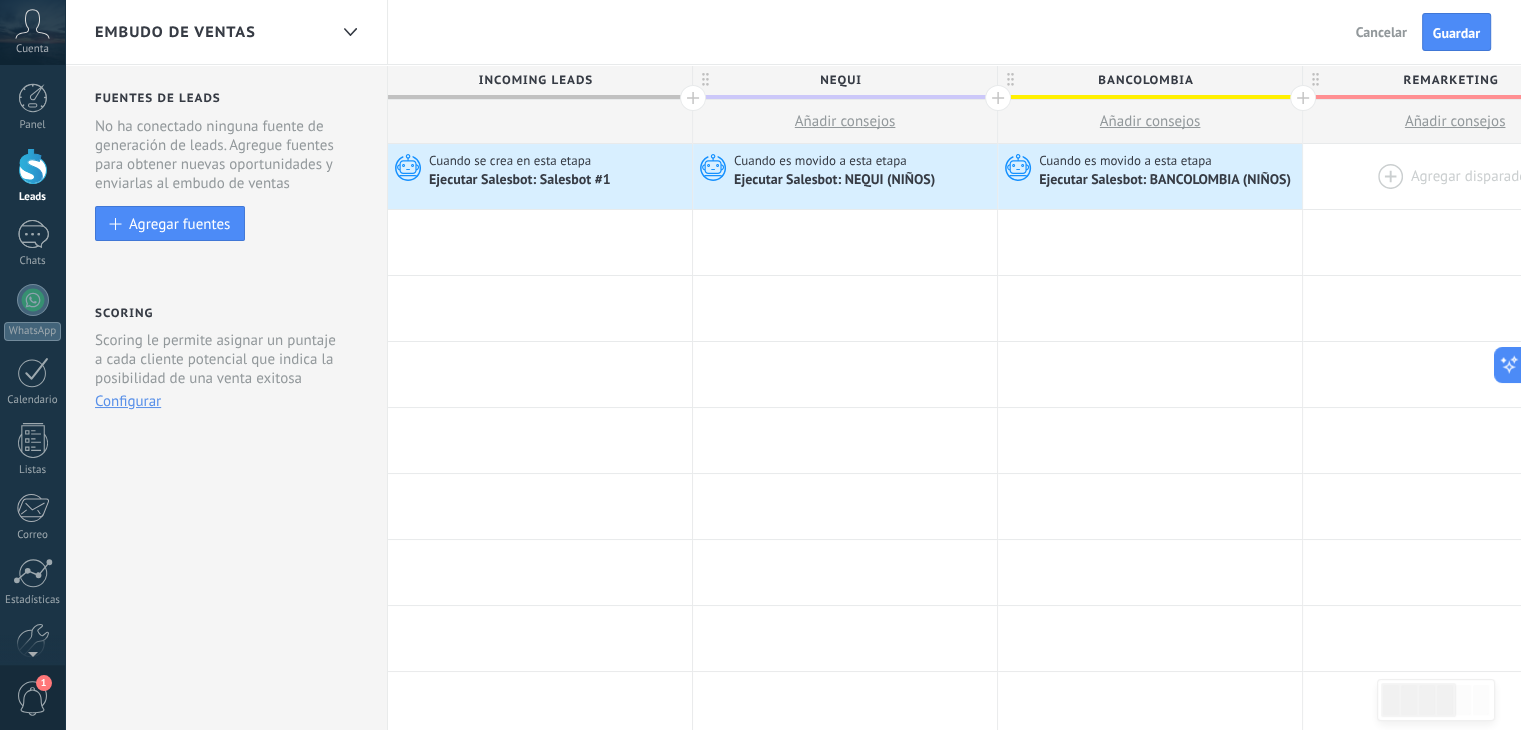 click at bounding box center [1455, 176] 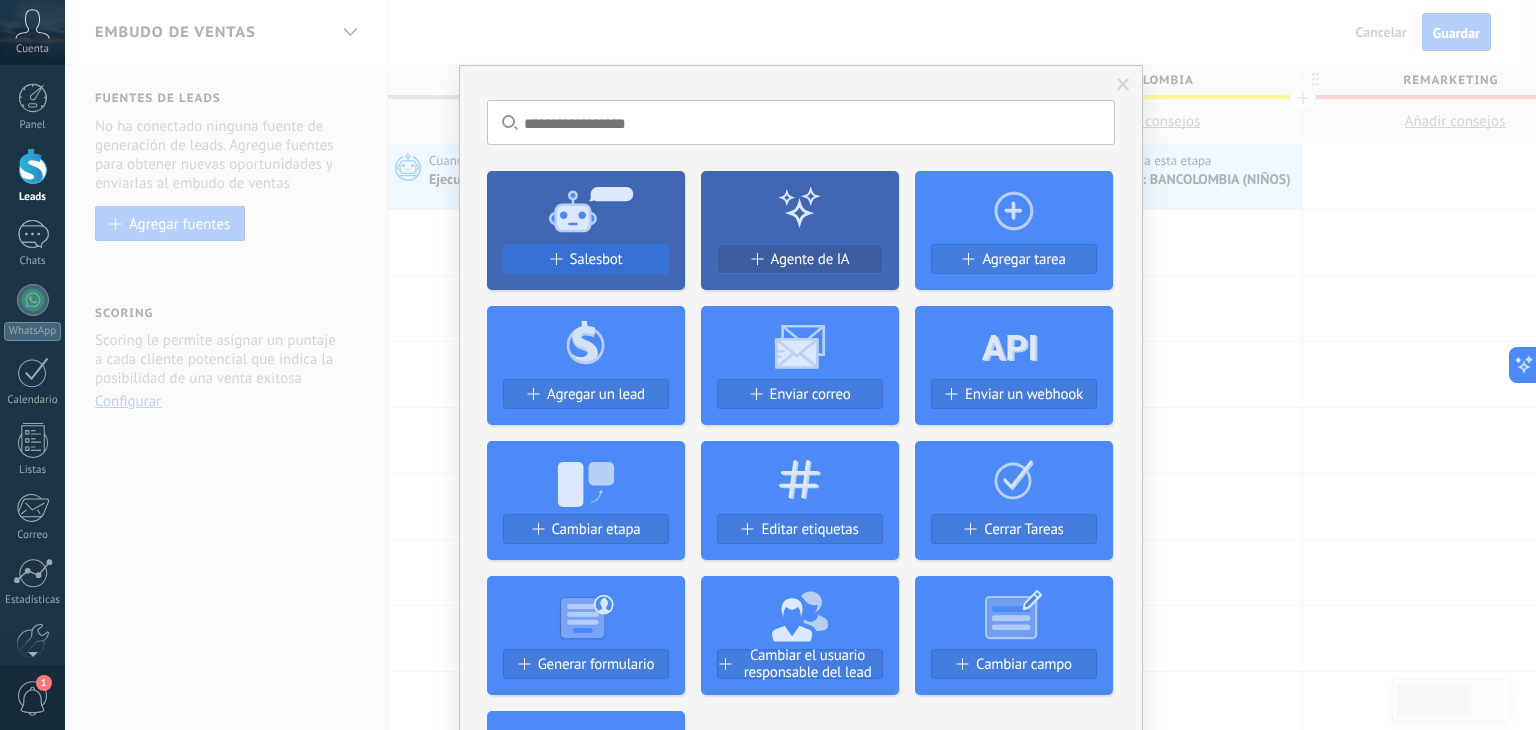 click at bounding box center [555, 259] 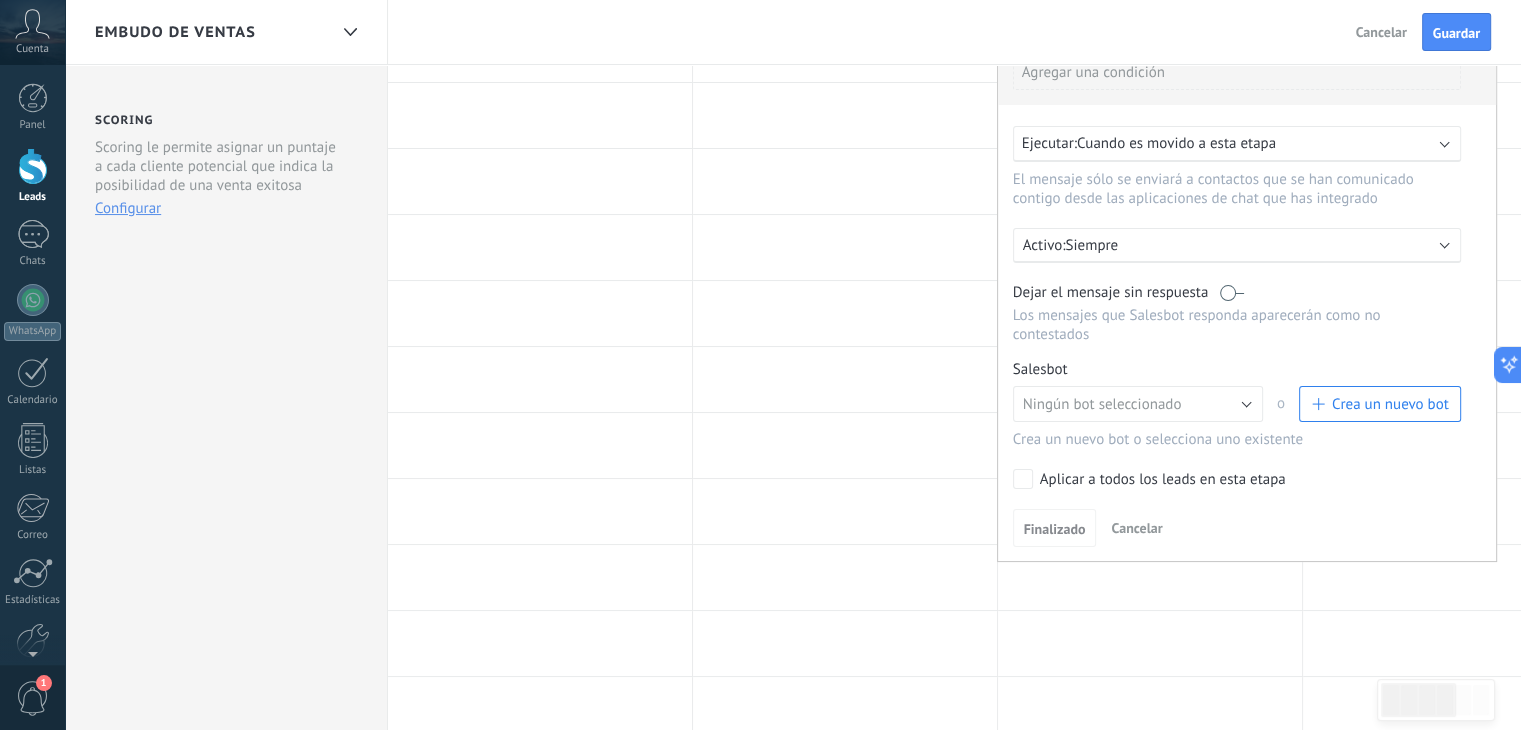 scroll, scrollTop: 300, scrollLeft: 0, axis: vertical 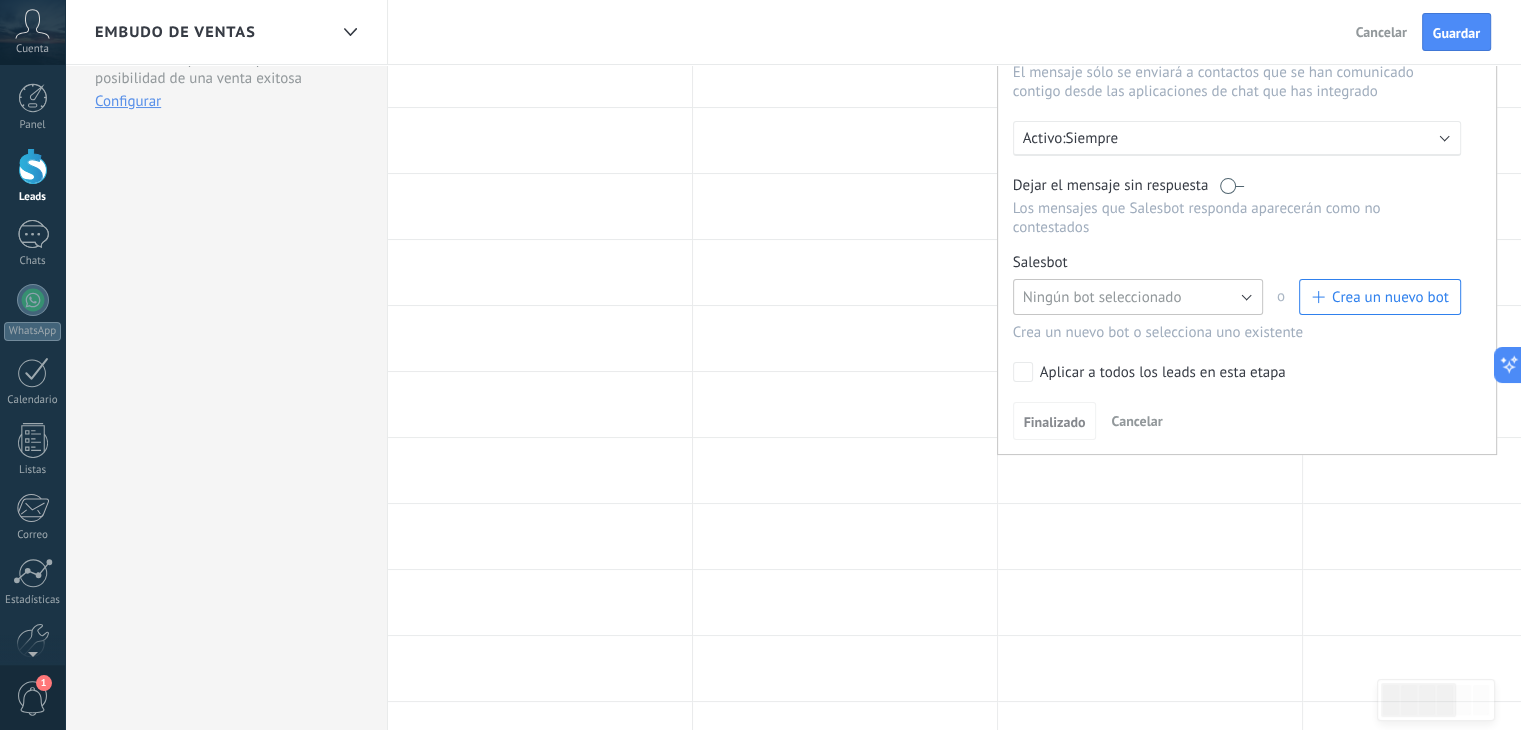 click on "Ningún bot seleccionado" at bounding box center (1138, 297) 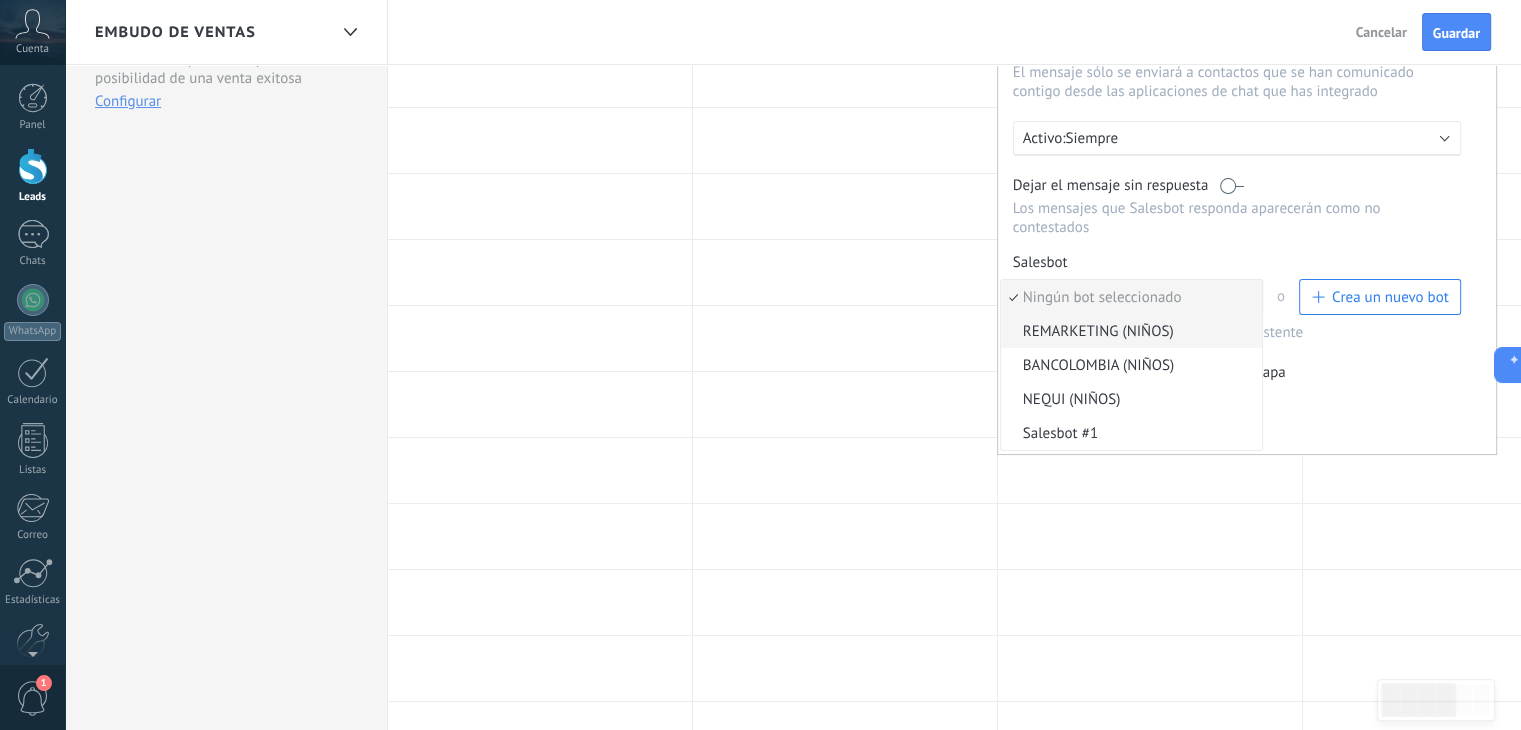 click on "REMARKETING (NIÑOS)" at bounding box center (1128, 331) 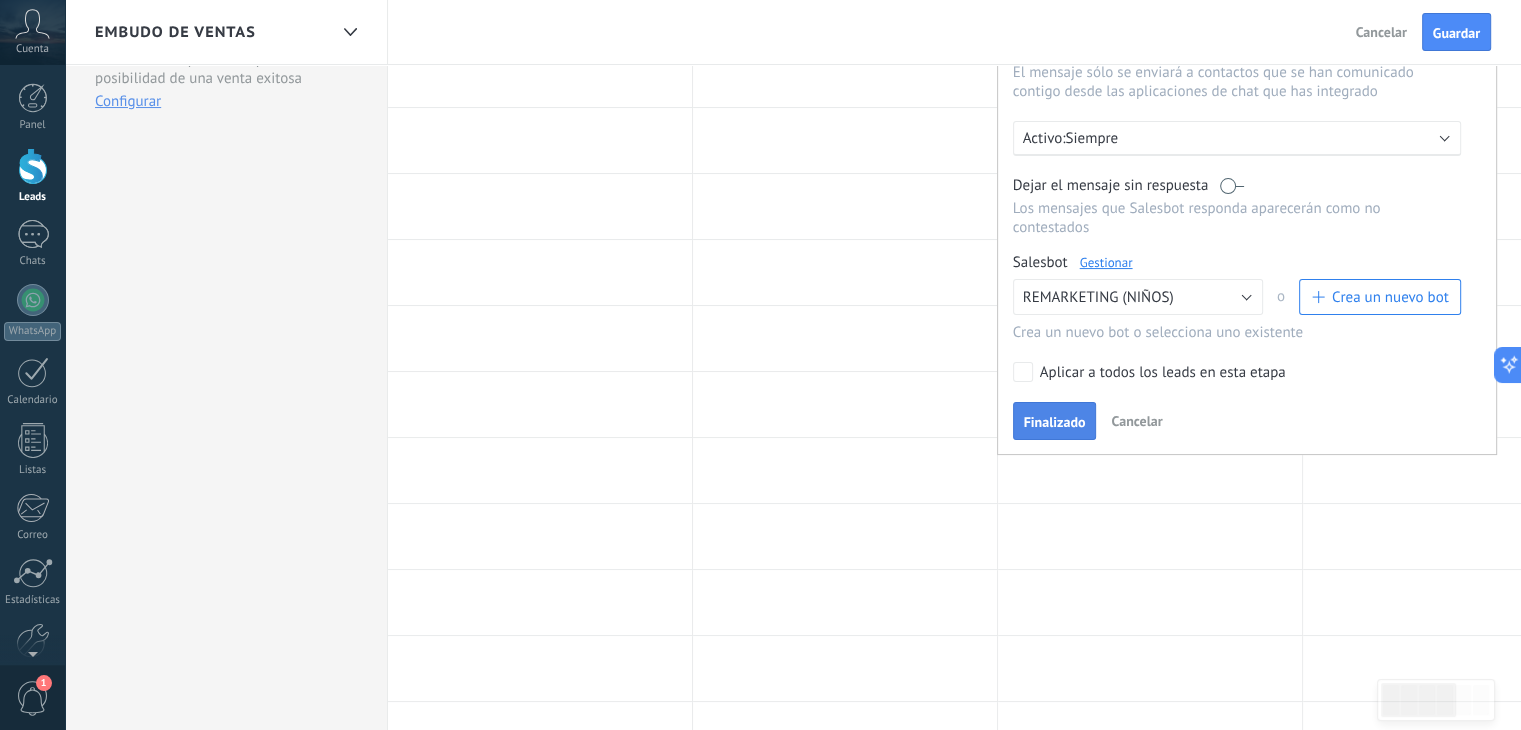 click on "Finalizado" at bounding box center [1055, 422] 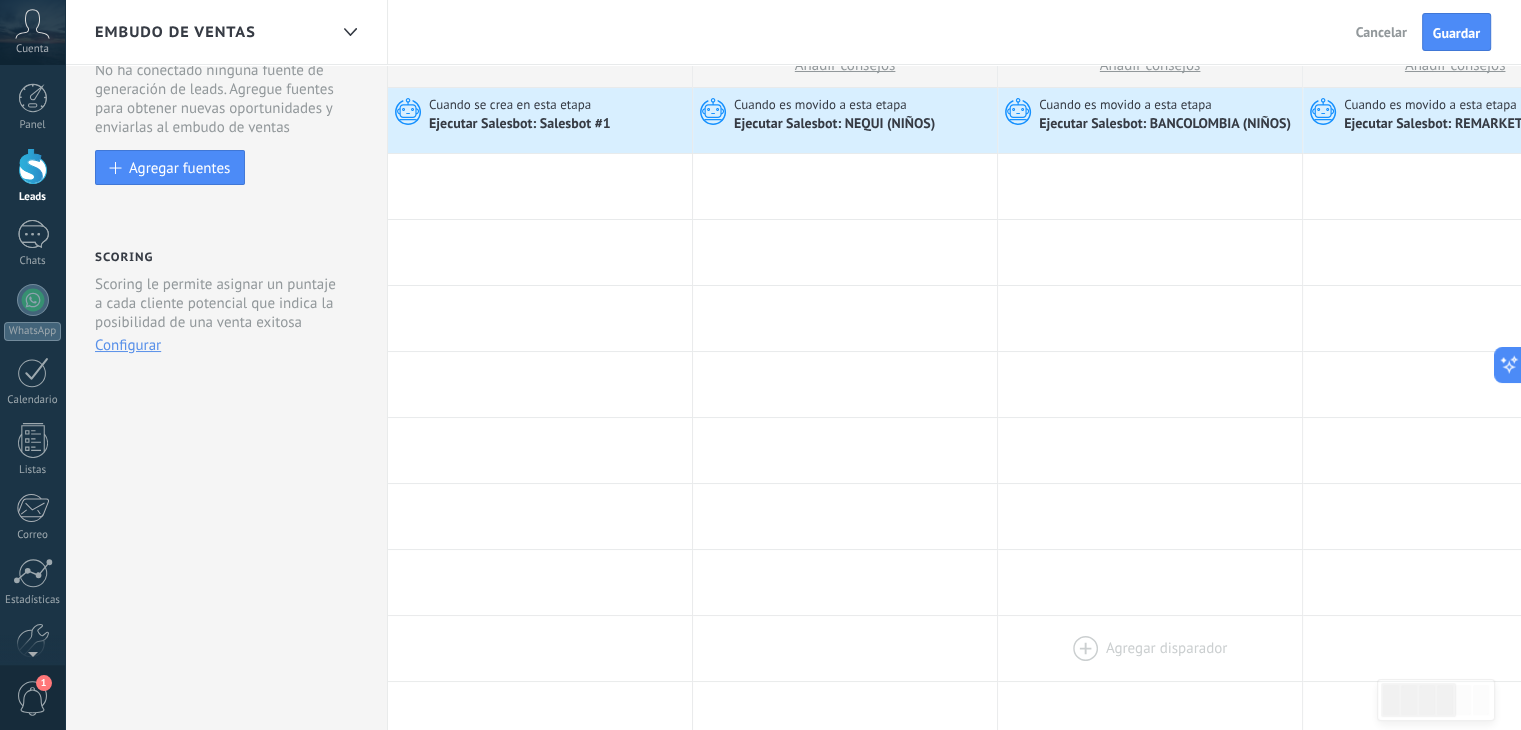 scroll, scrollTop: 0, scrollLeft: 0, axis: both 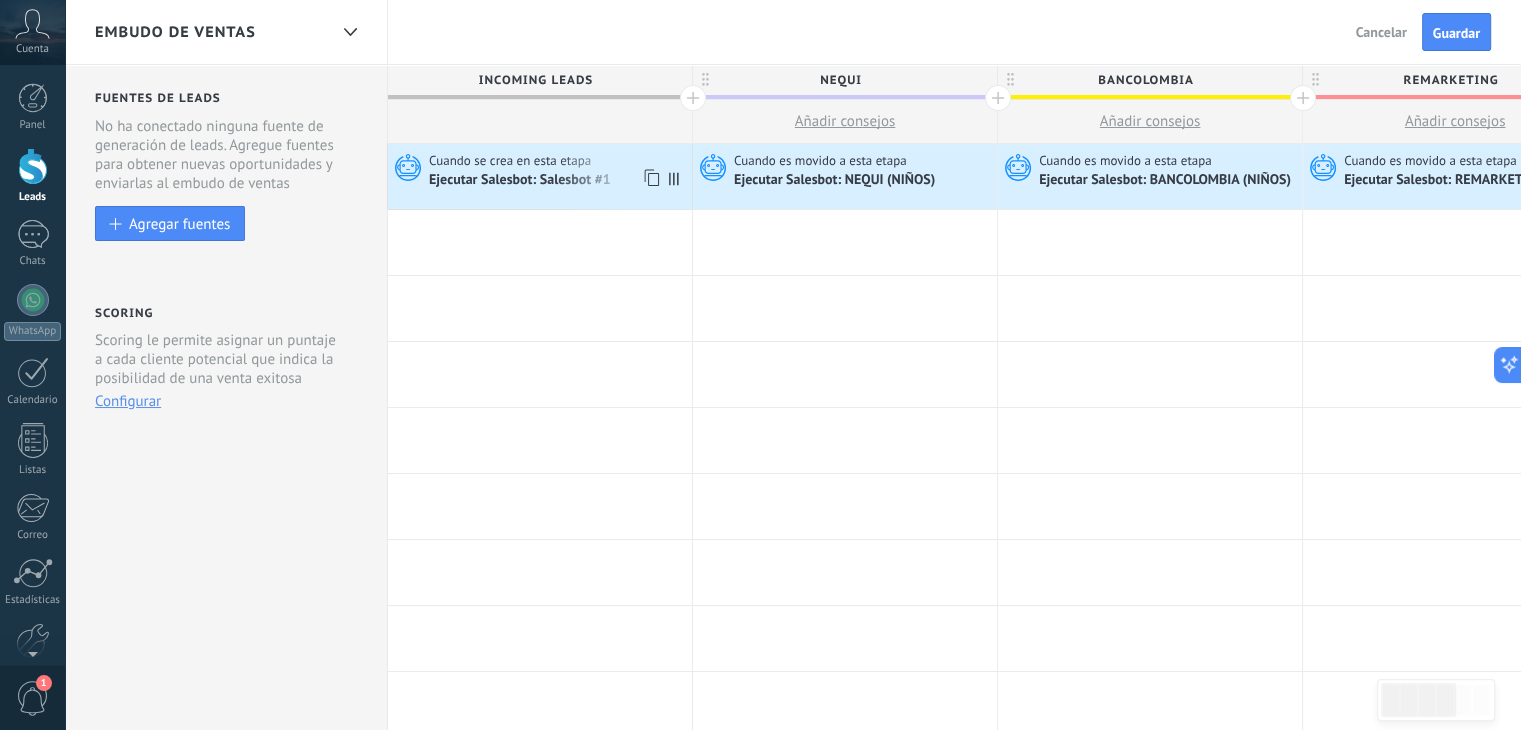 click on "Ejecutar Salesbot: Salesbot #1" at bounding box center [521, 181] 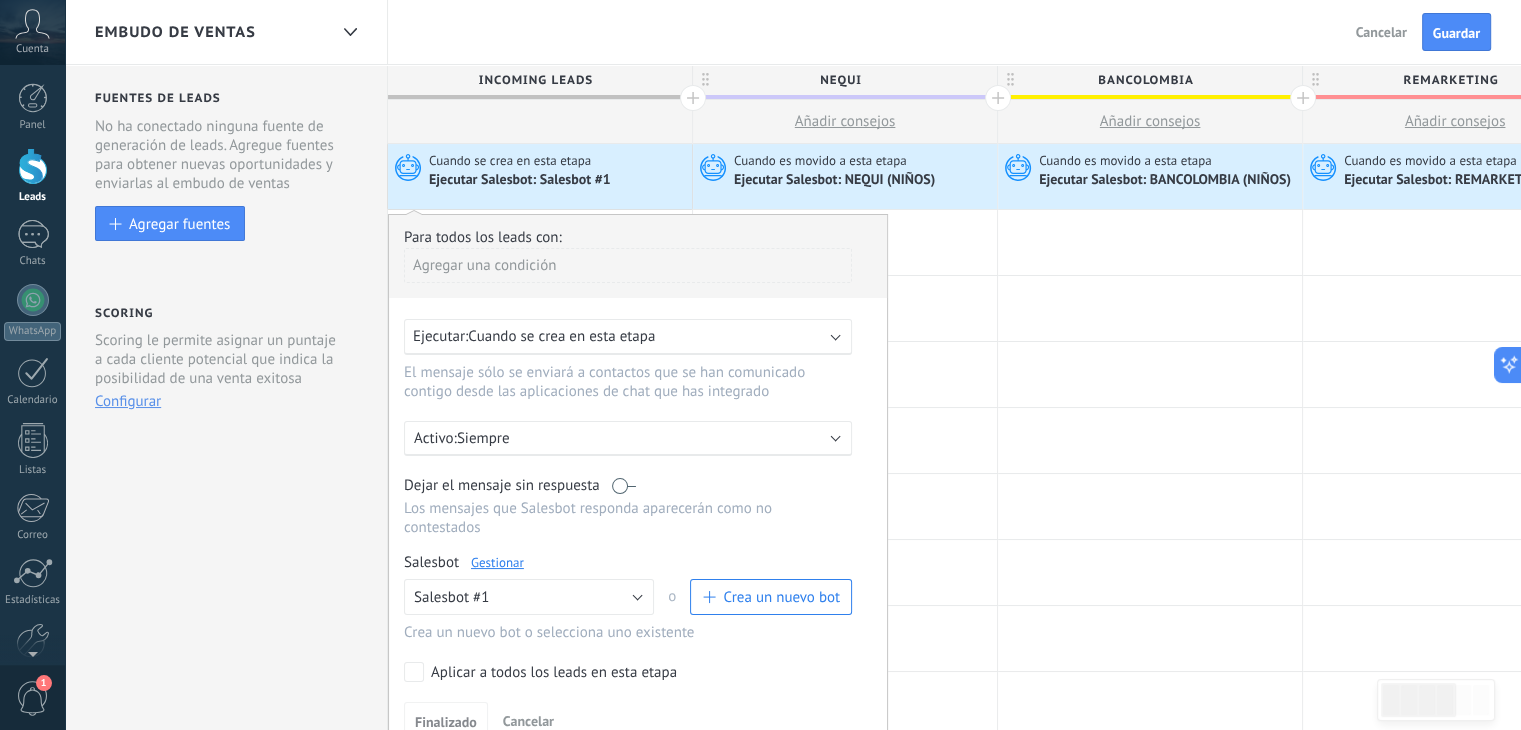 click on "Ejecutar Salesbot: Salesbot #1" at bounding box center [521, 181] 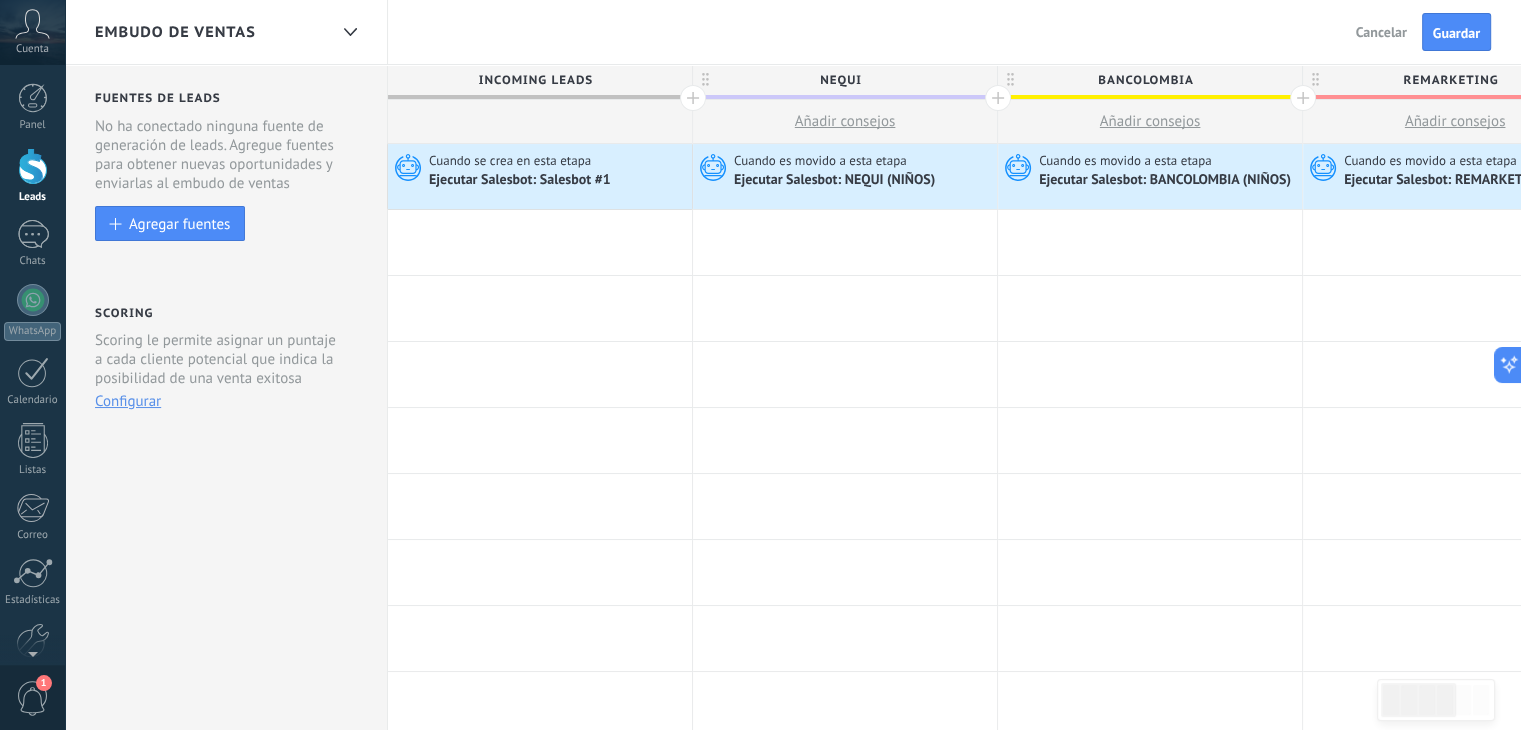 drag, startPoint x: 589, startPoint y: 182, endPoint x: 564, endPoint y: 175, distance: 25.96151 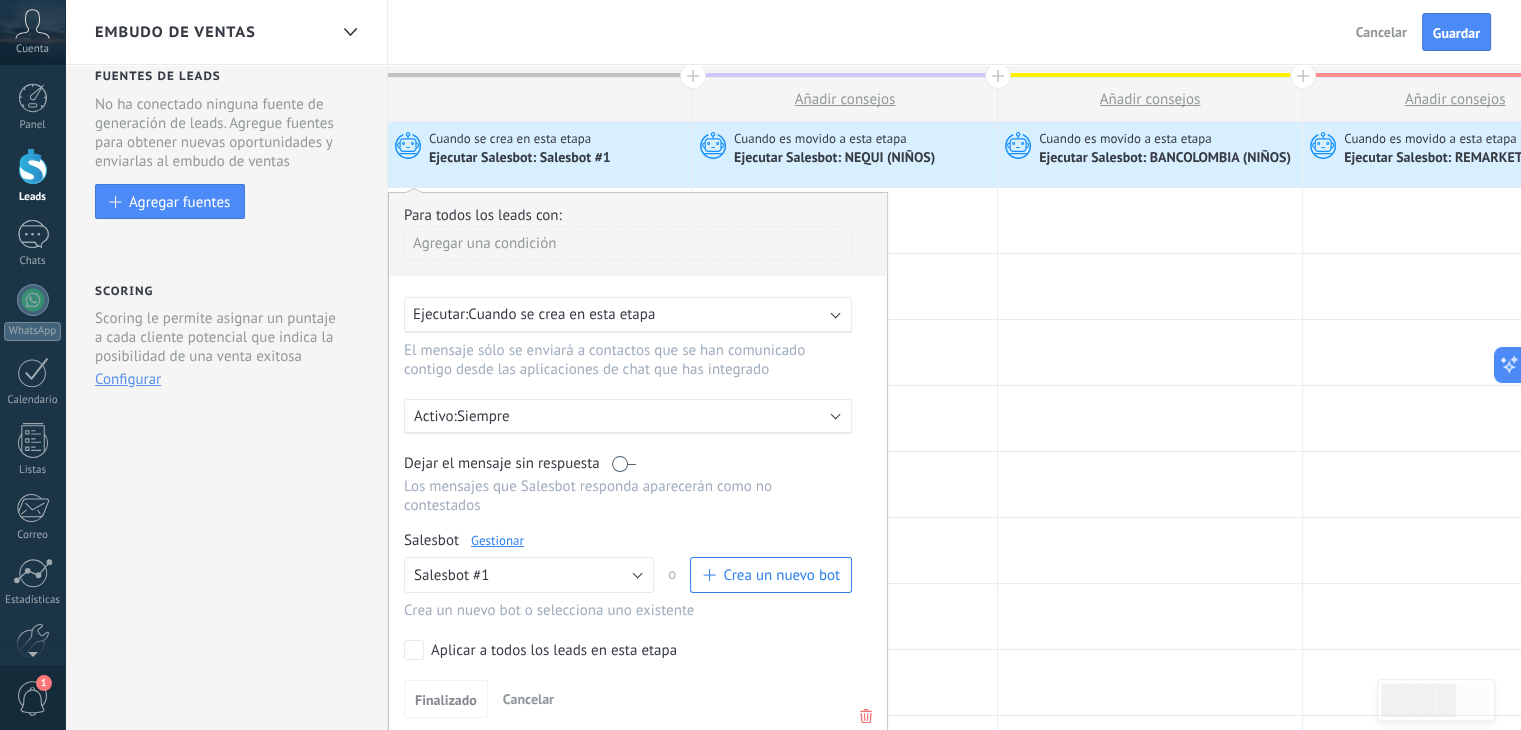 scroll, scrollTop: 0, scrollLeft: 0, axis: both 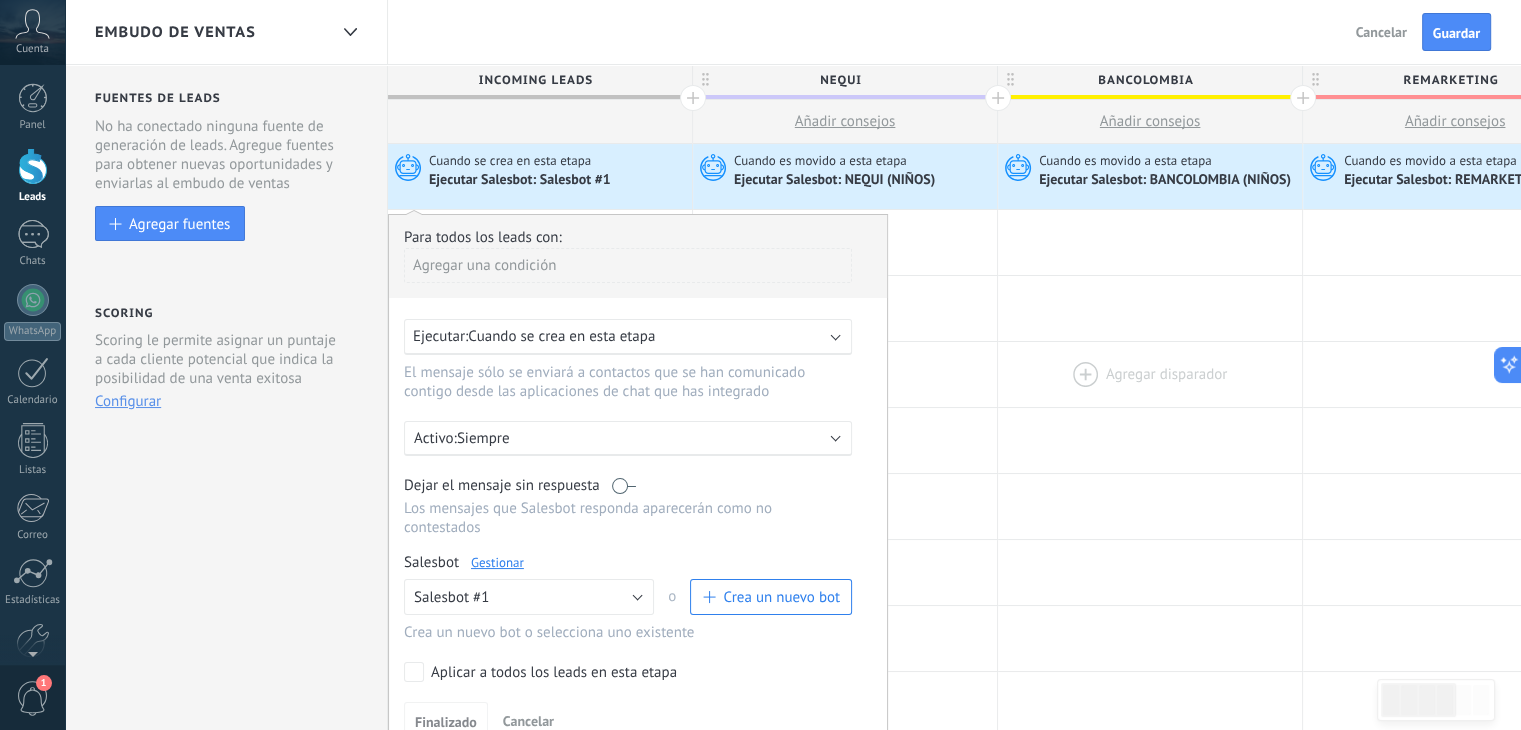 click at bounding box center [1150, 374] 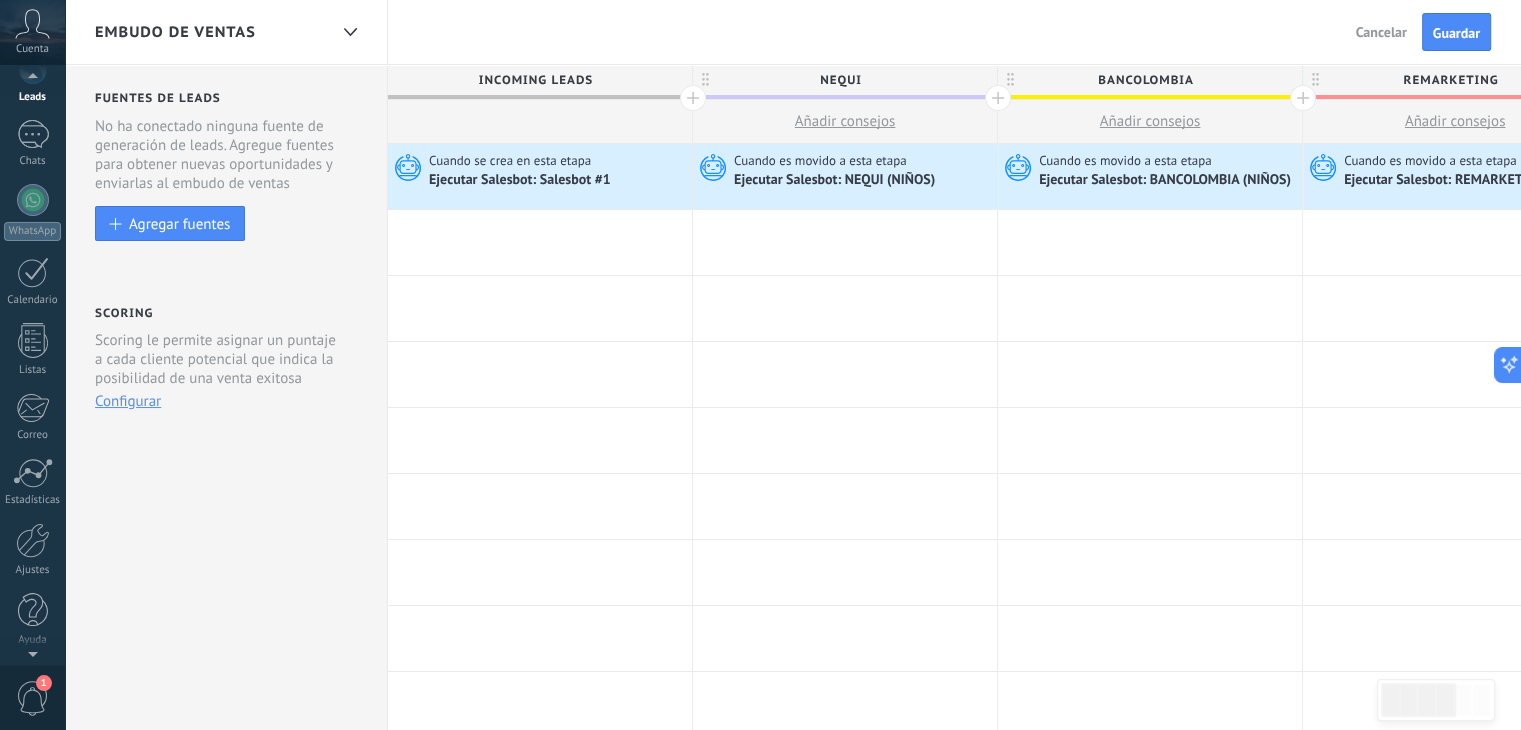 scroll, scrollTop: 101, scrollLeft: 0, axis: vertical 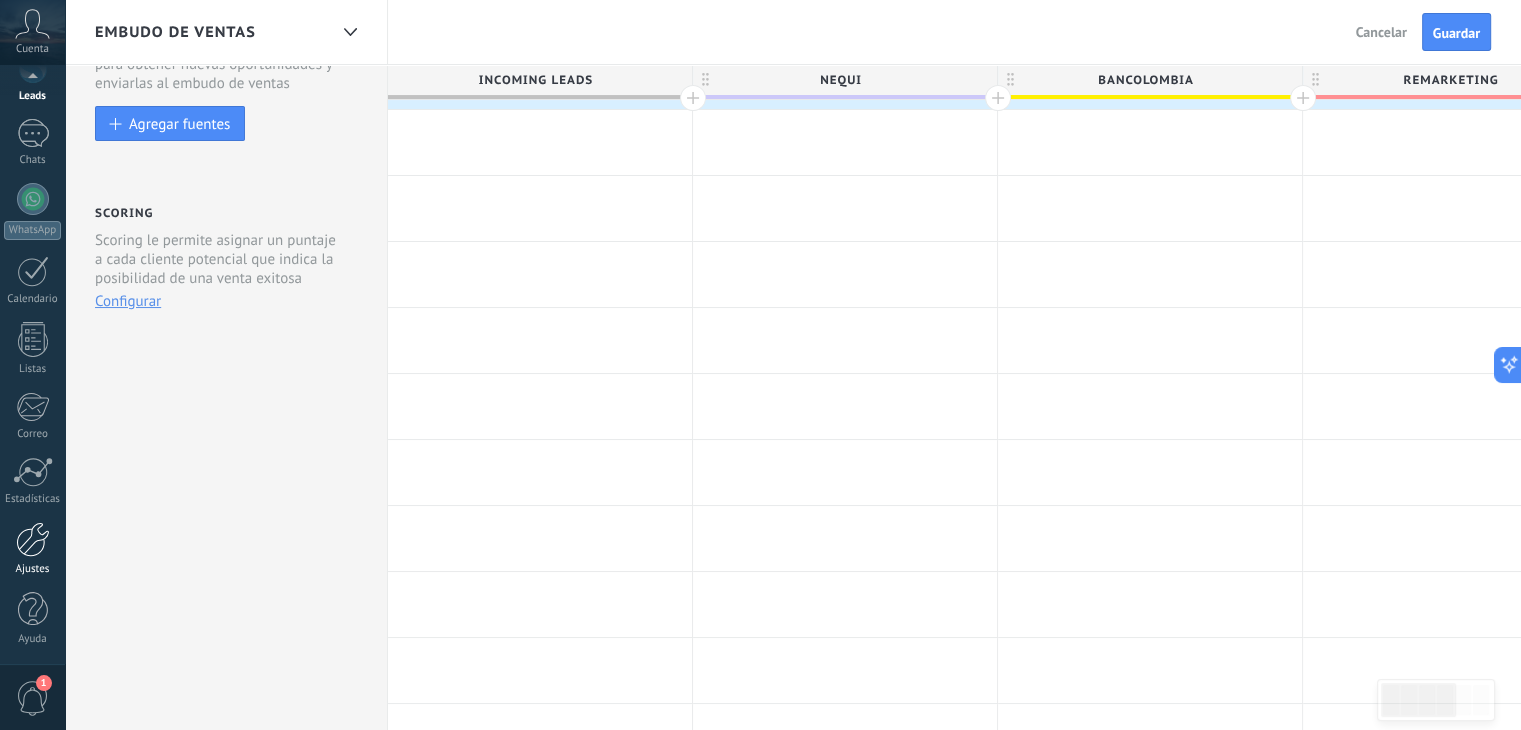 click at bounding box center [33, 539] 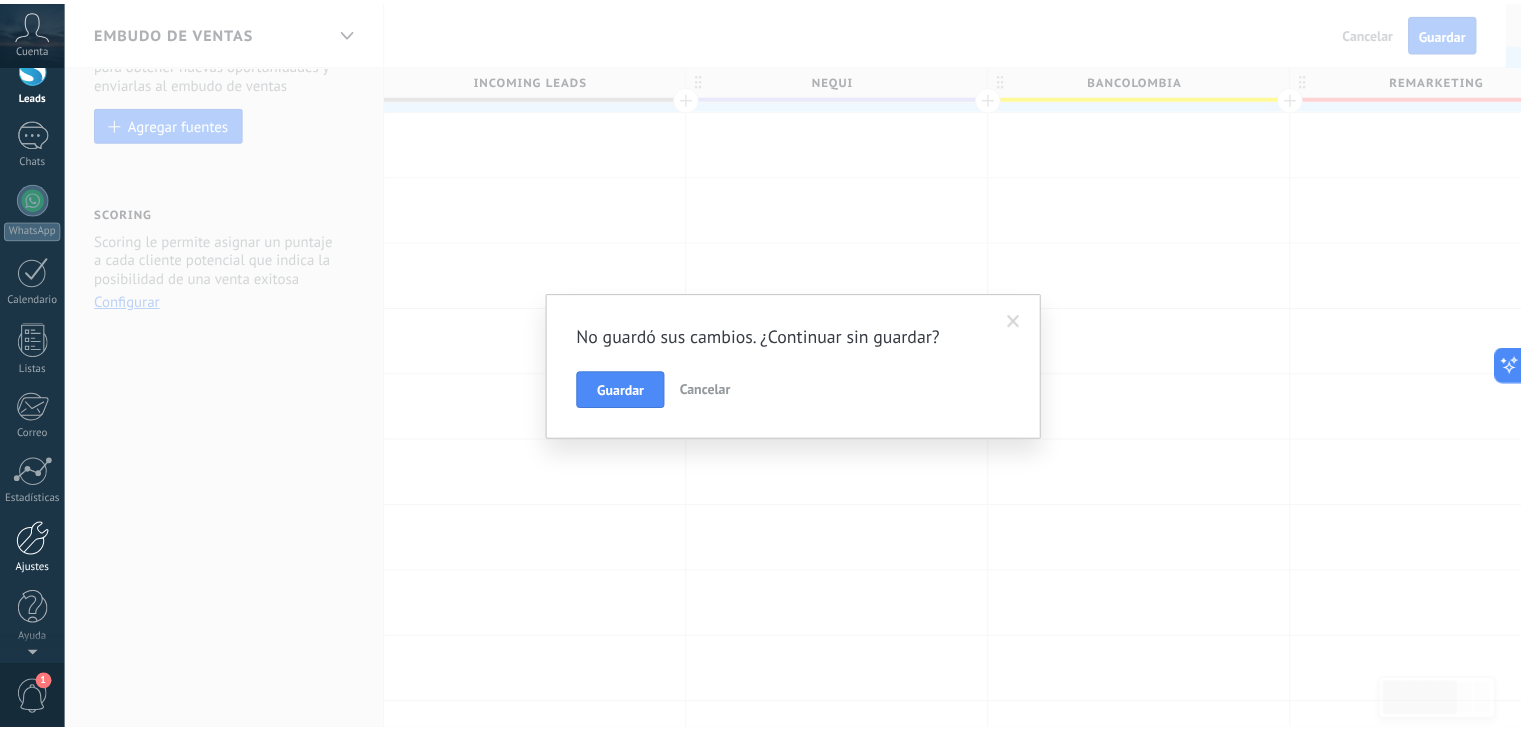 scroll, scrollTop: 0, scrollLeft: 0, axis: both 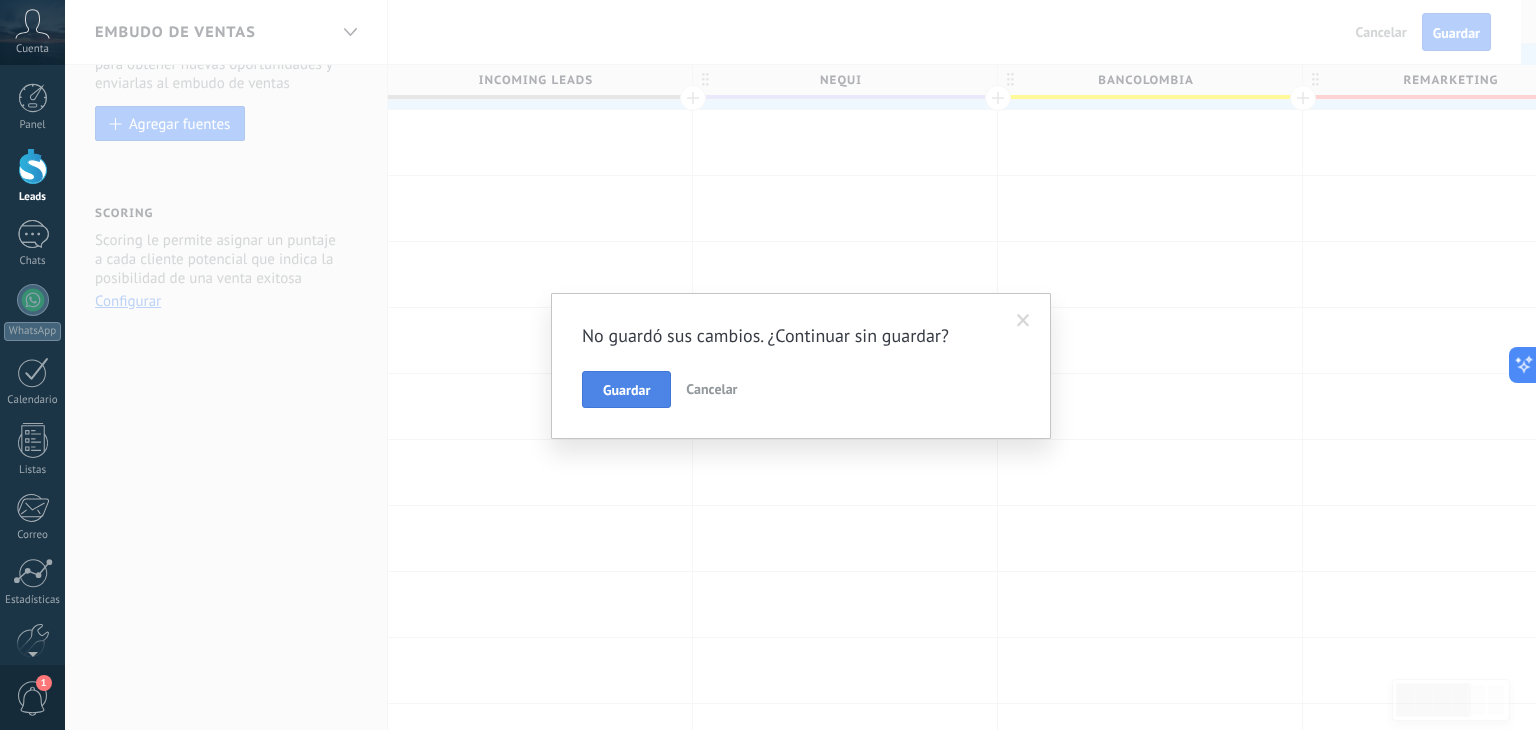 click on "Guardar" at bounding box center [626, 390] 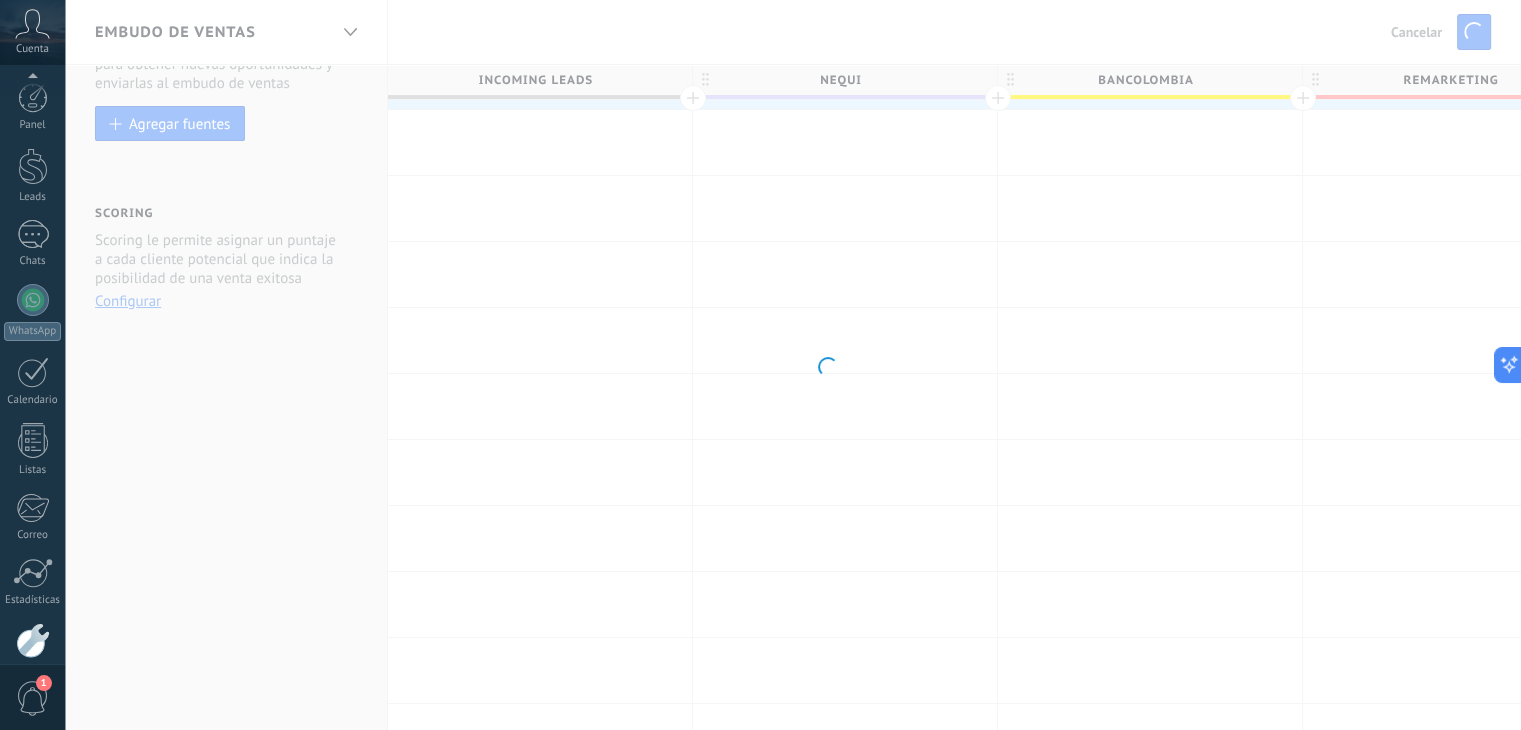 scroll, scrollTop: 101, scrollLeft: 0, axis: vertical 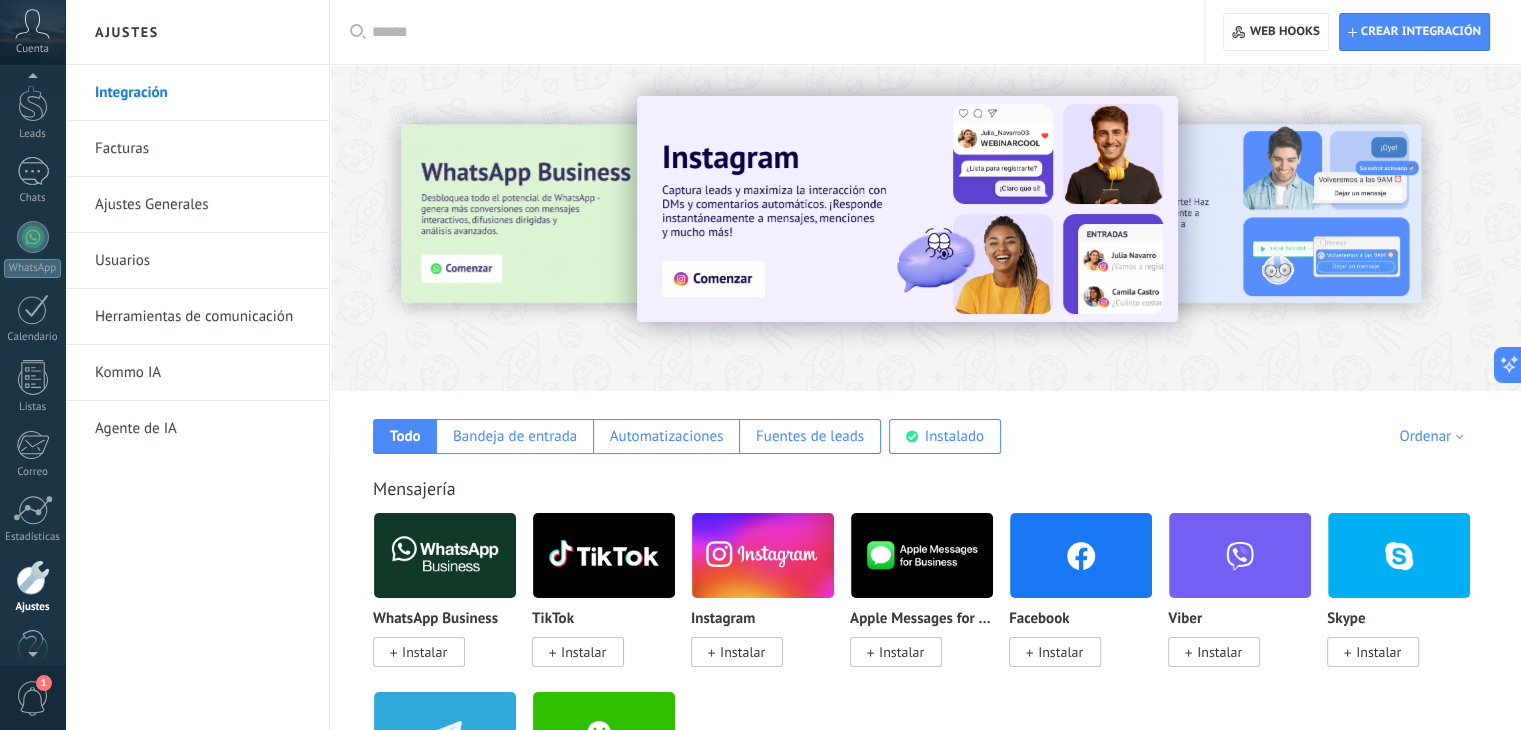 click at bounding box center (32, 80) 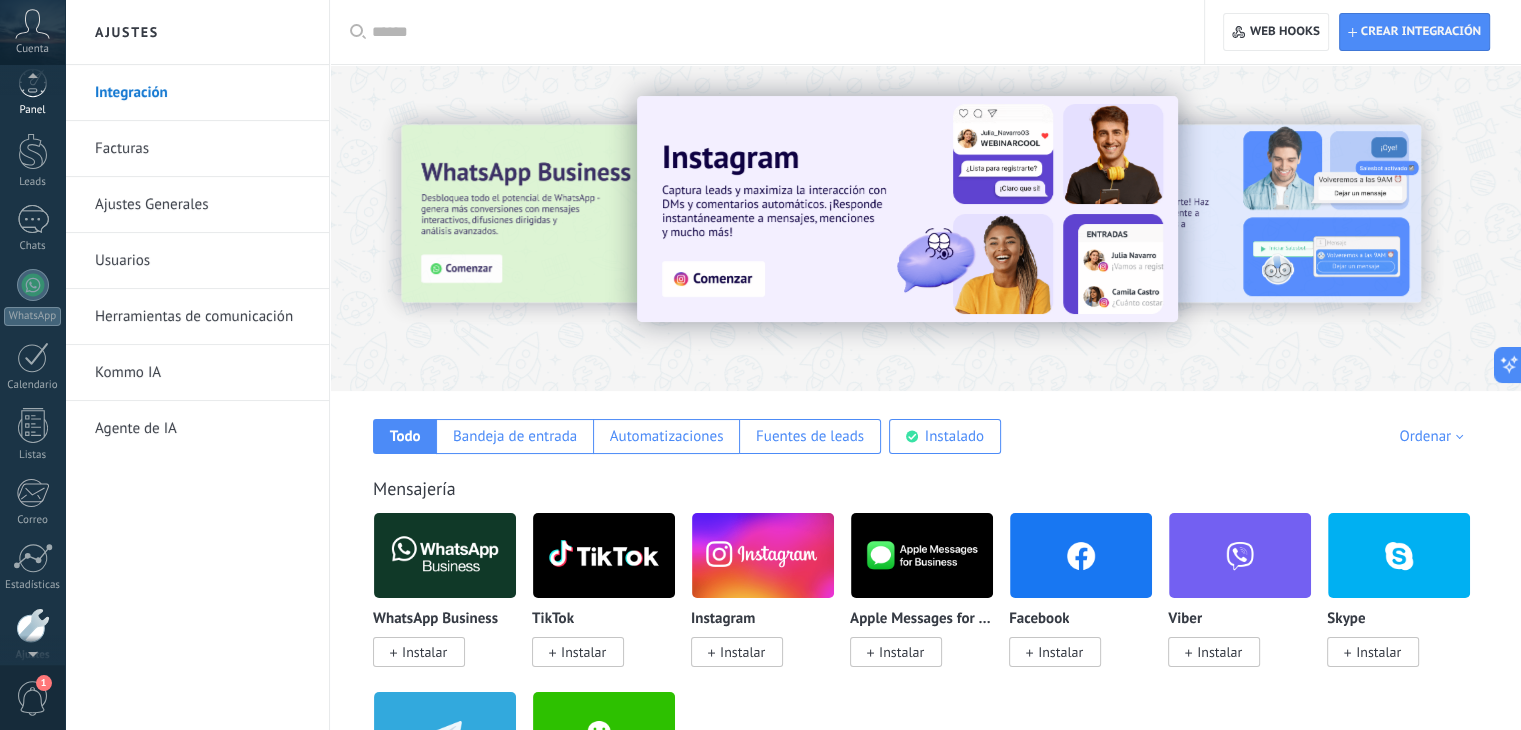 scroll, scrollTop: 5, scrollLeft: 0, axis: vertical 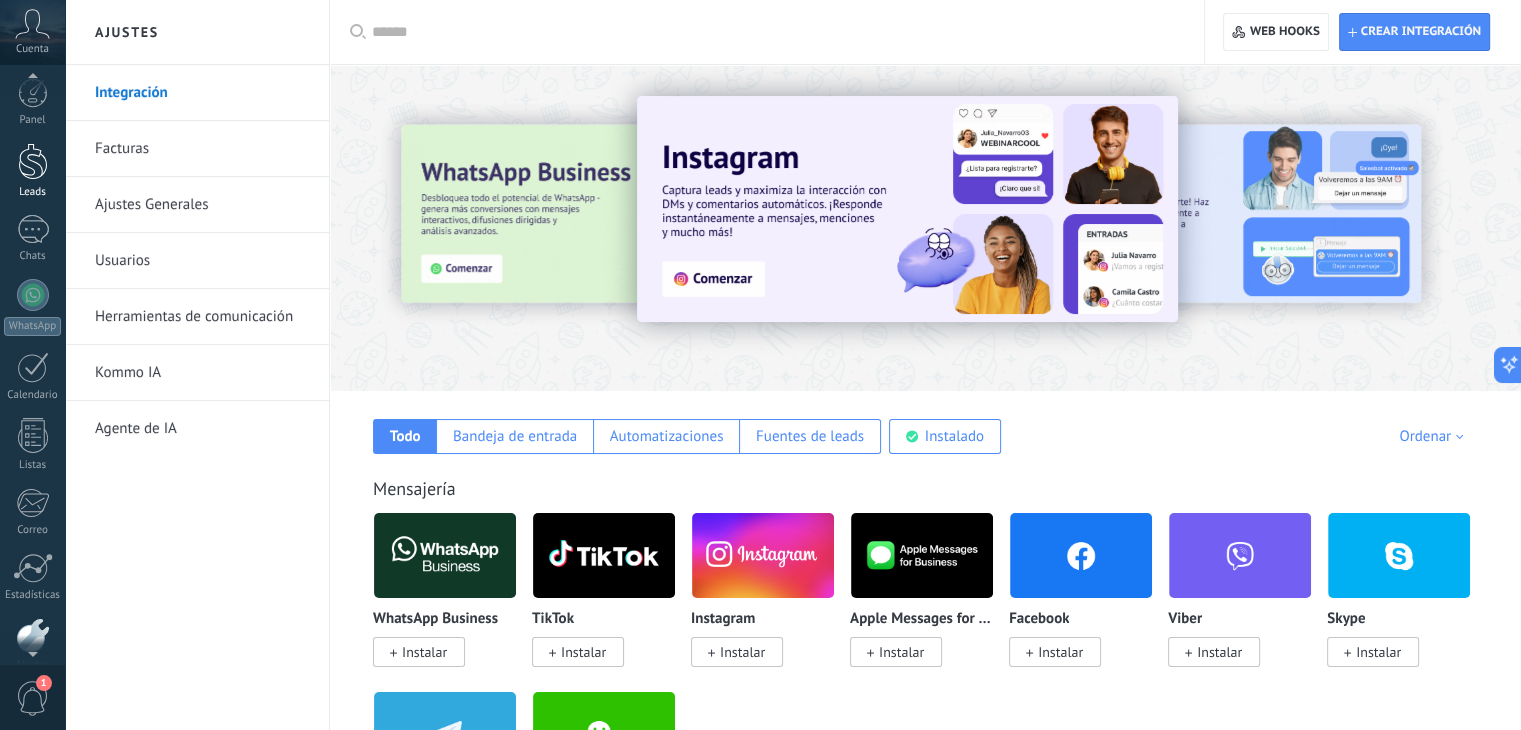 click at bounding box center (33, 161) 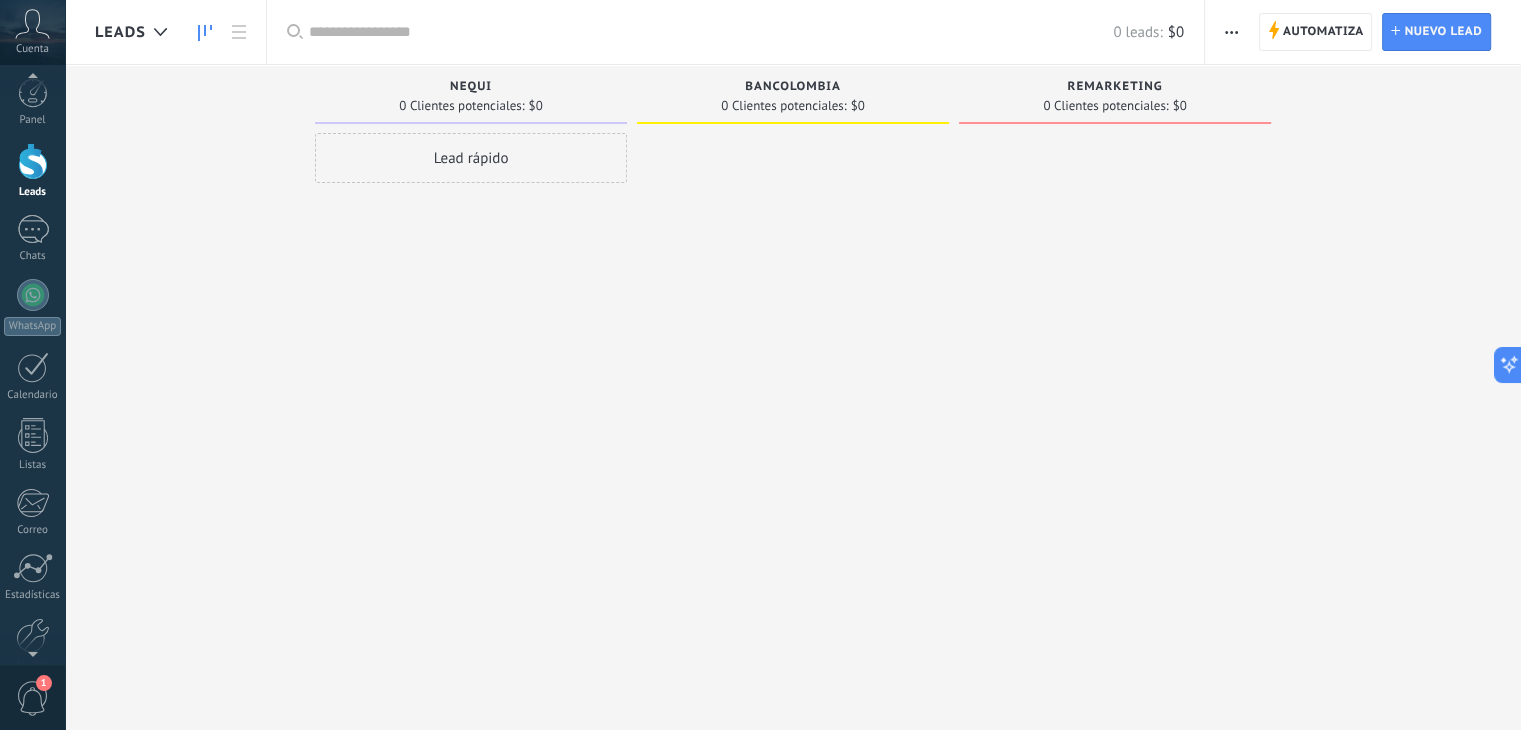 scroll, scrollTop: 0, scrollLeft: 0, axis: both 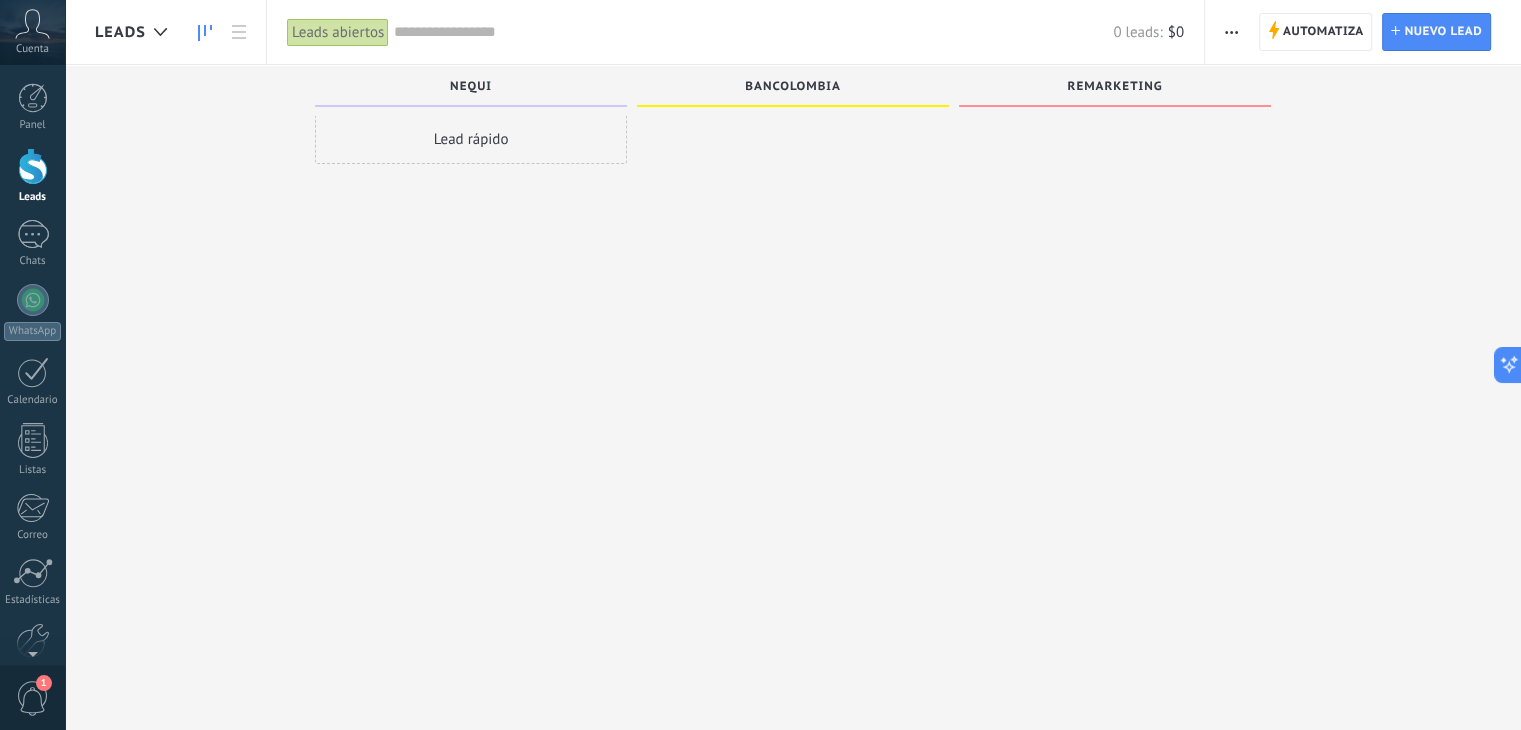 click at bounding box center (793, 348) 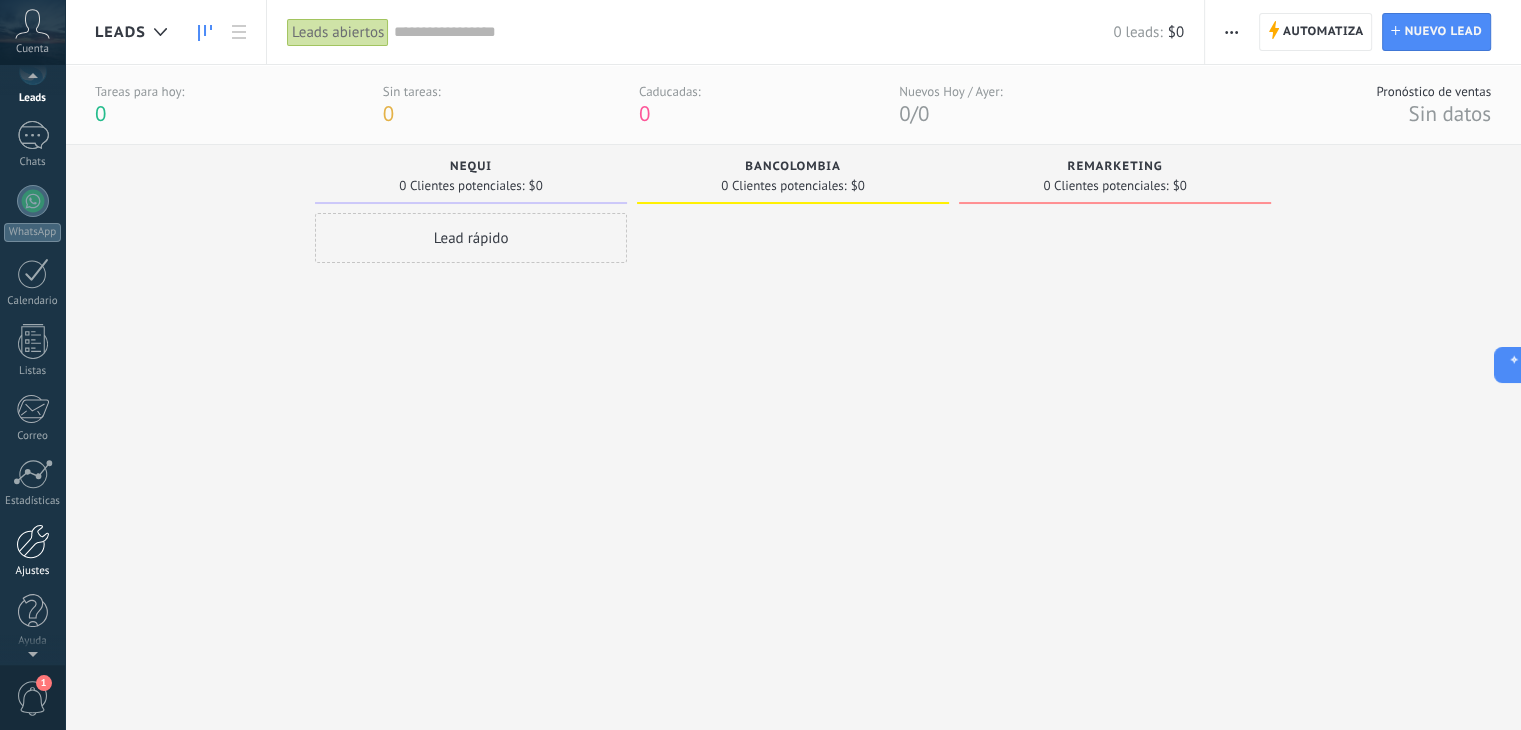 scroll, scrollTop: 101, scrollLeft: 0, axis: vertical 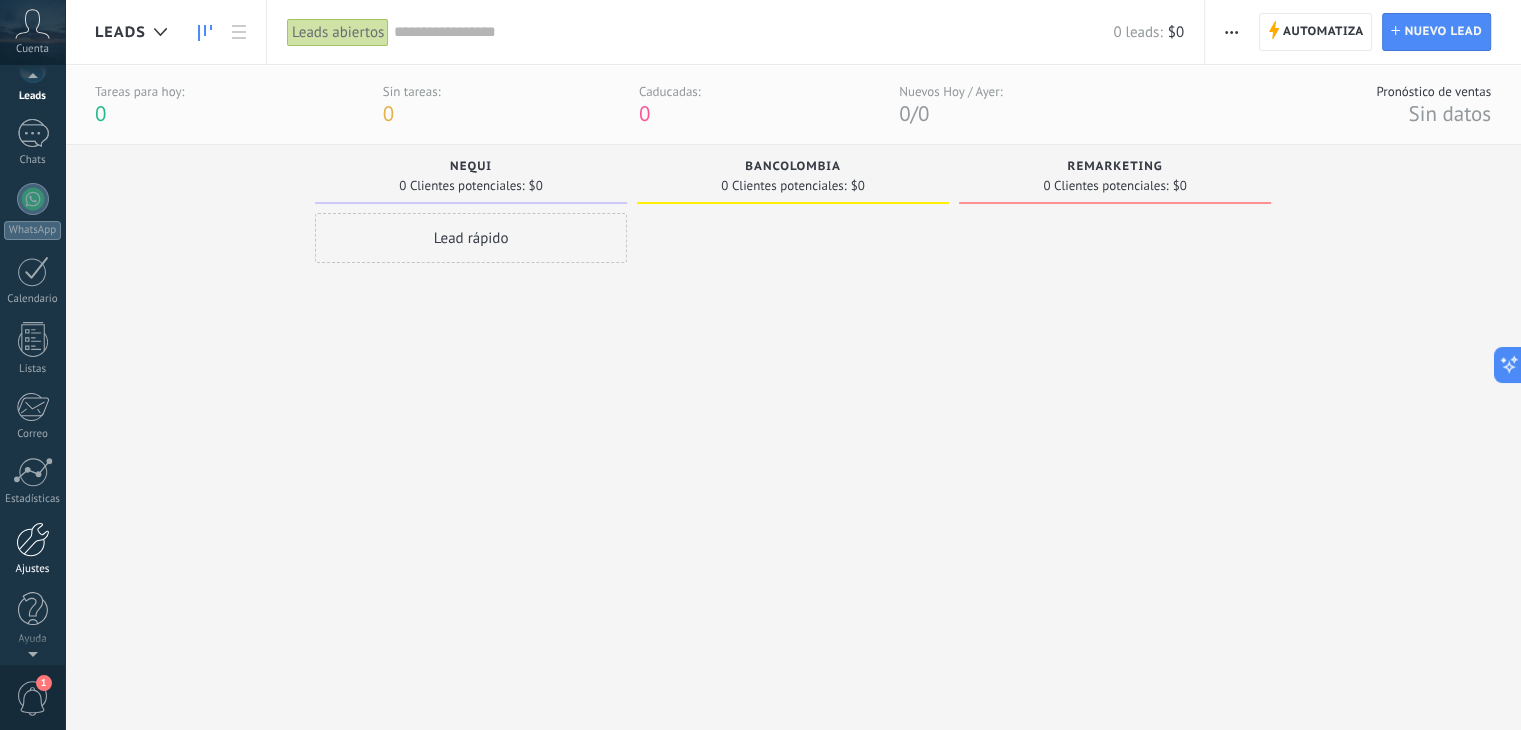 click on "Ajustes" at bounding box center [32, 549] 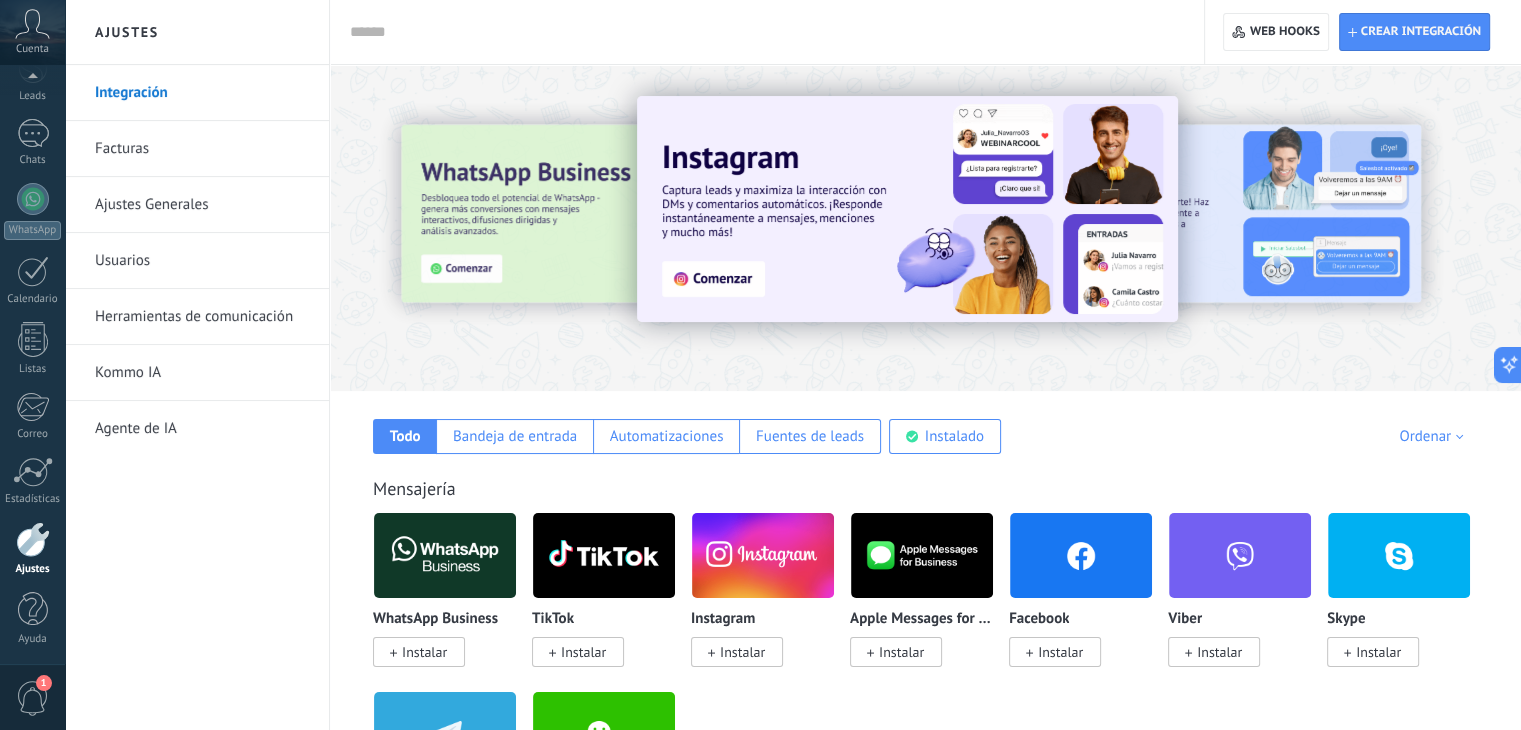 click on "Herramientas de comunicación" at bounding box center [202, 317] 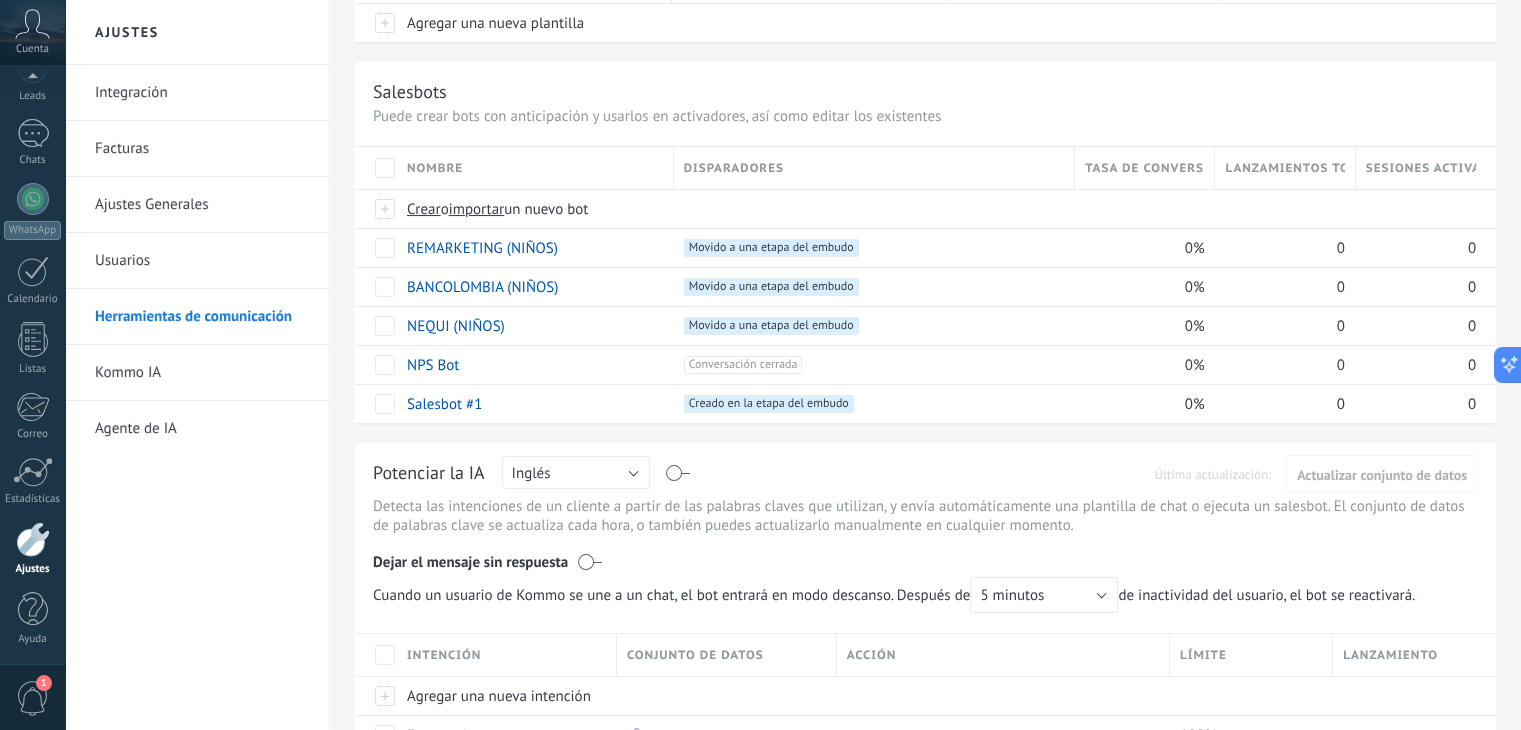 scroll, scrollTop: 200, scrollLeft: 0, axis: vertical 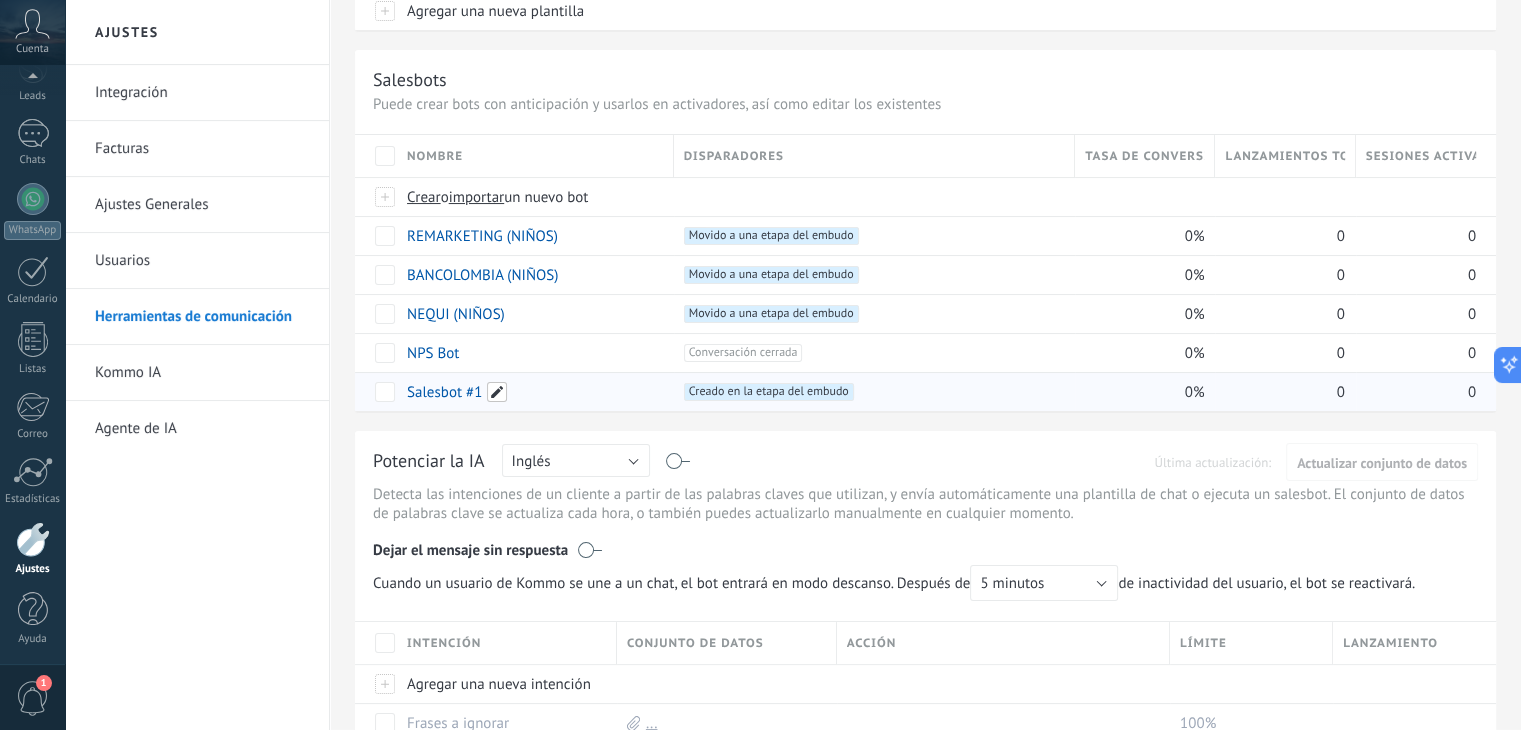 click at bounding box center (497, 392) 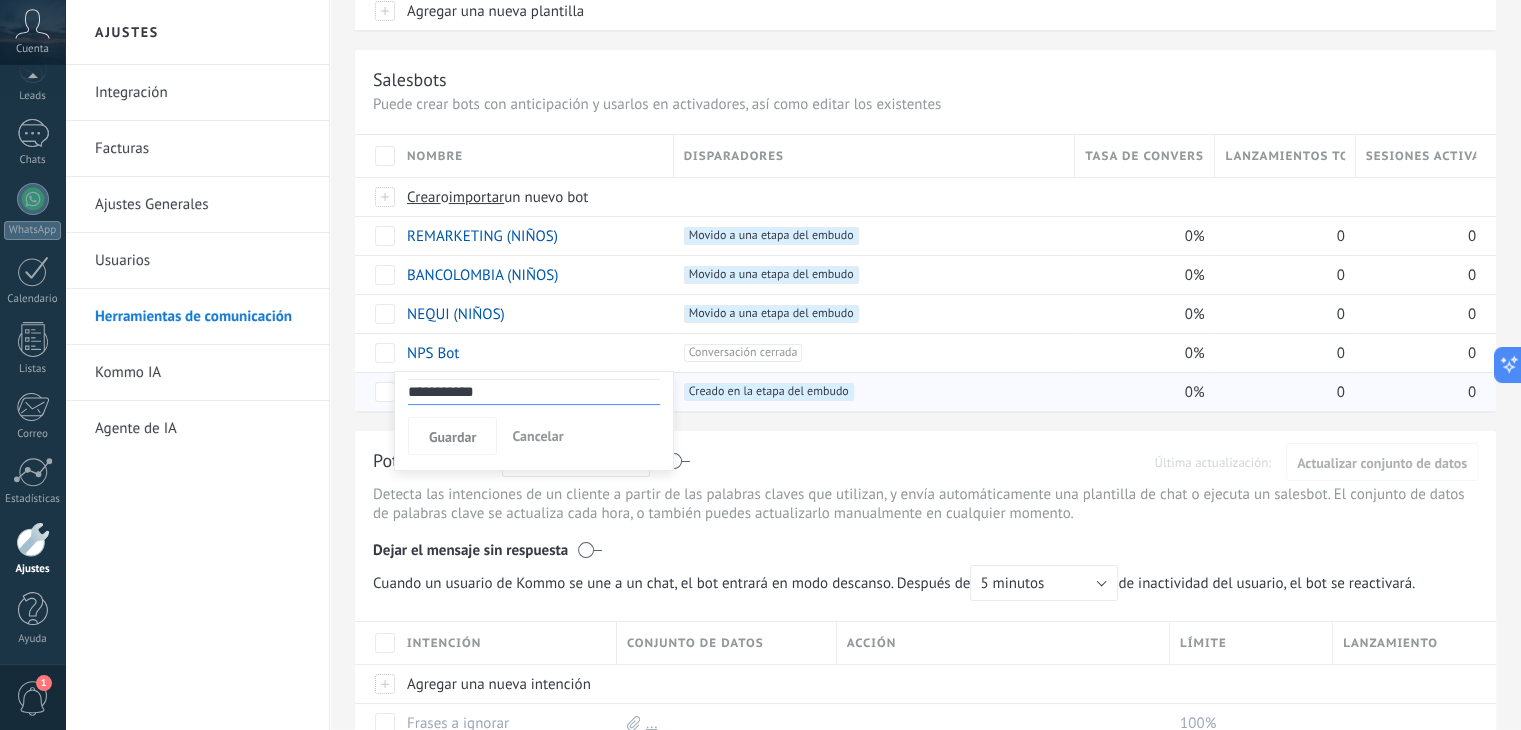 click on "**********" at bounding box center [534, 392] 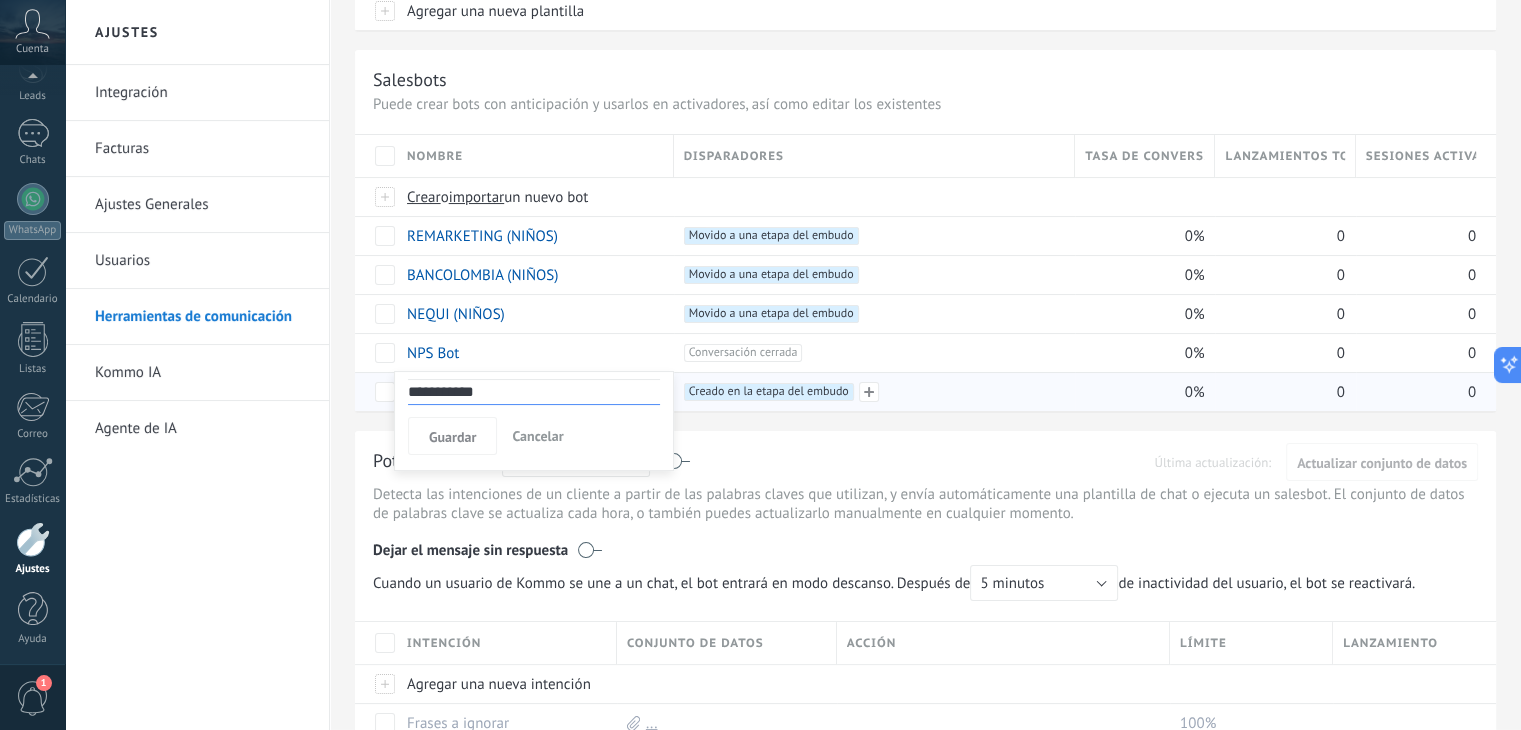 click on "+1 Creado en la etapa del embudo +0" at bounding box center [870, 392] 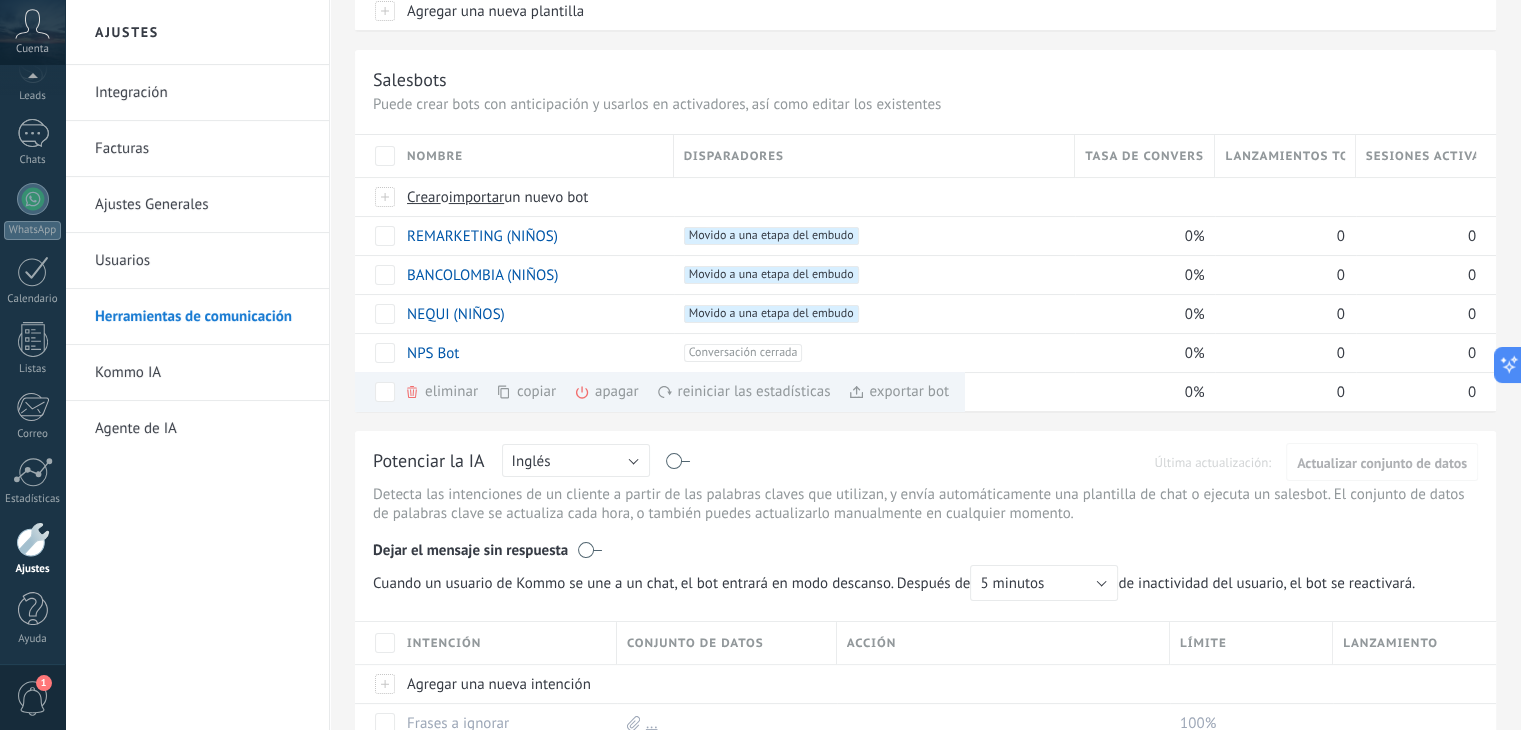 click on "Agente de IA" at bounding box center (202, 429) 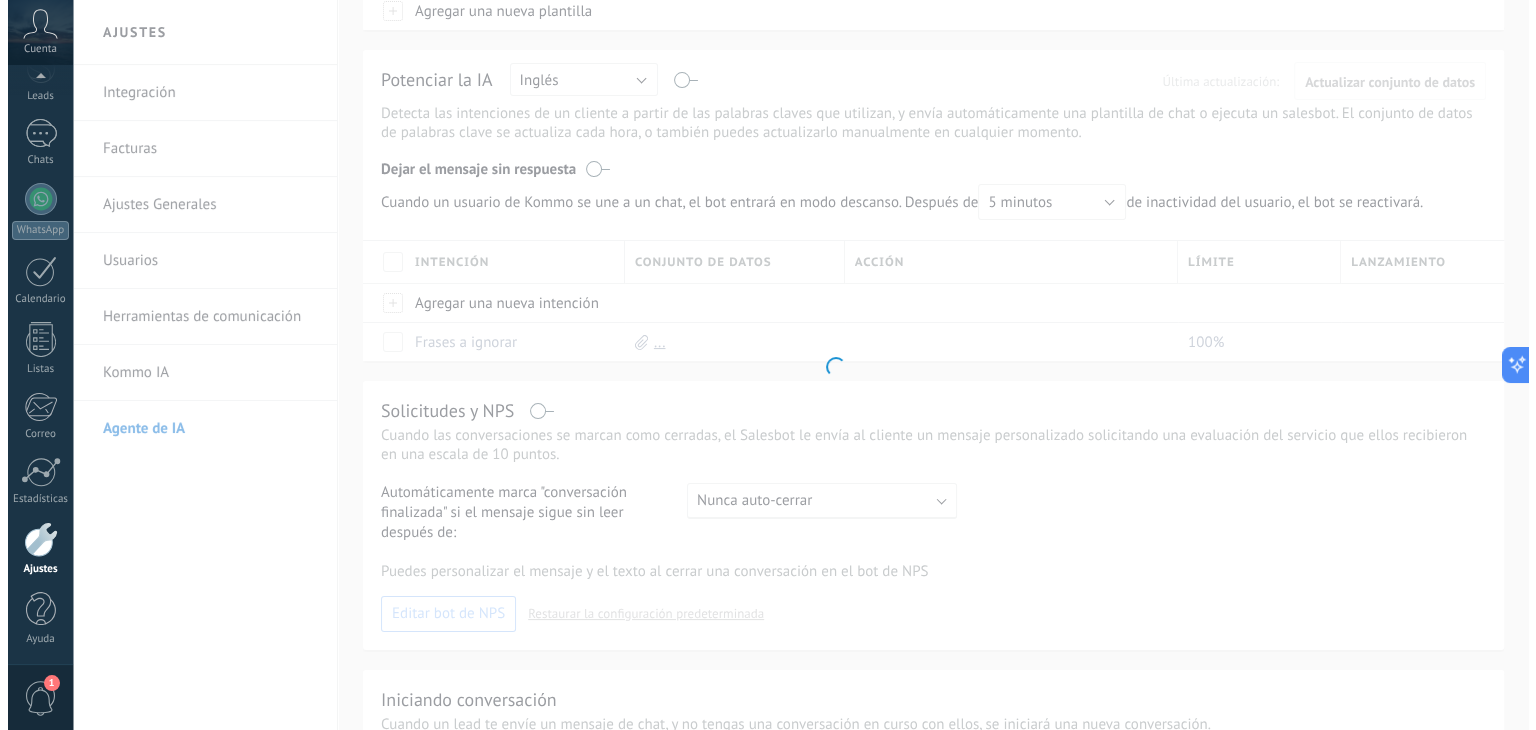scroll, scrollTop: 0, scrollLeft: 0, axis: both 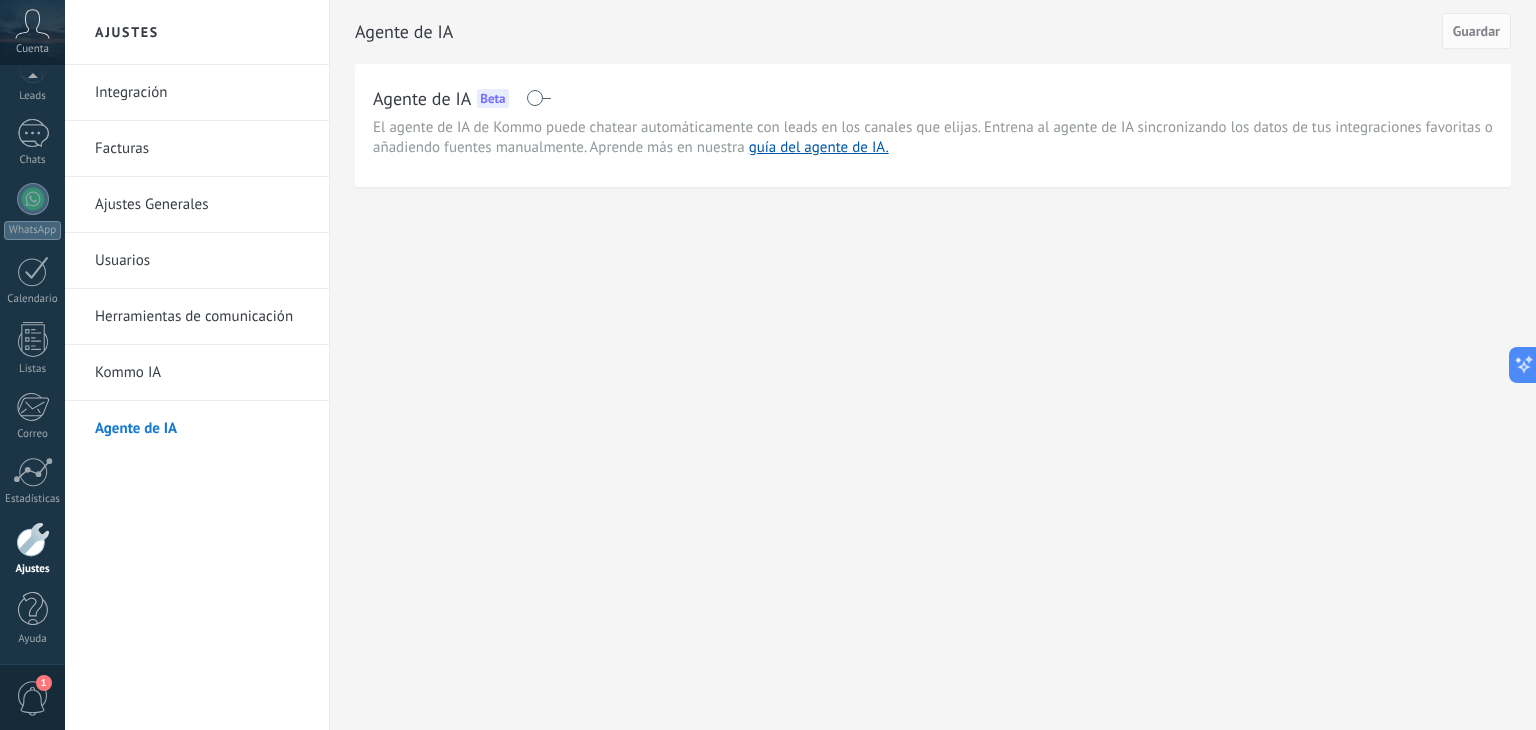 click on "Ajustes Integración Facturas Ajustes Generales Usuarios Herramientas de comunicación Kommo IA Agente de IA Agente de IA Guardar Agente de IA Beta El agente de IA de Kommo puede chatear automáticamente con leads en los canales que elijas. Entrena al agente de IA sincronizando los datos de tus integraciones favoritas o añadiendo fuentes manualmente. Aprende más en nuestra   guía del agente de IA." at bounding box center (800, 365) 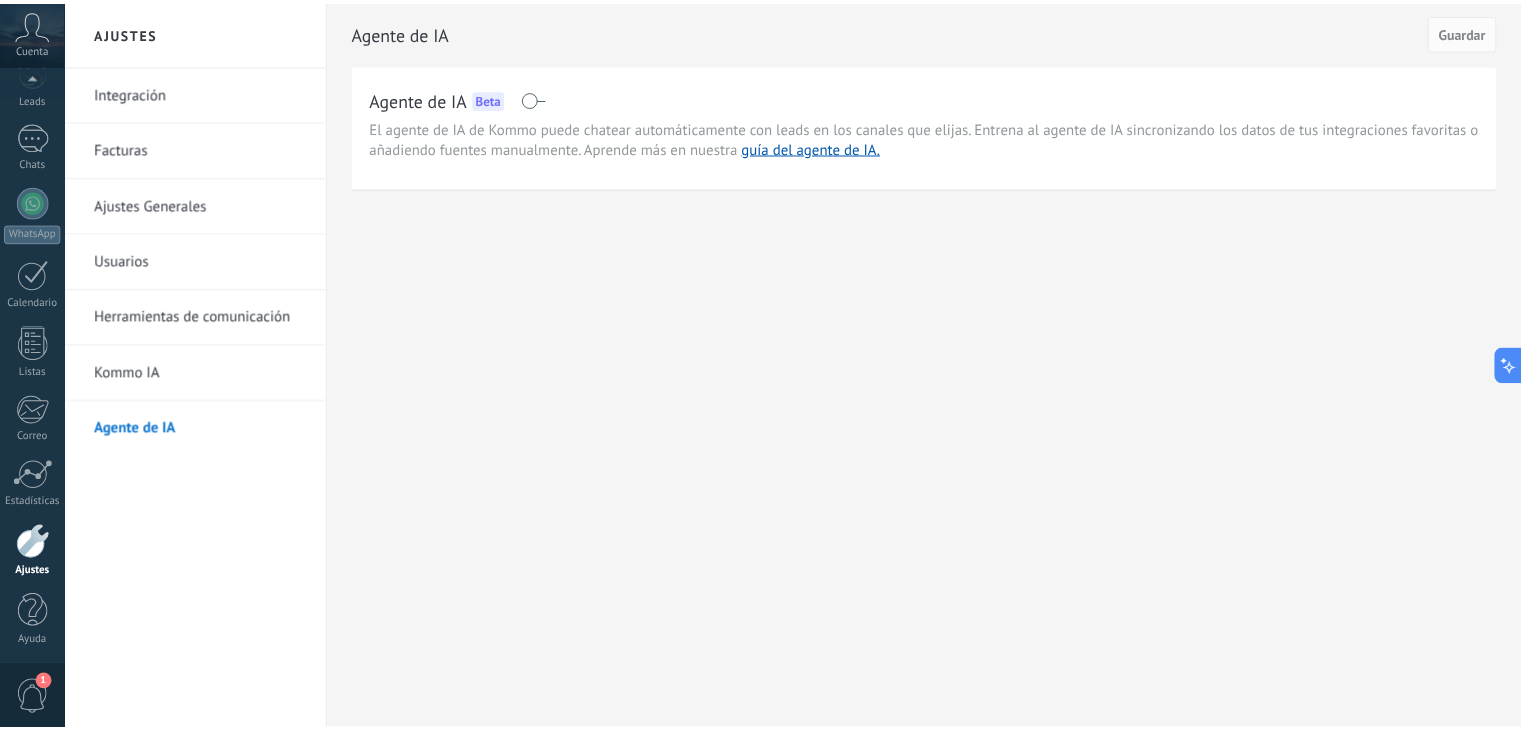 scroll, scrollTop: 101, scrollLeft: 0, axis: vertical 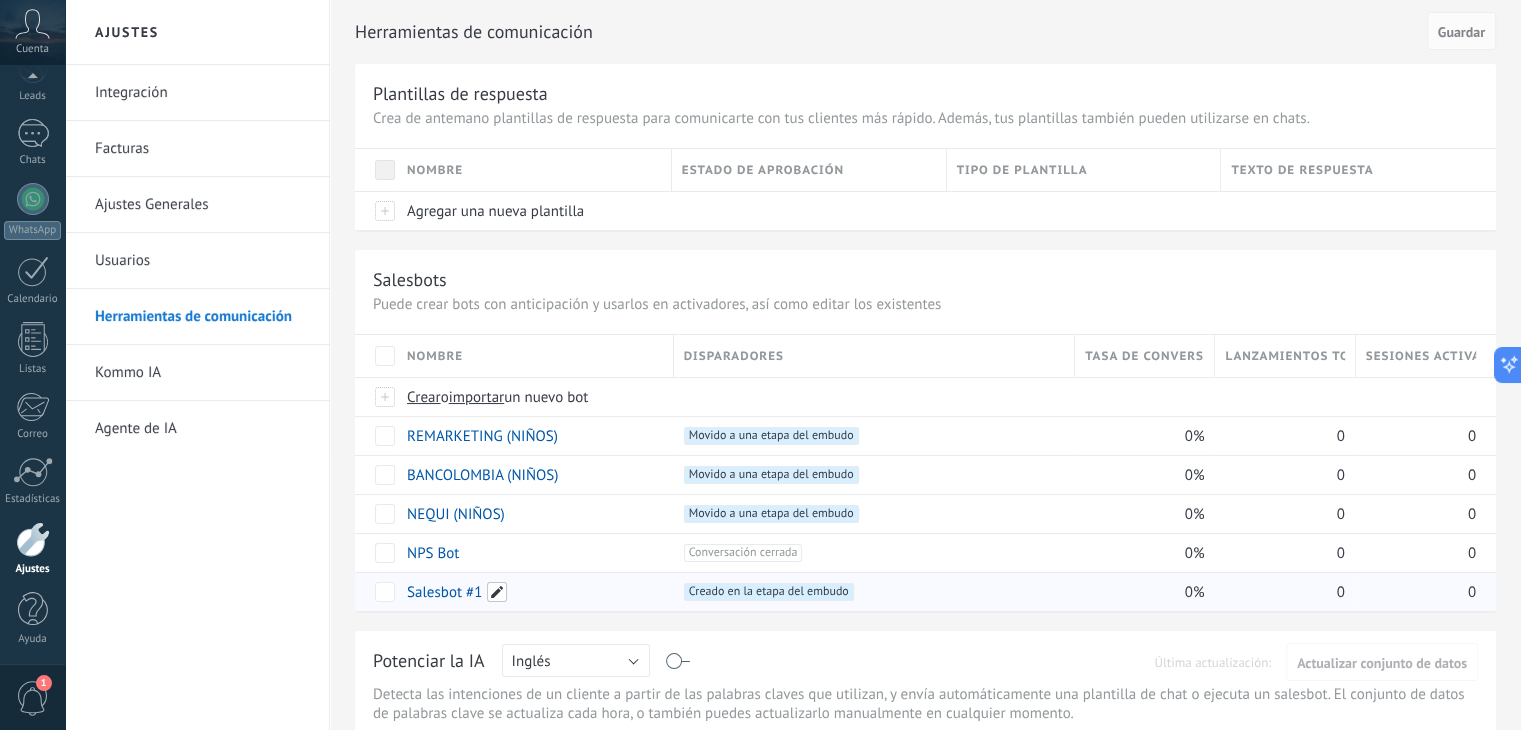 click at bounding box center (497, 592) 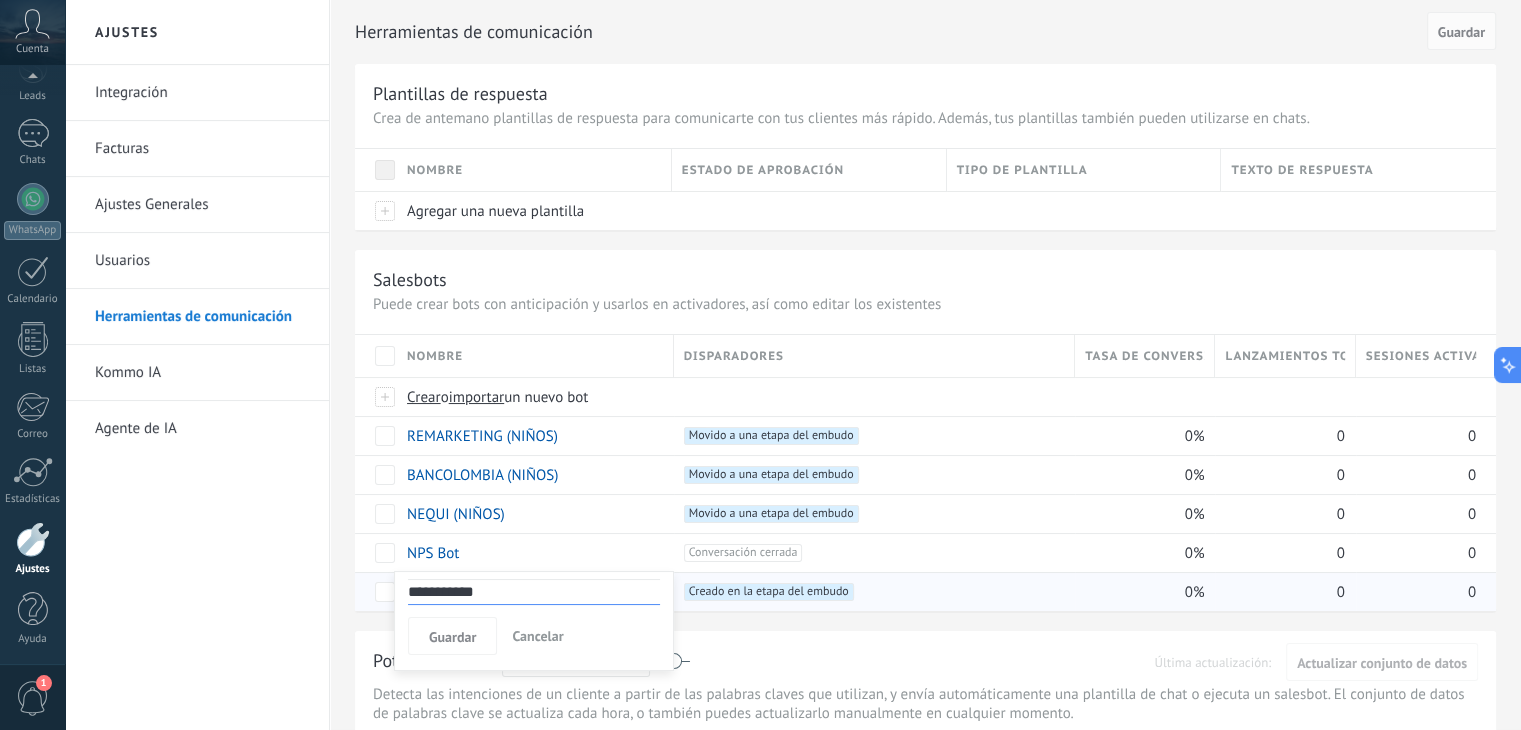 click on "**********" at bounding box center (534, 592) 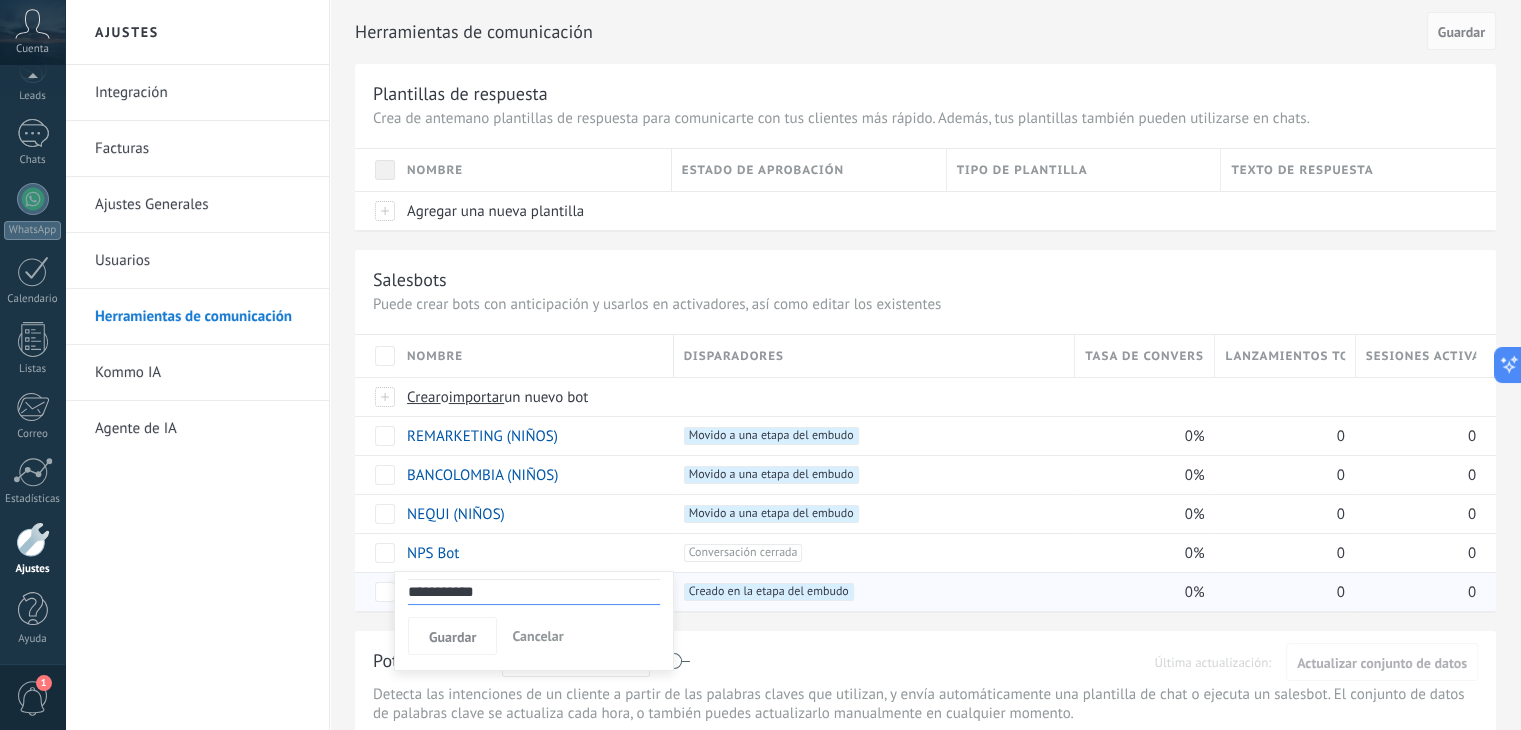 drag, startPoint x: 486, startPoint y: 586, endPoint x: 407, endPoint y: 597, distance: 79.762146 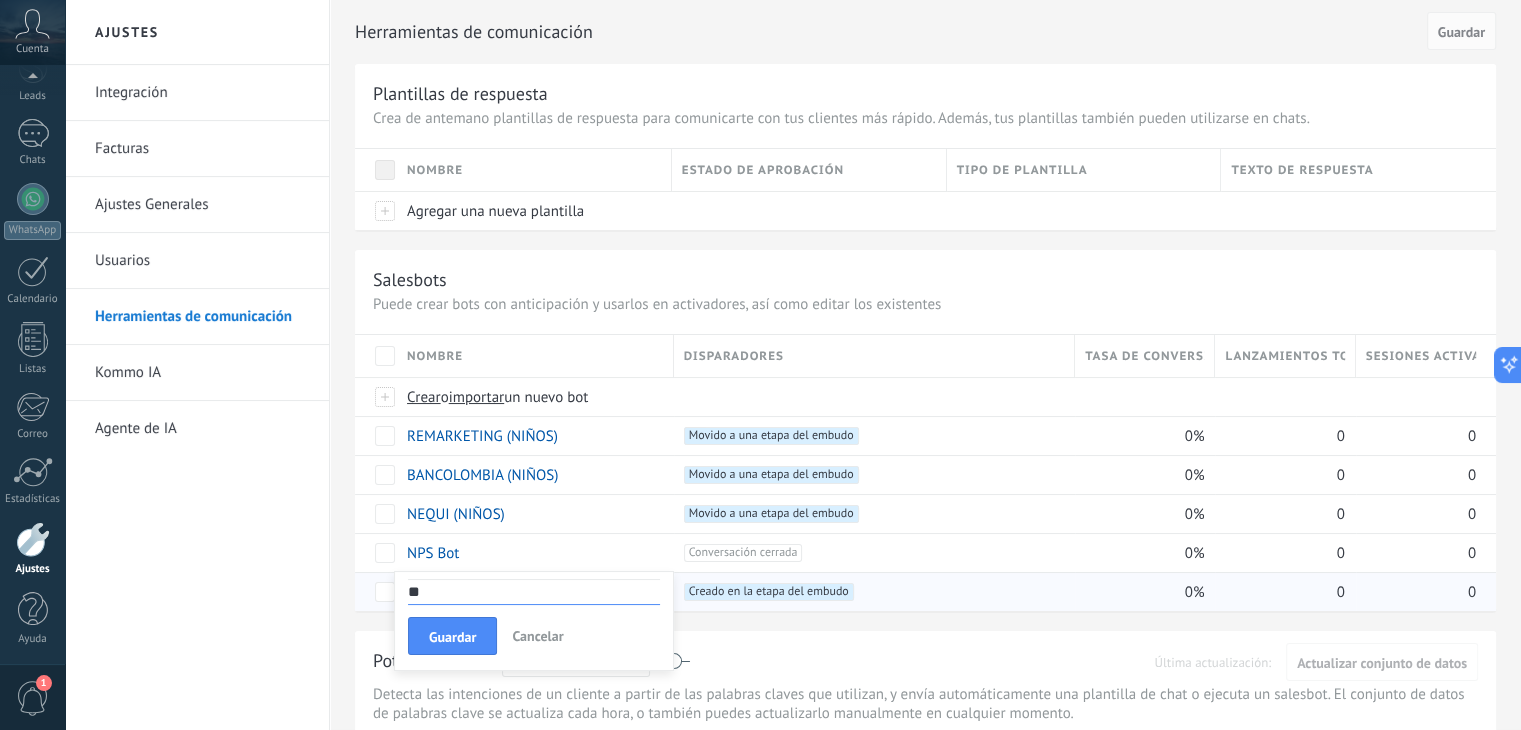 type on "*" 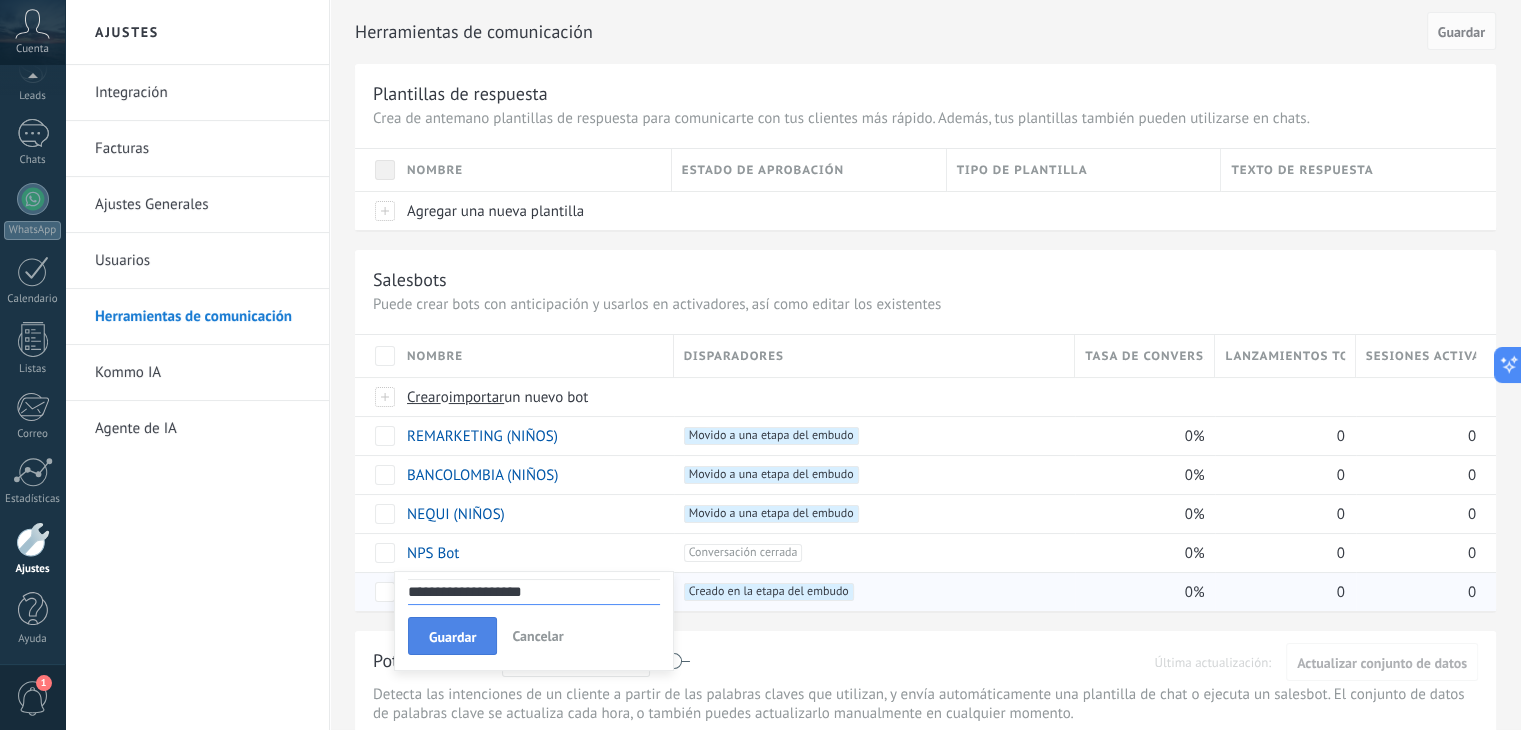 type on "**********" 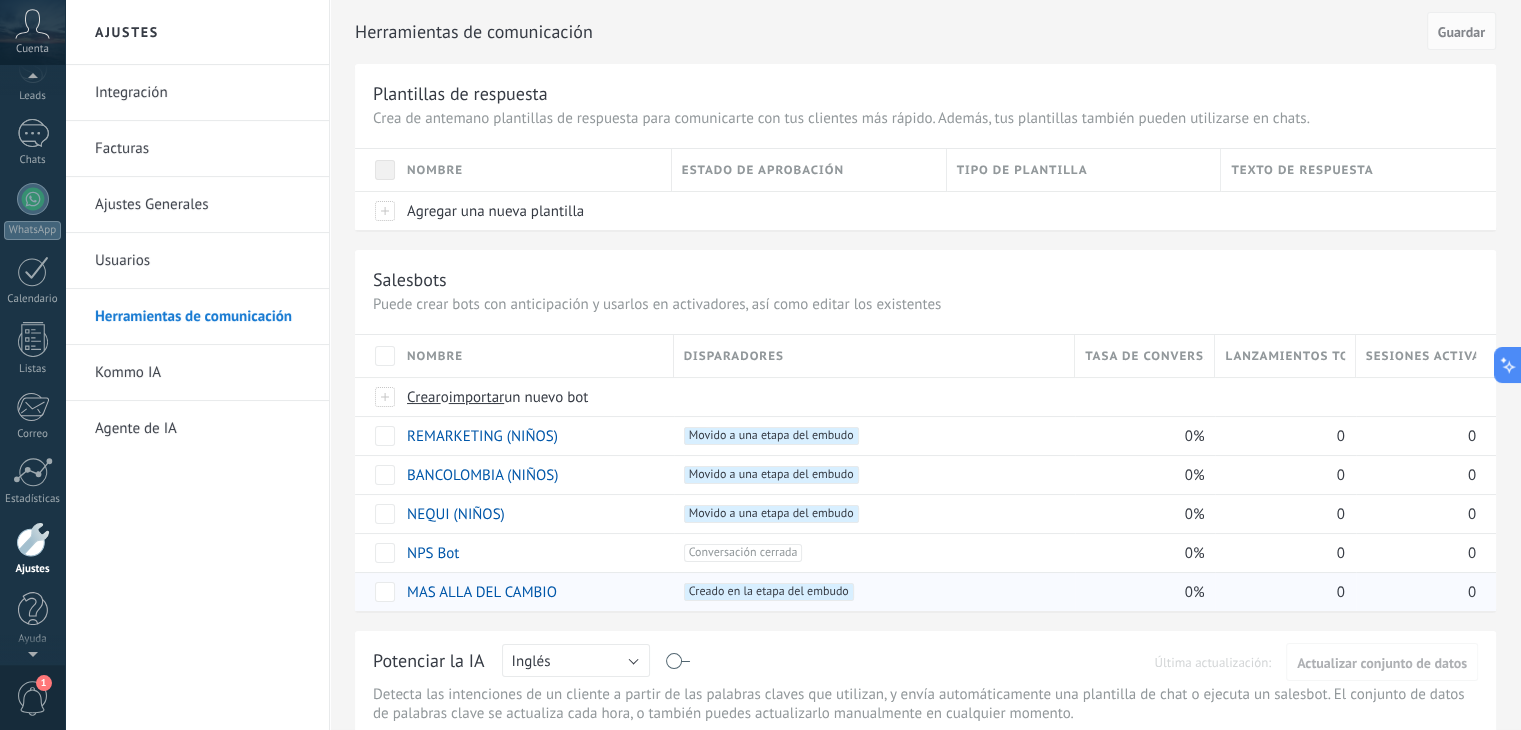 scroll, scrollTop: 0, scrollLeft: 0, axis: both 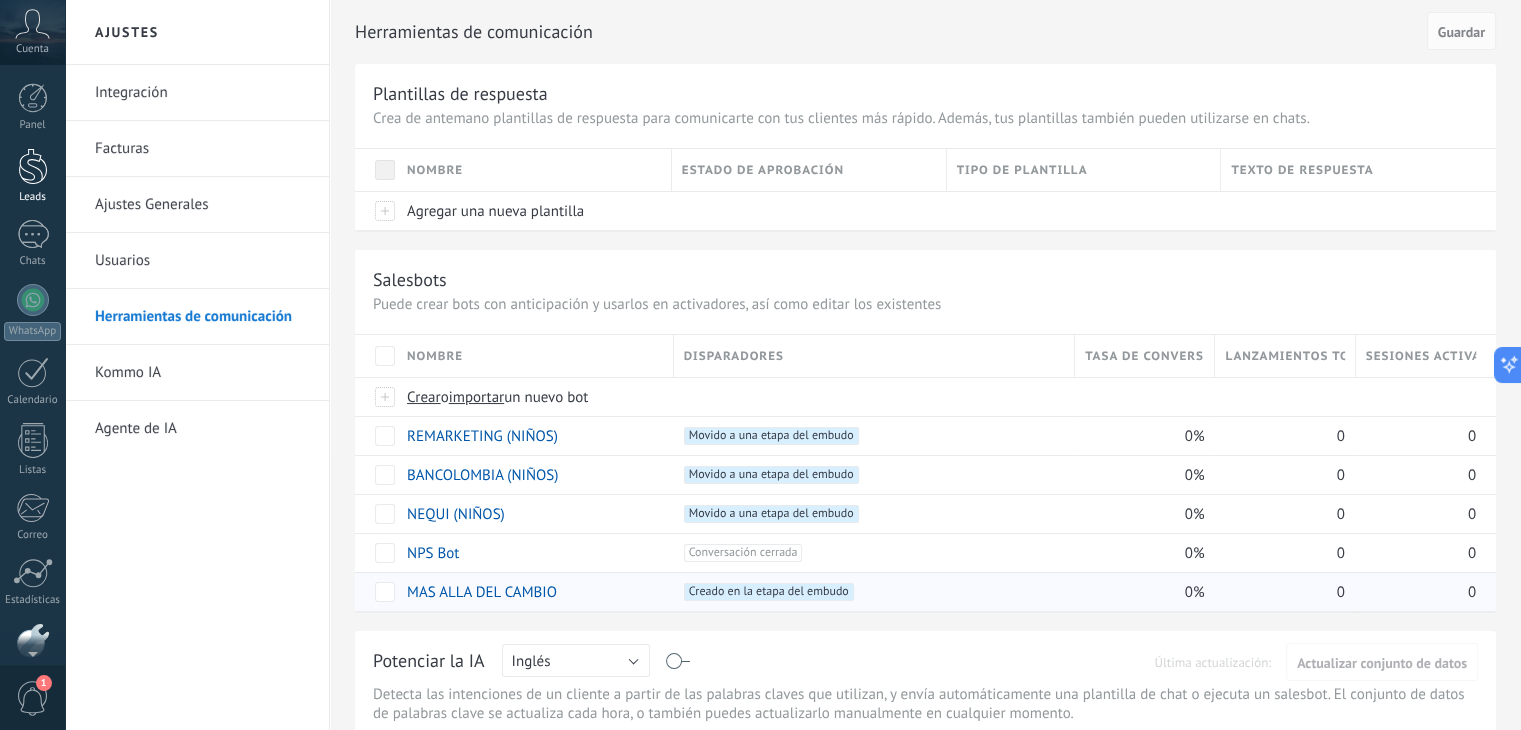 click at bounding box center (33, 166) 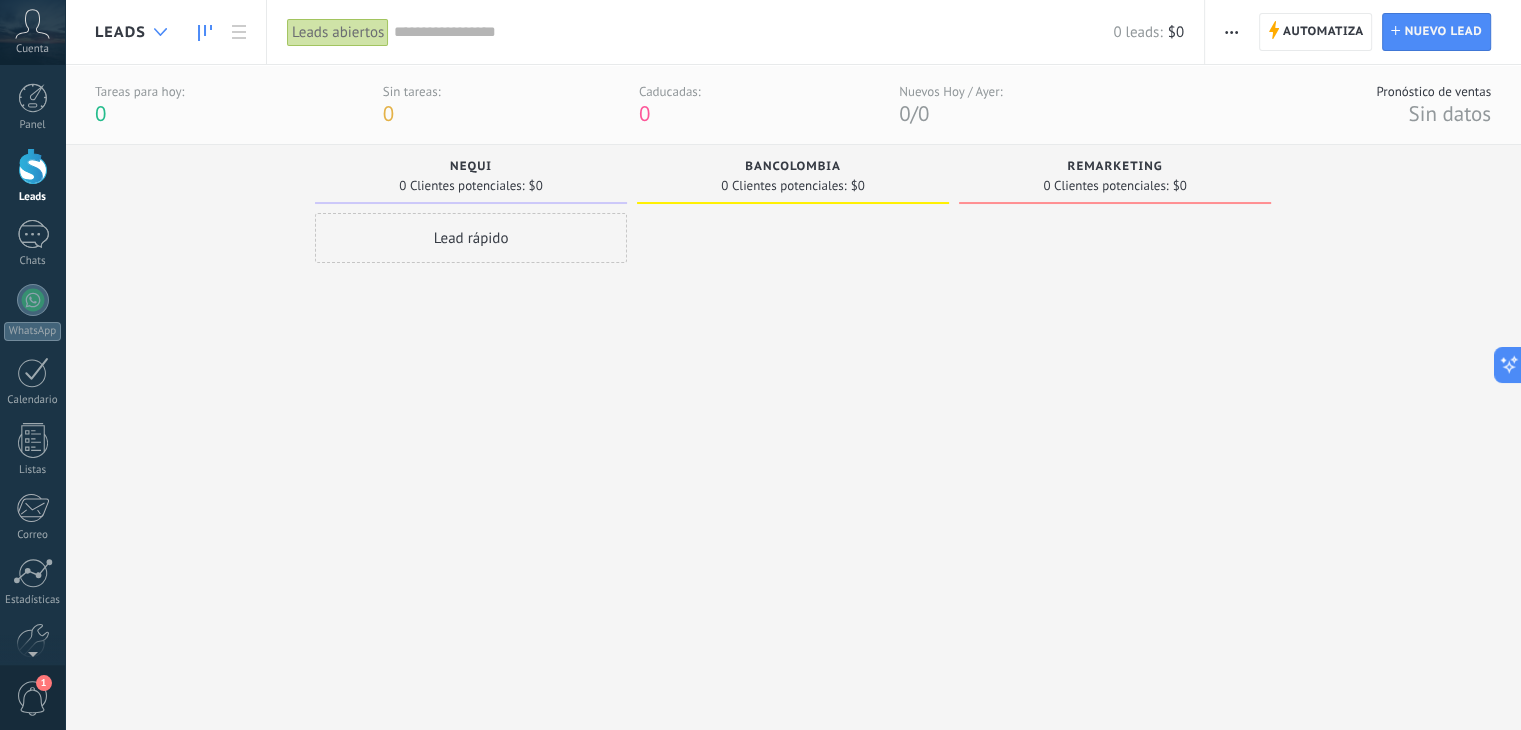 click 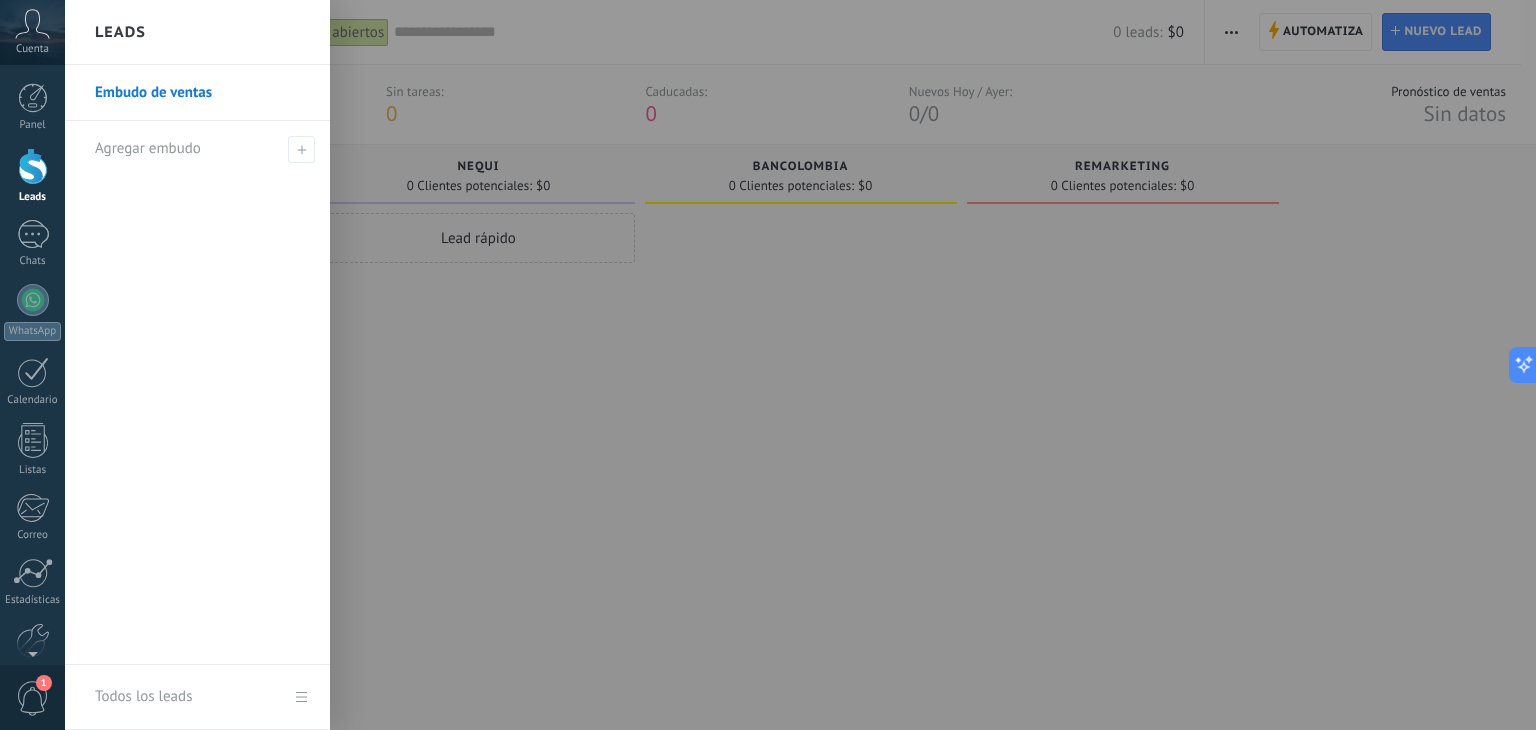 click on "Embudo de ventas" at bounding box center [202, 93] 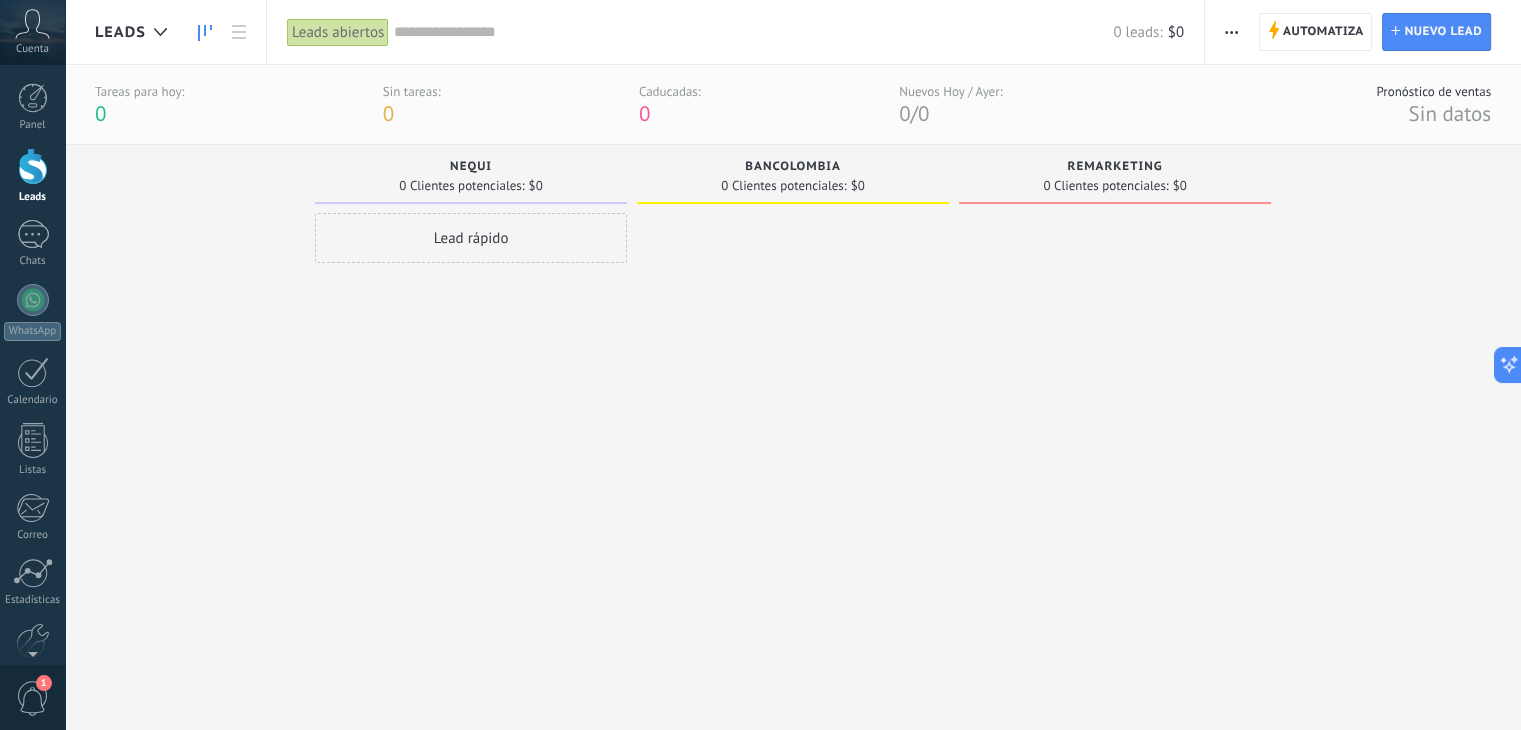 click at bounding box center [1115, 447] 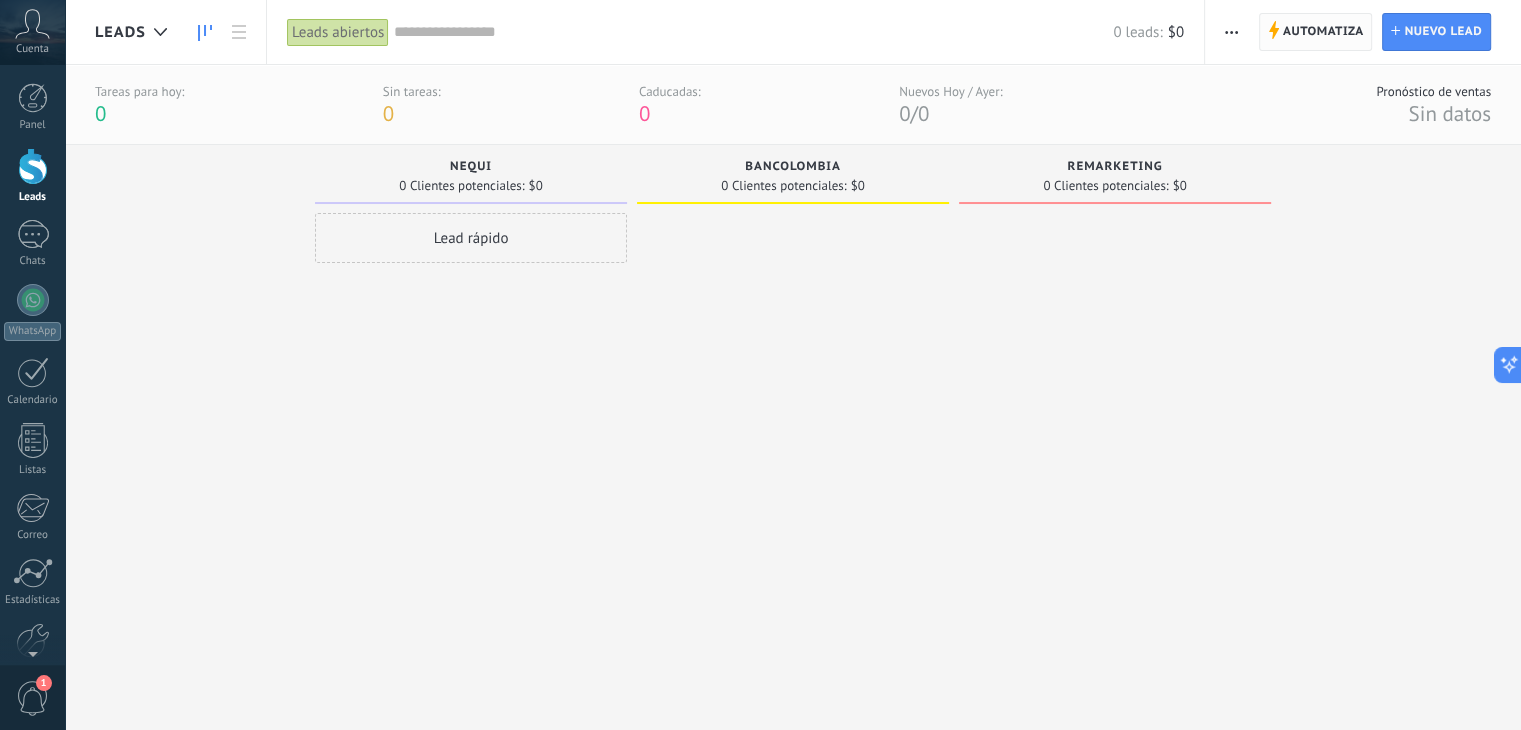 click on "Automatiza" at bounding box center (1323, 32) 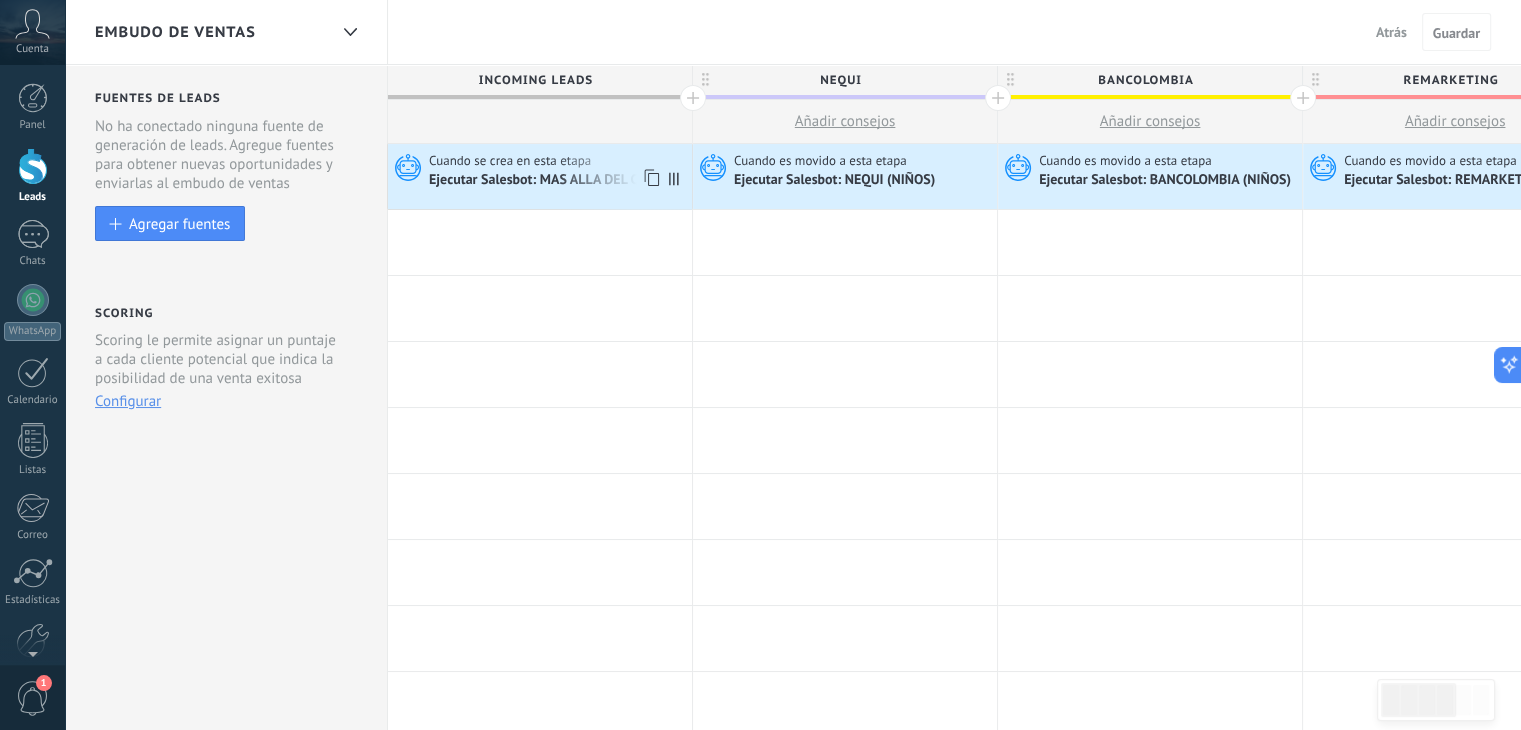 click 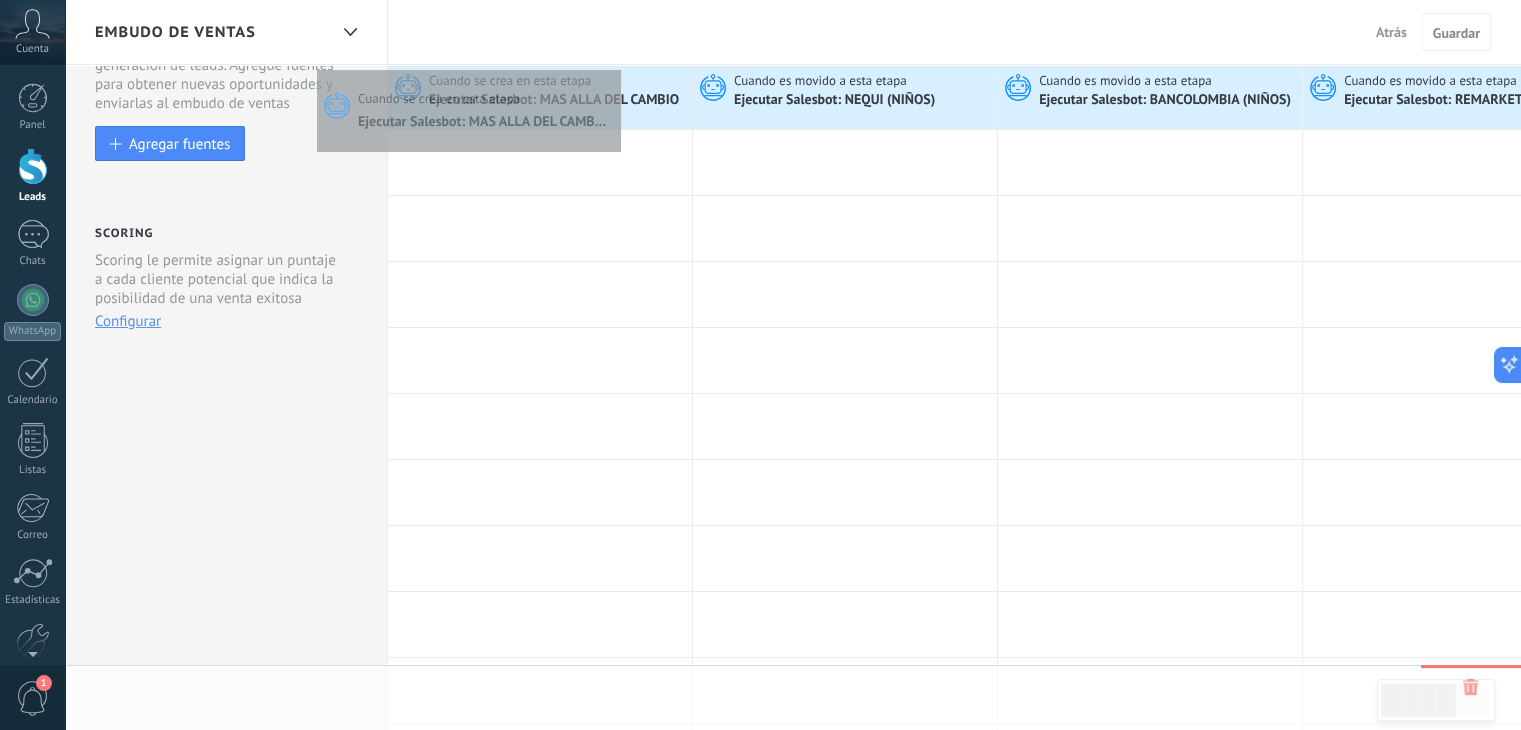 scroll, scrollTop: 0, scrollLeft: 0, axis: both 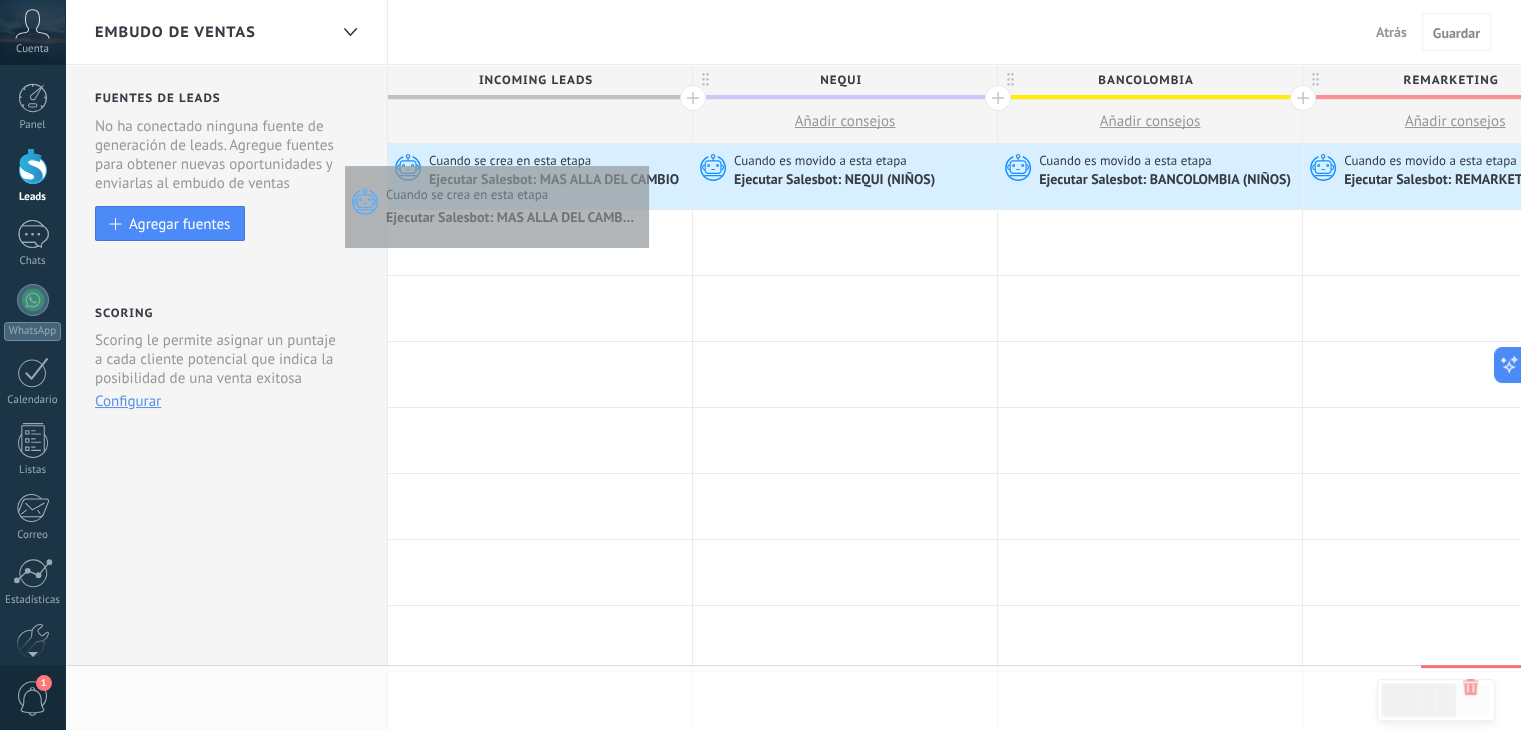 click on "Cuando se crea en esta etapa" at bounding box center [558, 161] 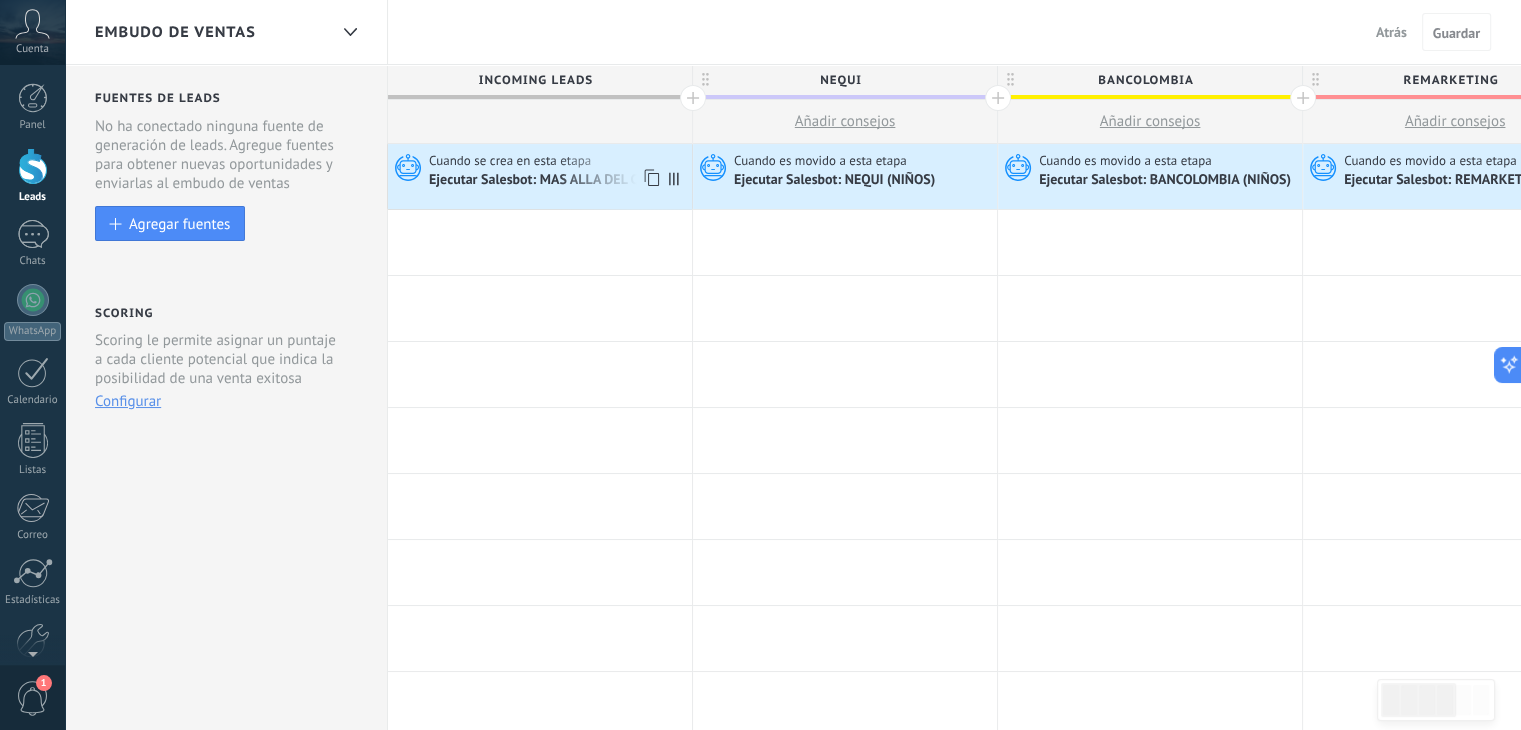 click 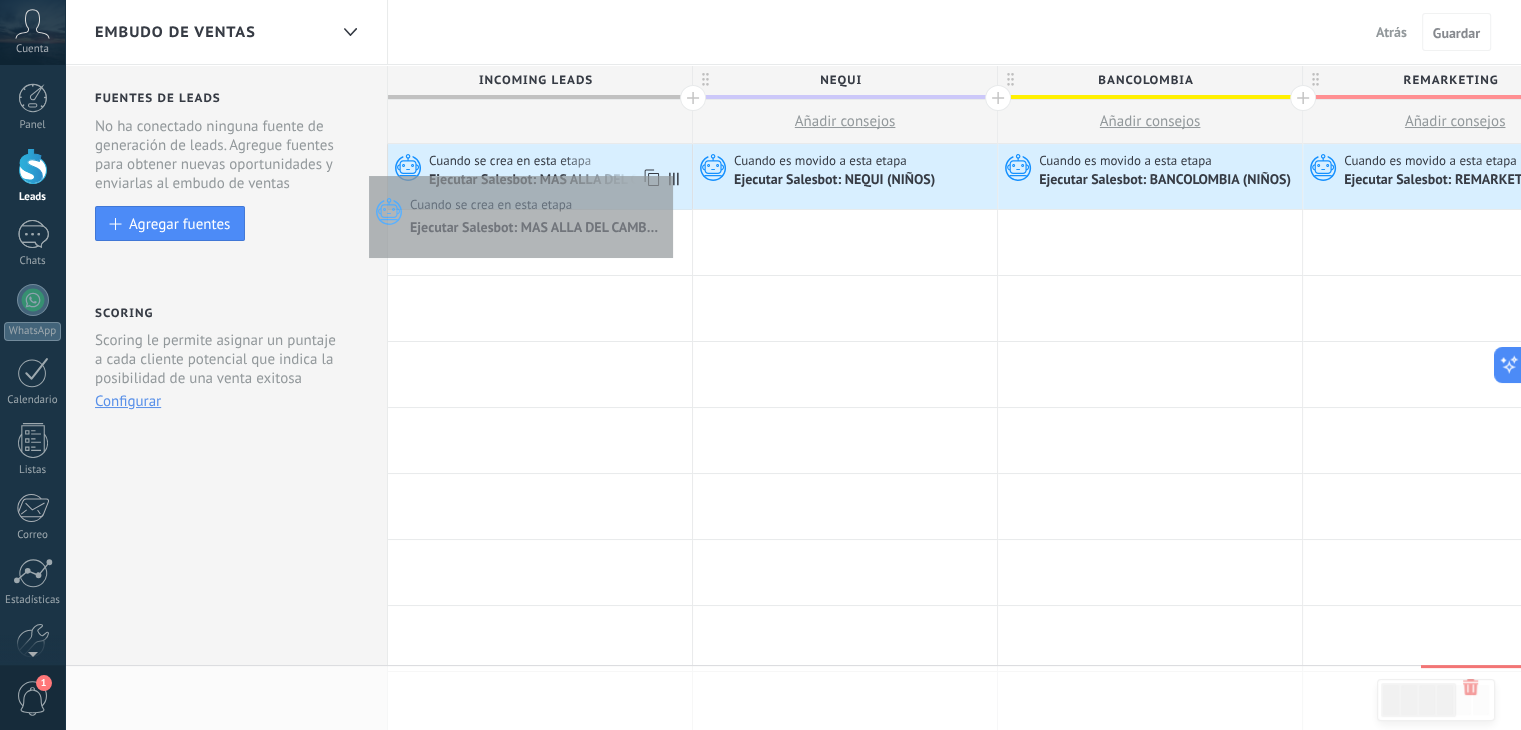 click 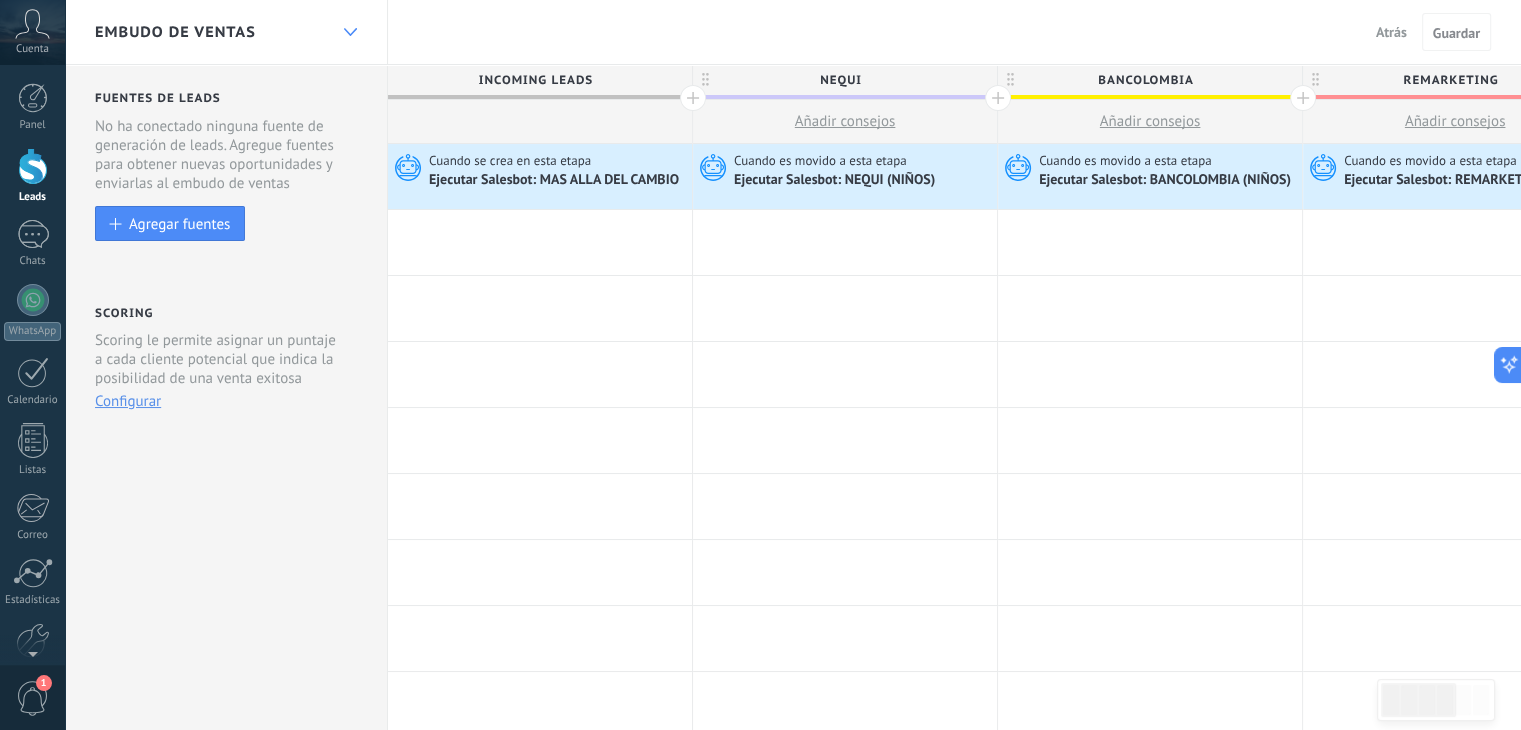click at bounding box center (350, 32) 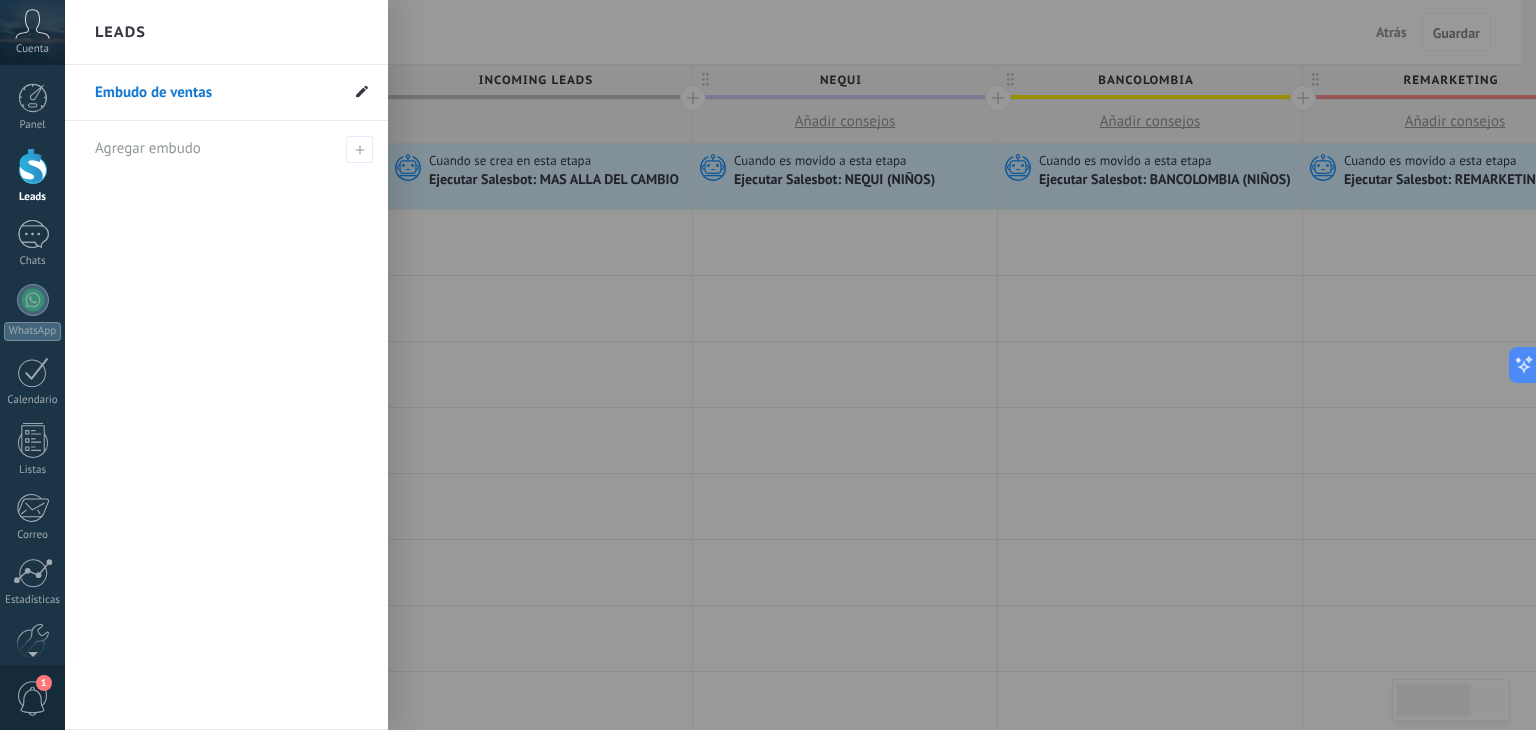 click 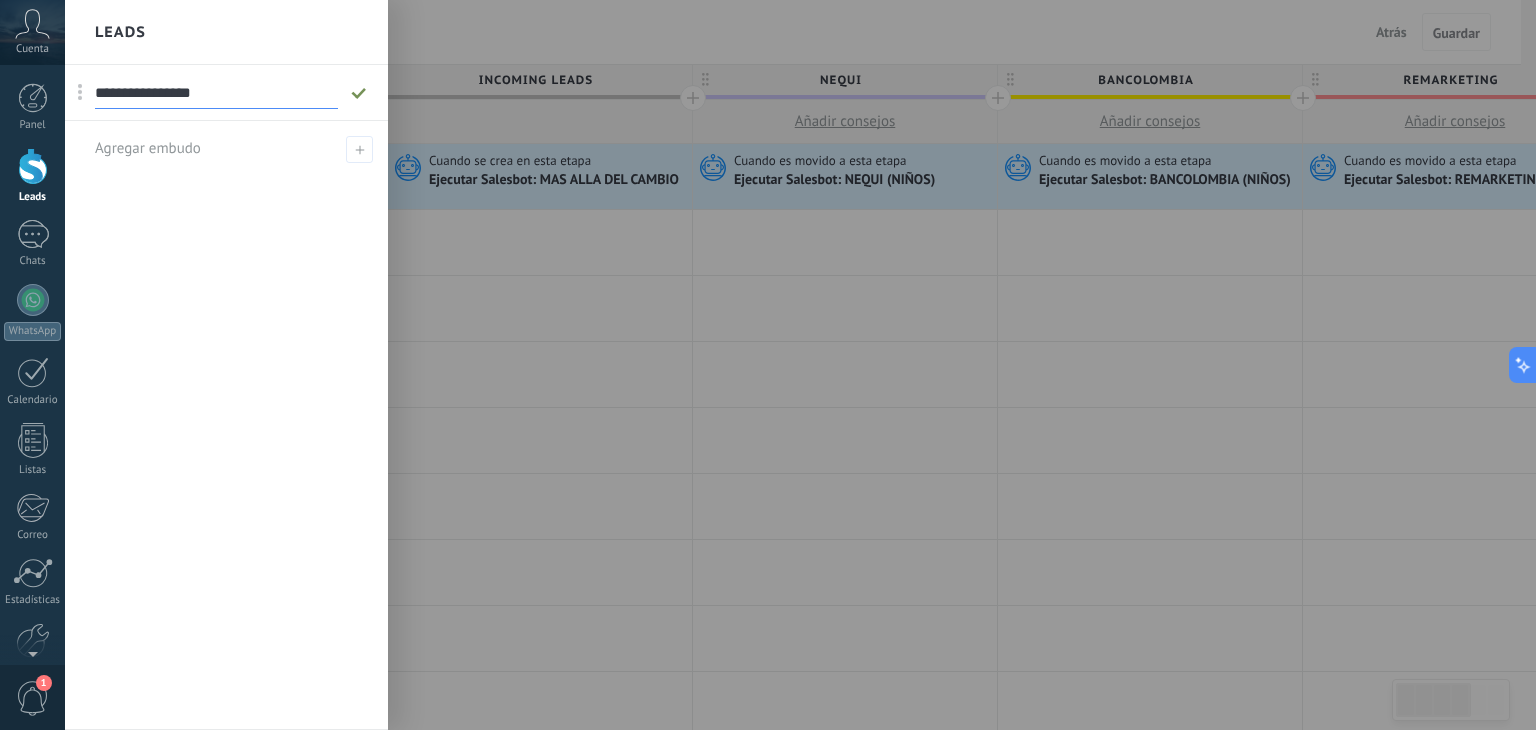 click 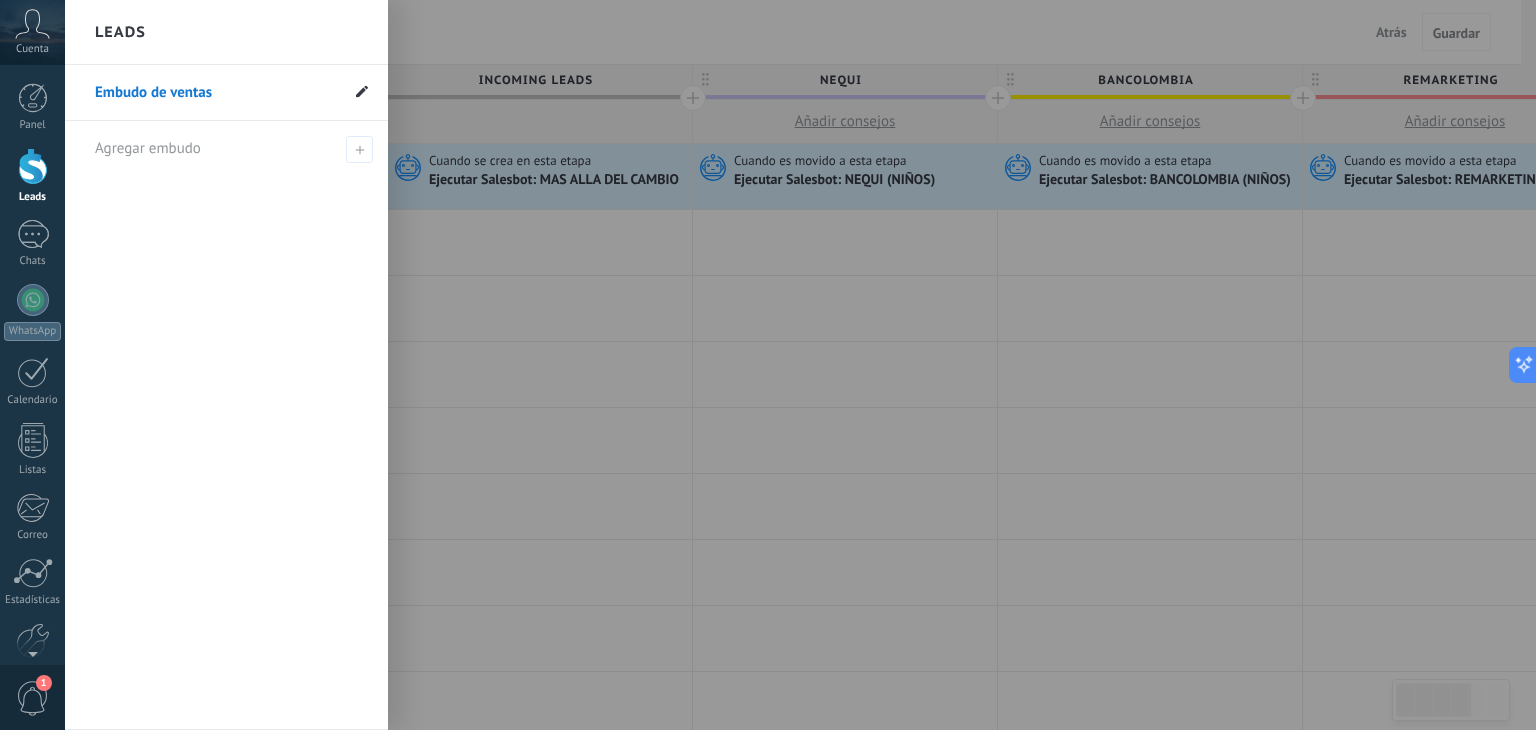 click 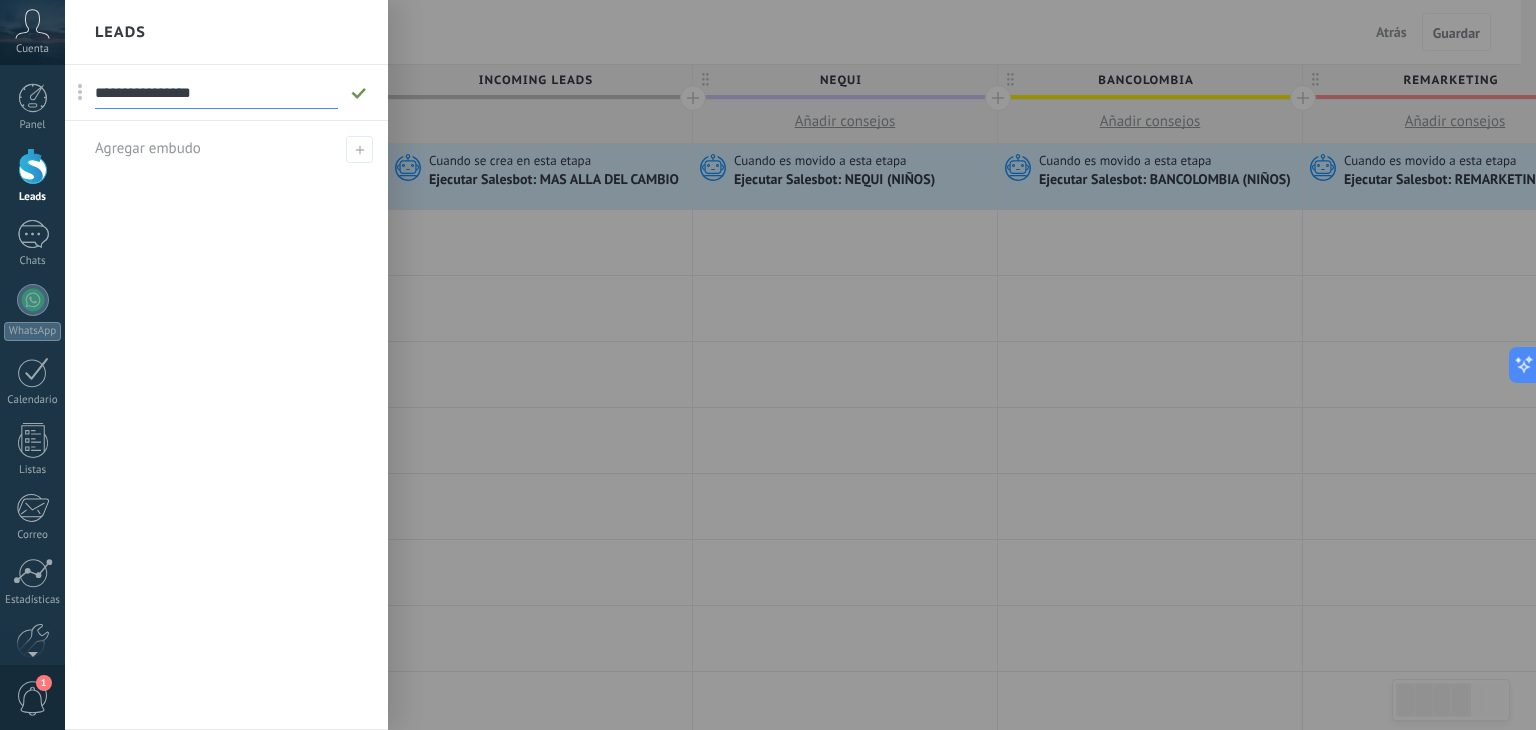 click 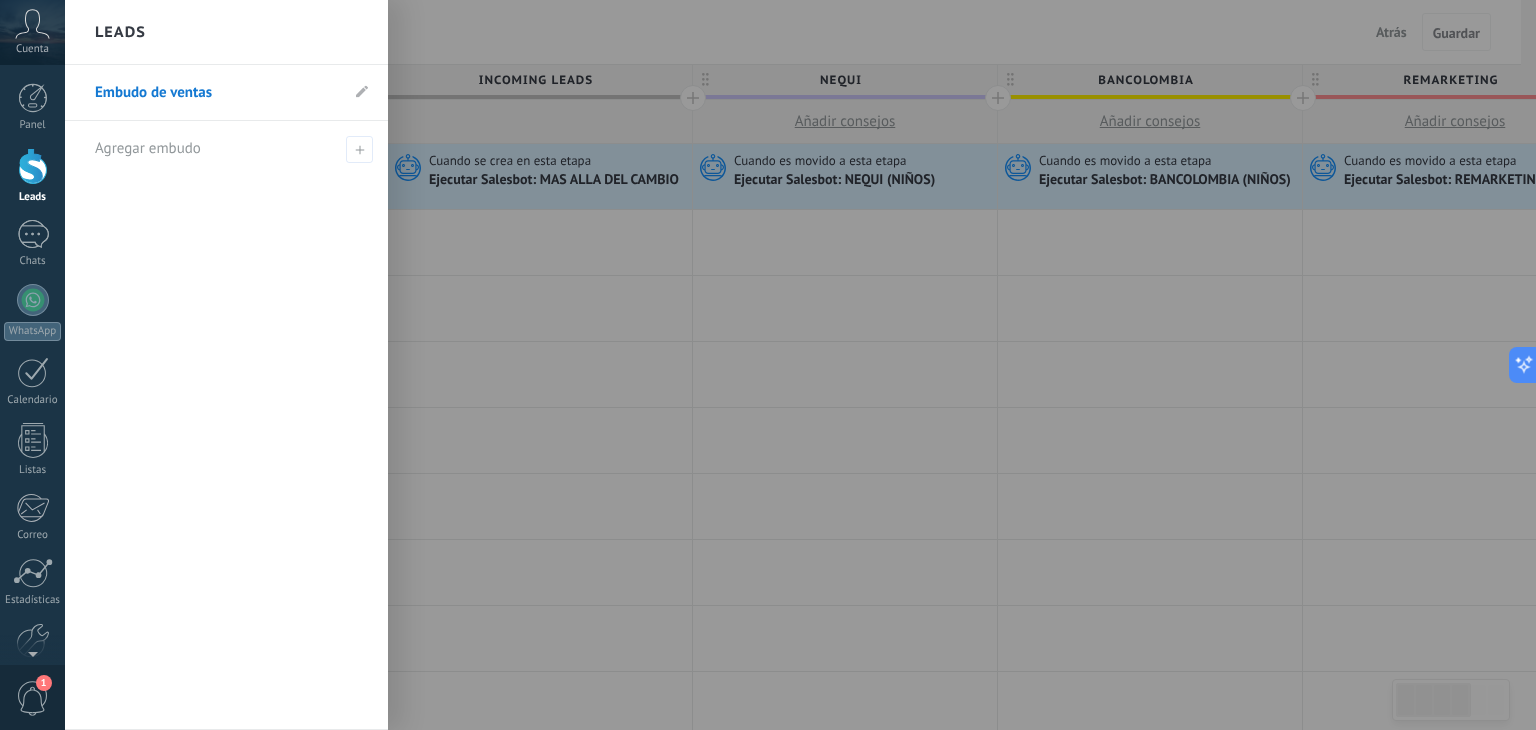 click at bounding box center (833, 365) 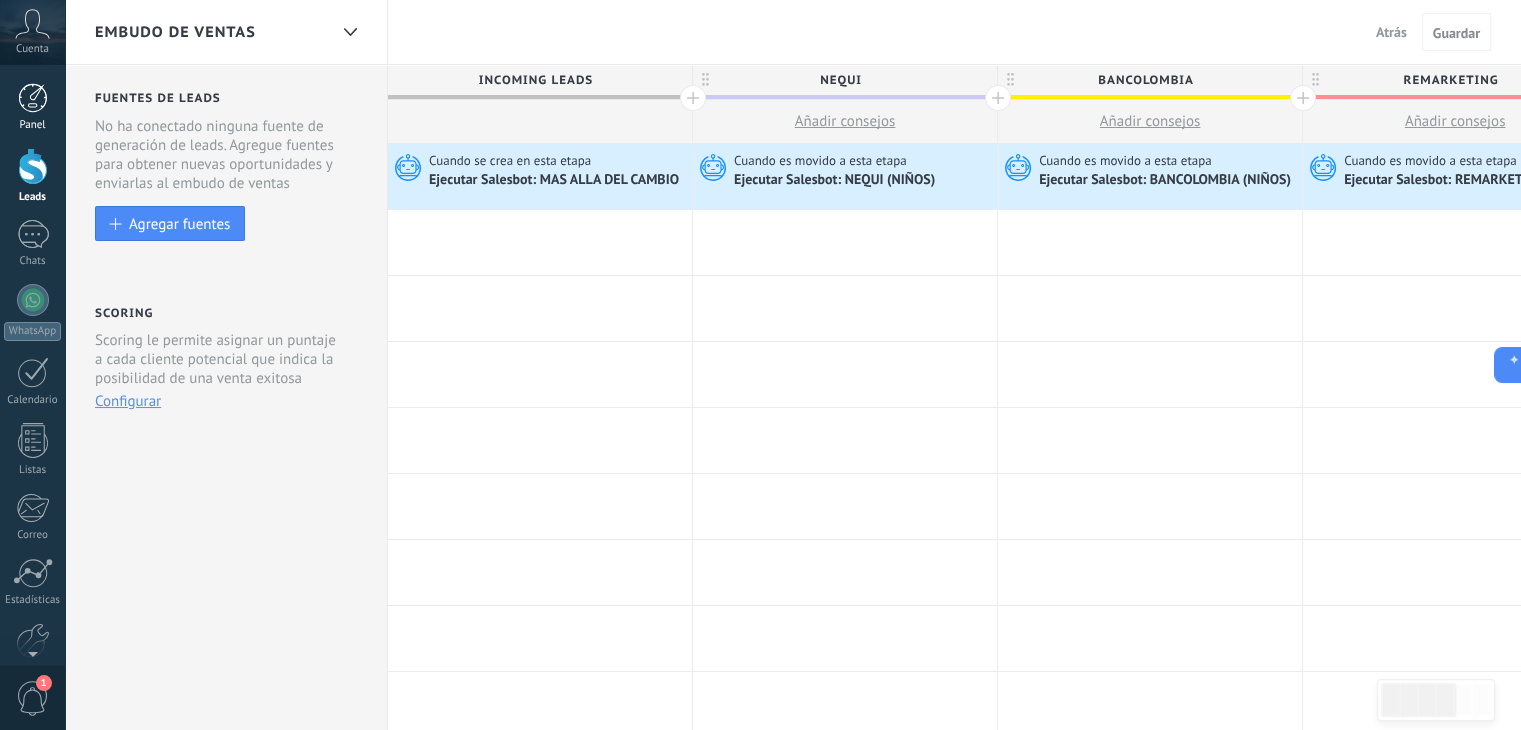 click at bounding box center [33, 98] 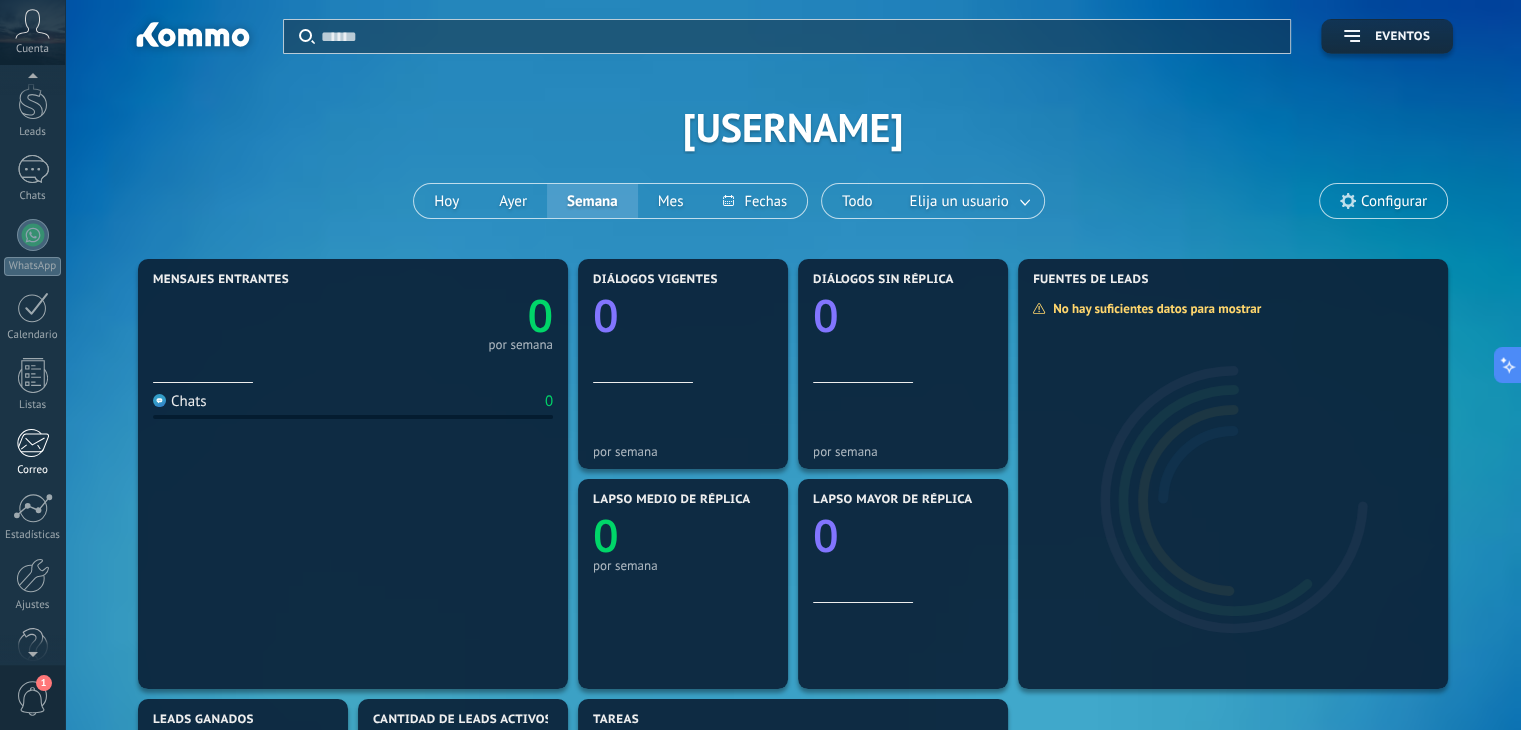 scroll, scrollTop: 101, scrollLeft: 0, axis: vertical 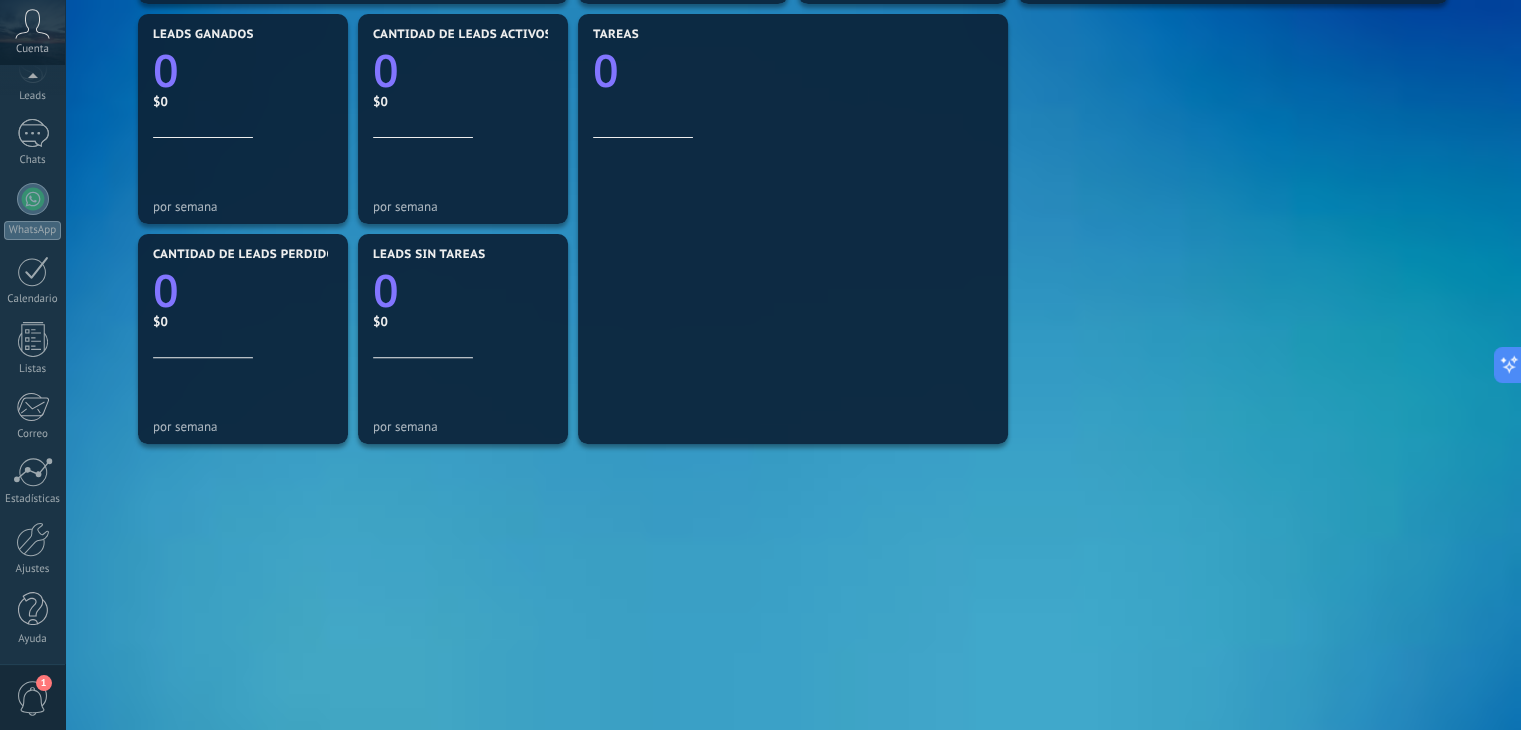 click on "1" at bounding box center (33, 698) 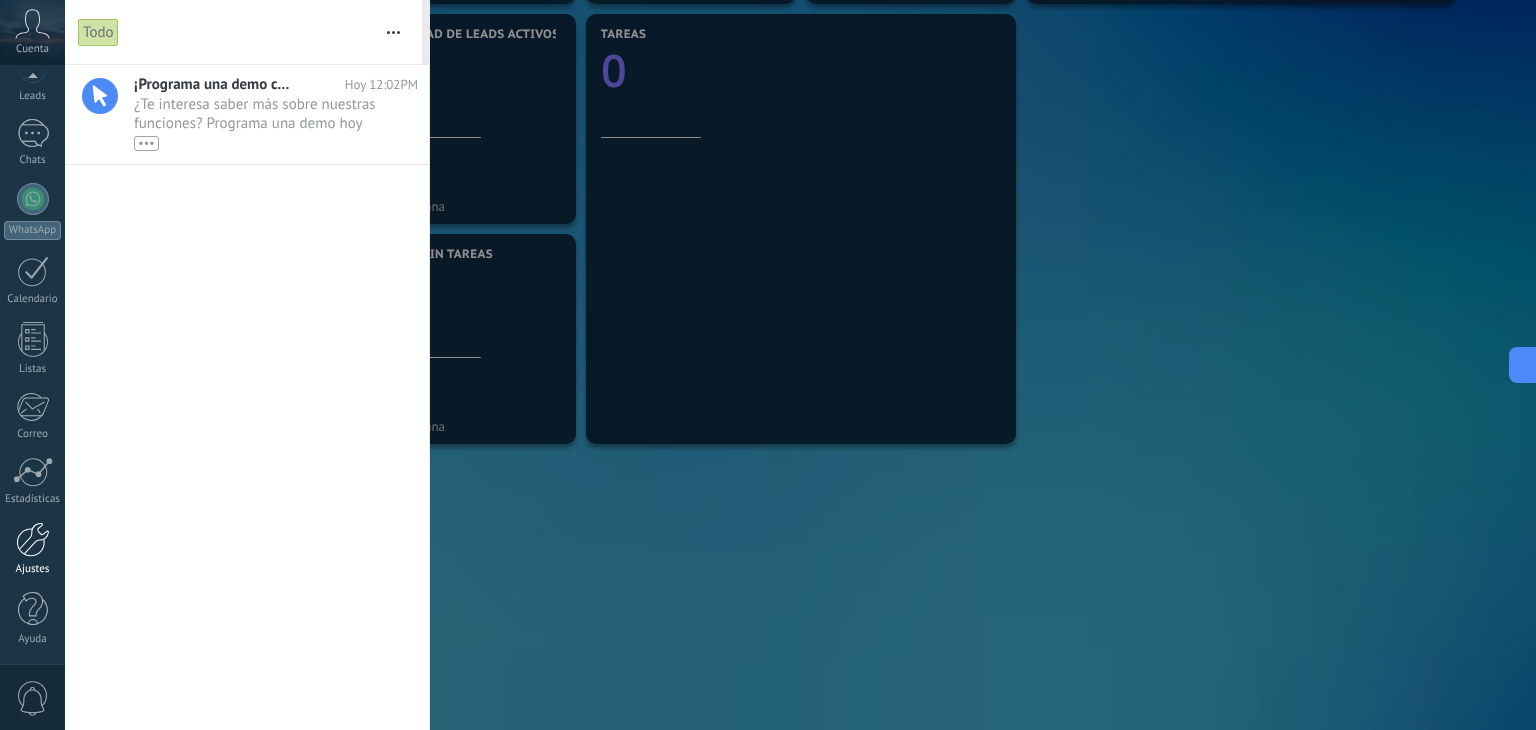 click at bounding box center [33, 539] 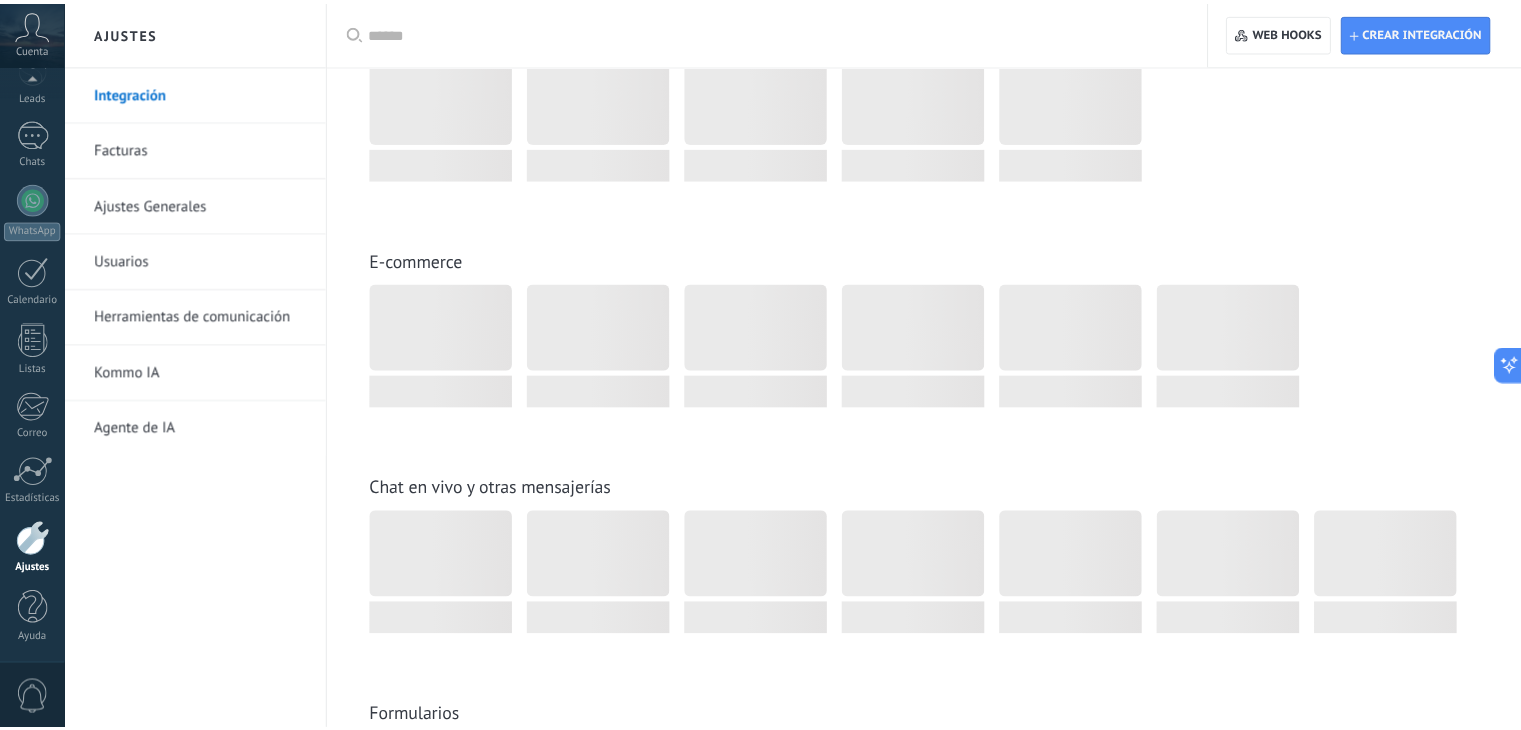 scroll, scrollTop: 0, scrollLeft: 0, axis: both 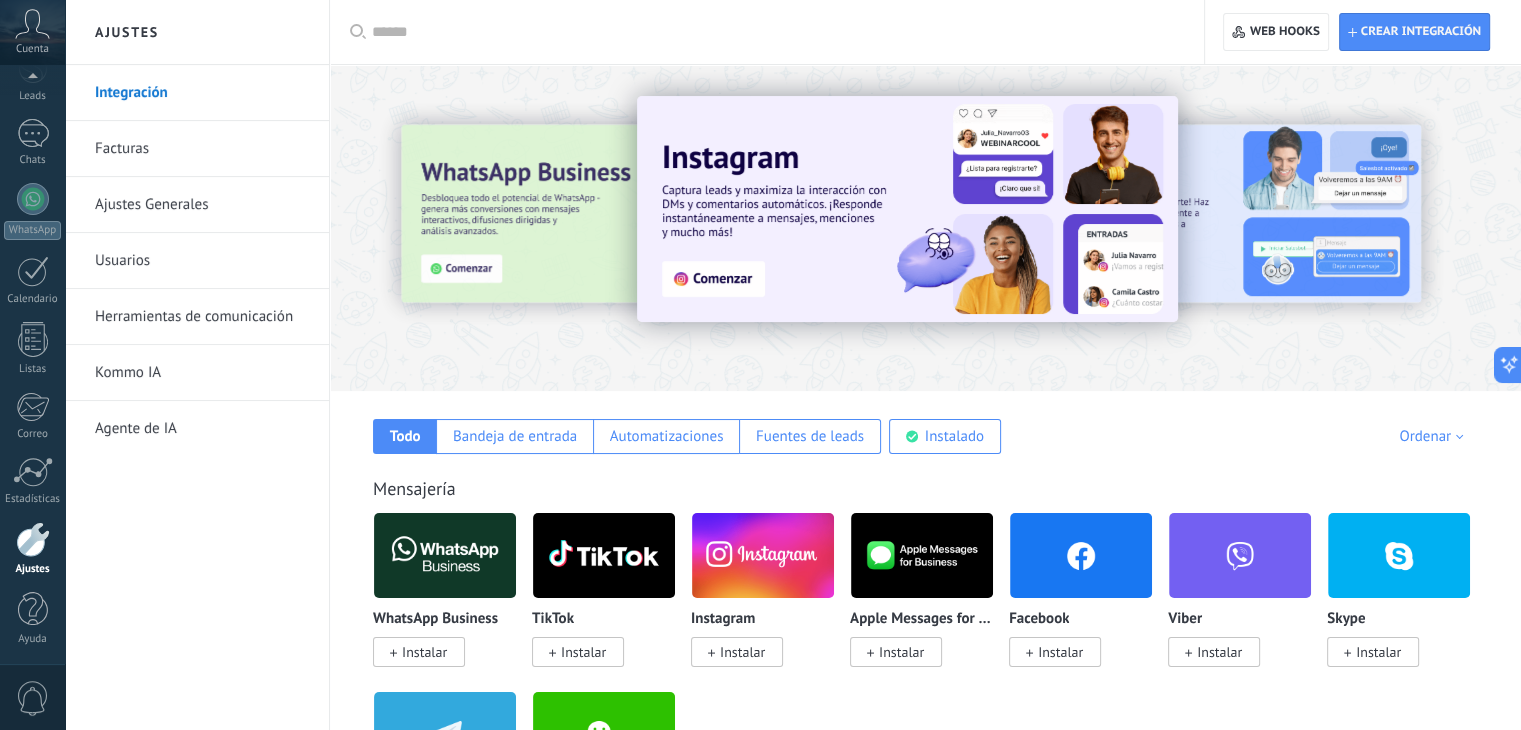 click on "Herramientas de comunicación" at bounding box center (202, 317) 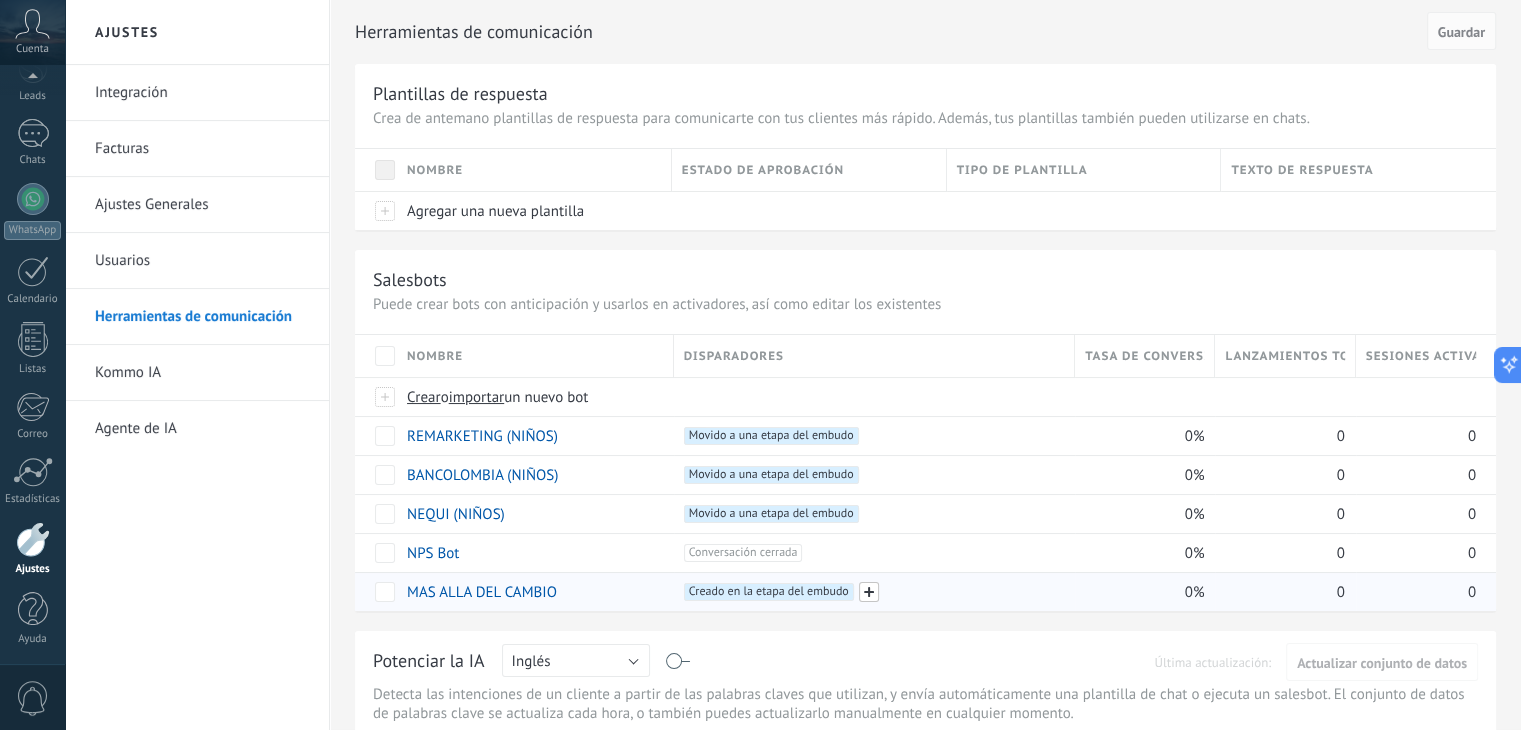 click at bounding box center (869, 592) 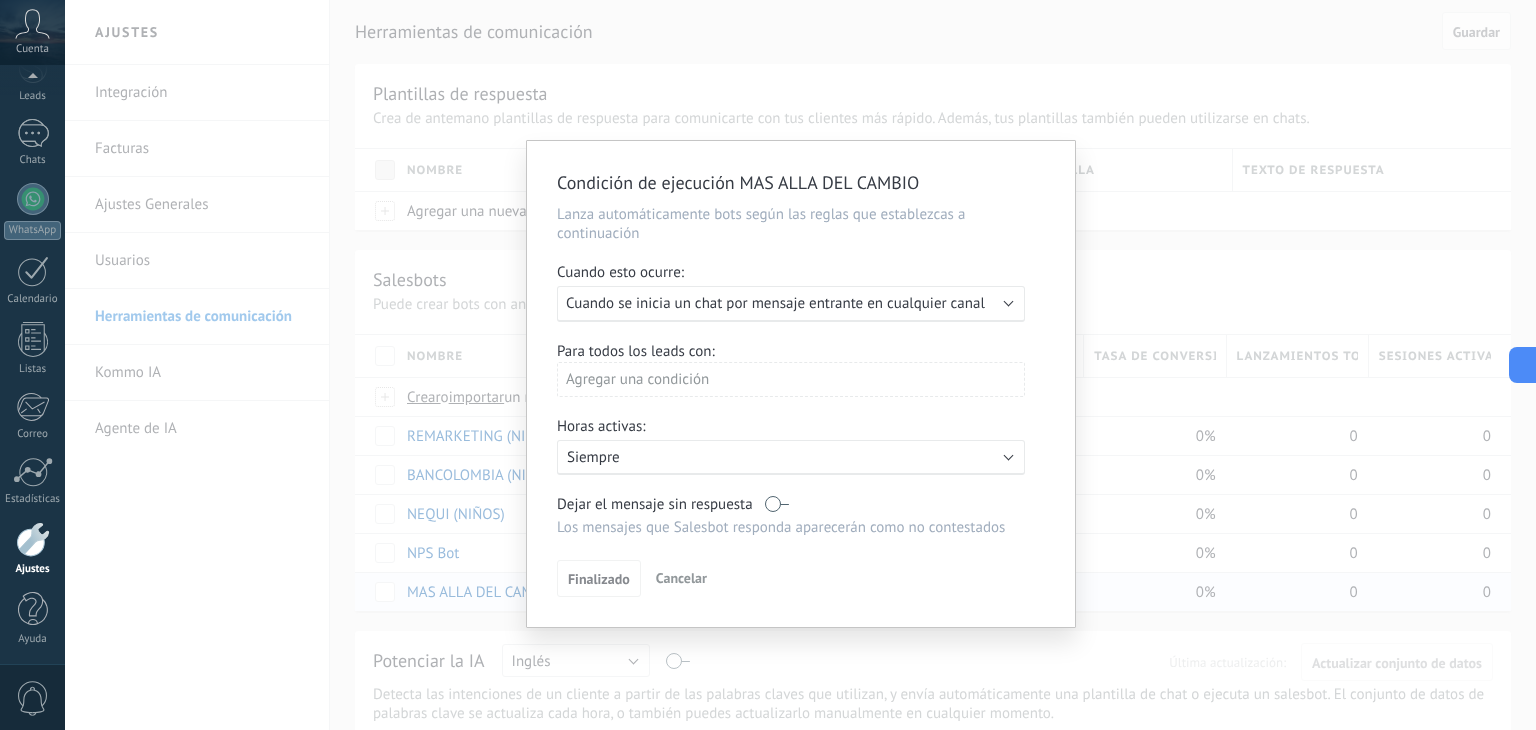 click on "Condición de ejecución MAS ALLA DEL CAMBIO Lanza automáticamente bots según las reglas que establezcas a continuación Cuando esto ocurre: Ejecutar:  Cuando se inicia un chat por mensaje entrante en cualquier canal Para todos los leads con: Agregar una condición Horas activas: Activo:  Siempre Dejar el mensaje sin respuesta Los mensajes que Salesbot responda aparecerán como no contestados Aplicar a todos los leads en esta etapa Finalizado Cancelar" at bounding box center (800, 365) 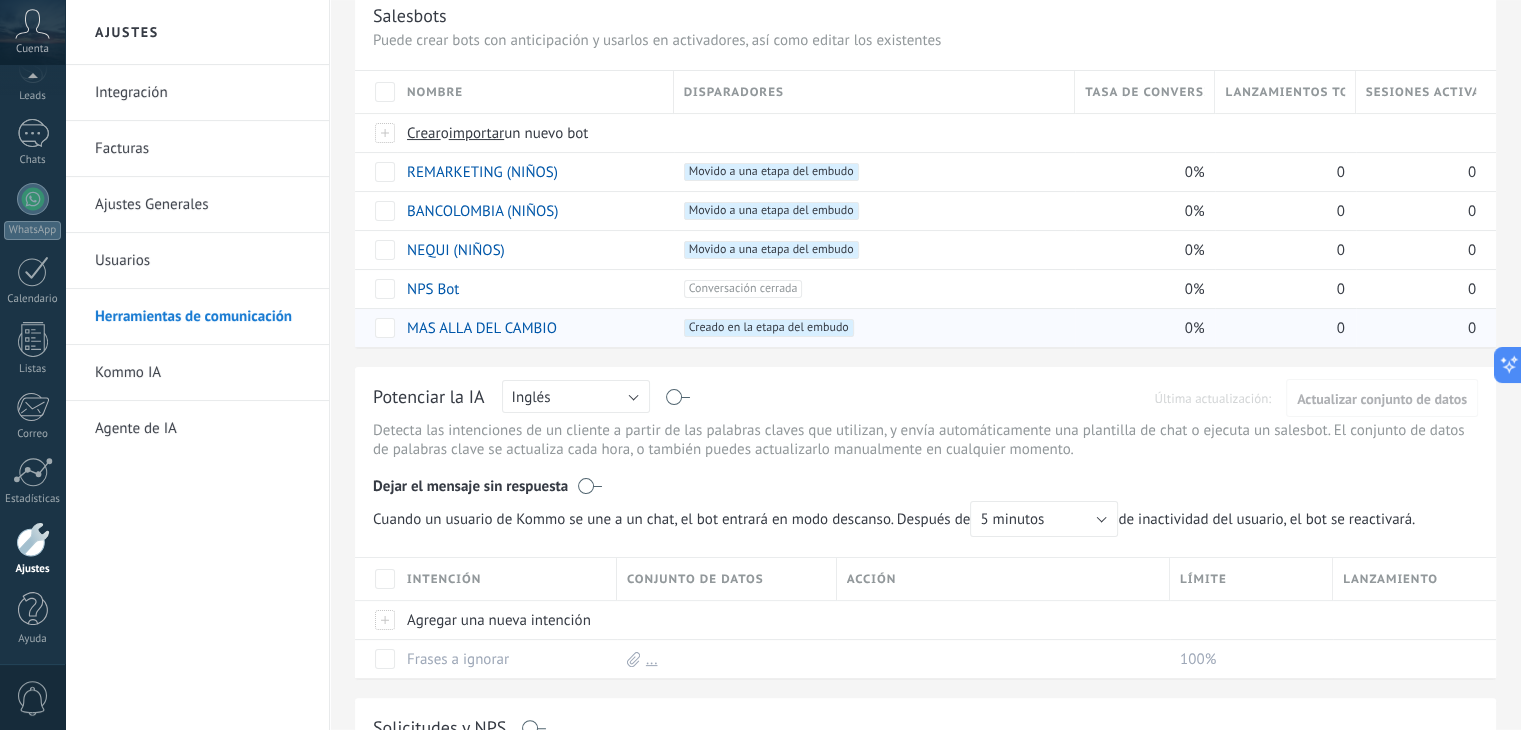 scroll, scrollTop: 300, scrollLeft: 0, axis: vertical 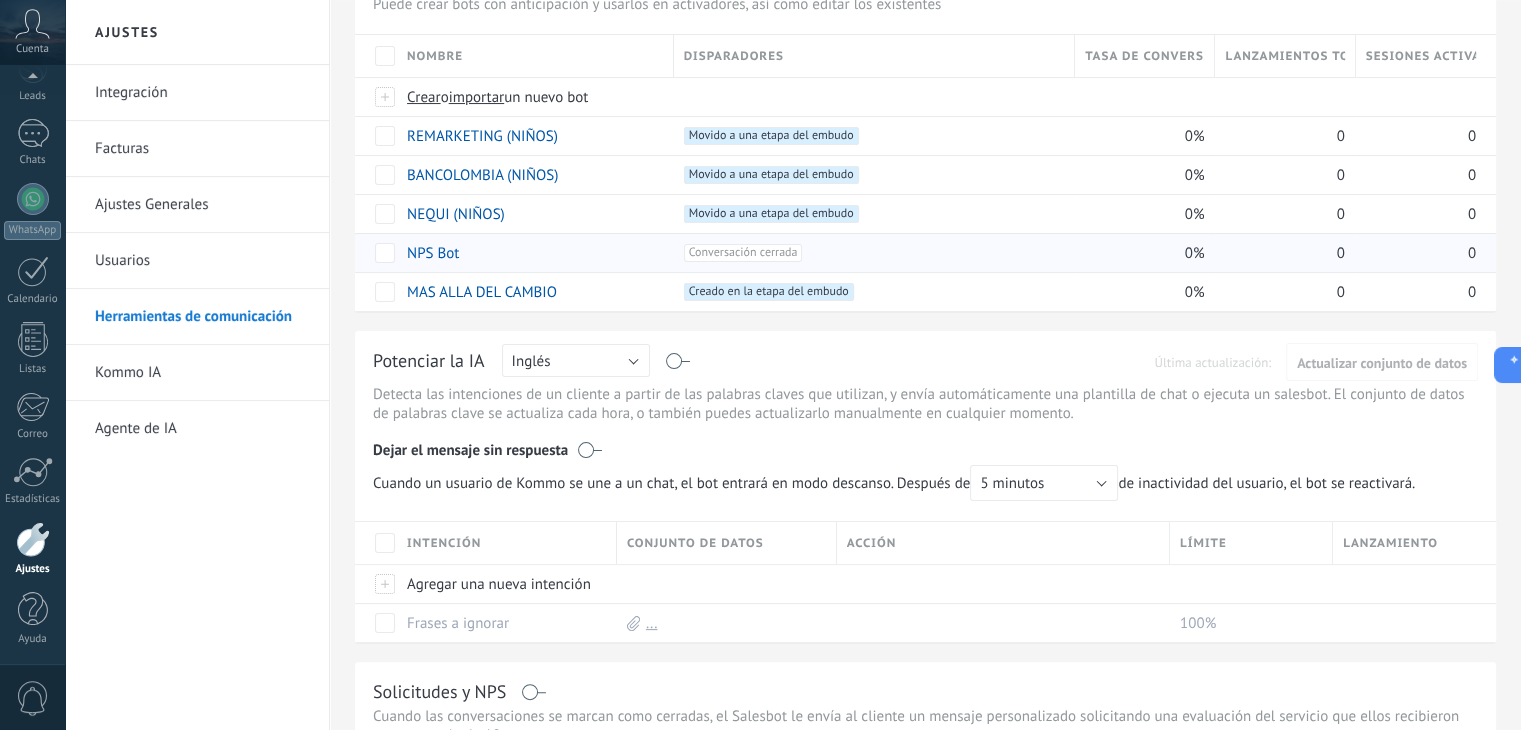 click on "Conversación cerrada +0" at bounding box center [743, 253] 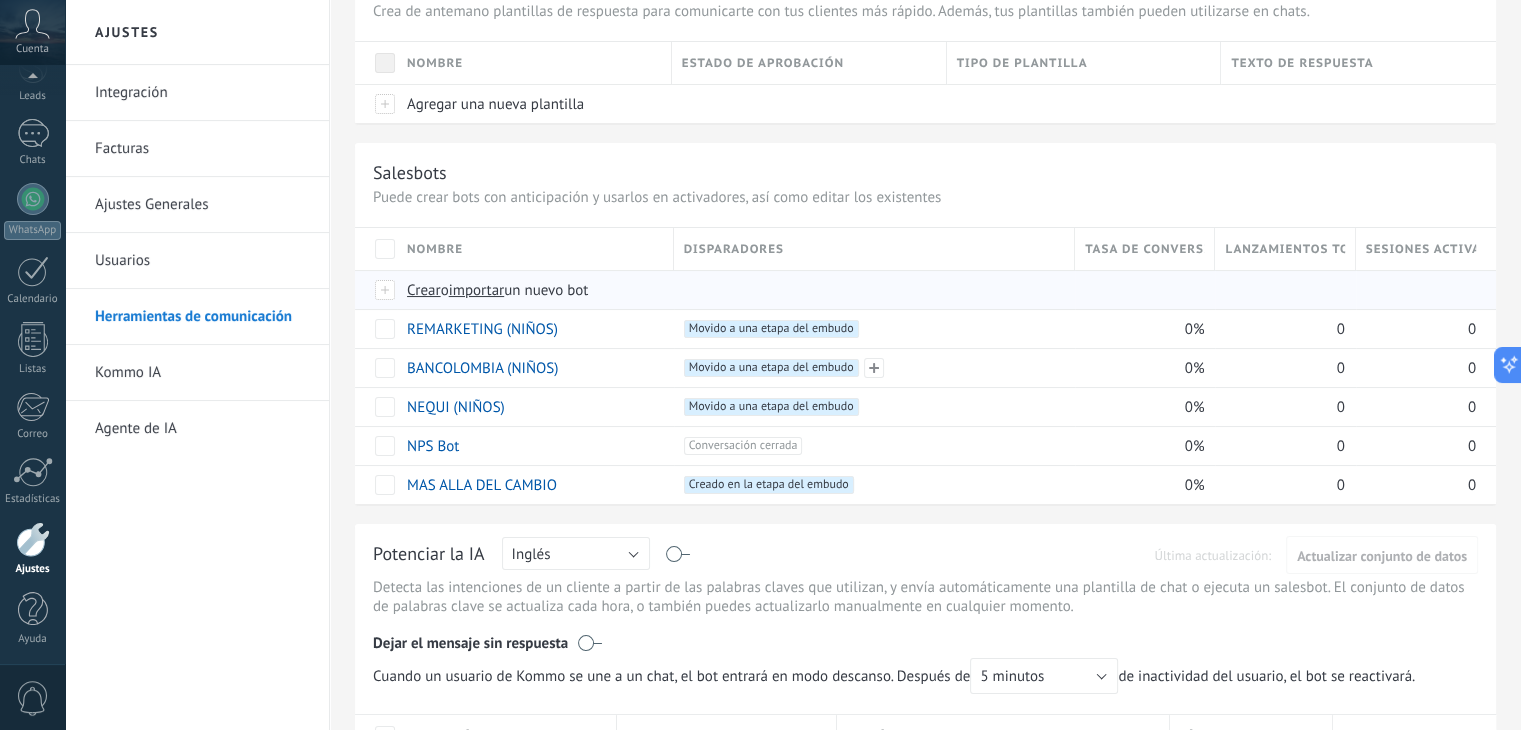 scroll, scrollTop: 100, scrollLeft: 0, axis: vertical 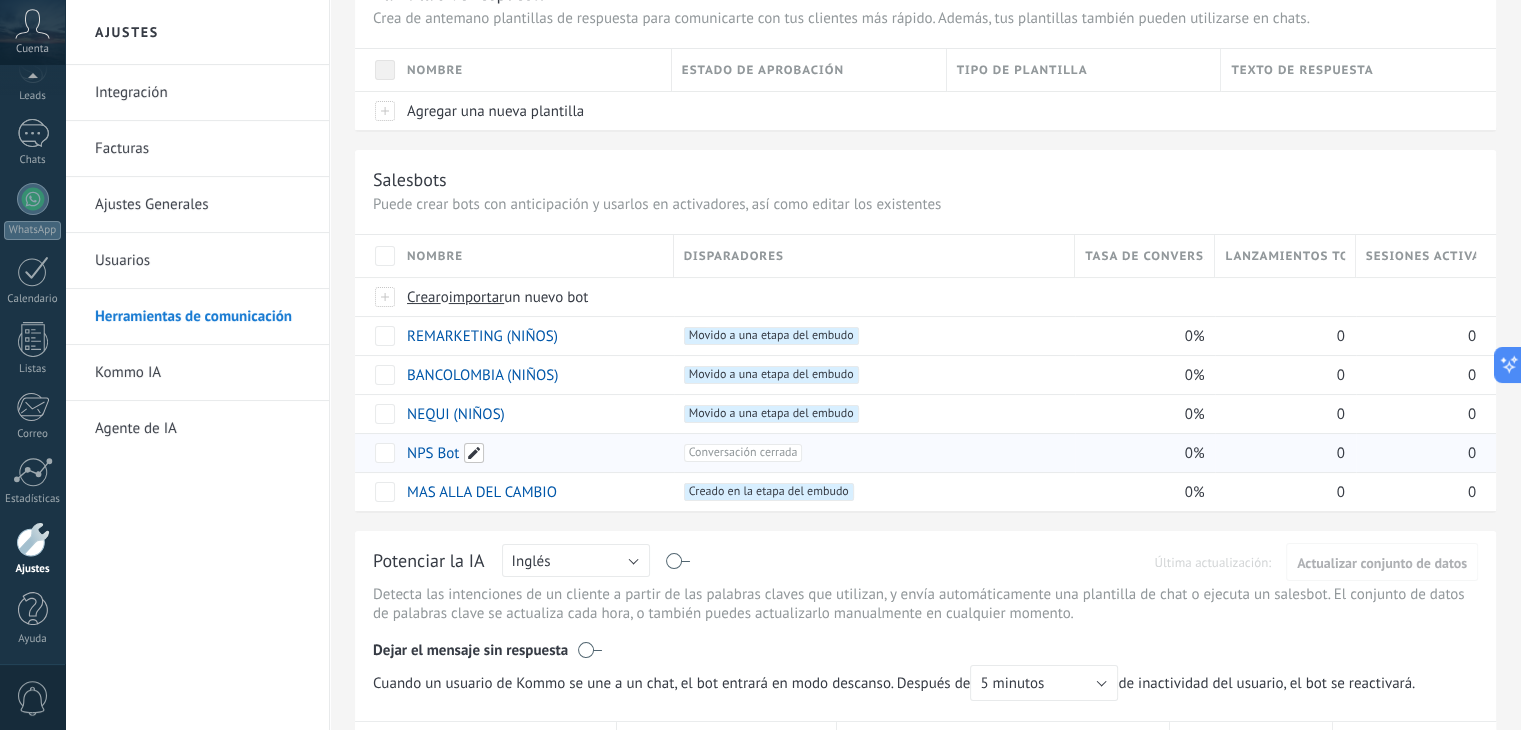 click at bounding box center (474, 453) 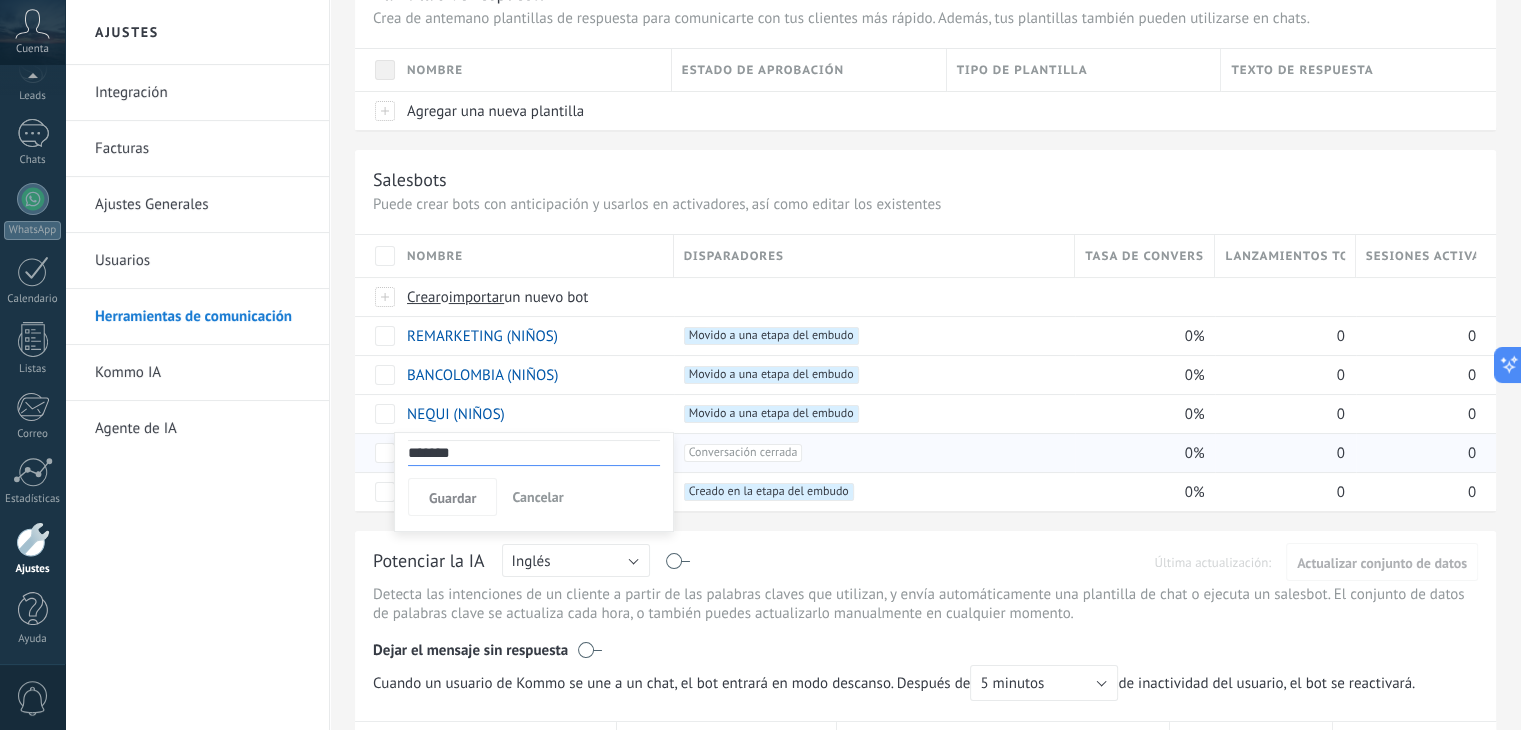 click on "Cancelar" at bounding box center [537, 497] 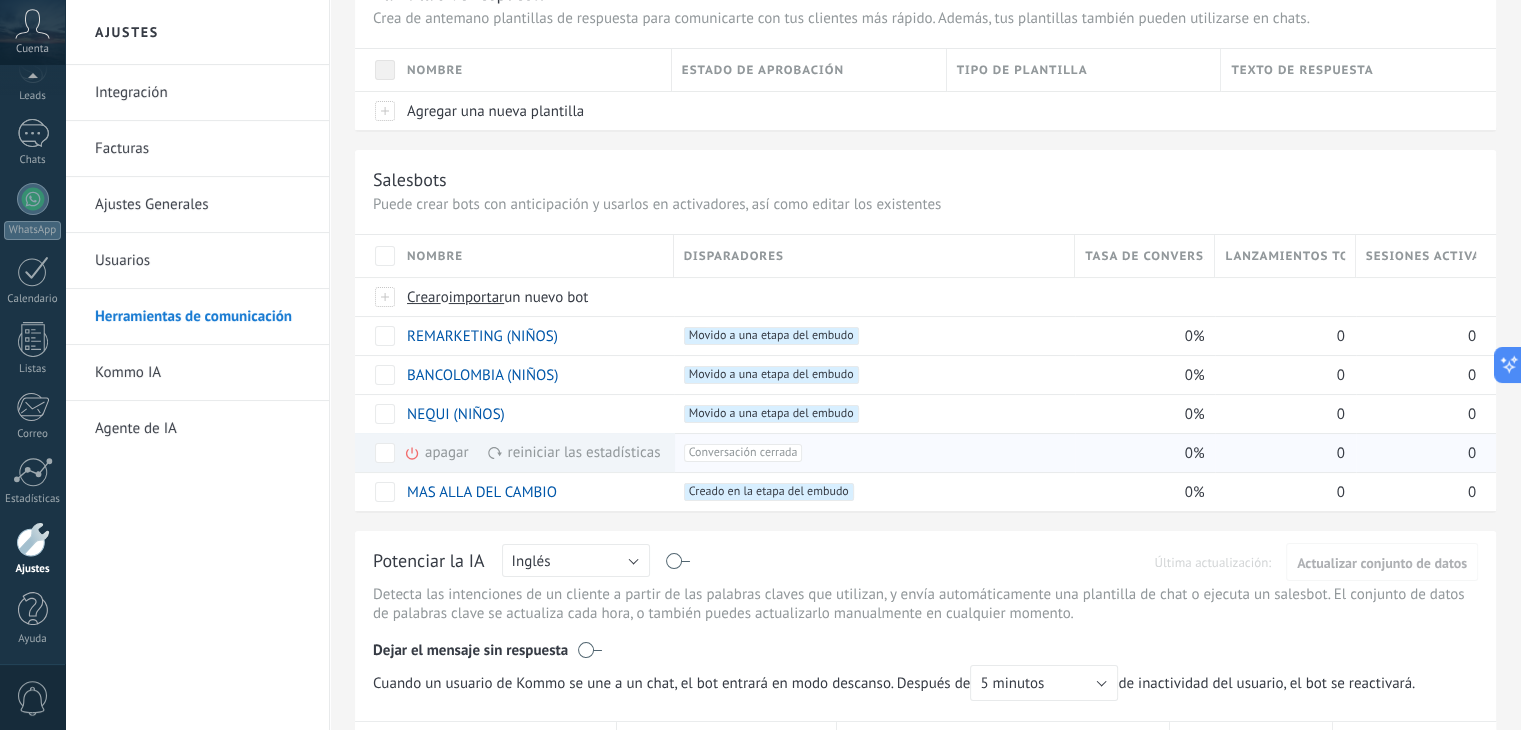 click on "apagar màs" at bounding box center [470, 452] 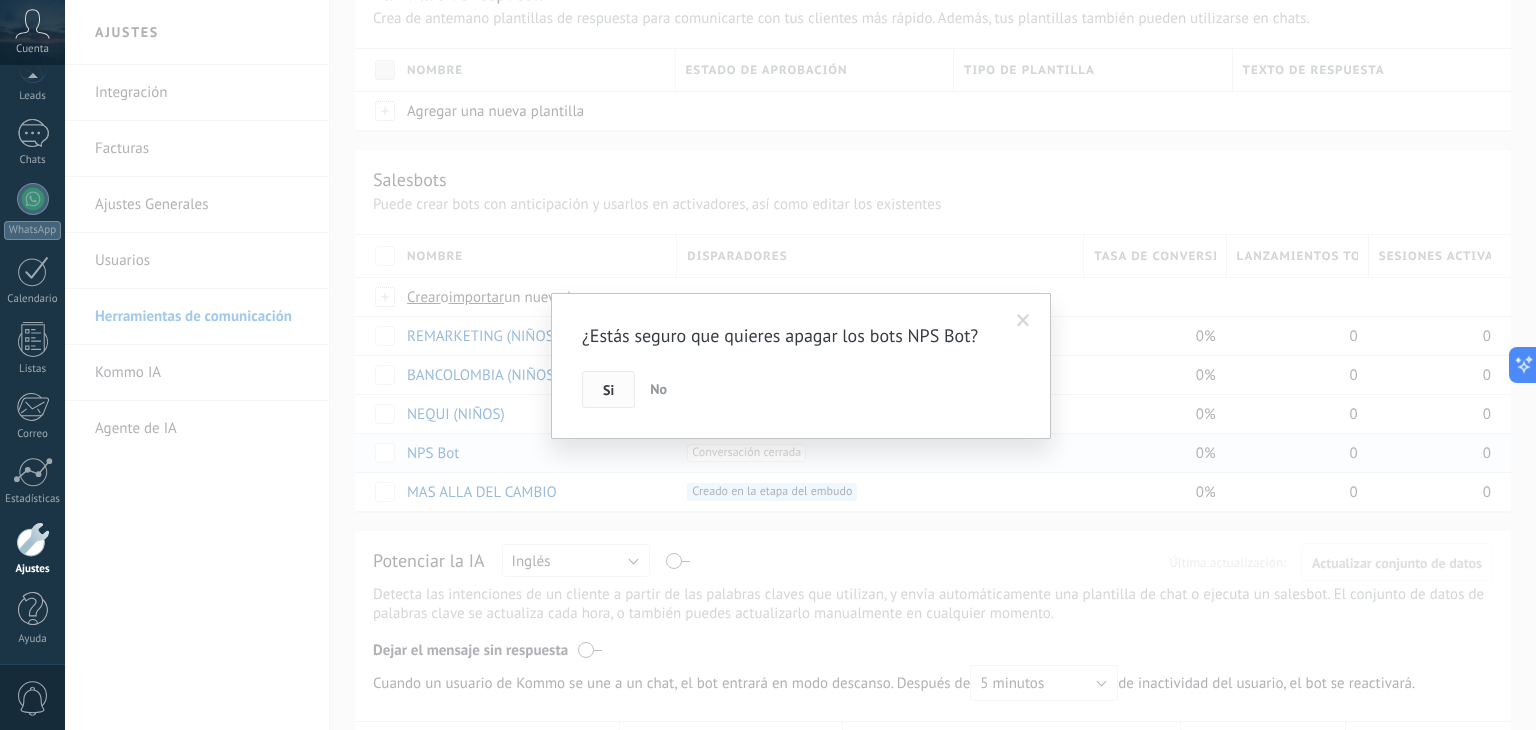 click on "Si" at bounding box center [608, 390] 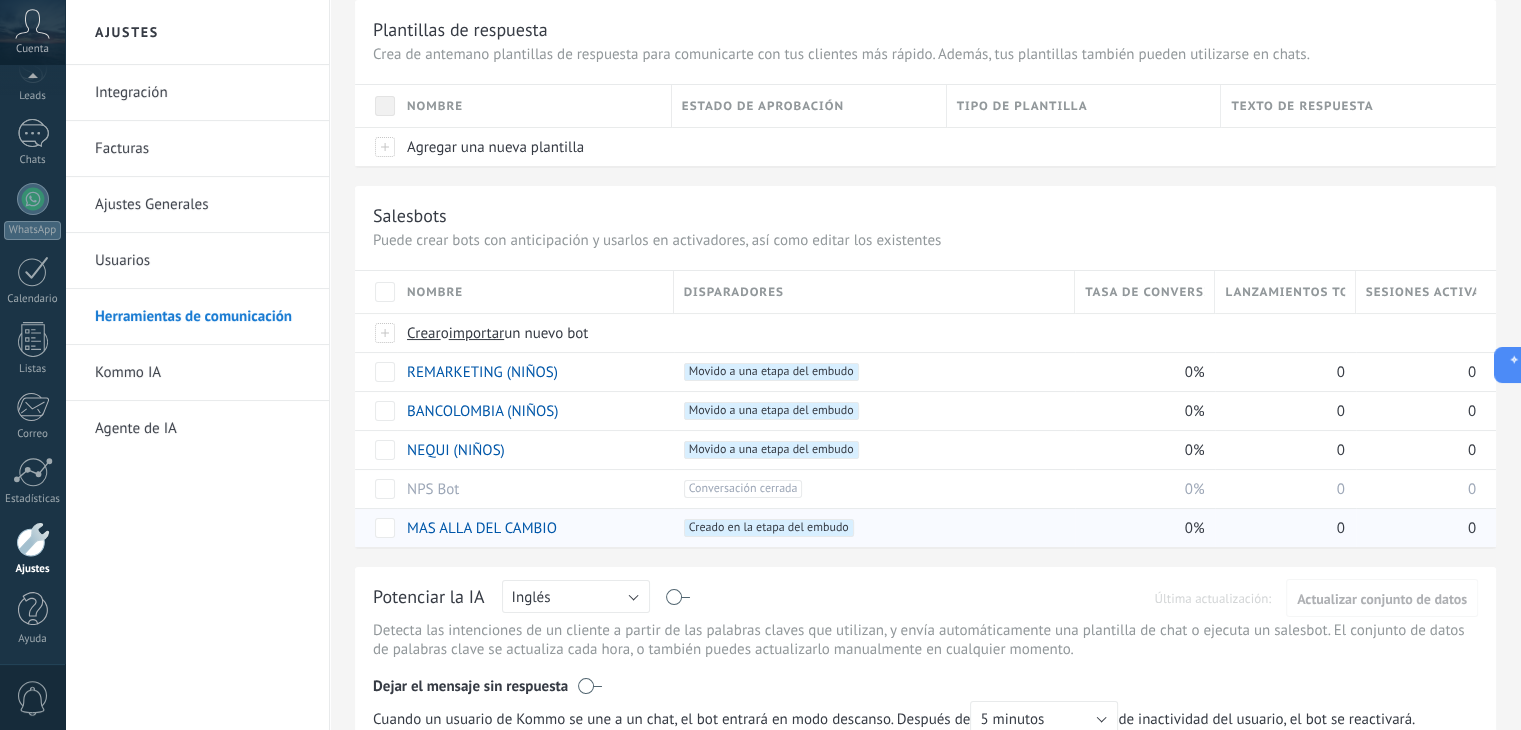 scroll, scrollTop: 100, scrollLeft: 0, axis: vertical 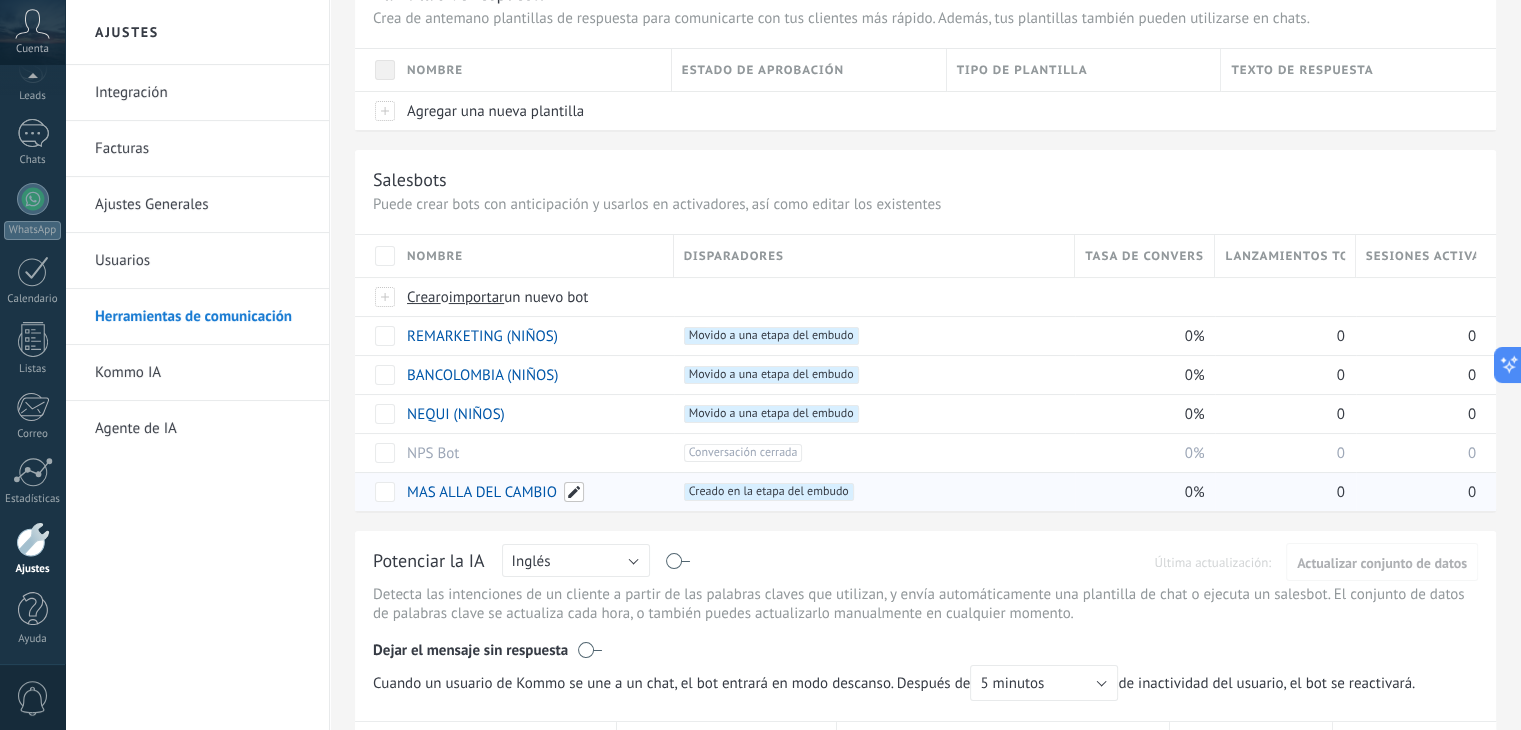 click at bounding box center (574, 492) 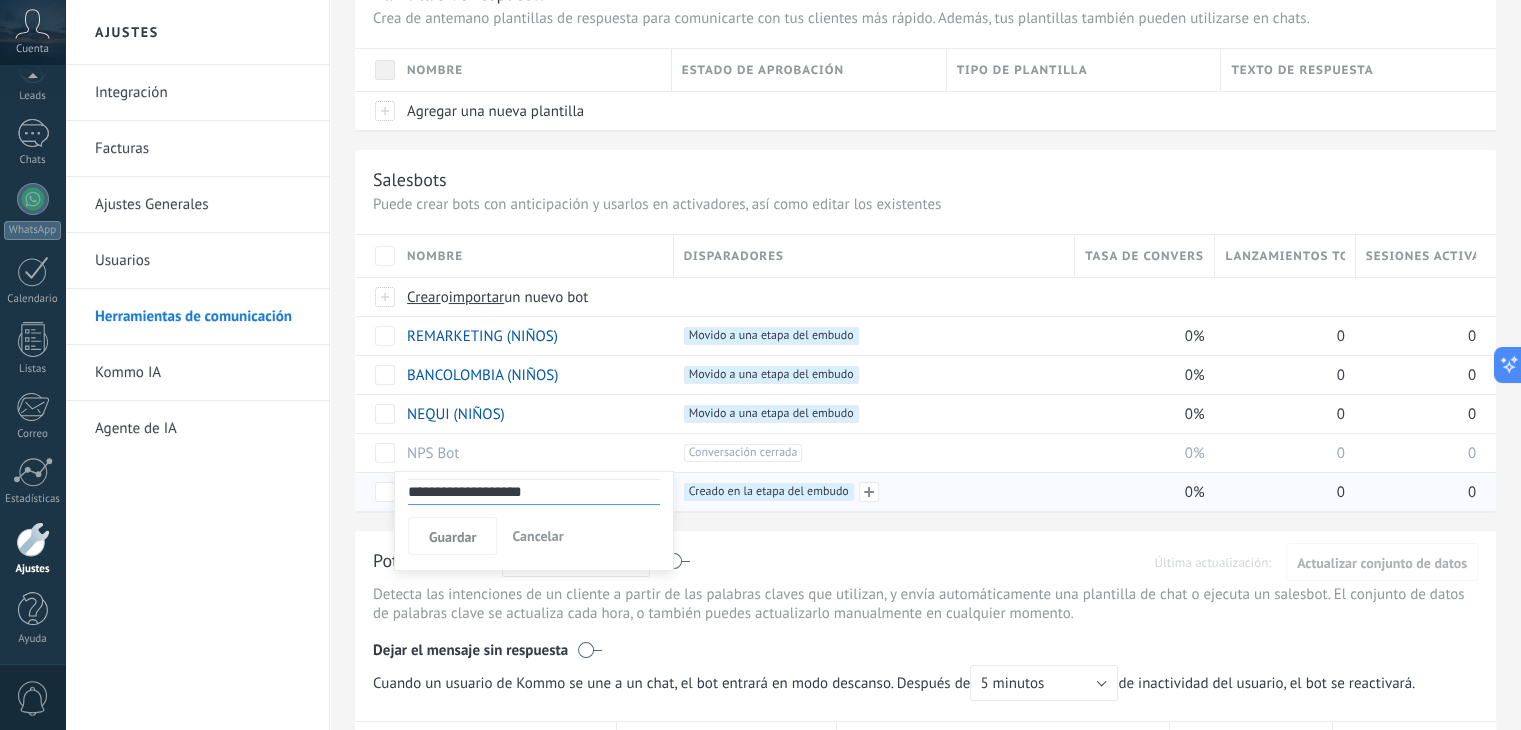 click on "+1 Creado en la etapa del embudo +0" at bounding box center [870, 492] 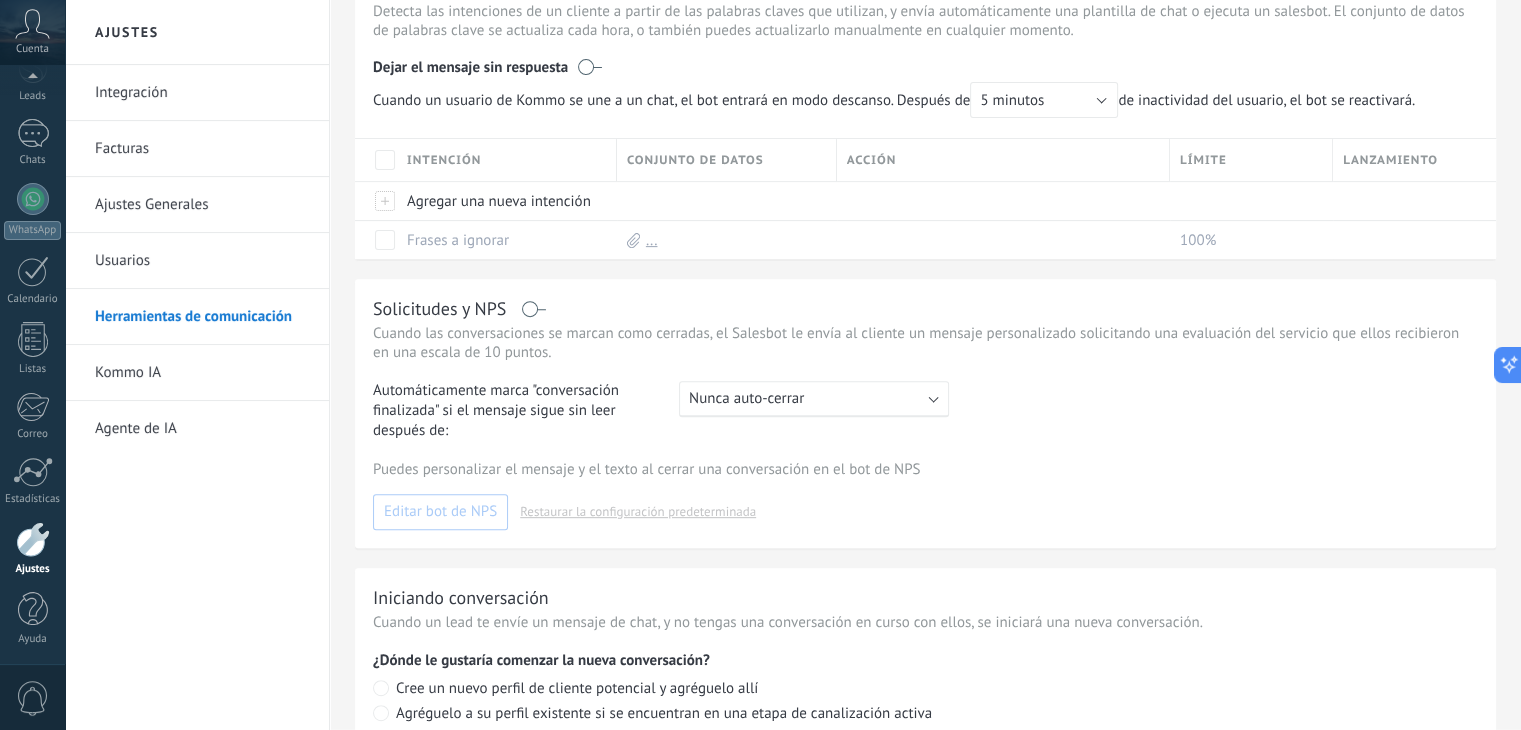 scroll, scrollTop: 648, scrollLeft: 0, axis: vertical 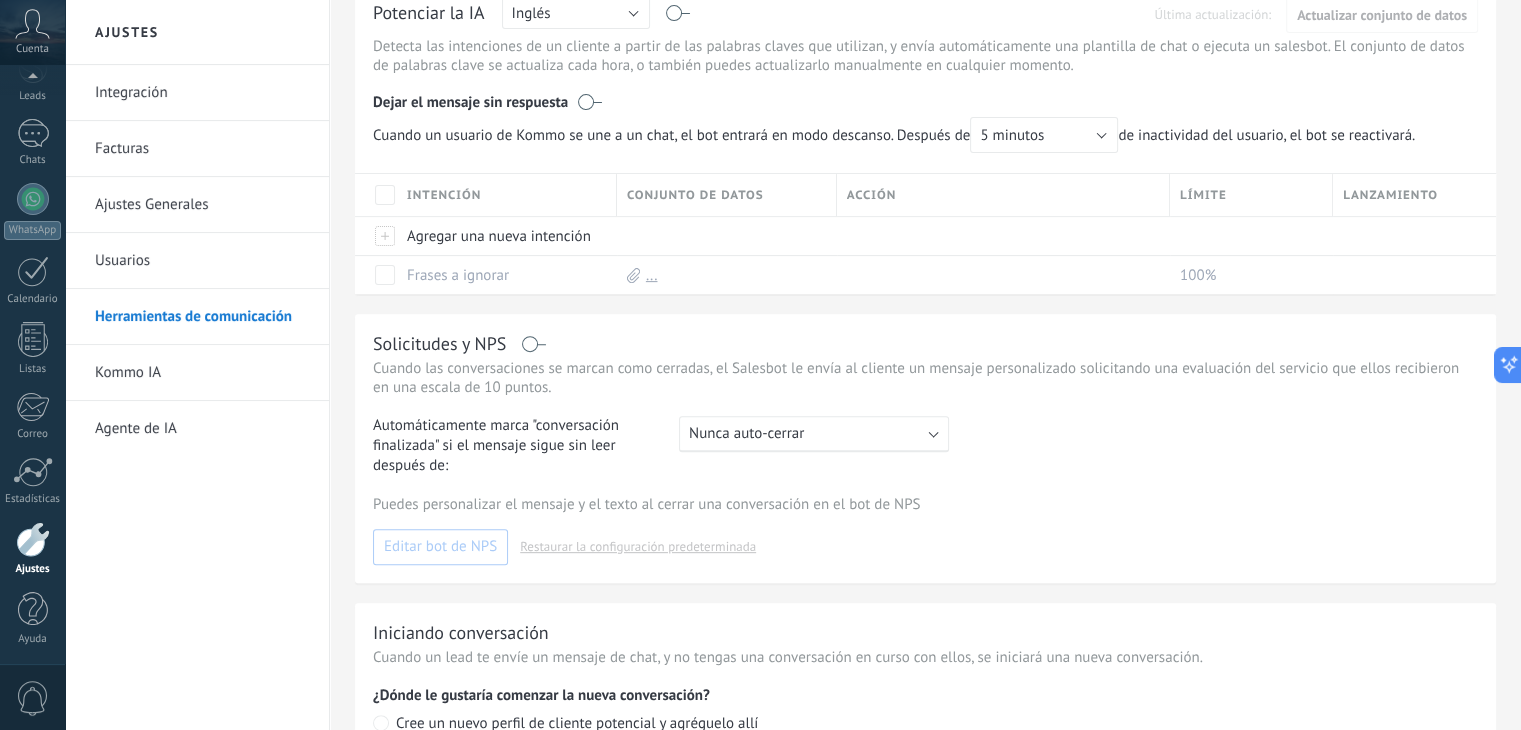 click on "Puedes personalizar el mensaje y el texto al cerrar una conversación en el bot de NPS Editar bot de NPS Restaurar la configuración predeterminada" at bounding box center (925, 530) 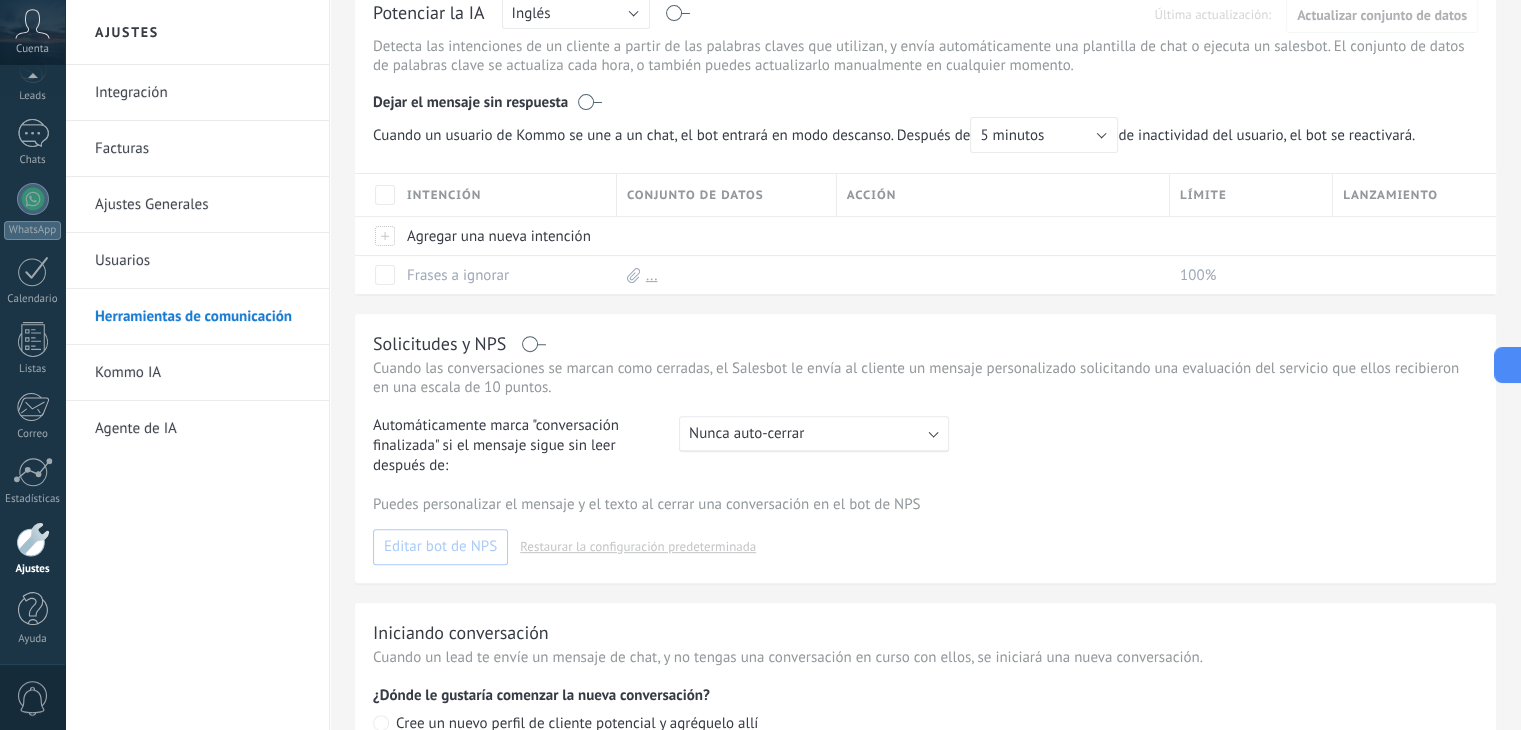 click on "Puedes personalizar el mensaje y el texto al cerrar una conversación en el bot de NPS Editar bot de NPS Restaurar la configuración predeterminada" at bounding box center (925, 530) 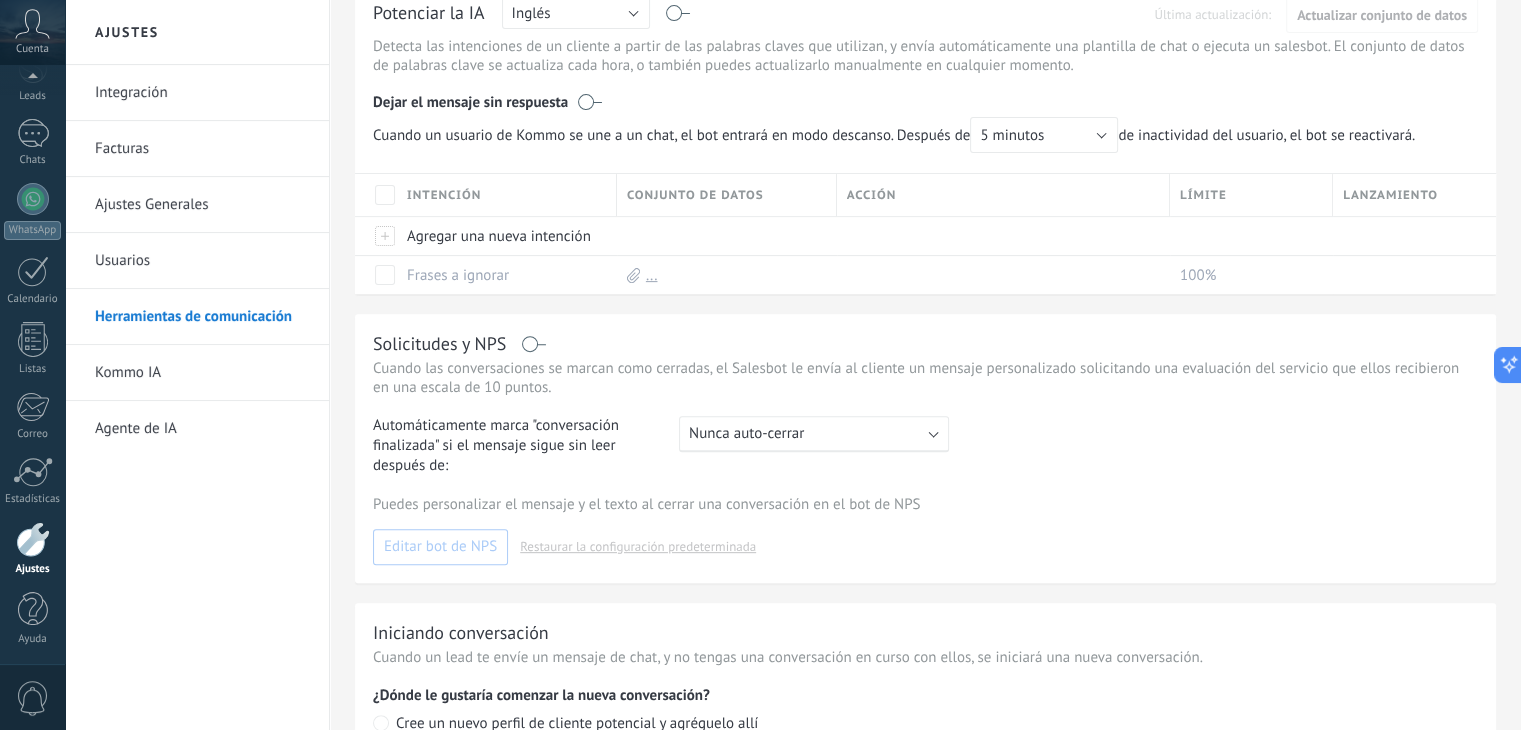 click on "Puedes personalizar el mensaje y el texto al cerrar una conversación en el bot de NPS Editar bot de NPS Restaurar la configuración predeterminada" at bounding box center [925, 530] 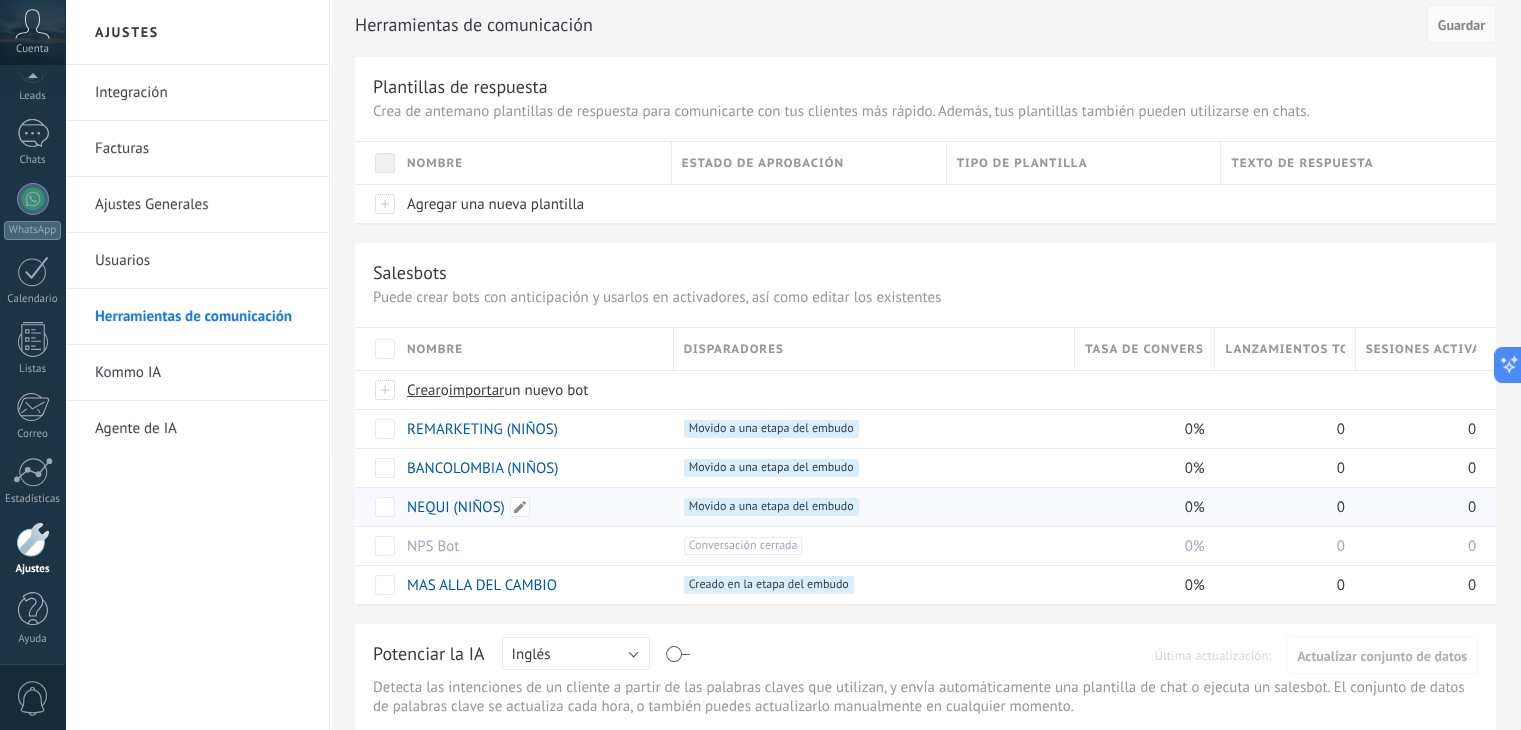 scroll, scrollTop: 0, scrollLeft: 0, axis: both 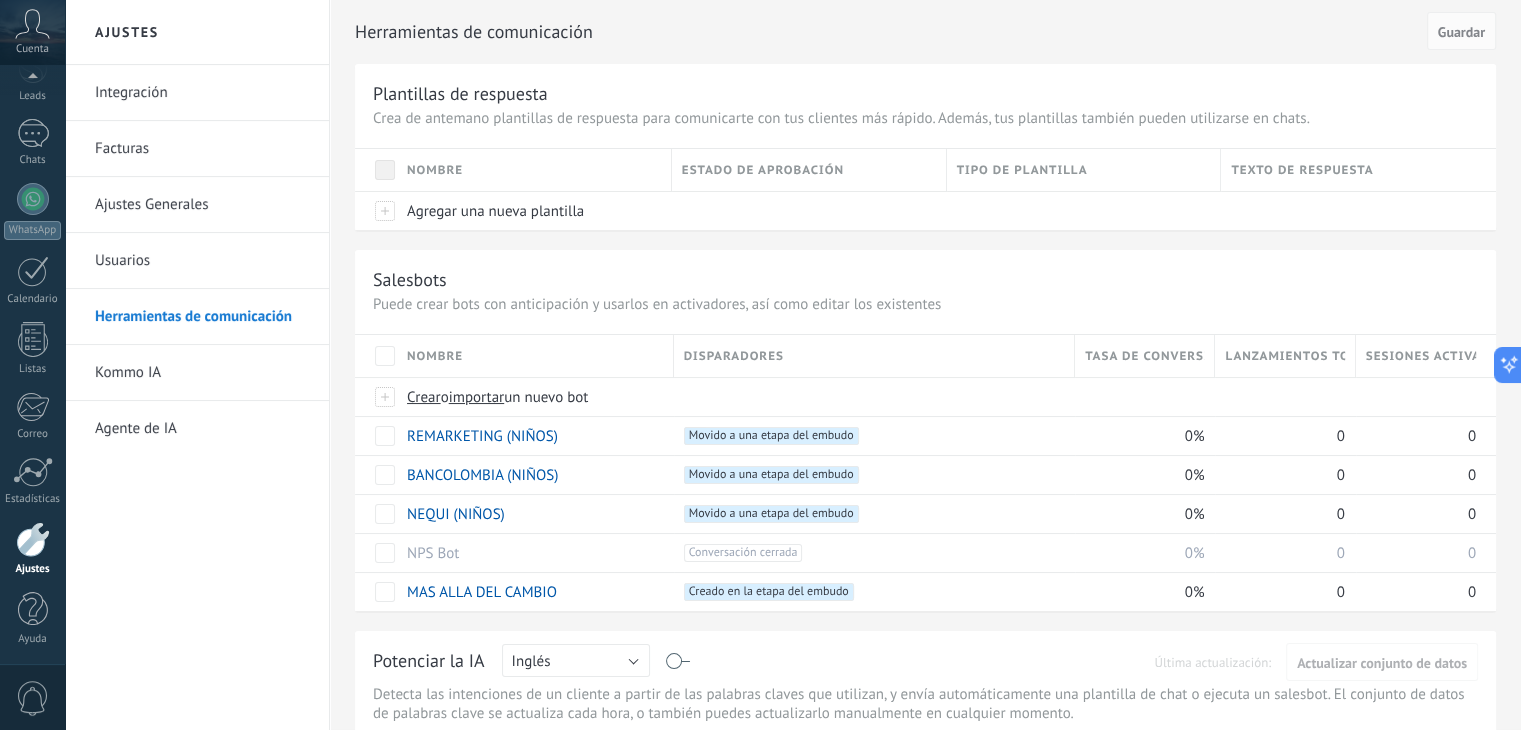 click on "Ajustes Generales" at bounding box center [202, 205] 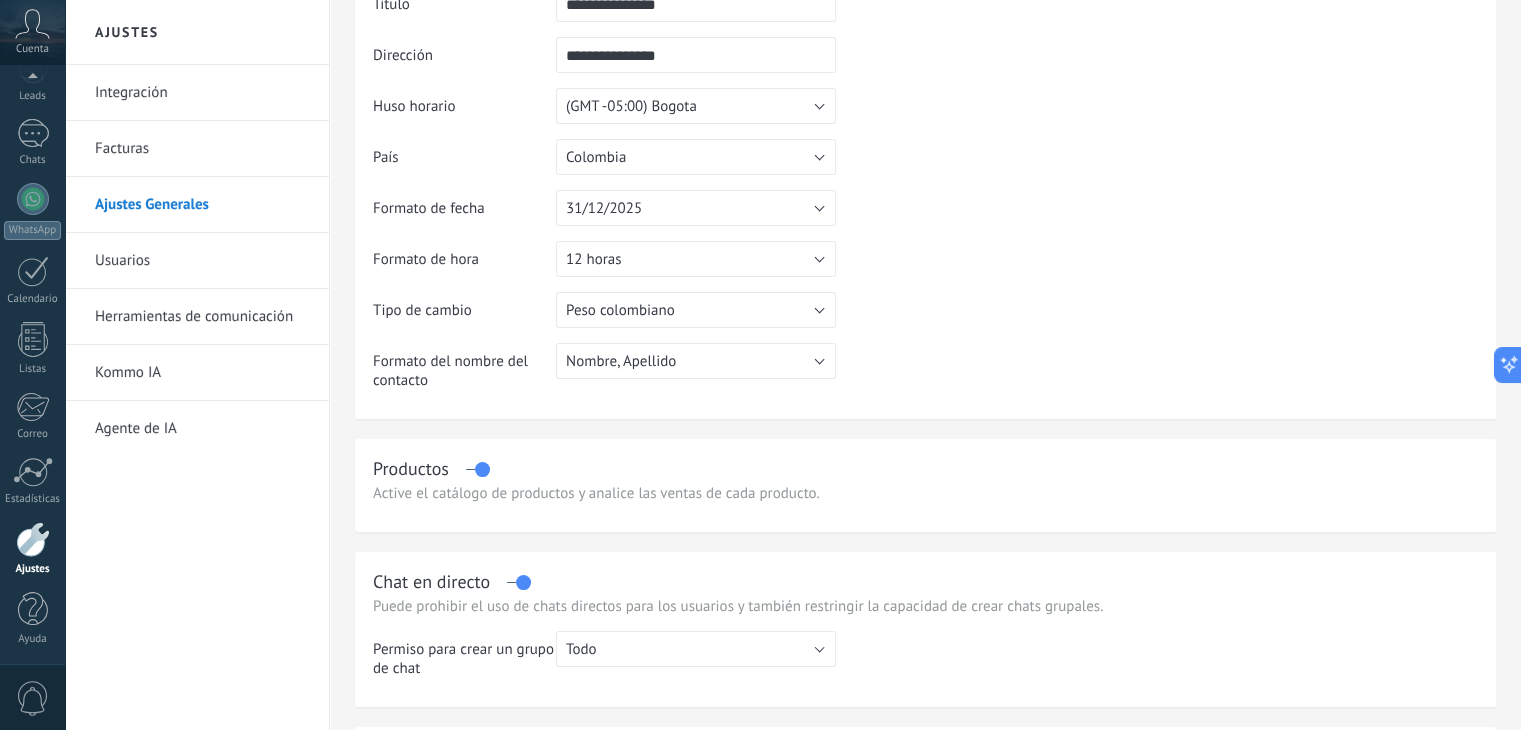 scroll, scrollTop: 0, scrollLeft: 0, axis: both 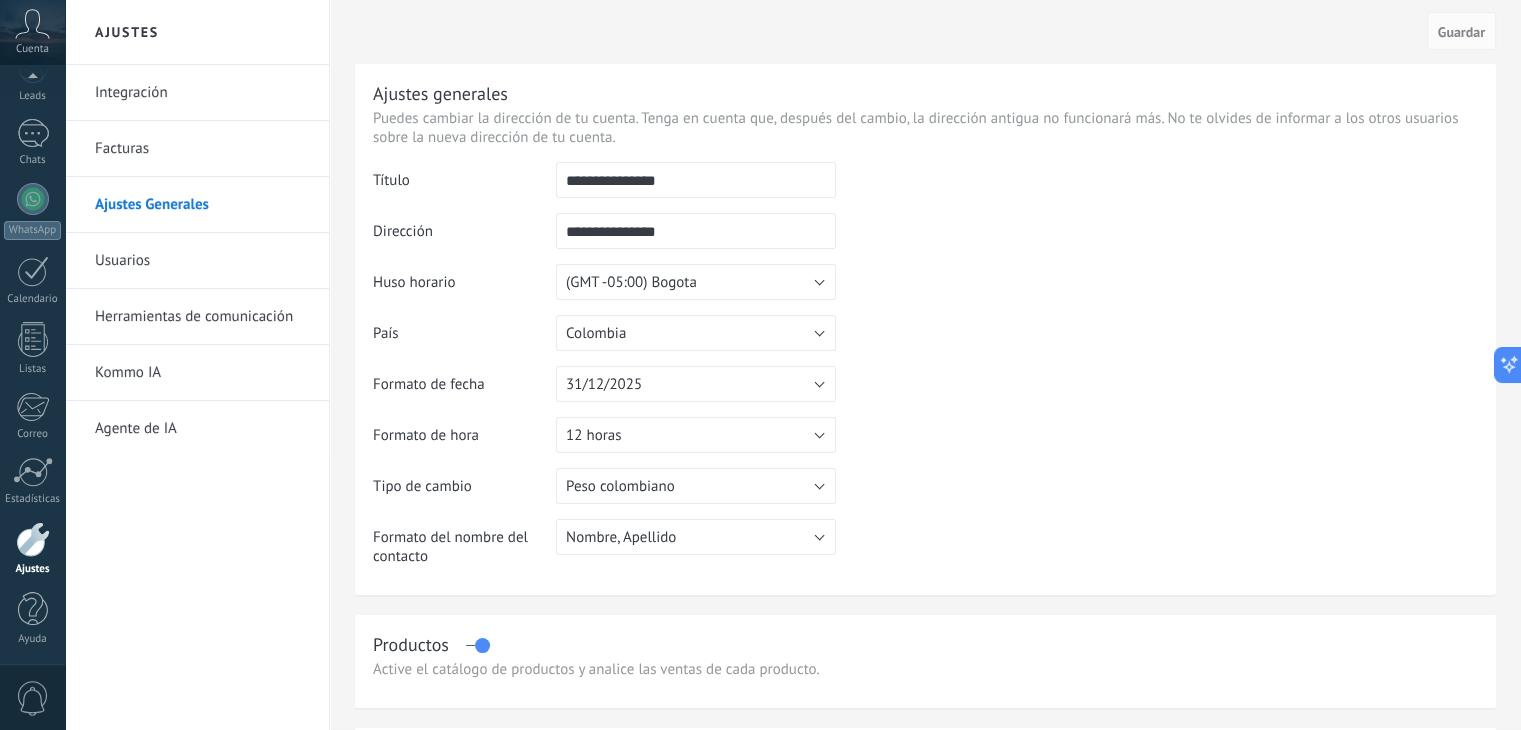 click on "Integración" at bounding box center [202, 93] 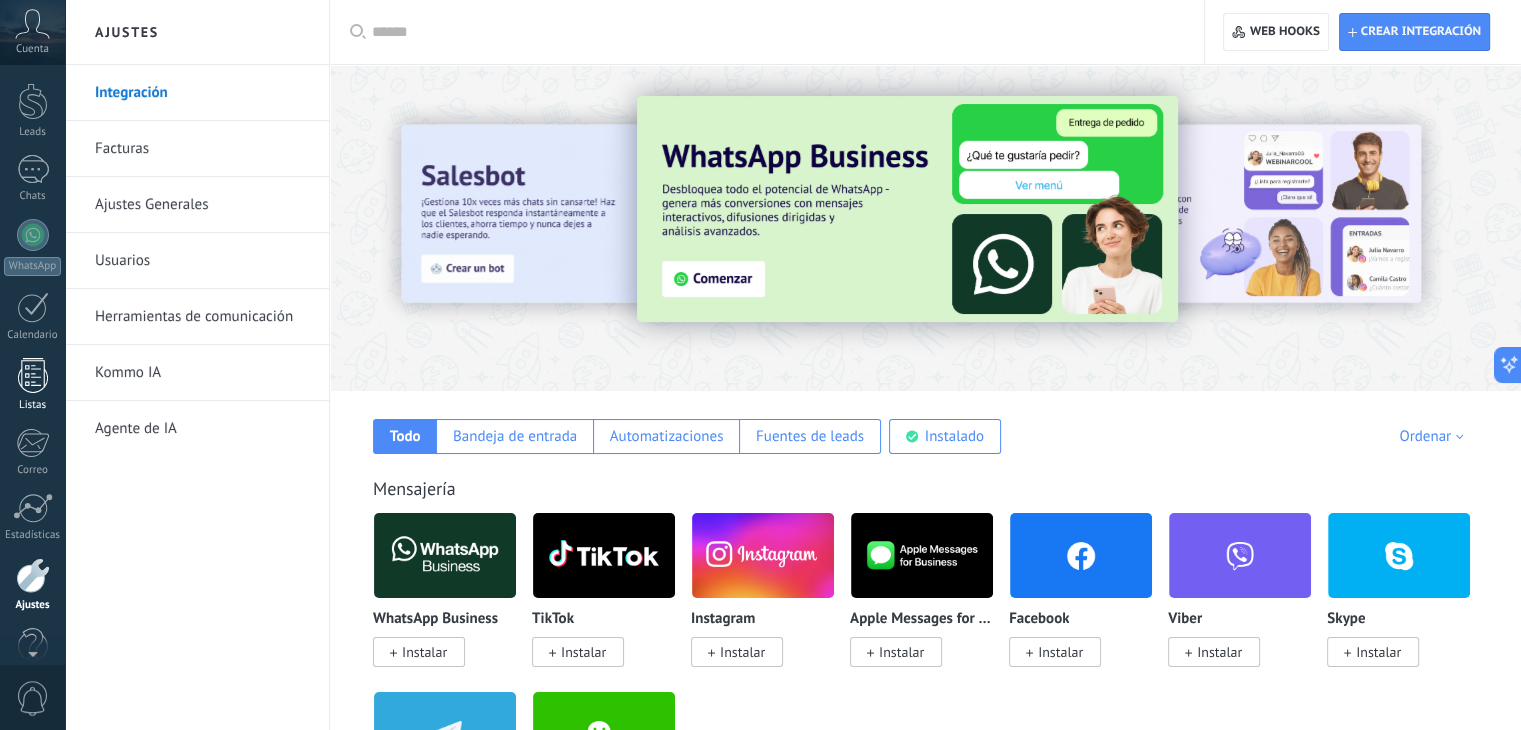 scroll, scrollTop: 101, scrollLeft: 0, axis: vertical 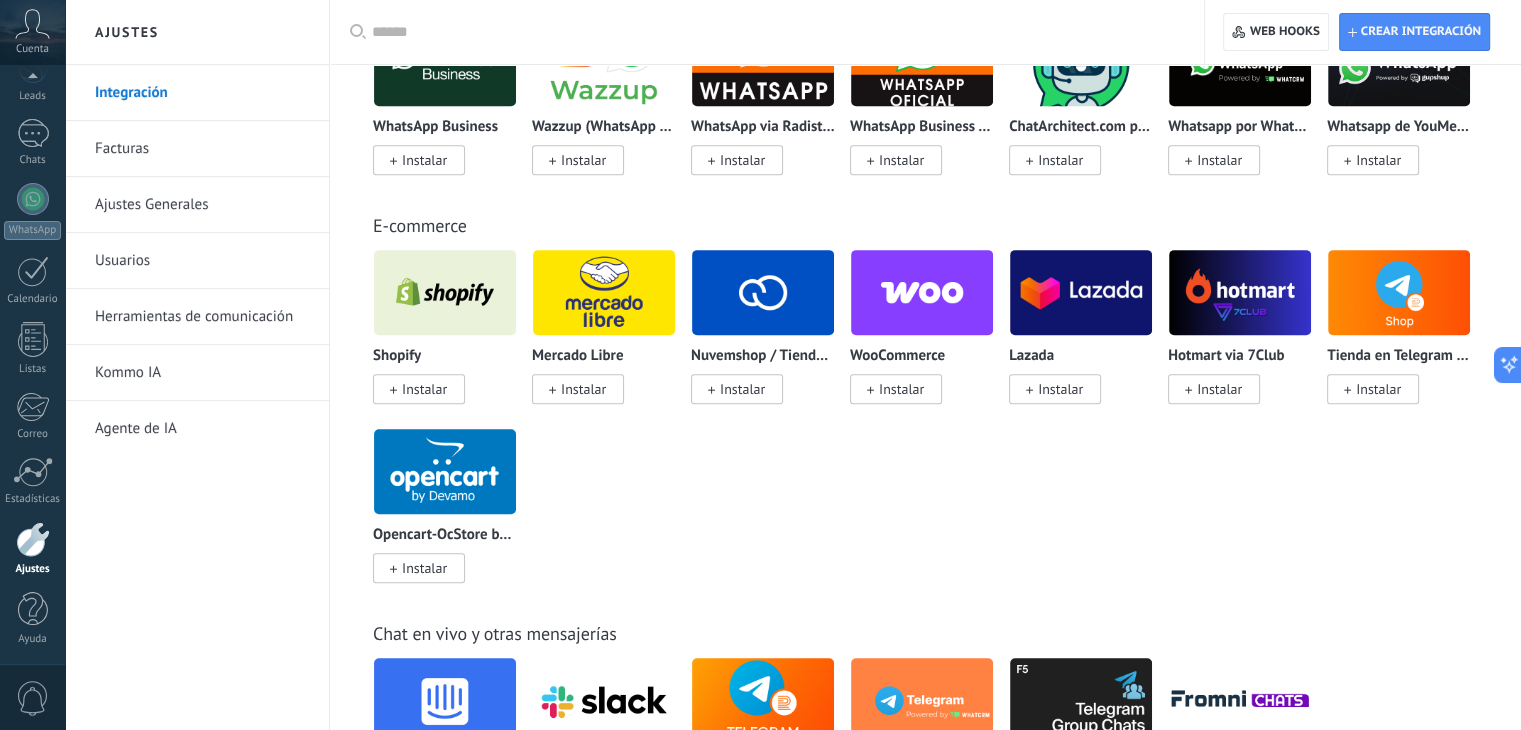click at bounding box center [33, 539] 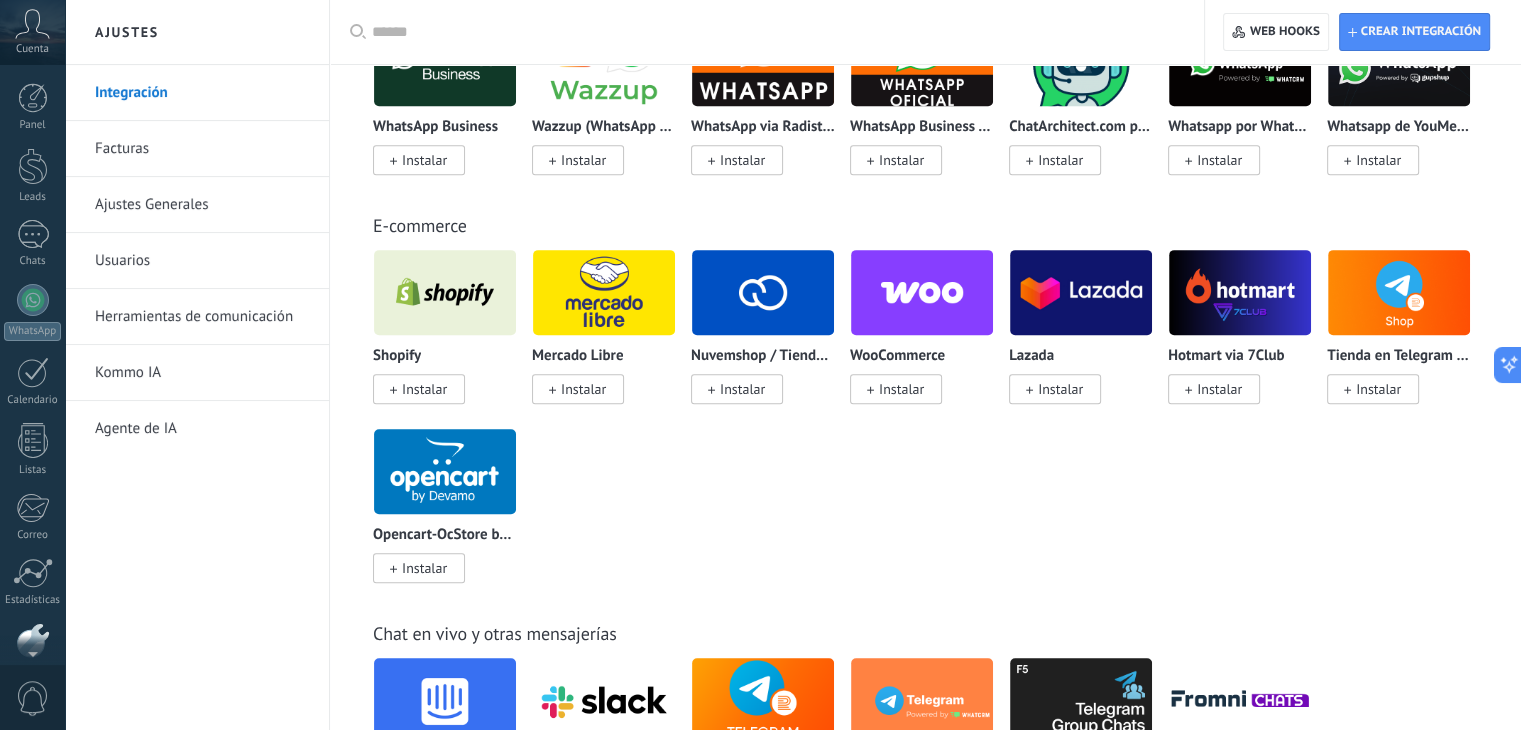 scroll, scrollTop: 101, scrollLeft: 0, axis: vertical 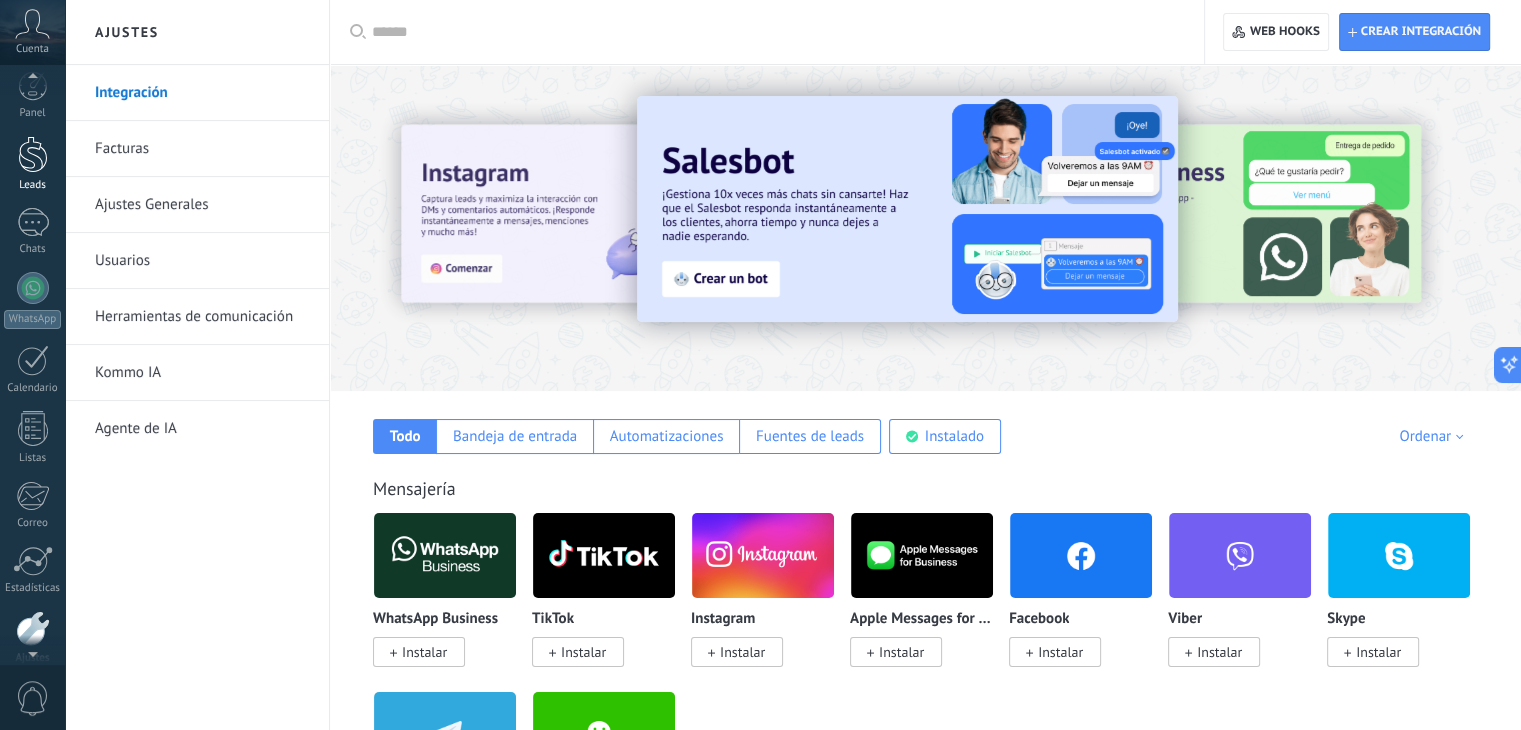 click at bounding box center (33, 154) 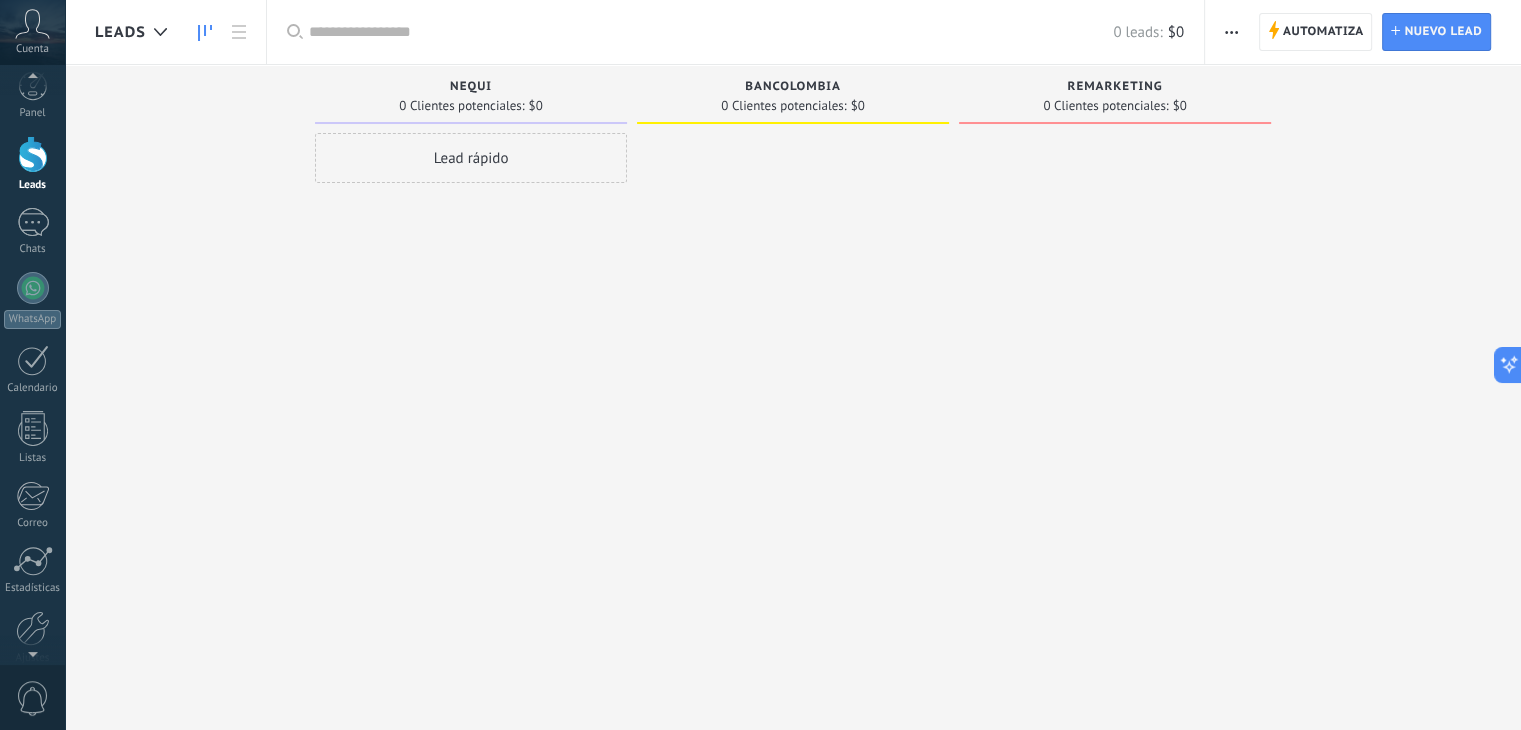 scroll, scrollTop: 0, scrollLeft: 0, axis: both 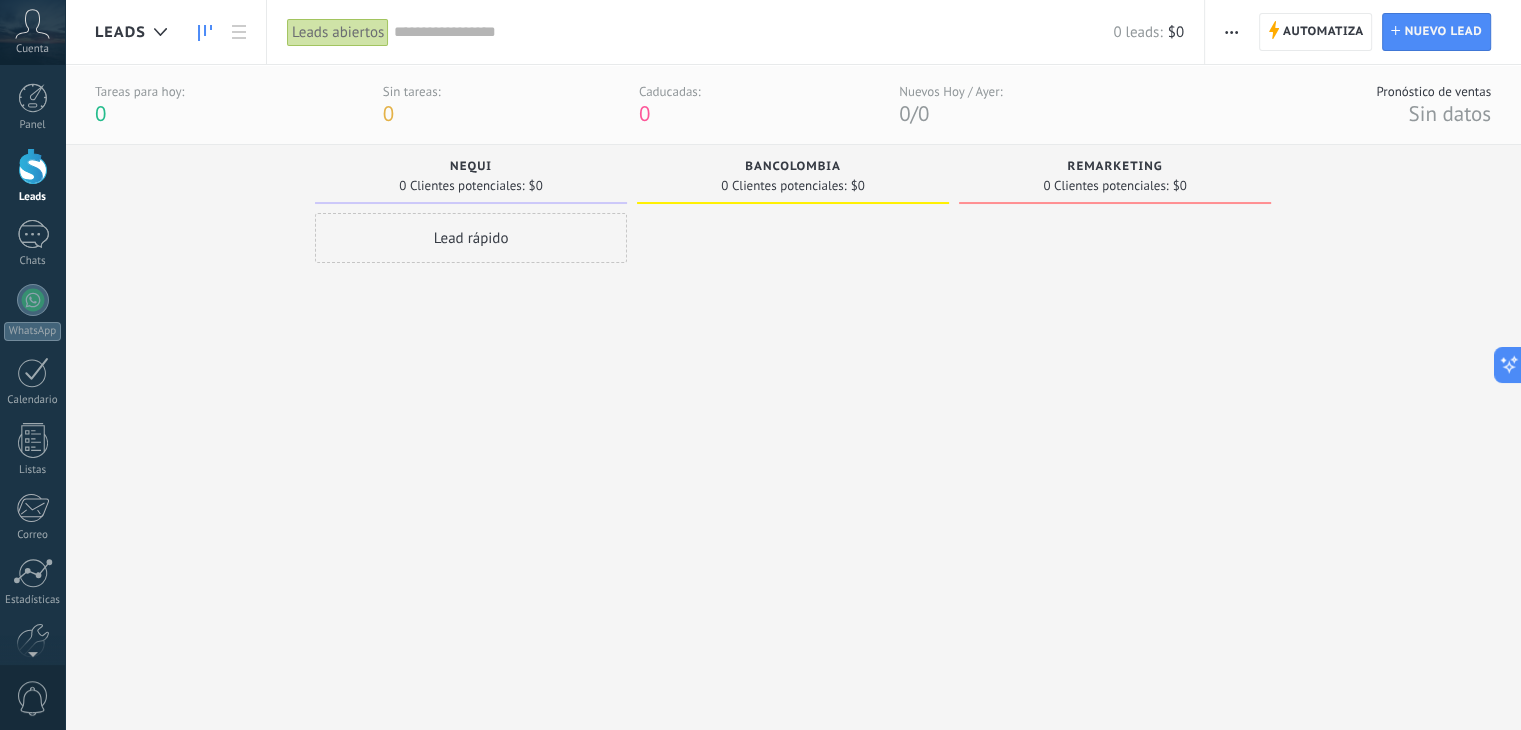 click on "Leads abiertos" at bounding box center [338, 32] 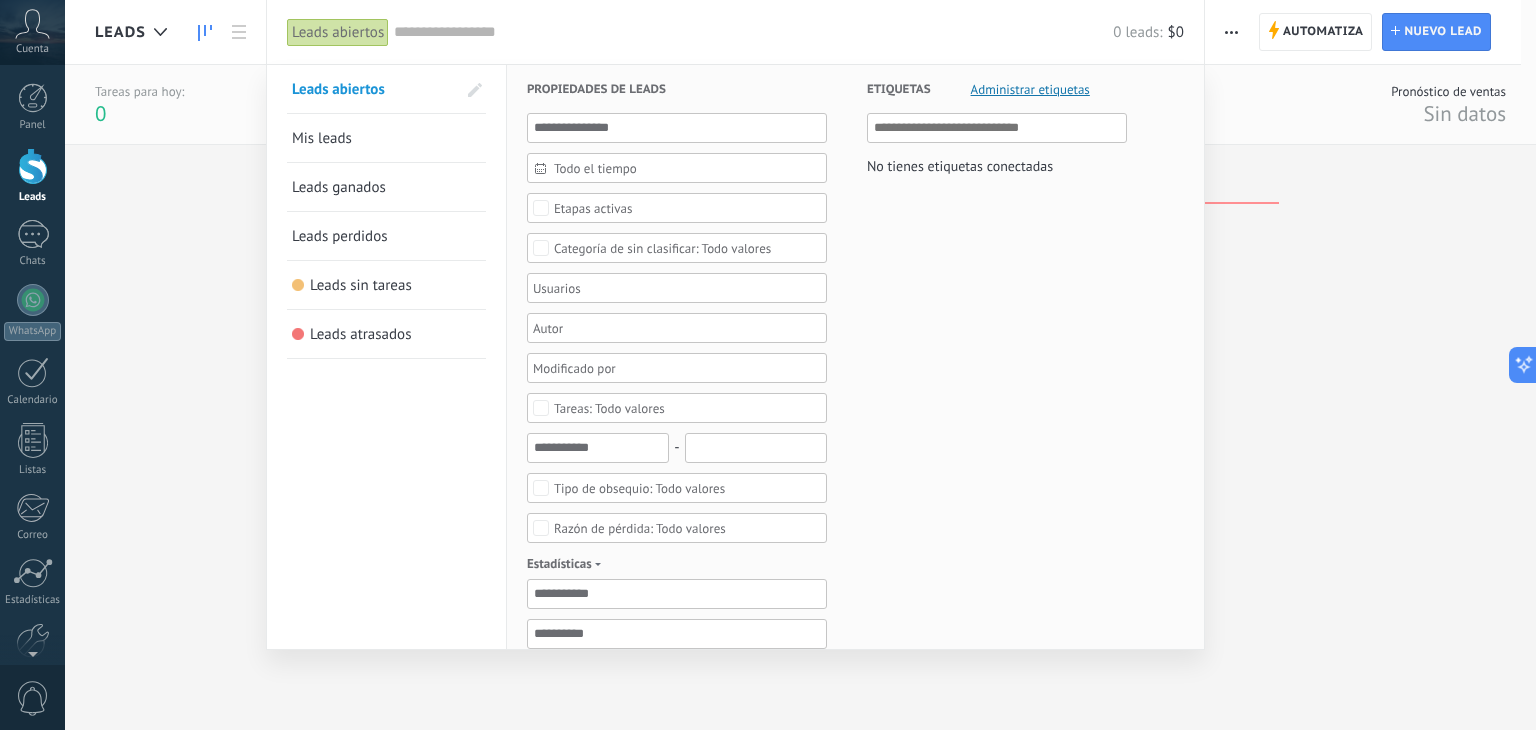 click at bounding box center [768, 365] 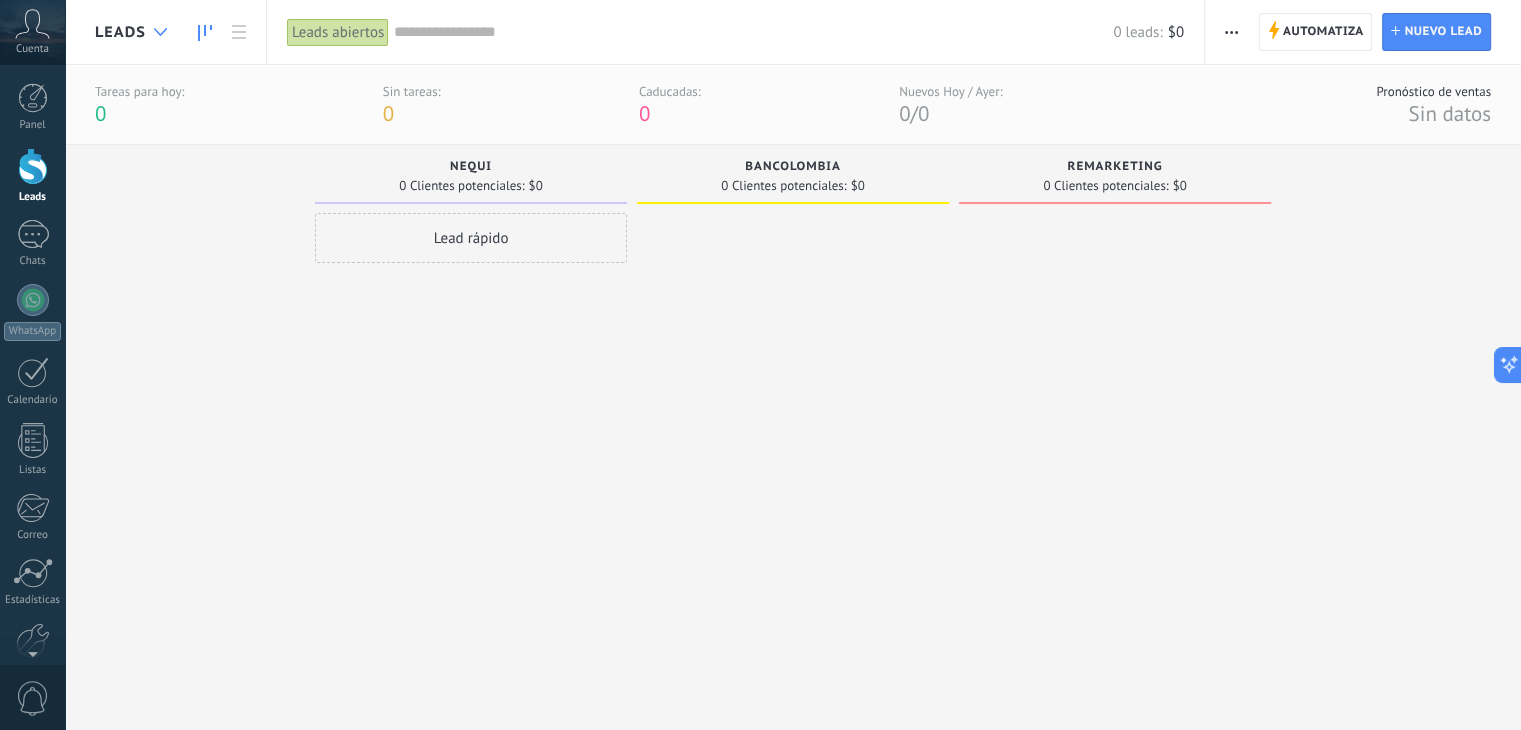 click at bounding box center (160, 32) 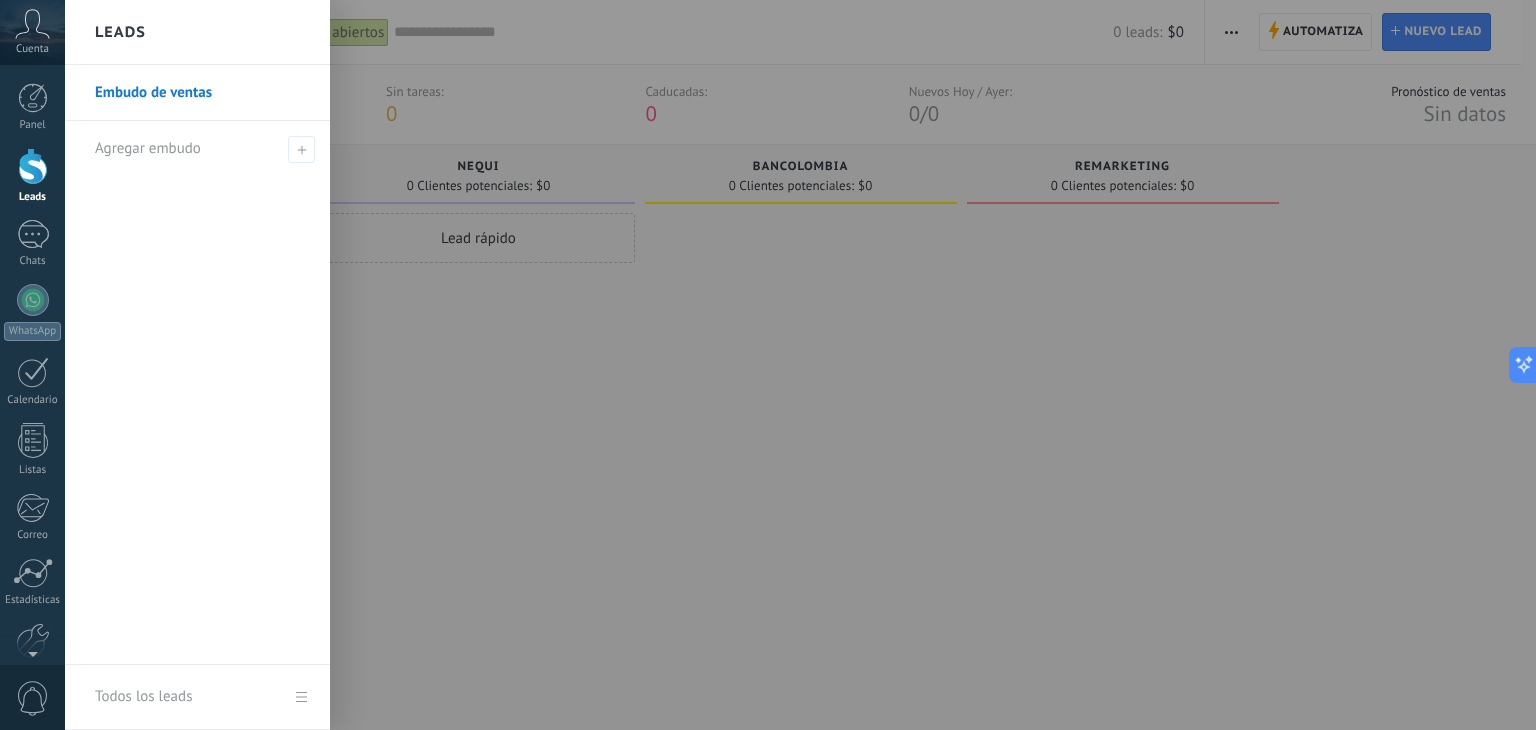 drag, startPoint x: 580, startPoint y: 351, endPoint x: 552, endPoint y: 305, distance: 53.851646 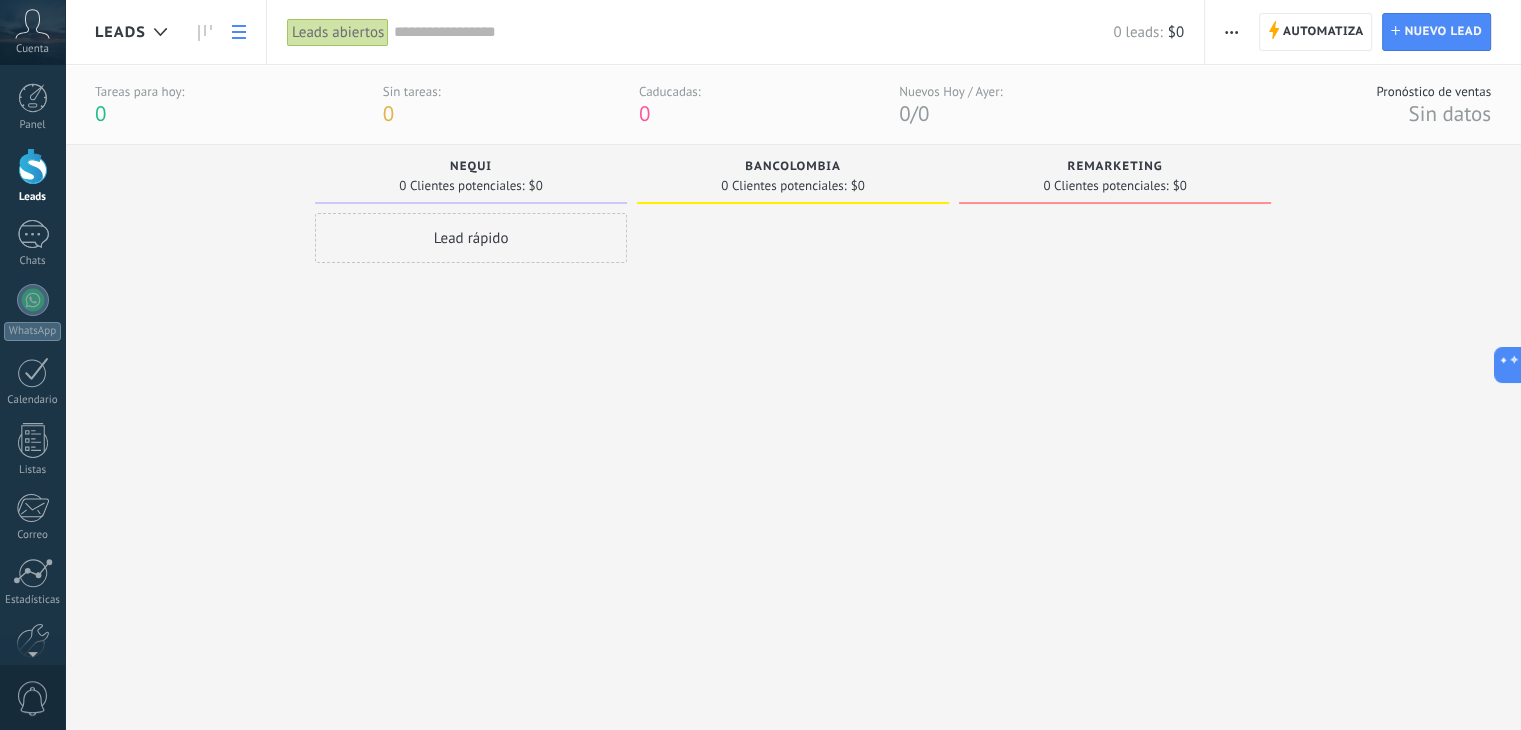 click 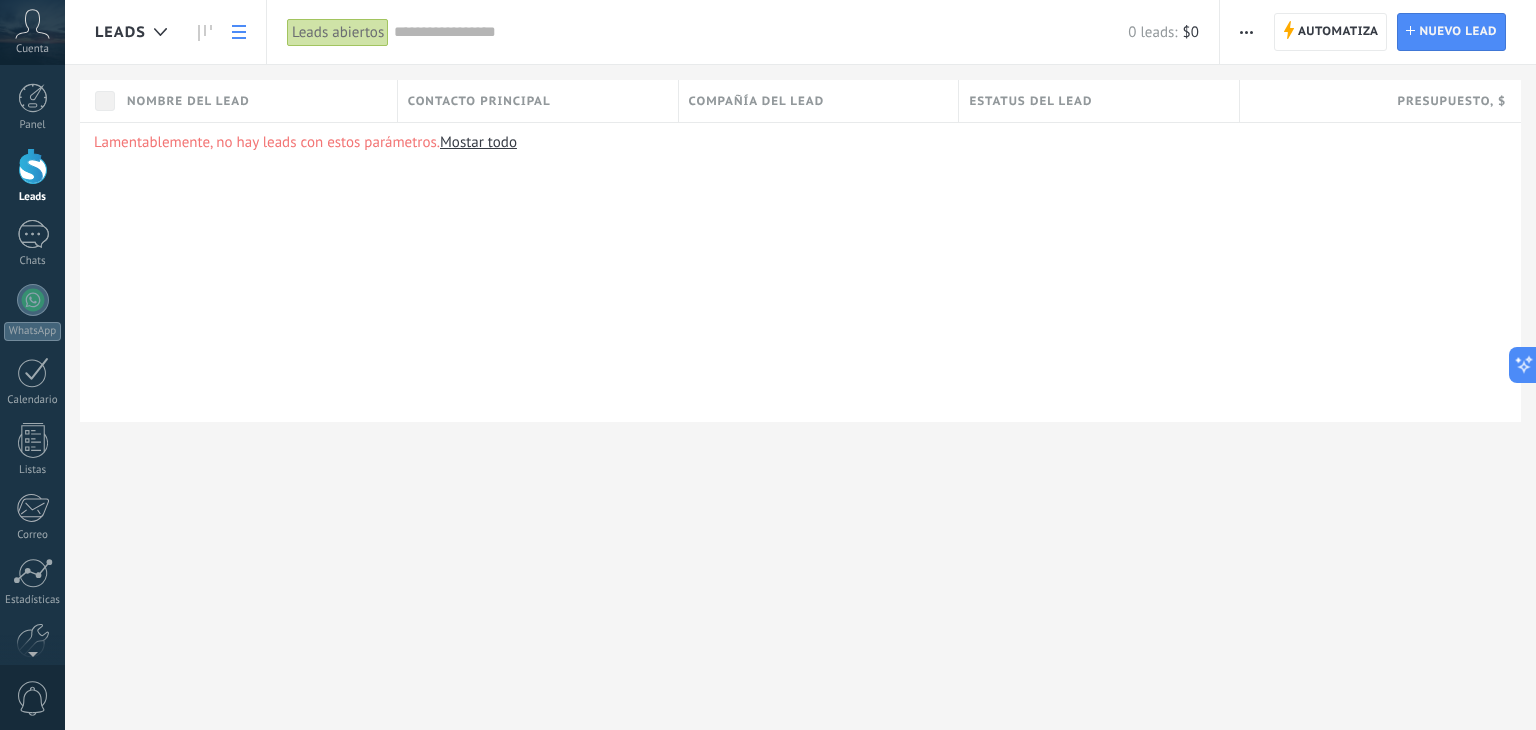 click on "Leads Automatiza Nueva difusión Editar embudo Imprimir Importar Exportar Buscar duplicados Automatiza Automatiza Lead Nuevo lead Leads abiertos Aplicar 0  leads:  $0 Leads abiertos Mis leads Leads ganados Leads perdidos Leads sin tareas Leads atrasados Eliminados Guardar Propiedades de leads Todo el tiempo Todo el tiempo Hoy Ayer Últimos  ** 30  dias Esta semana La última semana Este mes El mes pasado Este trimestre Este año   Ninguno Incoming leads NEQUI BANCOLOMBIA REMARKETING Ganado Perdido Etapas activas Seleccionar todo Presupuesto insuficiente No hay necesidad para el producto No satisfecho con las condiciones Comprado del competidor Razón no definida Razones de pérdidas Seleccionar todo Tel. Correo Formulario Chat Todo valores Seleccionar todo Hoy Mañana Esta semana Este mes Este trimestre No hay tareas atrasadas Todo valores - Seleccionar todo Vacío eBook Guía Asesoría Podcast Plantilla Todo  valores Seleccionar todo Vacío Precio Calidad Cambio de opinión Sin respuesta Spam Todo  valores" at bounding box center (800, 365) 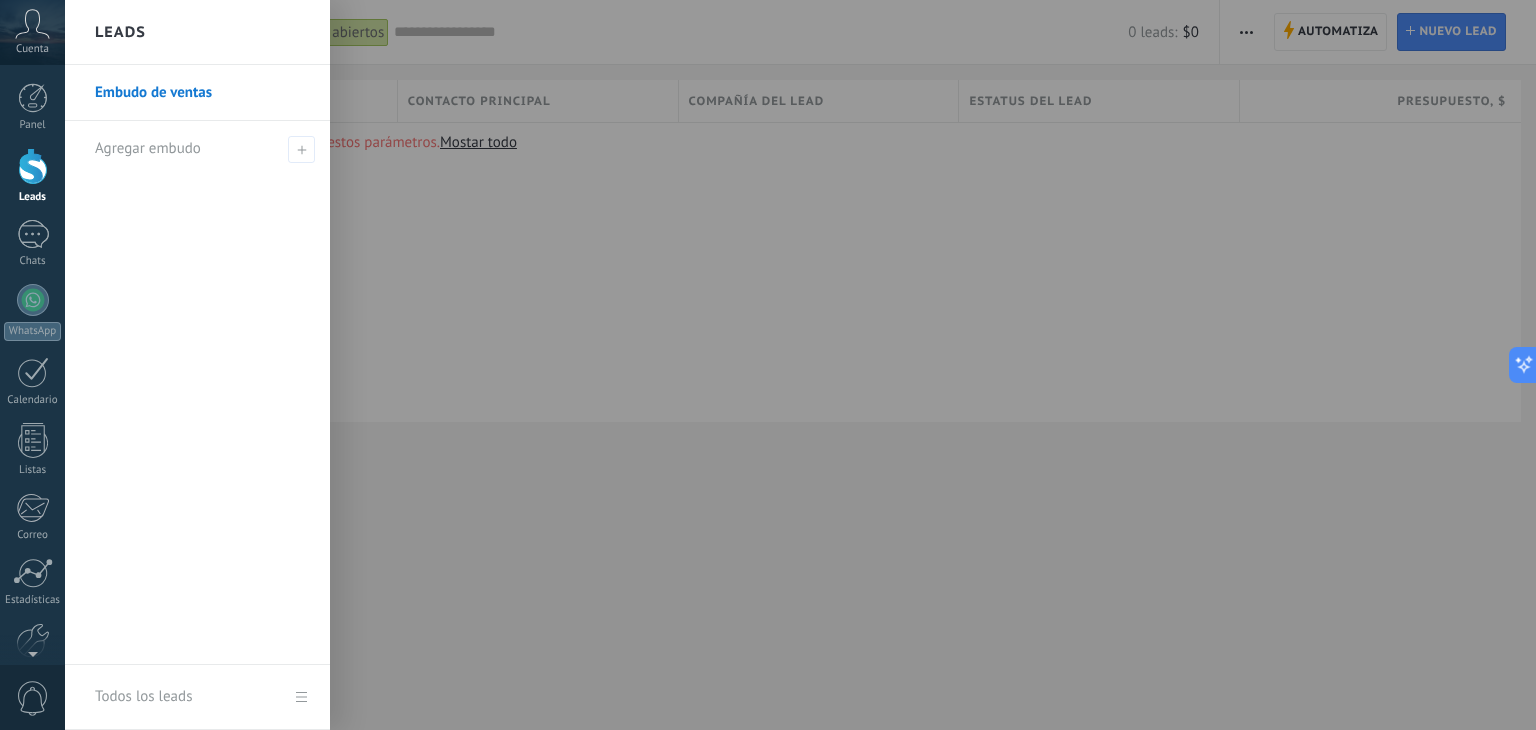 click at bounding box center (833, 365) 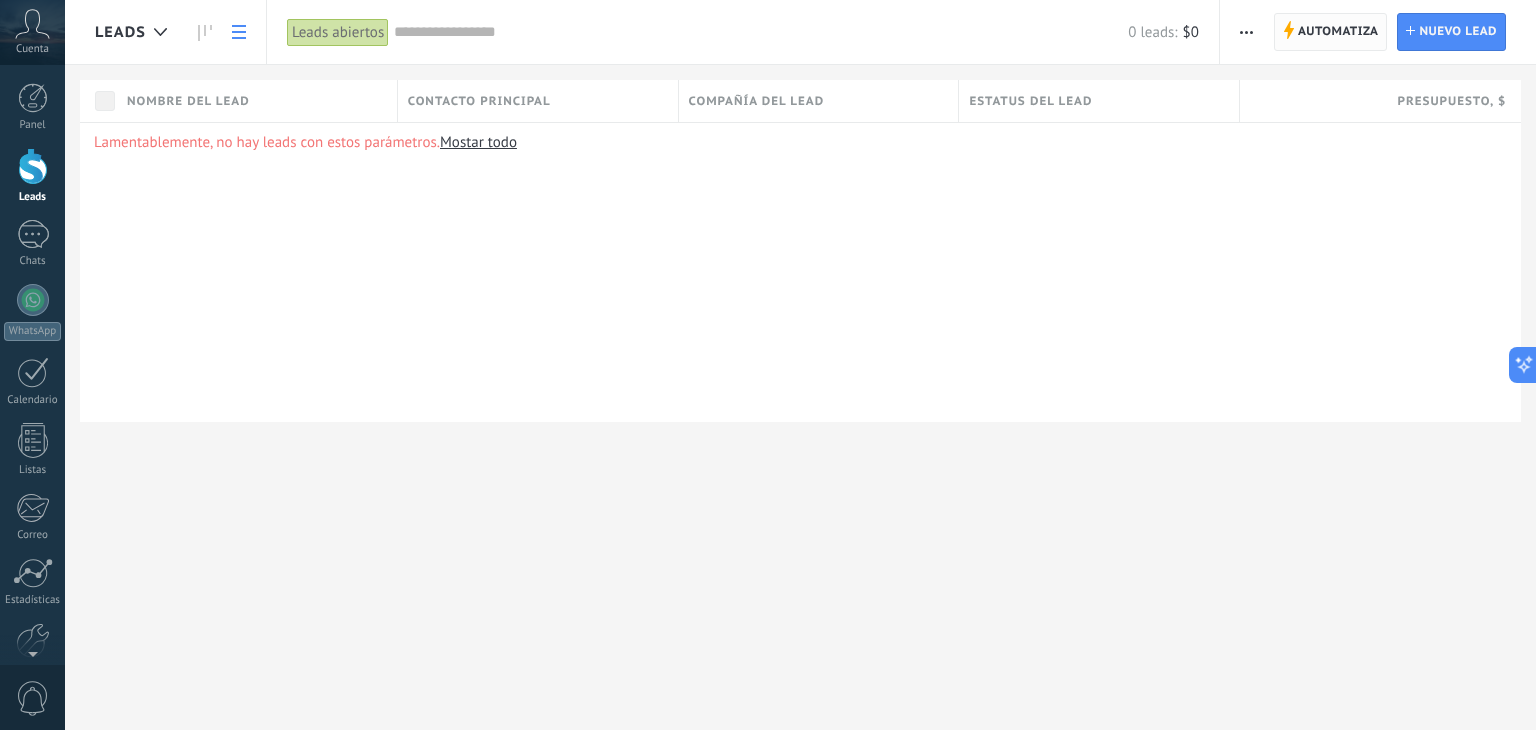 click on "Automatiza" at bounding box center (1338, 32) 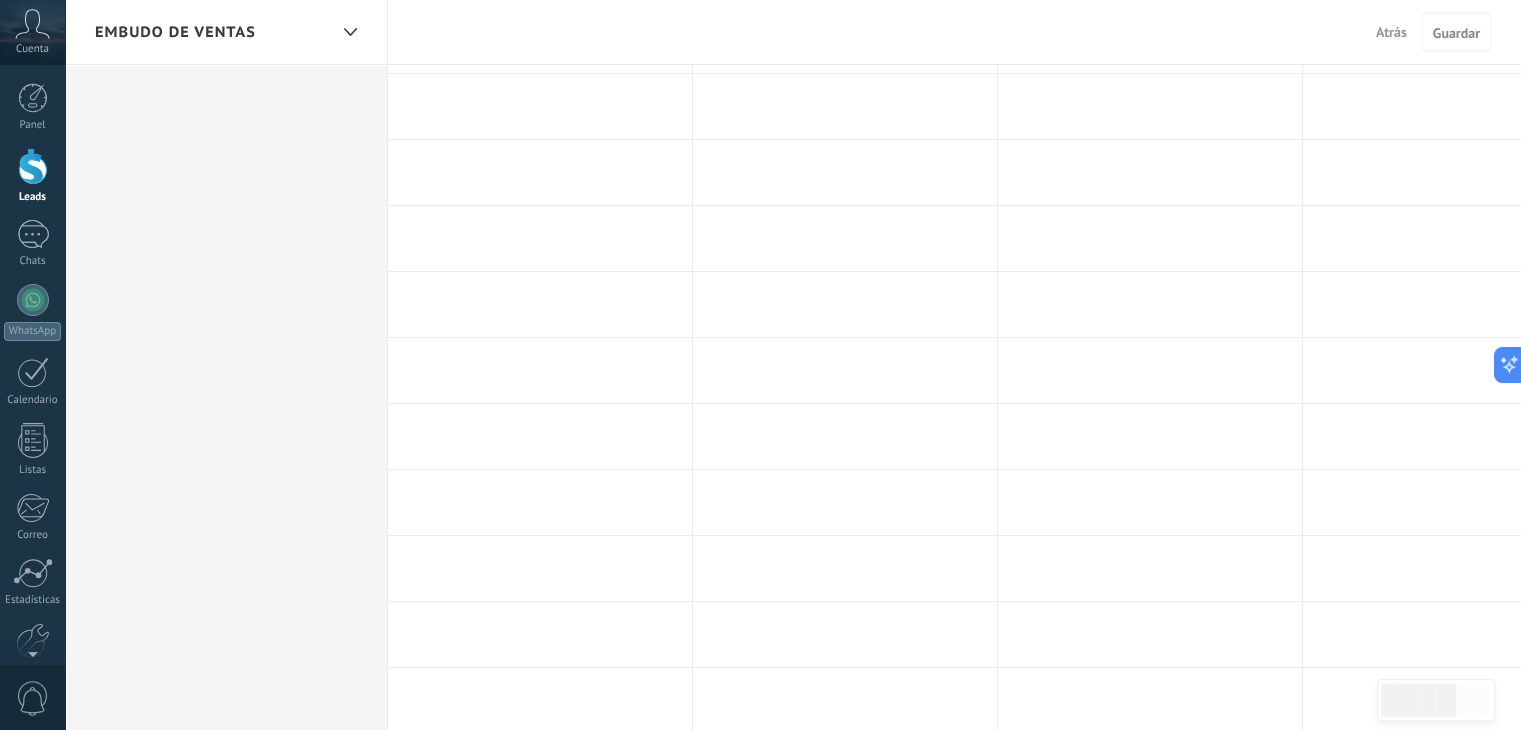 scroll, scrollTop: 0, scrollLeft: 0, axis: both 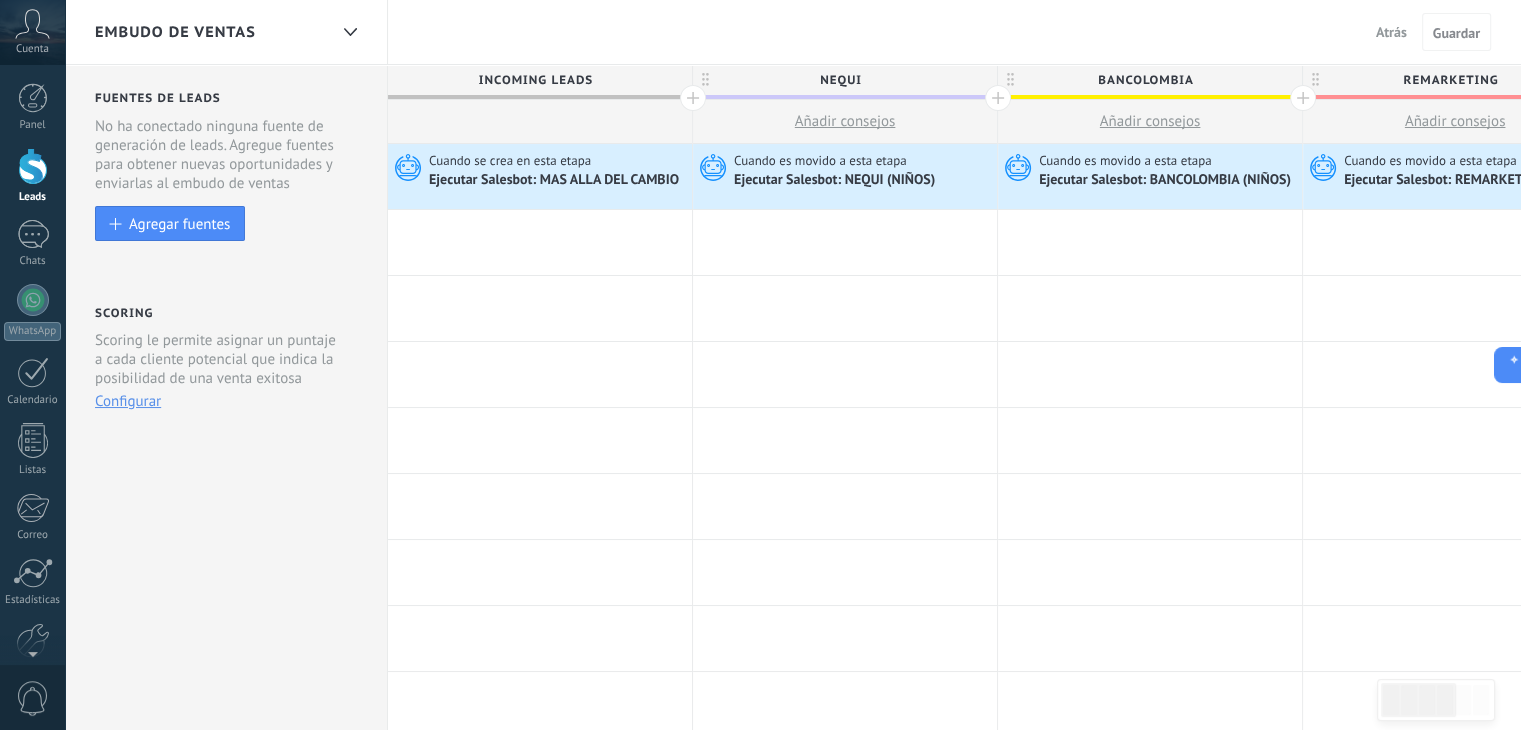 click on "Atrás" at bounding box center [1391, 32] 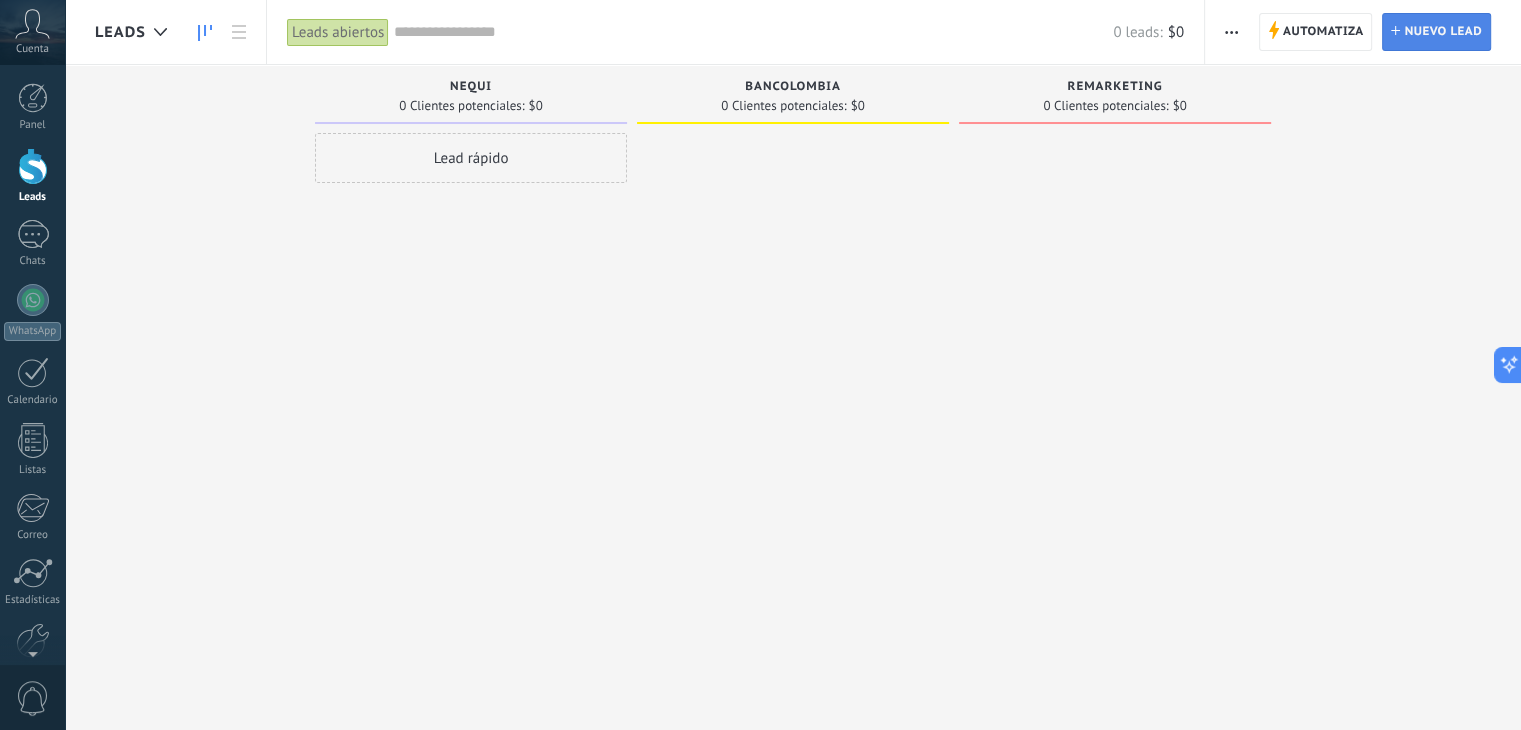 click on "Lead Nuevo lead" at bounding box center (1436, 32) 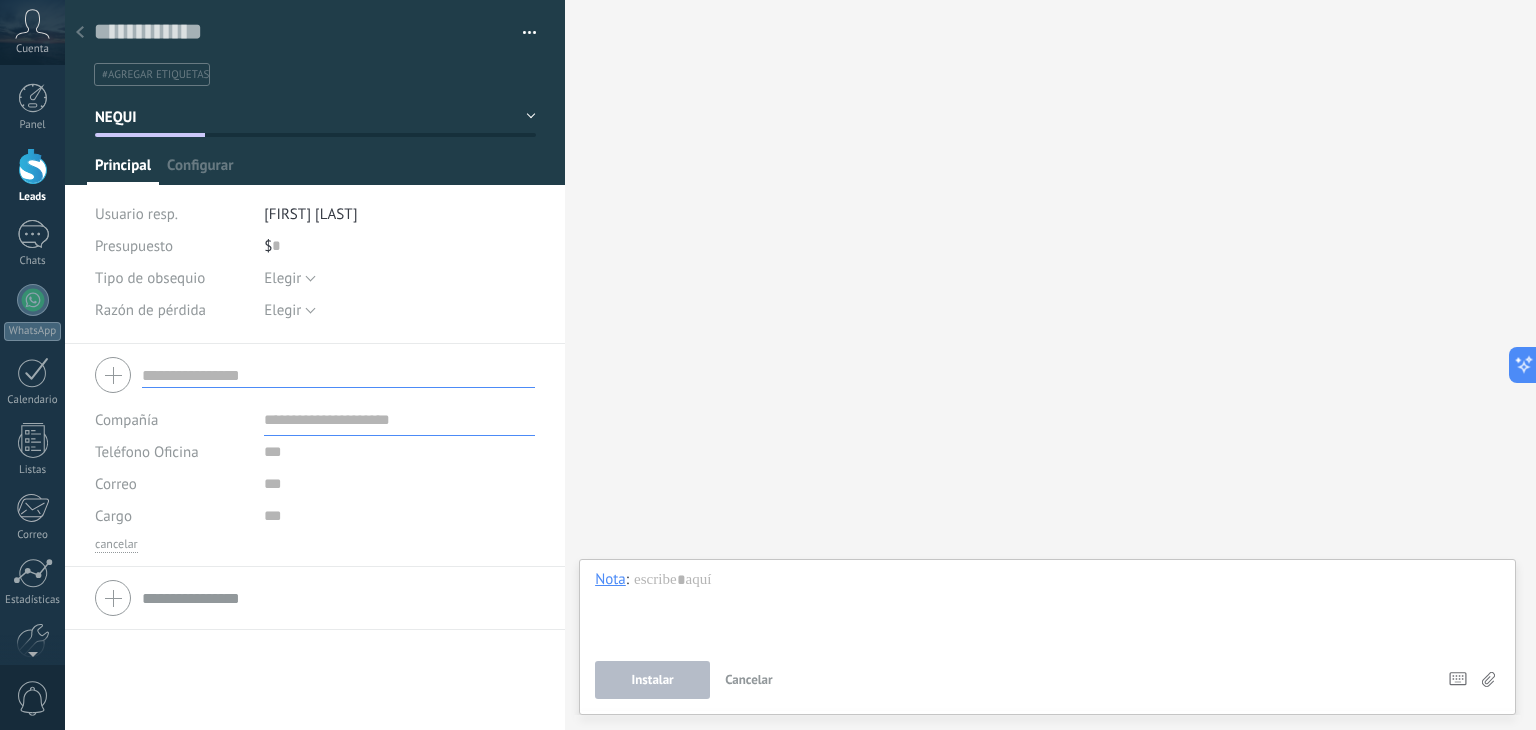 click 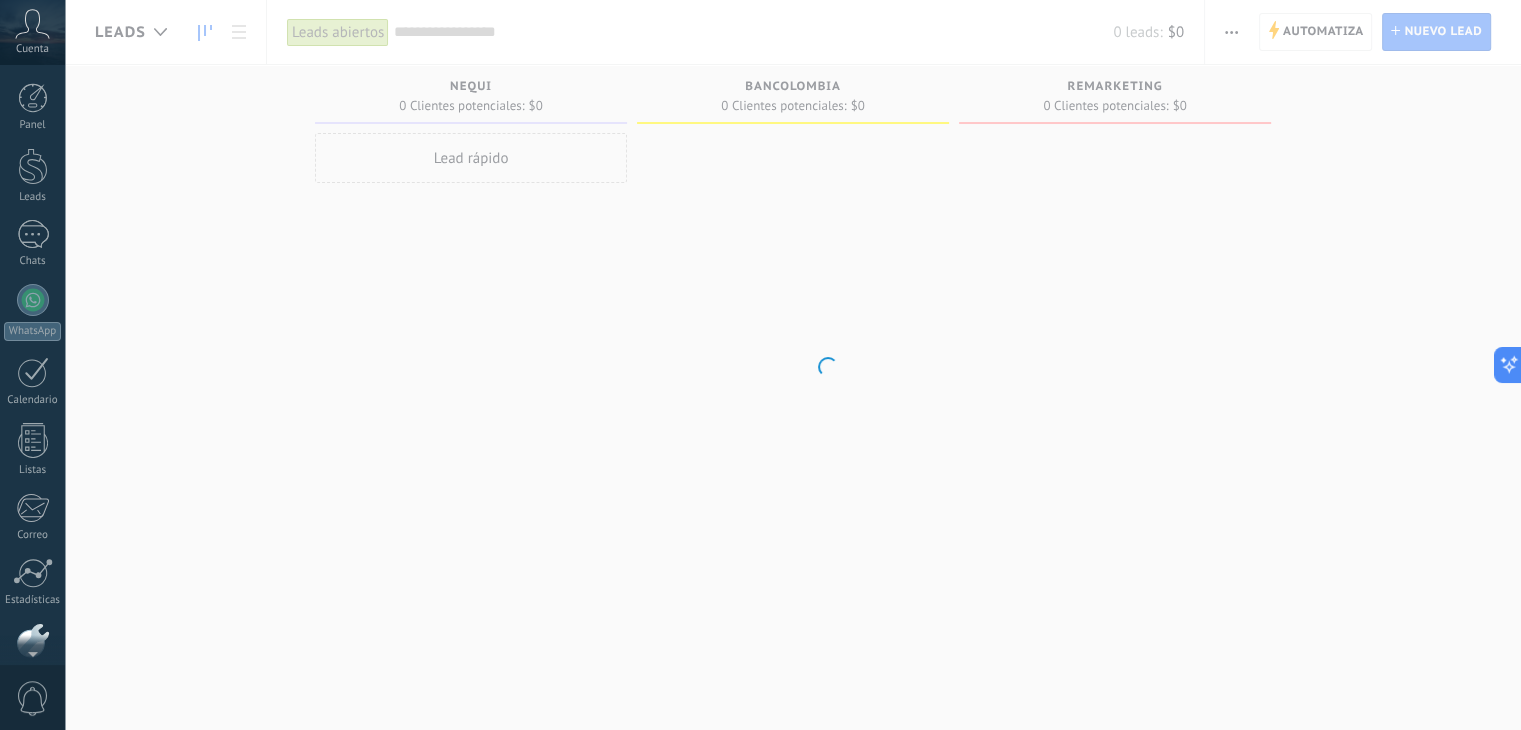 scroll, scrollTop: 101, scrollLeft: 0, axis: vertical 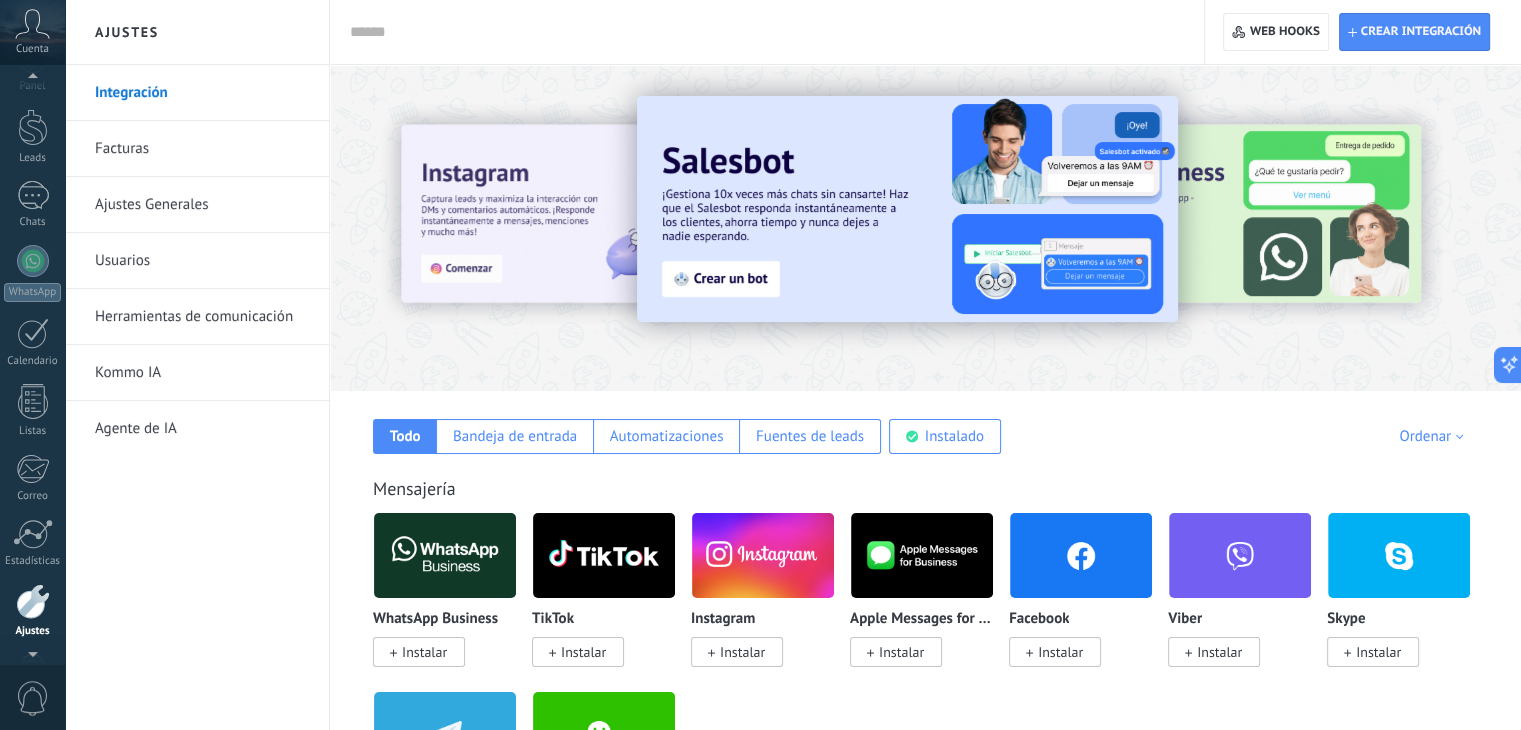 click at bounding box center (32, 80) 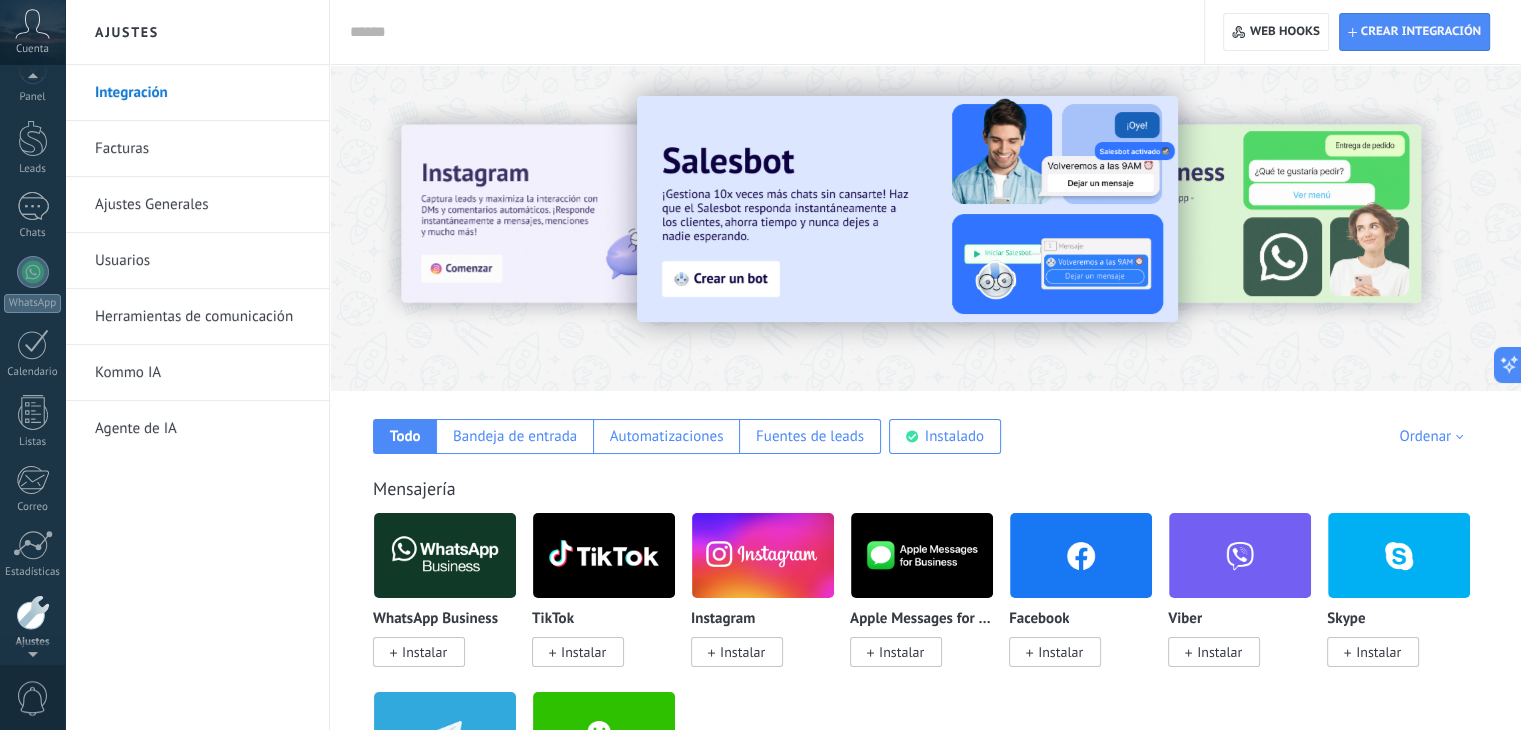 scroll, scrollTop: 0, scrollLeft: 0, axis: both 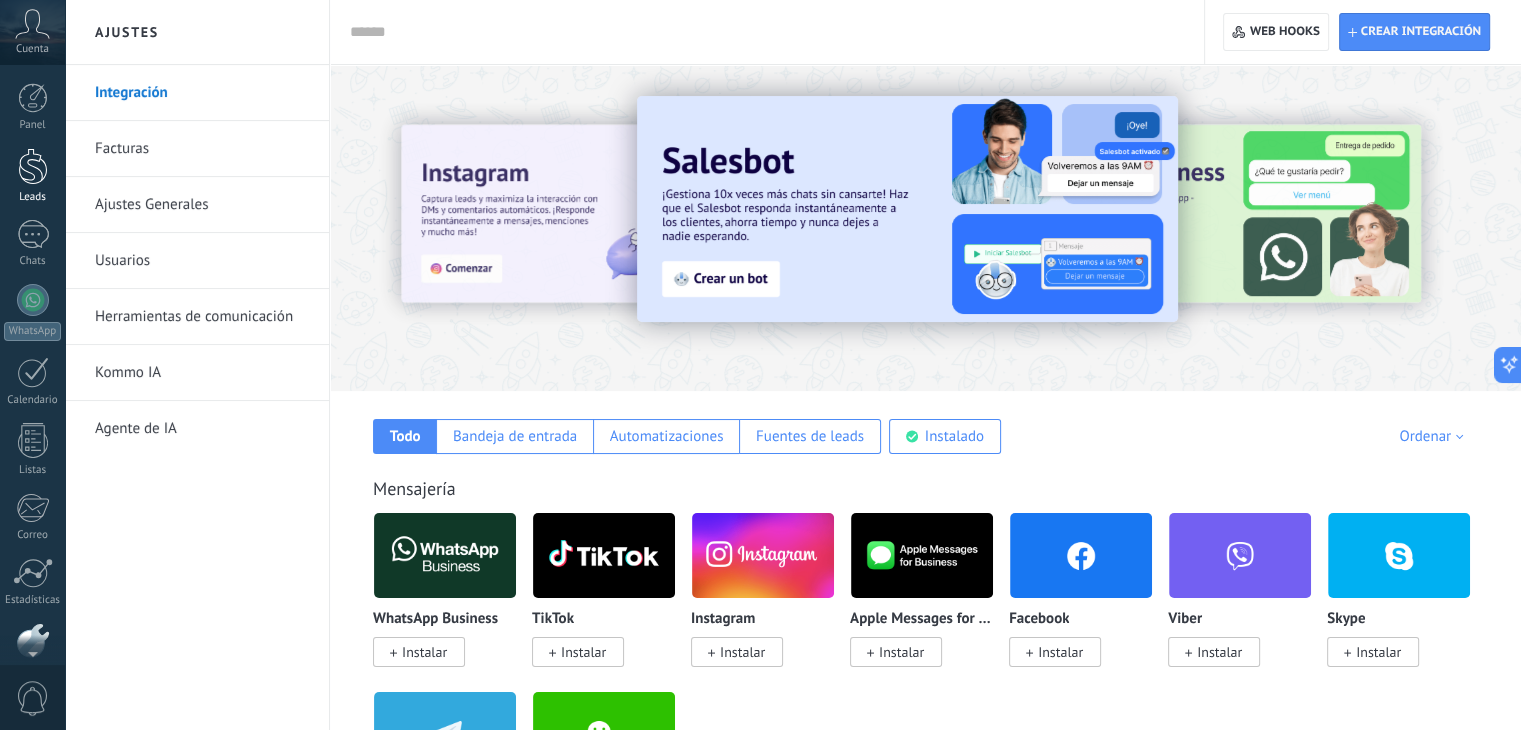 click at bounding box center (33, 166) 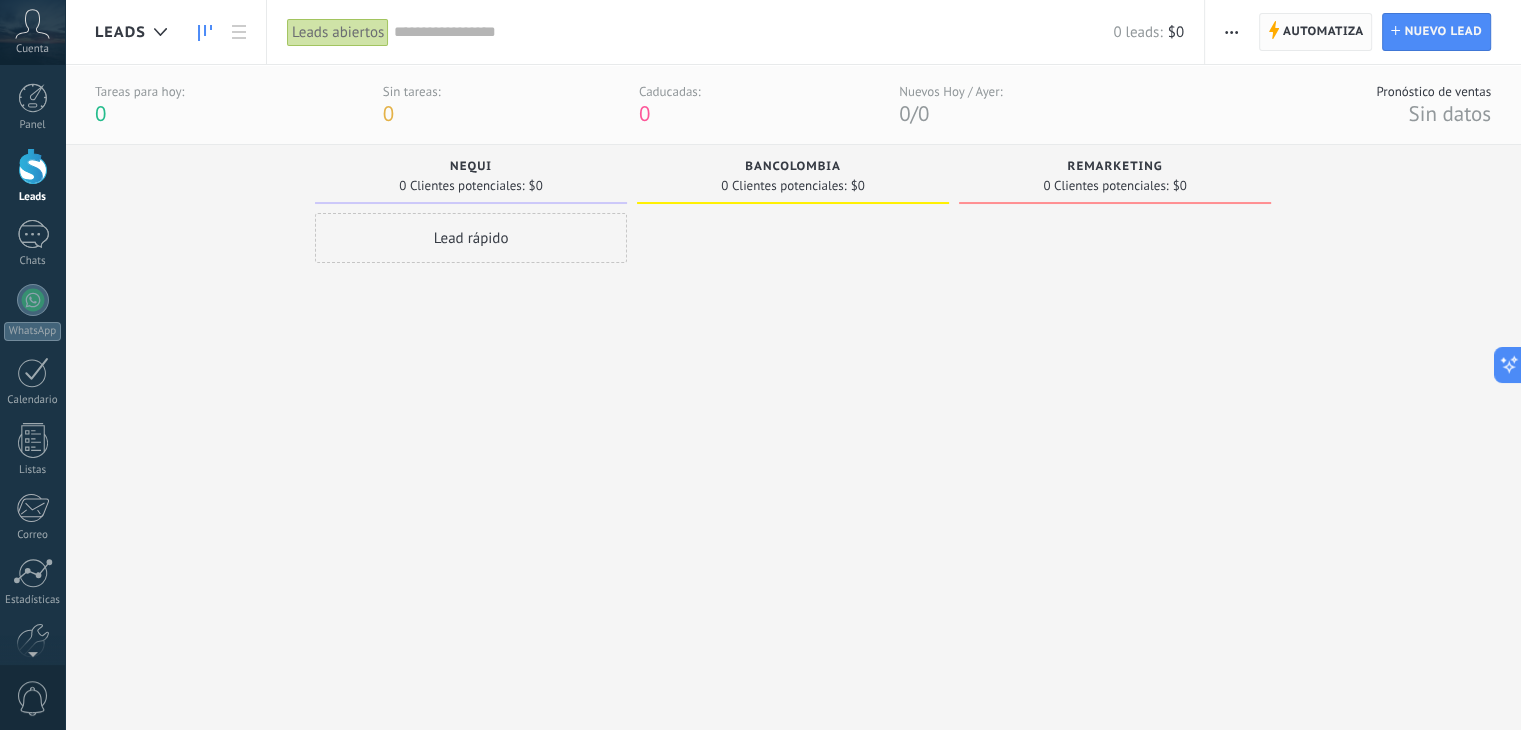 click on "Automatiza" at bounding box center [1323, 32] 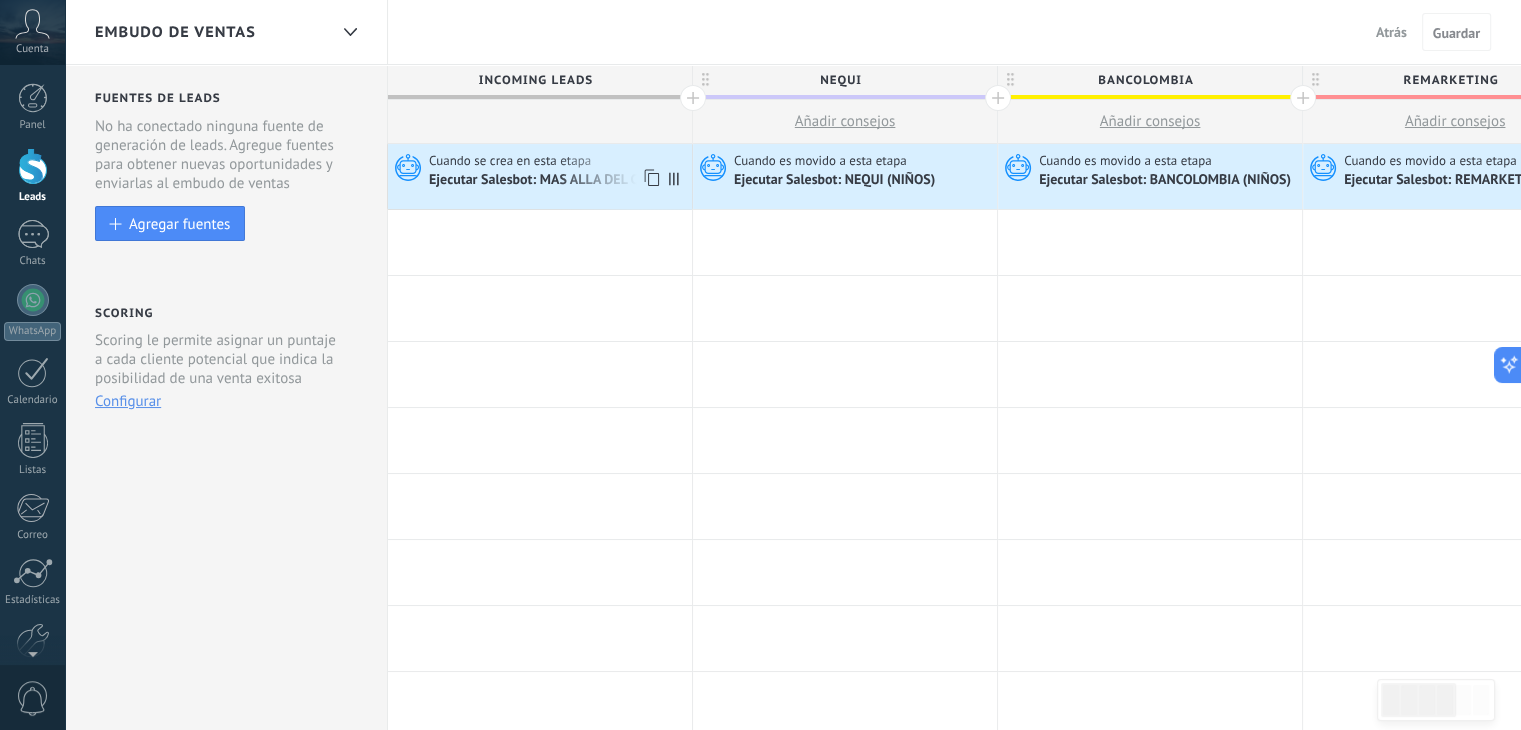 click on "Ejecutar Salesbot: MAS ALLA DEL CAMBIO" at bounding box center [555, 181] 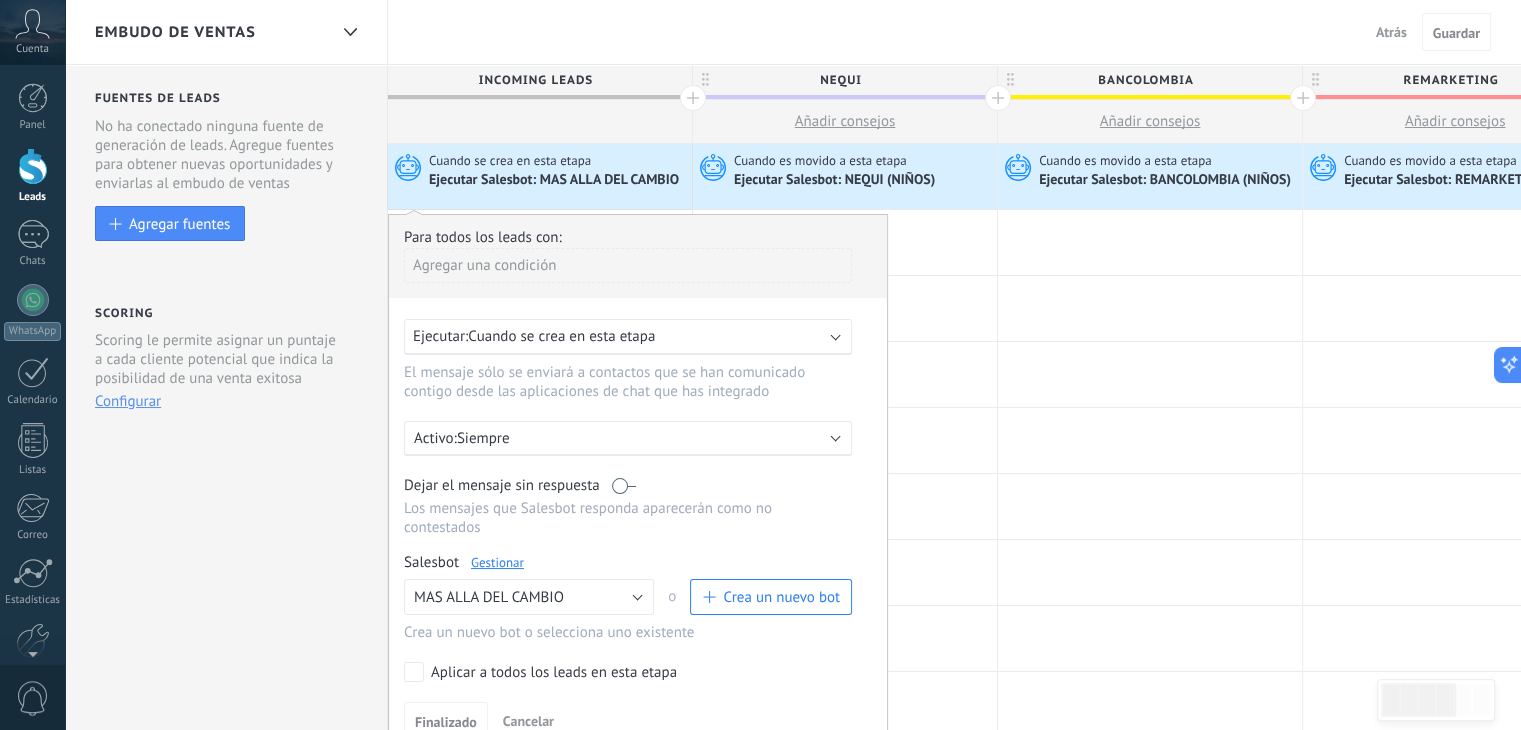 click on "Gestionar" at bounding box center (497, 562) 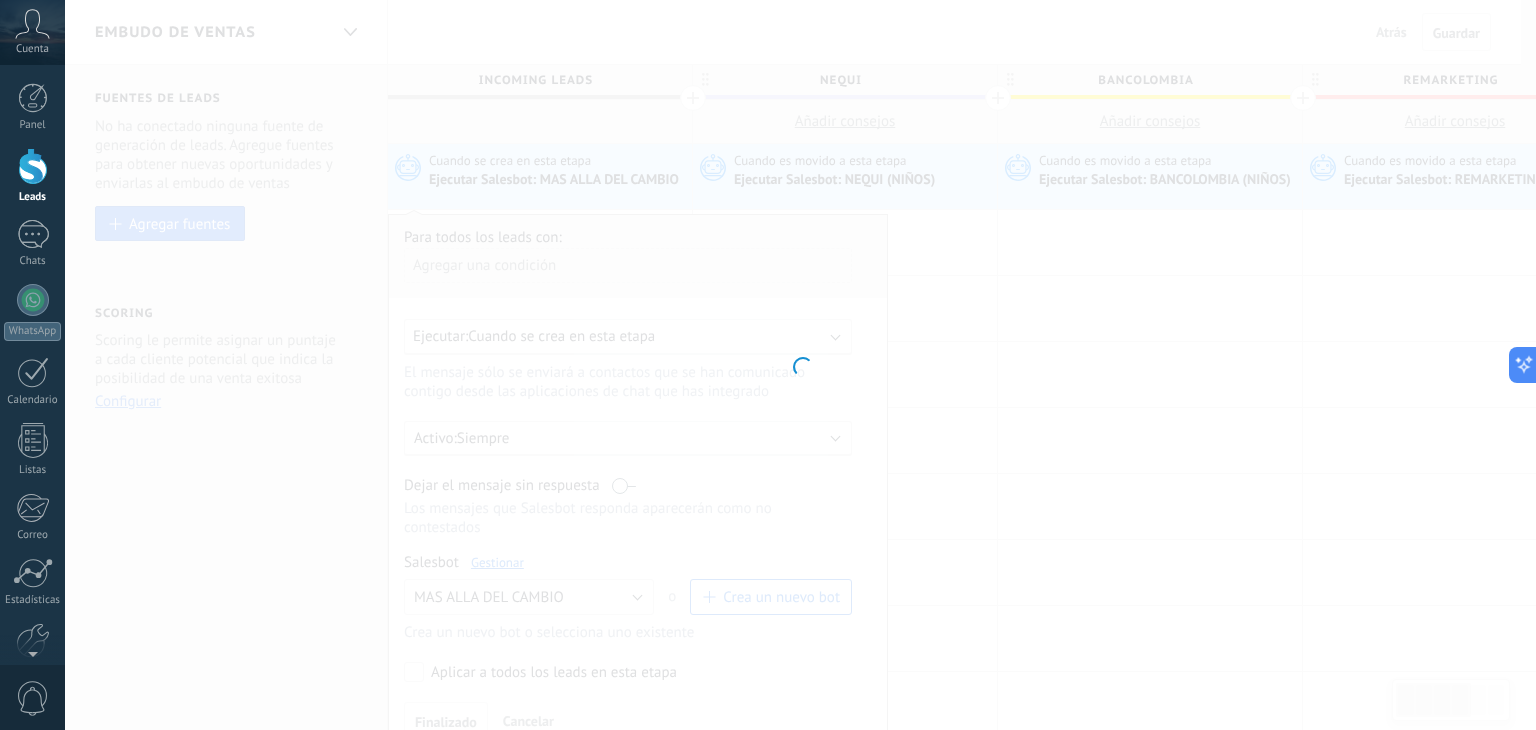 type on "**********" 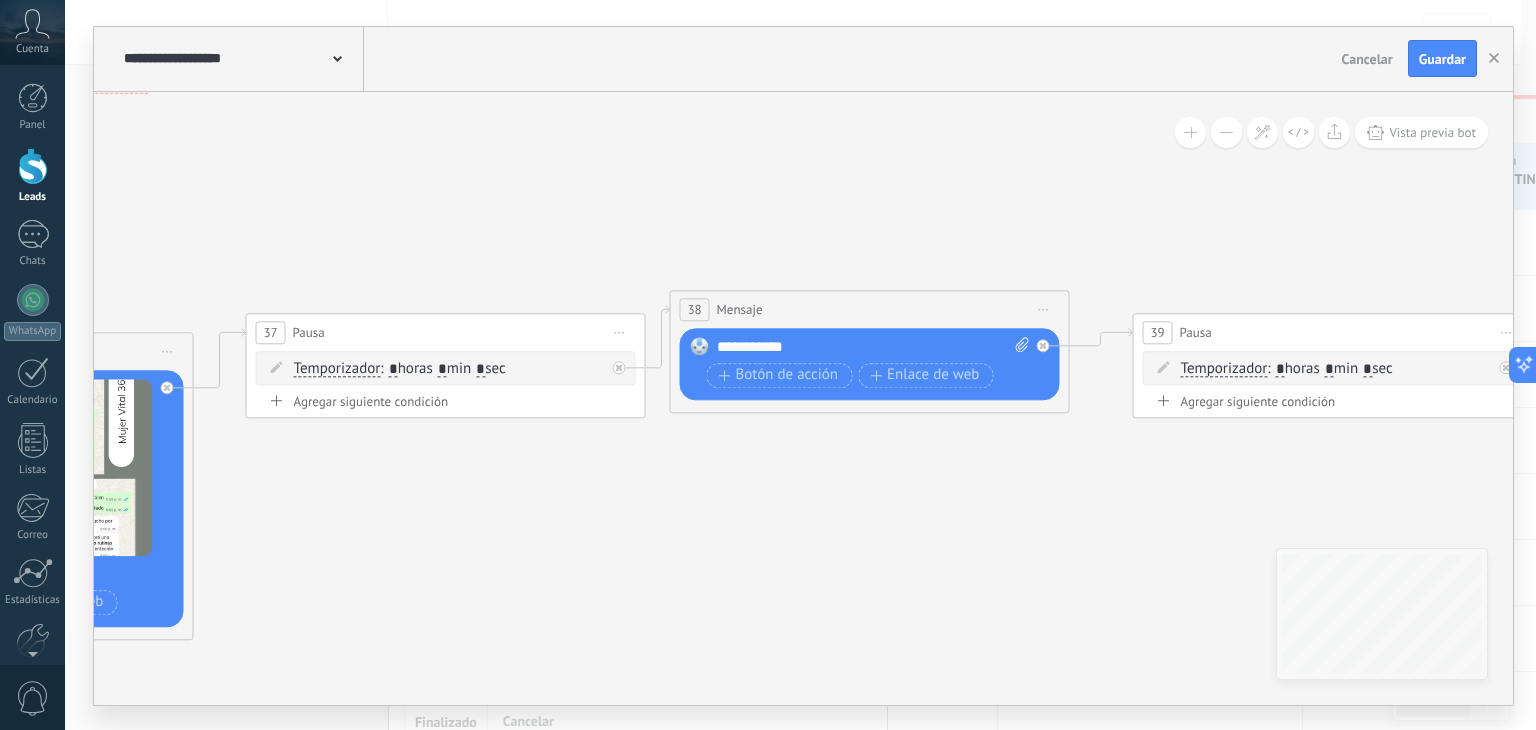 click 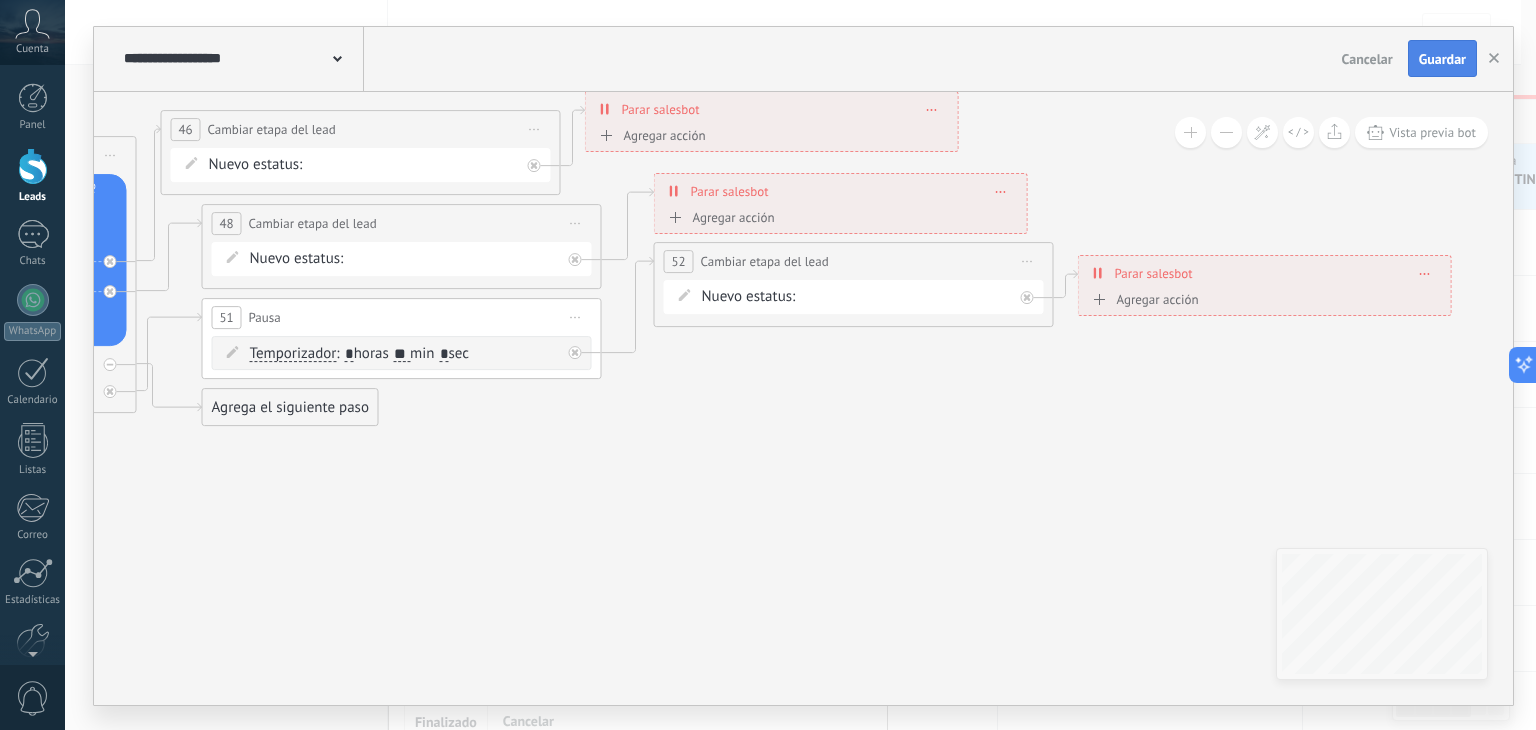click on "Guardar" at bounding box center (1442, 59) 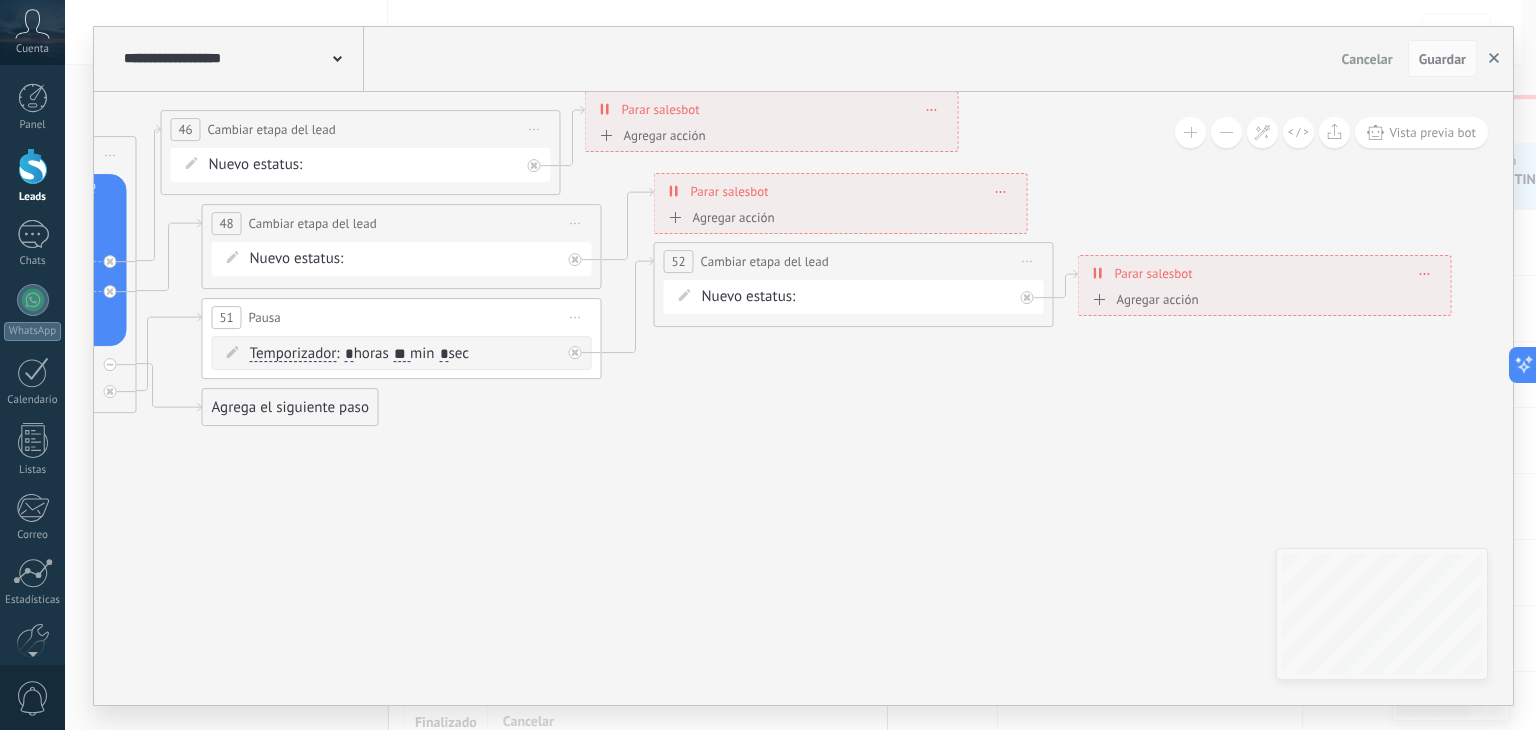 click 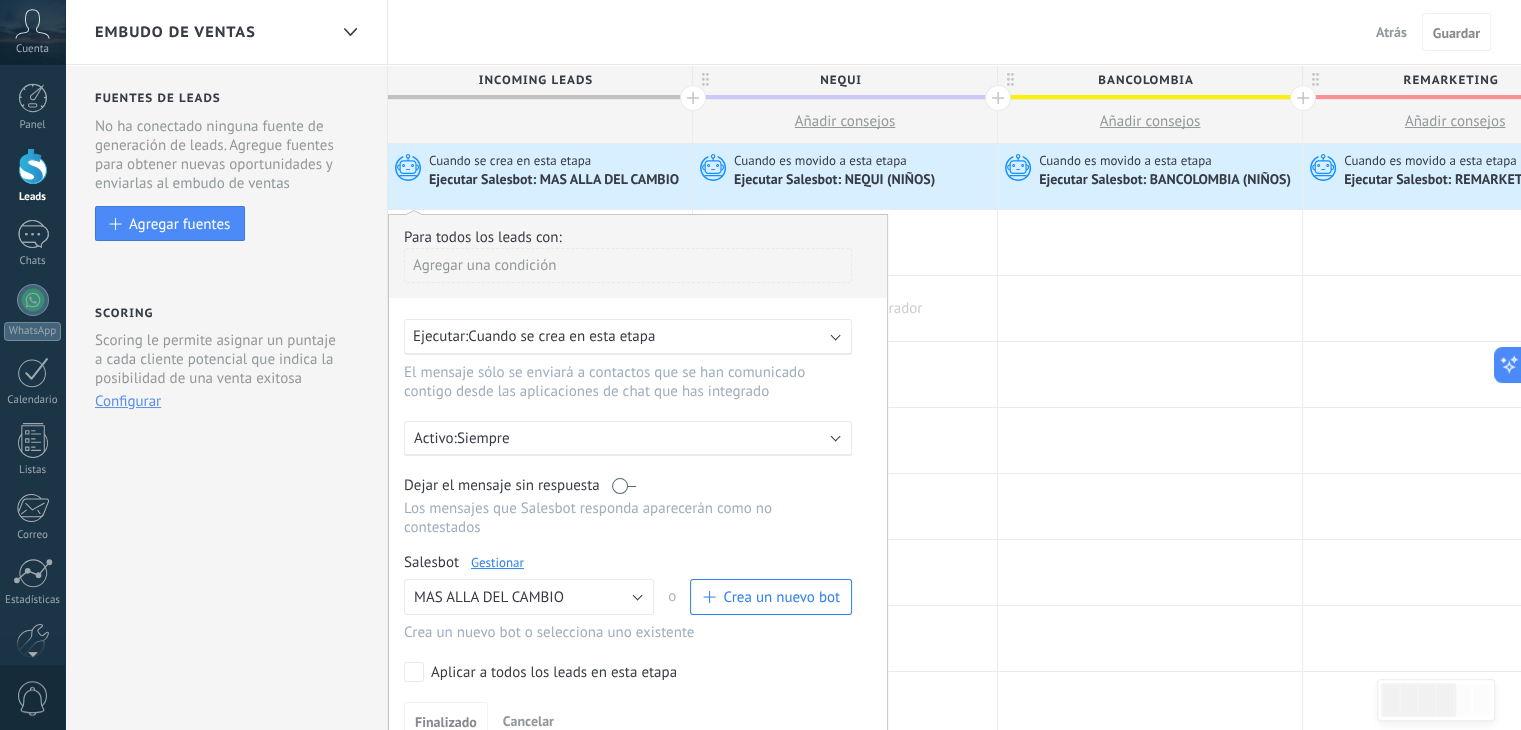click at bounding box center [845, 308] 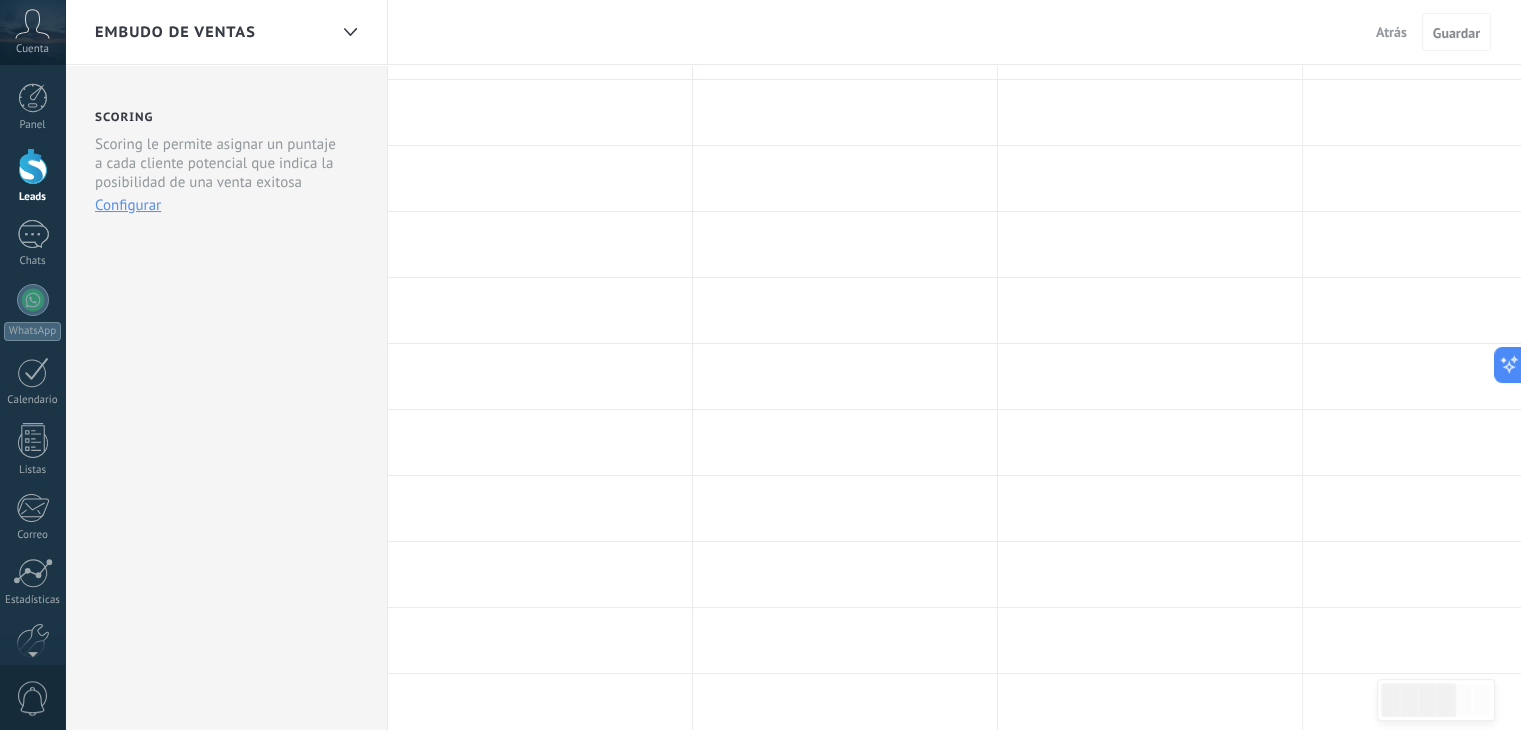 scroll, scrollTop: 0, scrollLeft: 0, axis: both 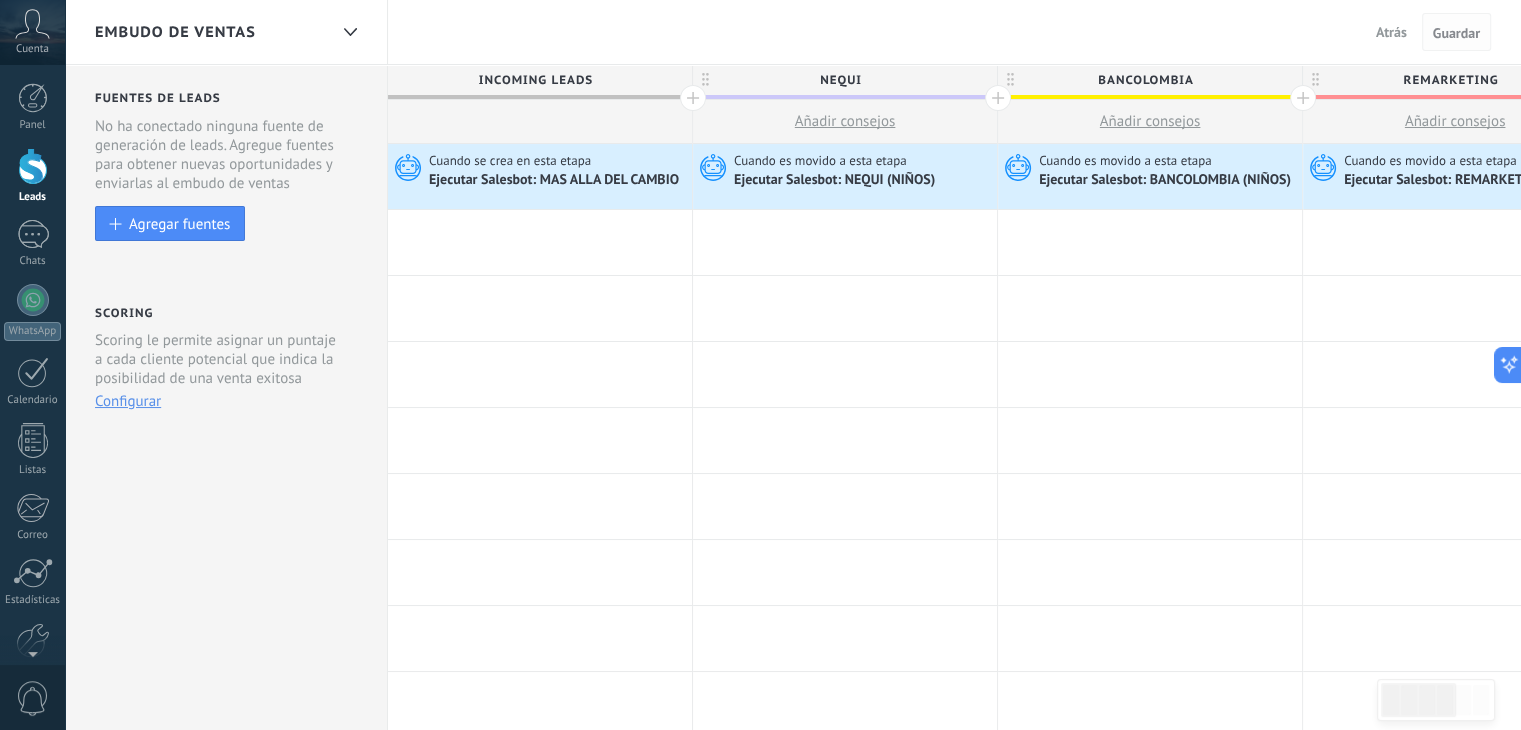click on "Guardar" at bounding box center [1456, 33] 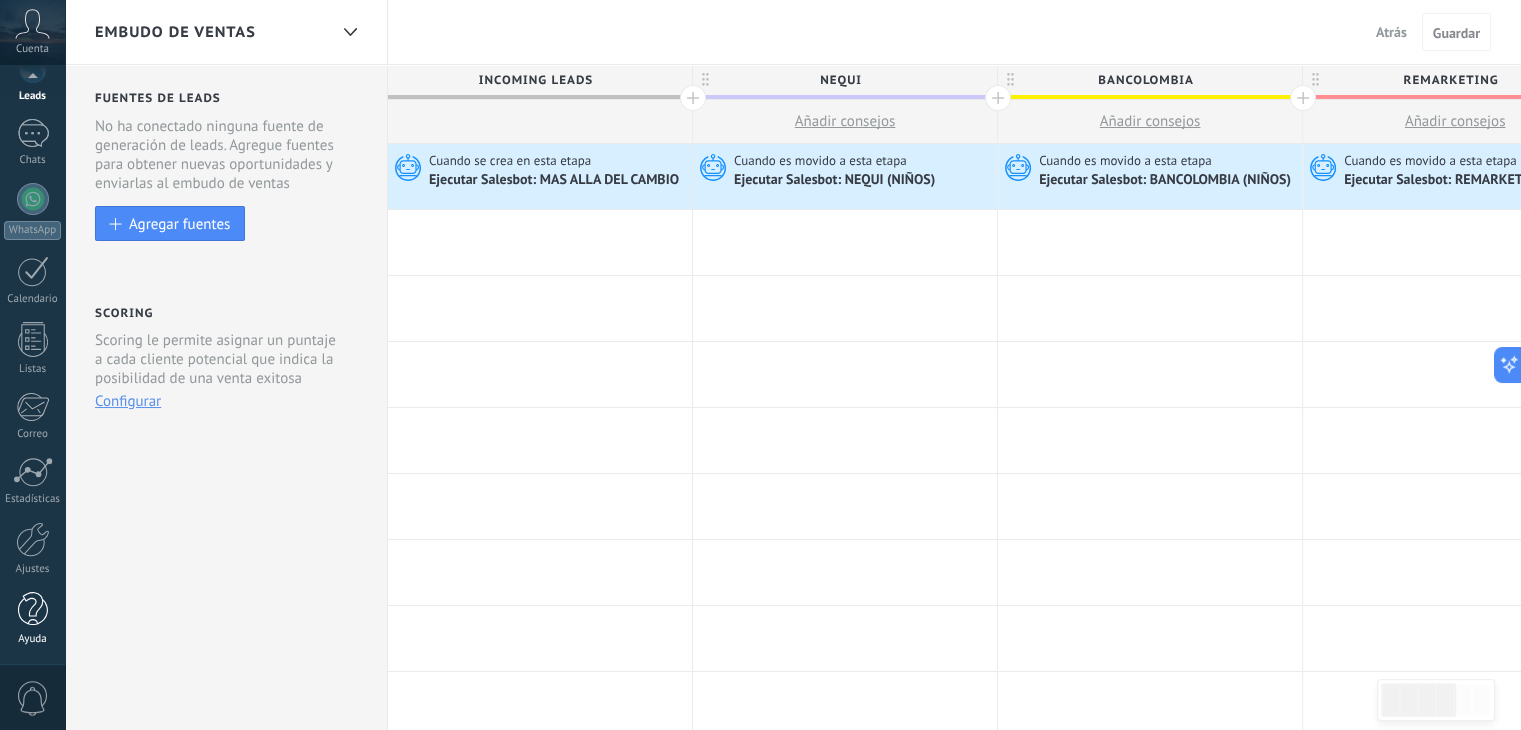 scroll, scrollTop: 100, scrollLeft: 0, axis: vertical 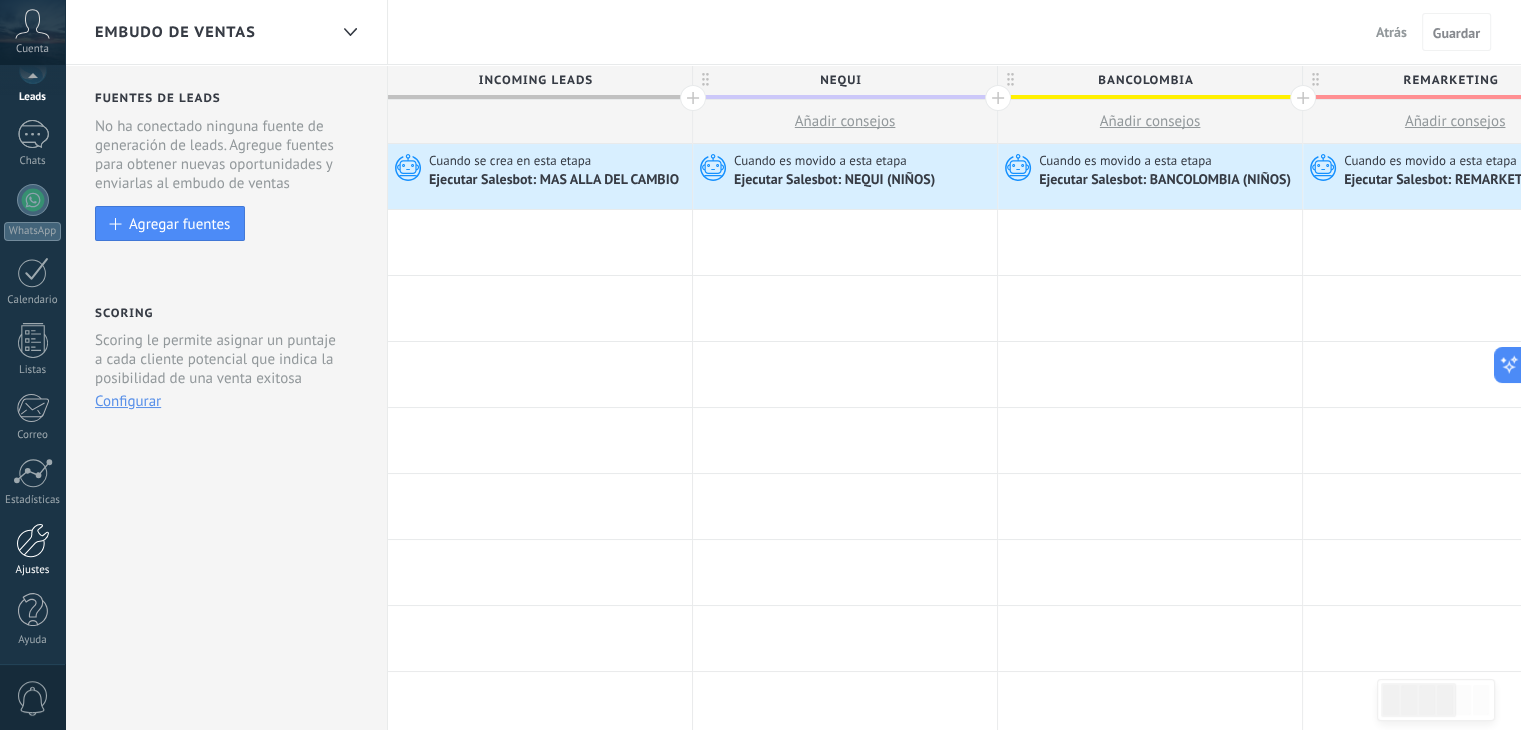 click at bounding box center [33, 540] 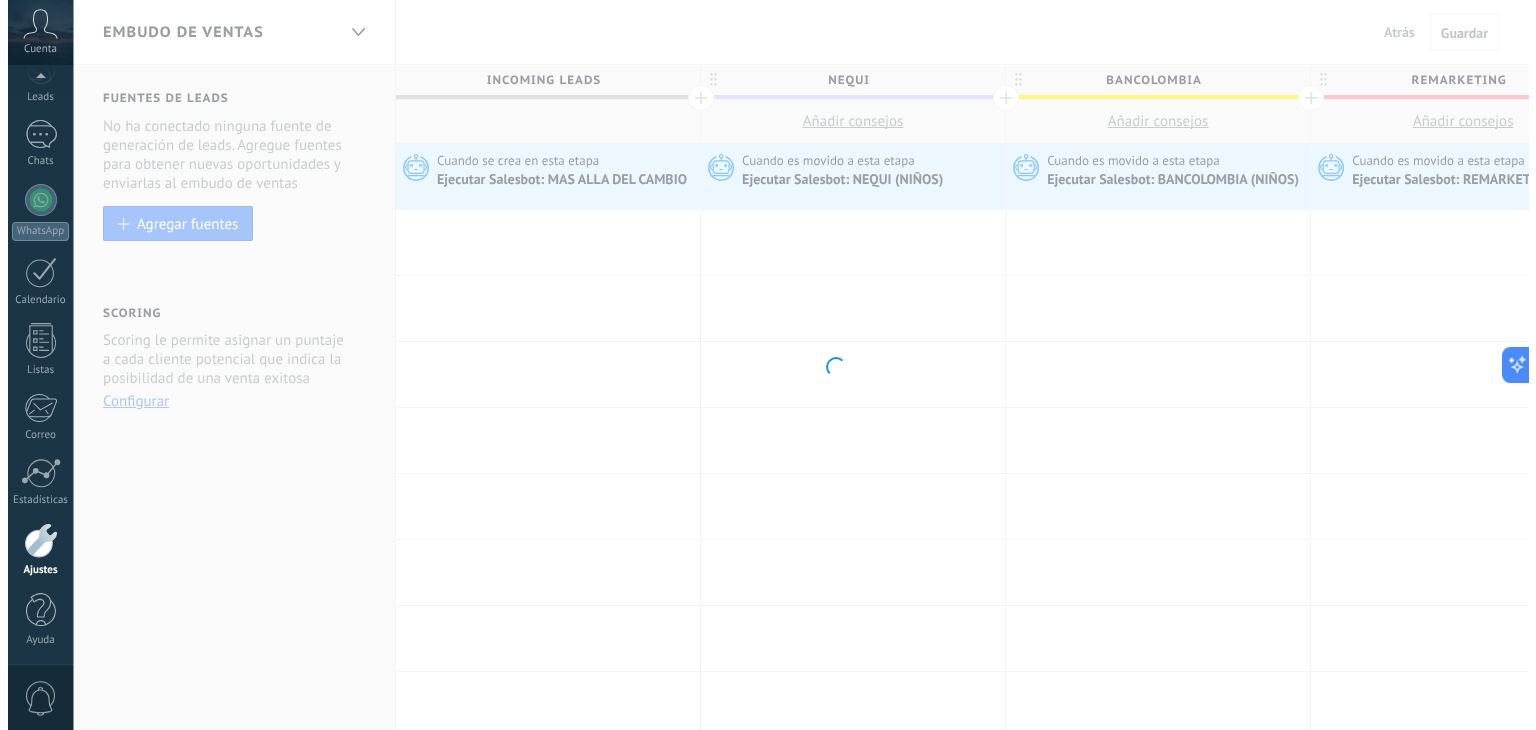 scroll, scrollTop: 101, scrollLeft: 0, axis: vertical 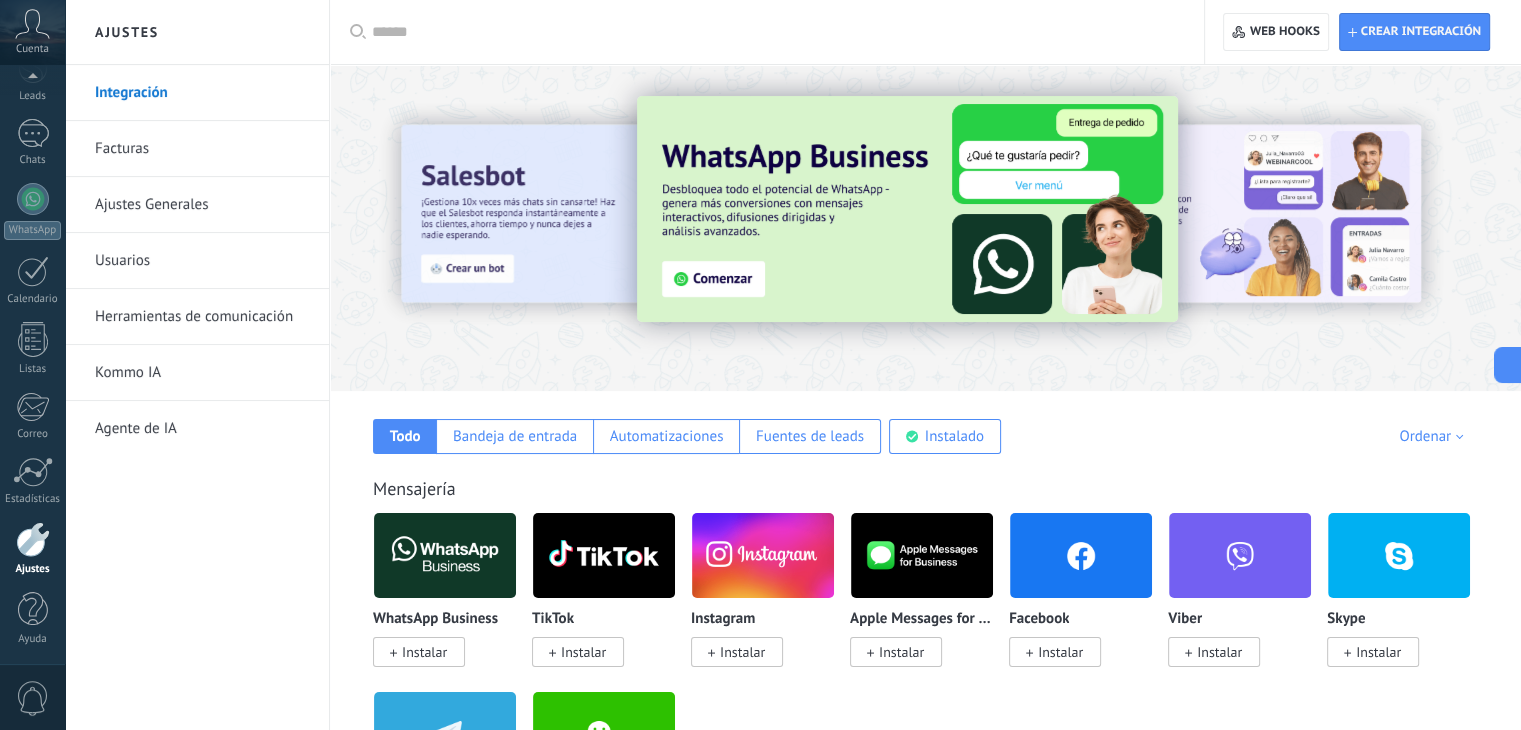 click on "Instalar" at bounding box center [424, 652] 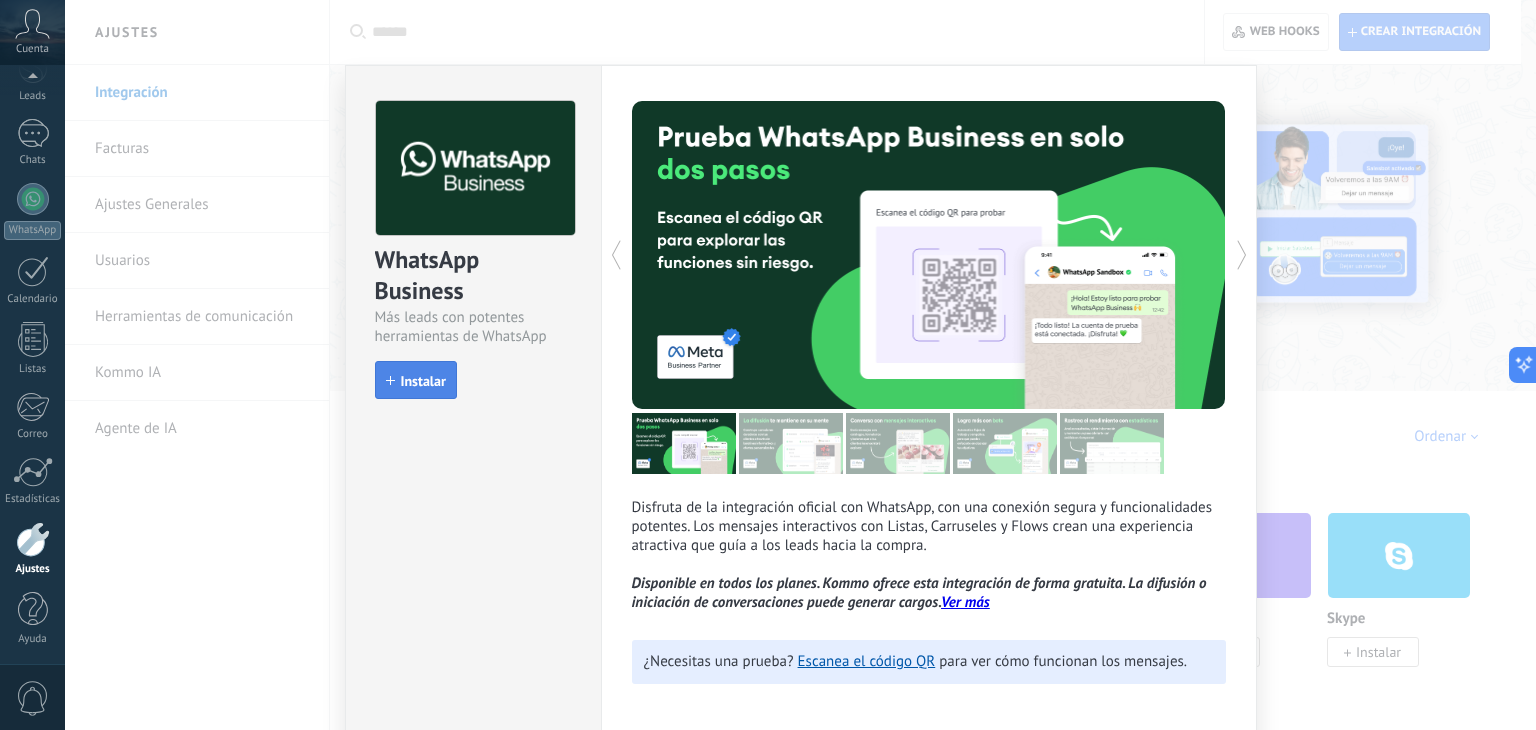click on "Instalar" at bounding box center [423, 381] 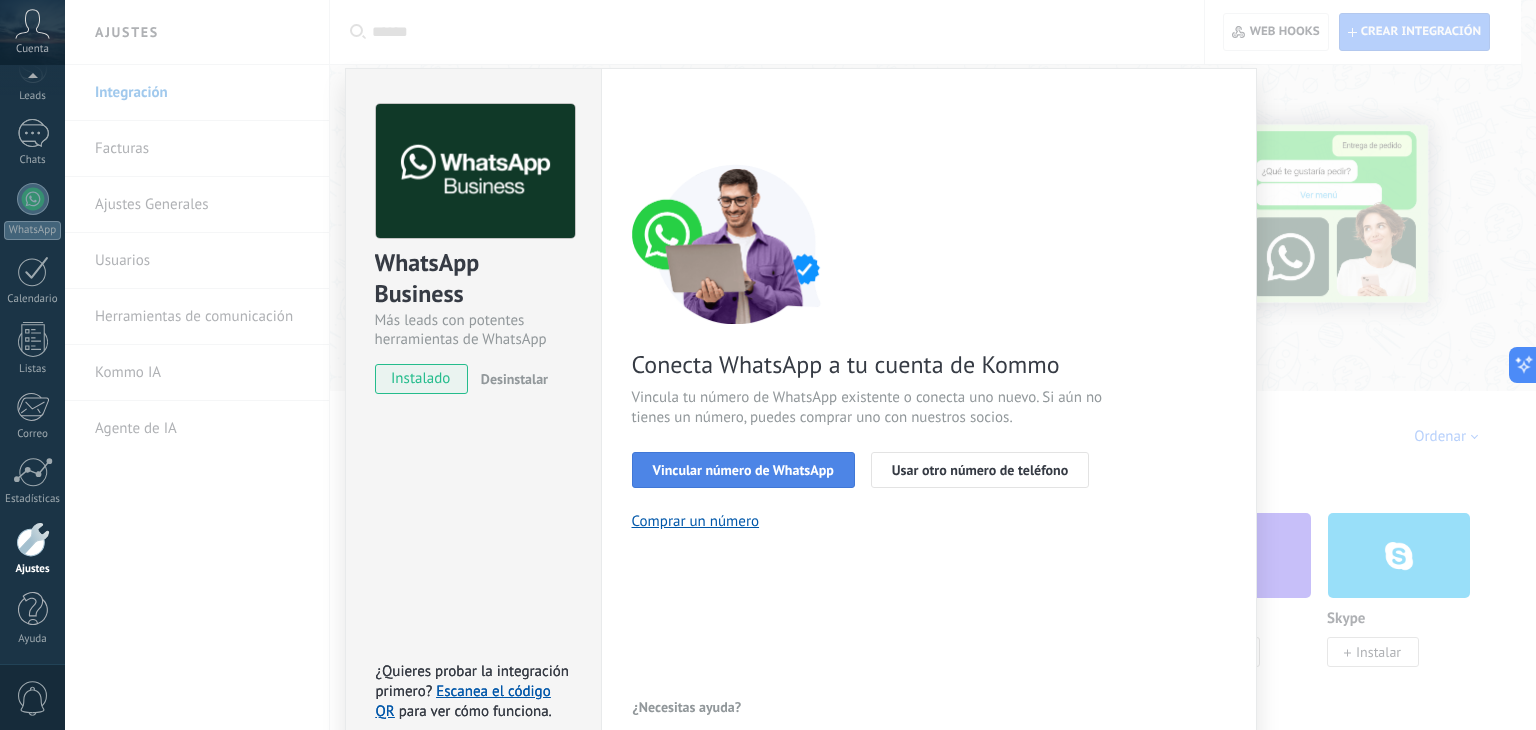 click on "Vincular número de WhatsApp" at bounding box center (743, 470) 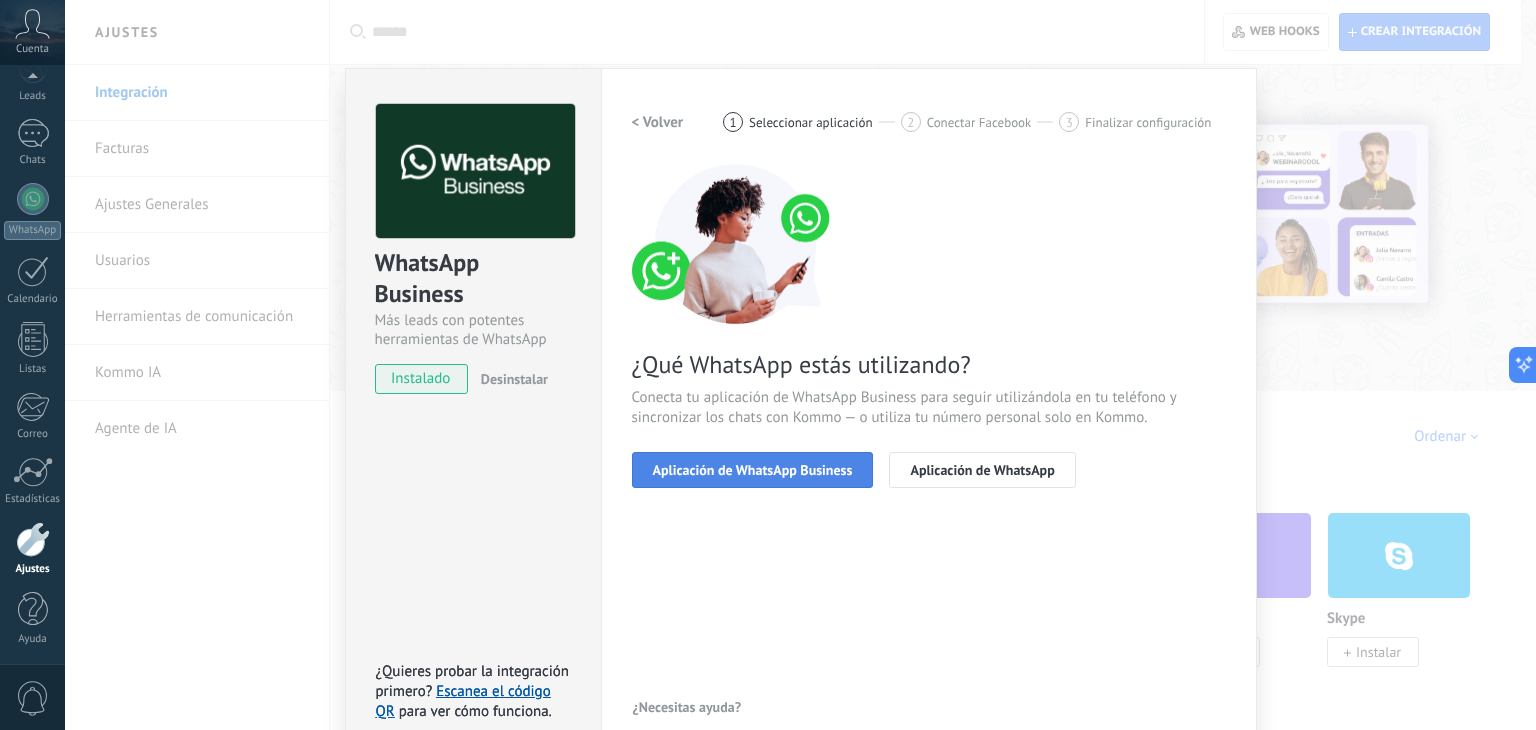 click on "Aplicación de WhatsApp Business" at bounding box center (753, 470) 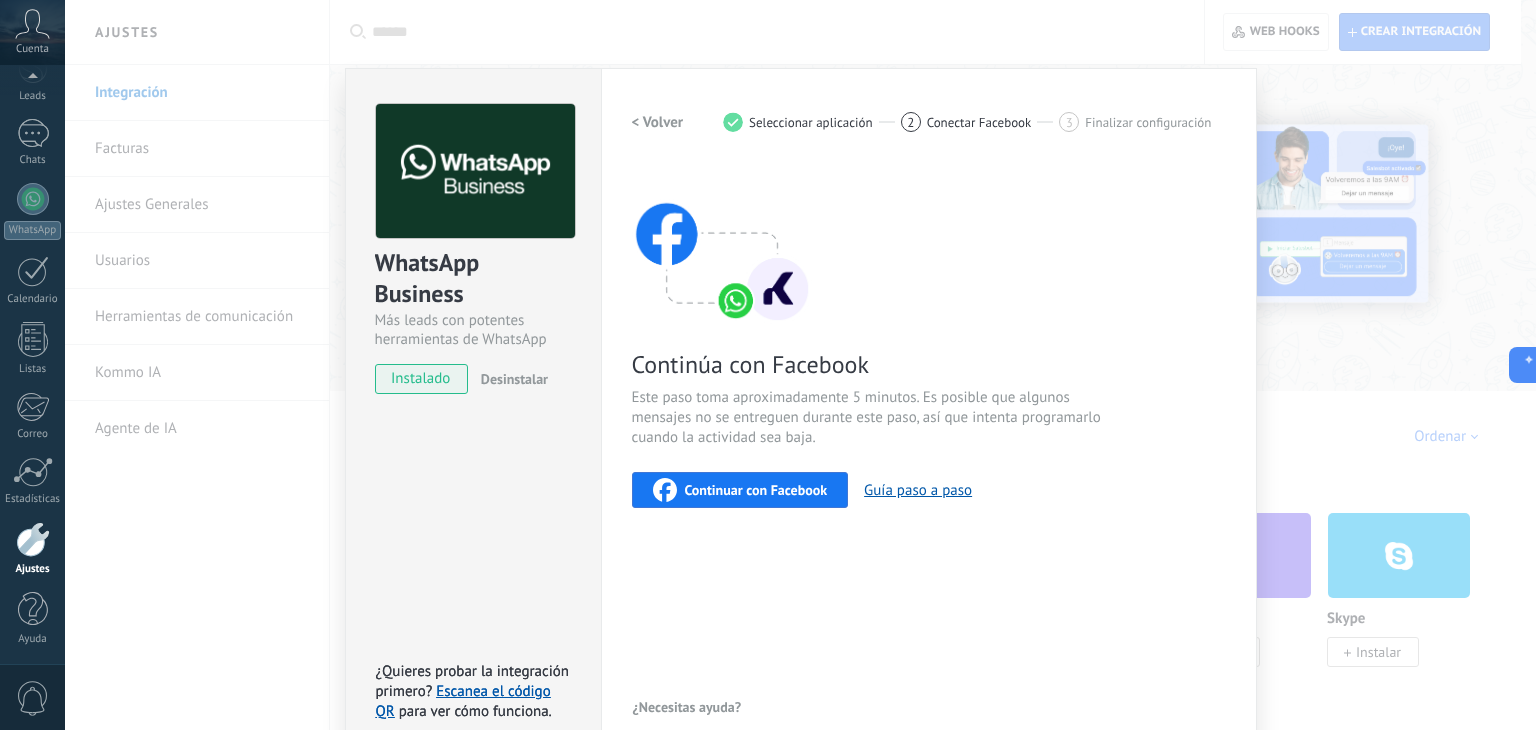 scroll, scrollTop: 28, scrollLeft: 0, axis: vertical 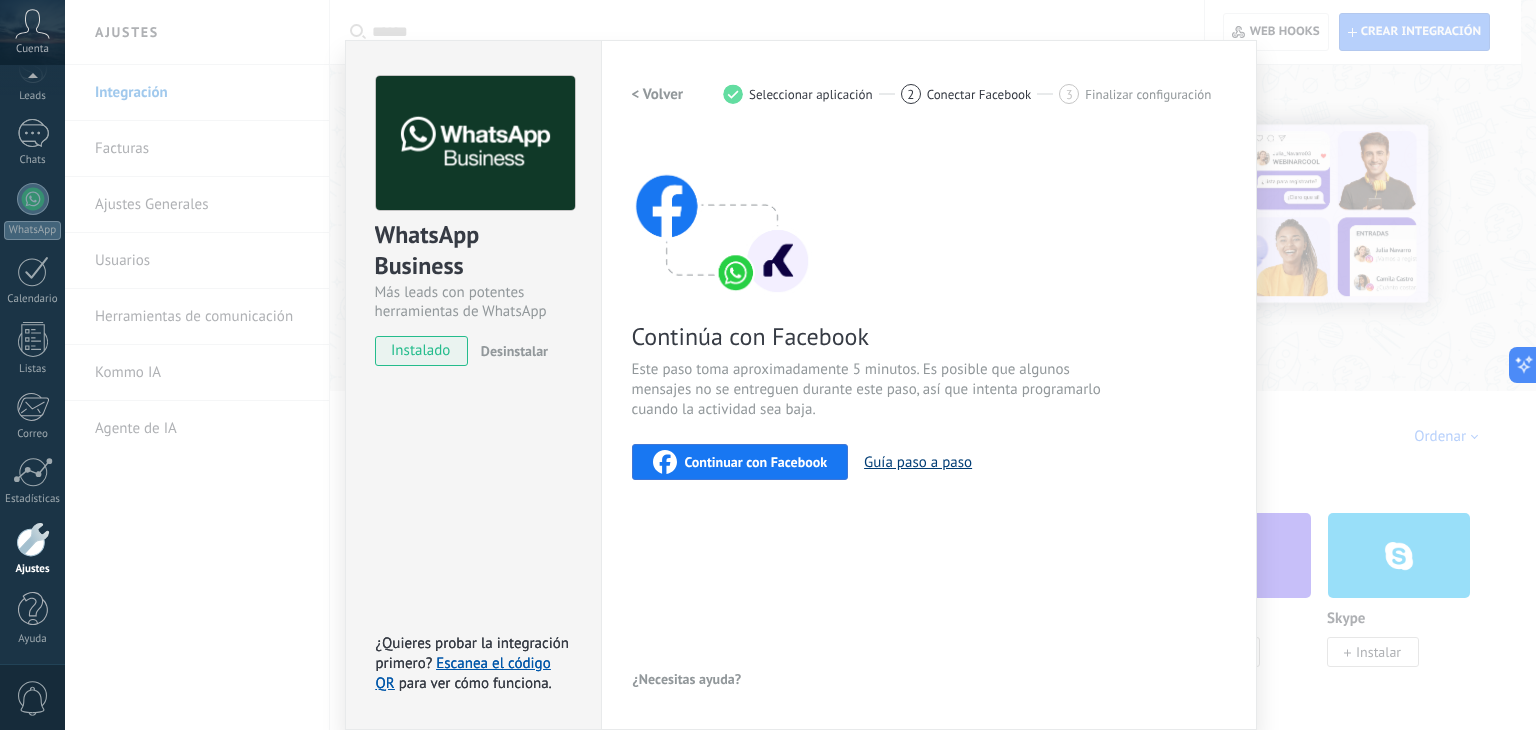 click on "Guía paso a paso" at bounding box center (918, 462) 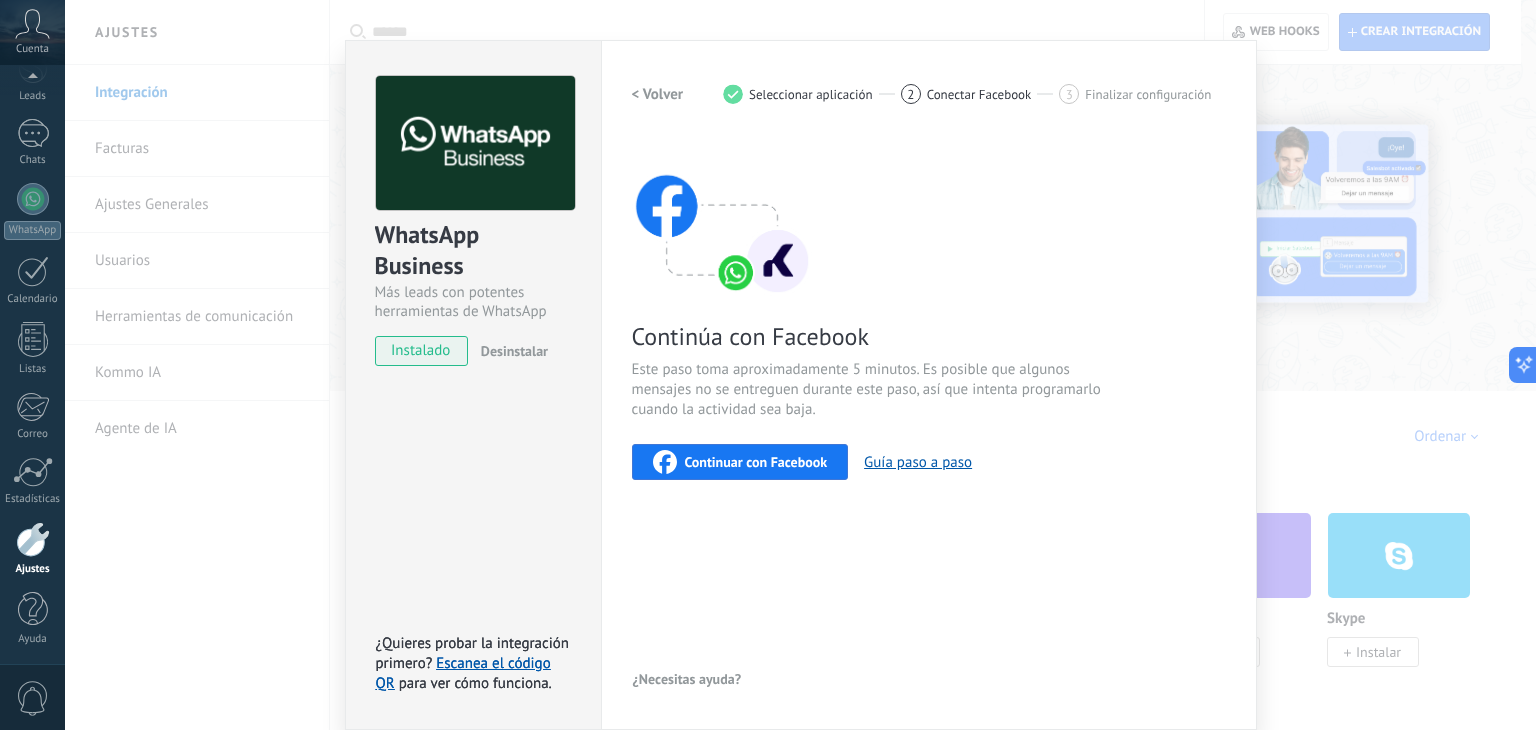 click on "WhatsApp Business Más leads con potentes herramientas de WhatsApp instalado Desinstalar ¿Quieres probar la integración primero?   Escanea el código QR   para ver cómo funciona. ¿Quieres probar la integración primero?   Escanea el código QR   para ver cómo funciona. Configuraciones Autorizaciones Esta pestaña registra a los usuarios que han concedido acceso a las integración a esta cuenta. Si deseas remover la posibilidad que un usuario pueda enviar solicitudes a la cuenta en nombre de esta integración, puedes revocar el acceso. Si el acceso a todos los usuarios es revocado, la integración dejará de funcionar. Esta aplicacion está instalada, pero nadie le ha dado acceso aun. WhatsApp Cloud API más _:  Guardar < Volver 1 Seleccionar aplicación 2 Conectar Facebook  3 Finalizar configuración Continúa con Facebook Este paso toma aproximadamente 5 minutos. Es posible que algunos mensajes no se entreguen durante este paso, así que intenta programarlo cuando la actividad sea baja." at bounding box center (800, 365) 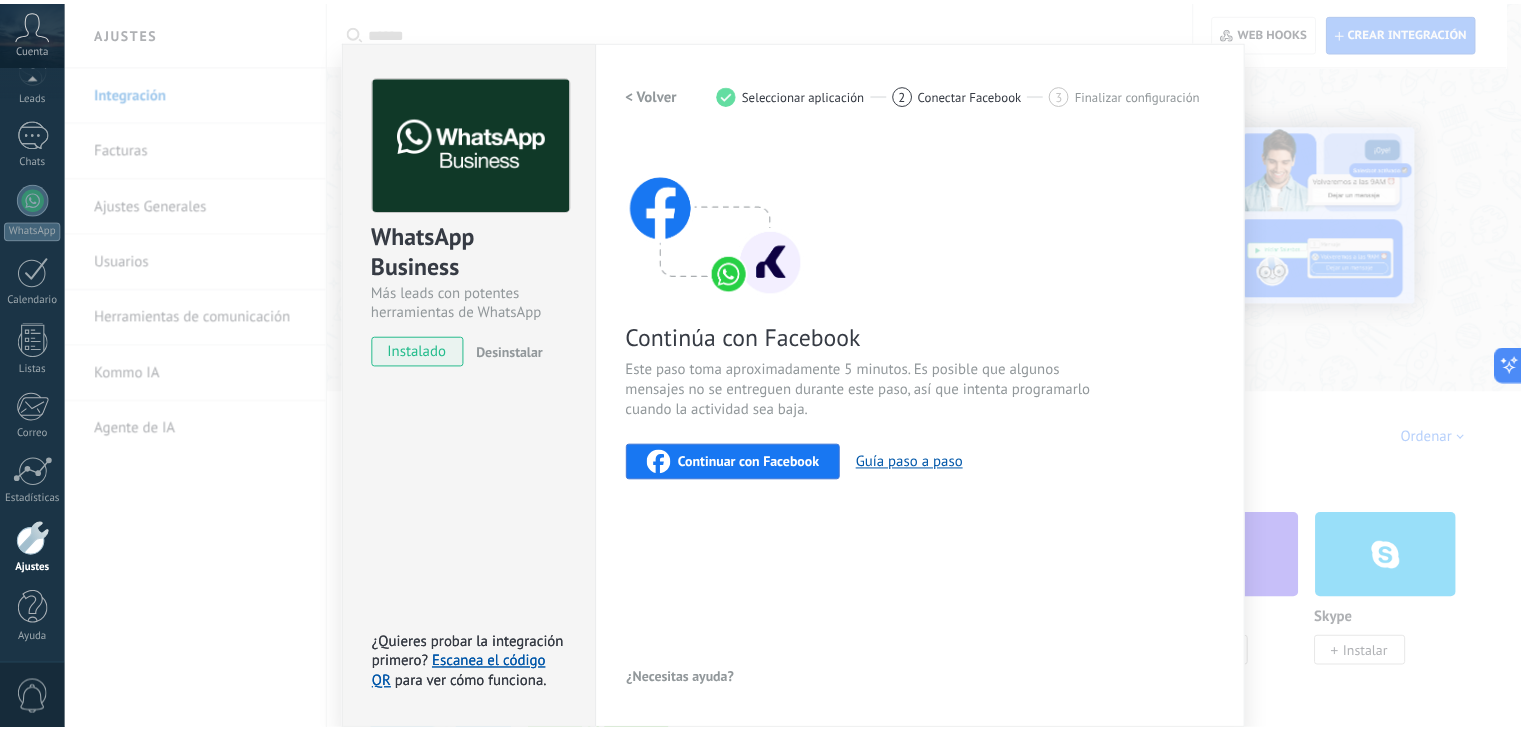 scroll, scrollTop: 0, scrollLeft: 0, axis: both 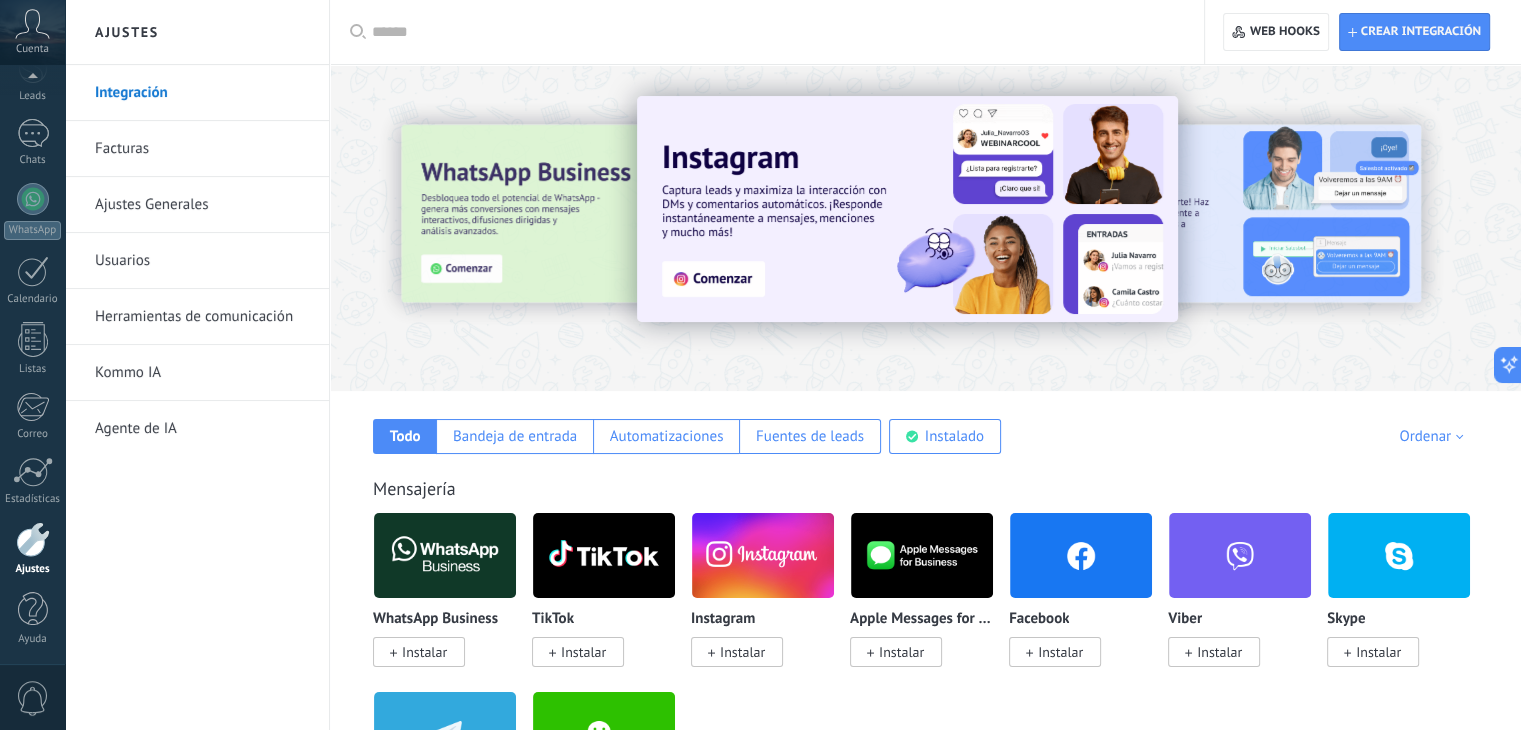 click at bounding box center [774, 32] 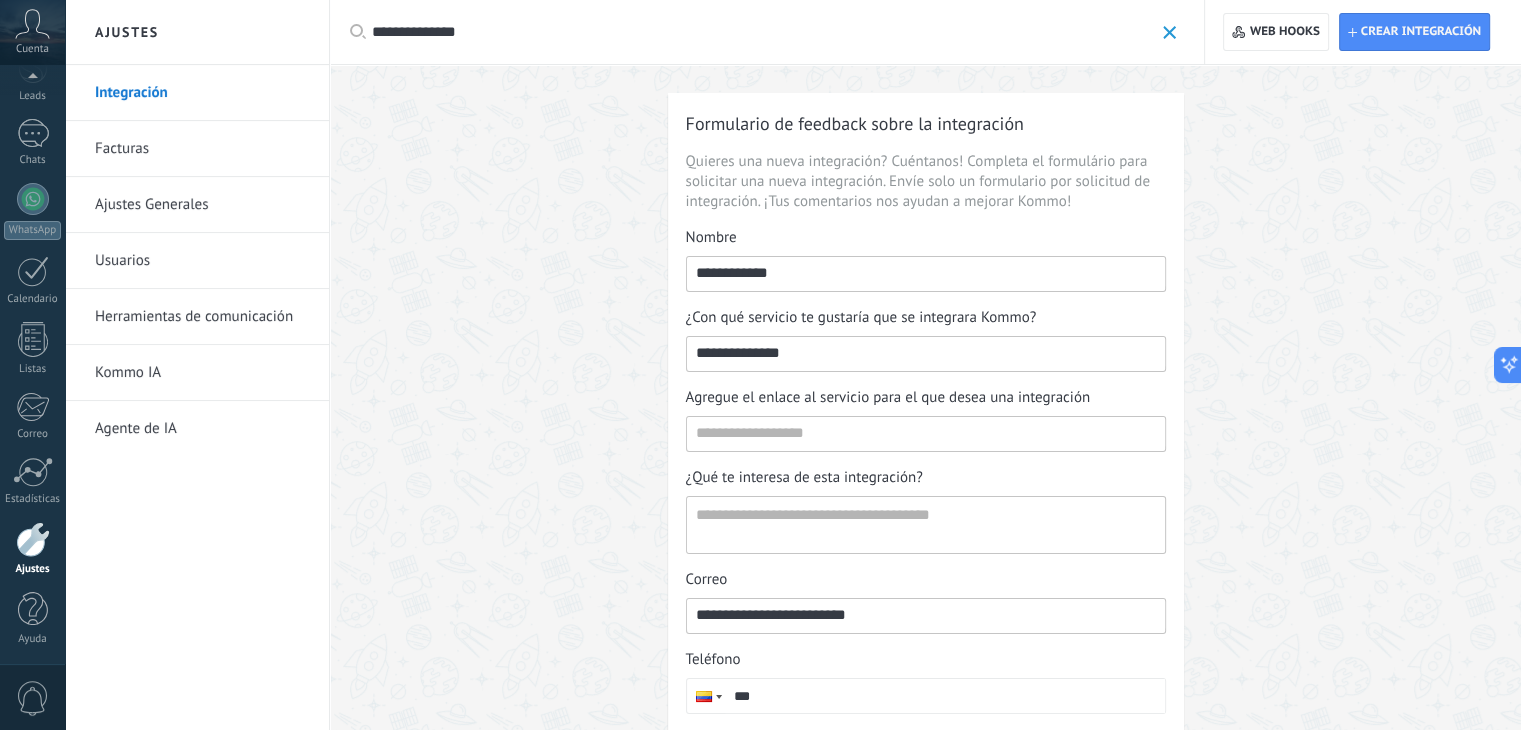scroll, scrollTop: 0, scrollLeft: 0, axis: both 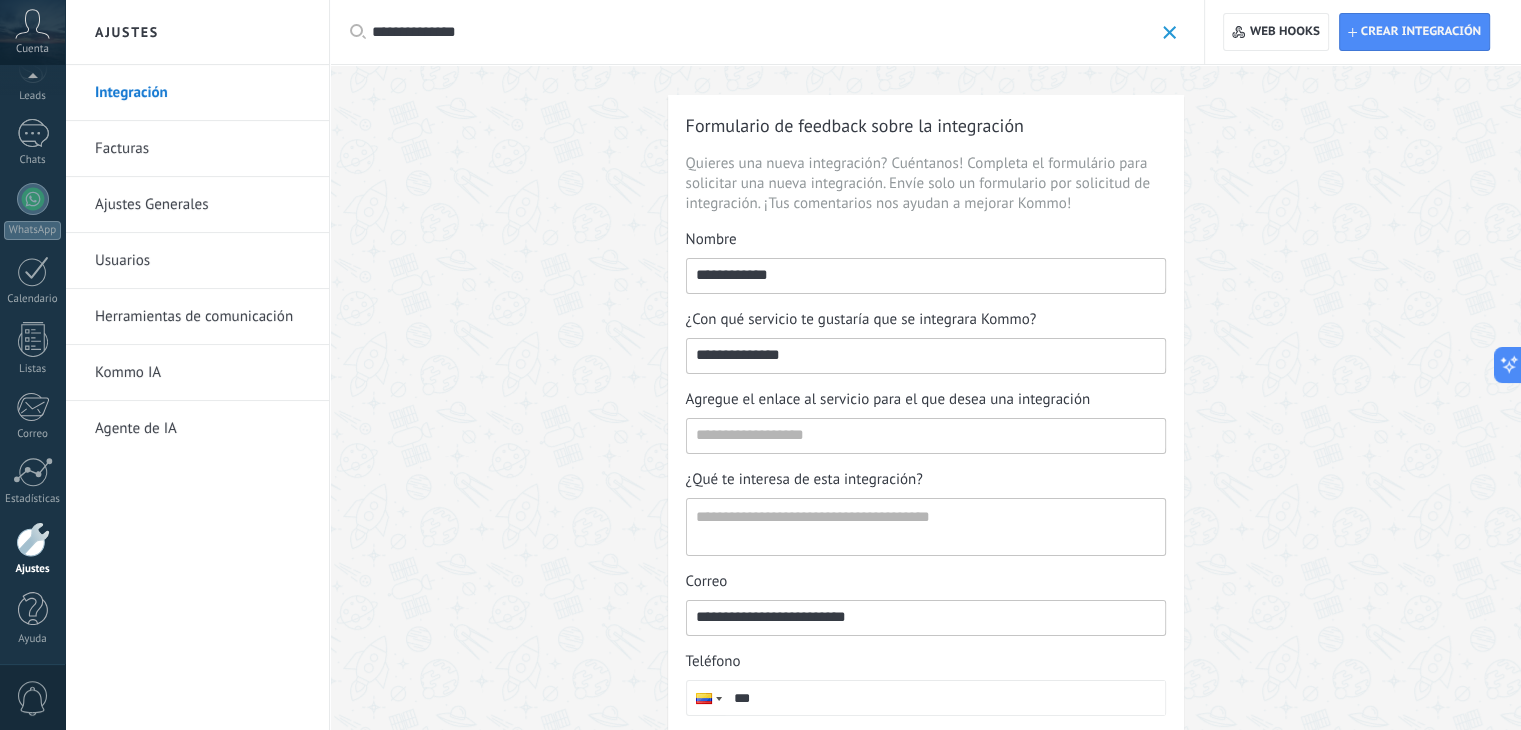 type on "**********" 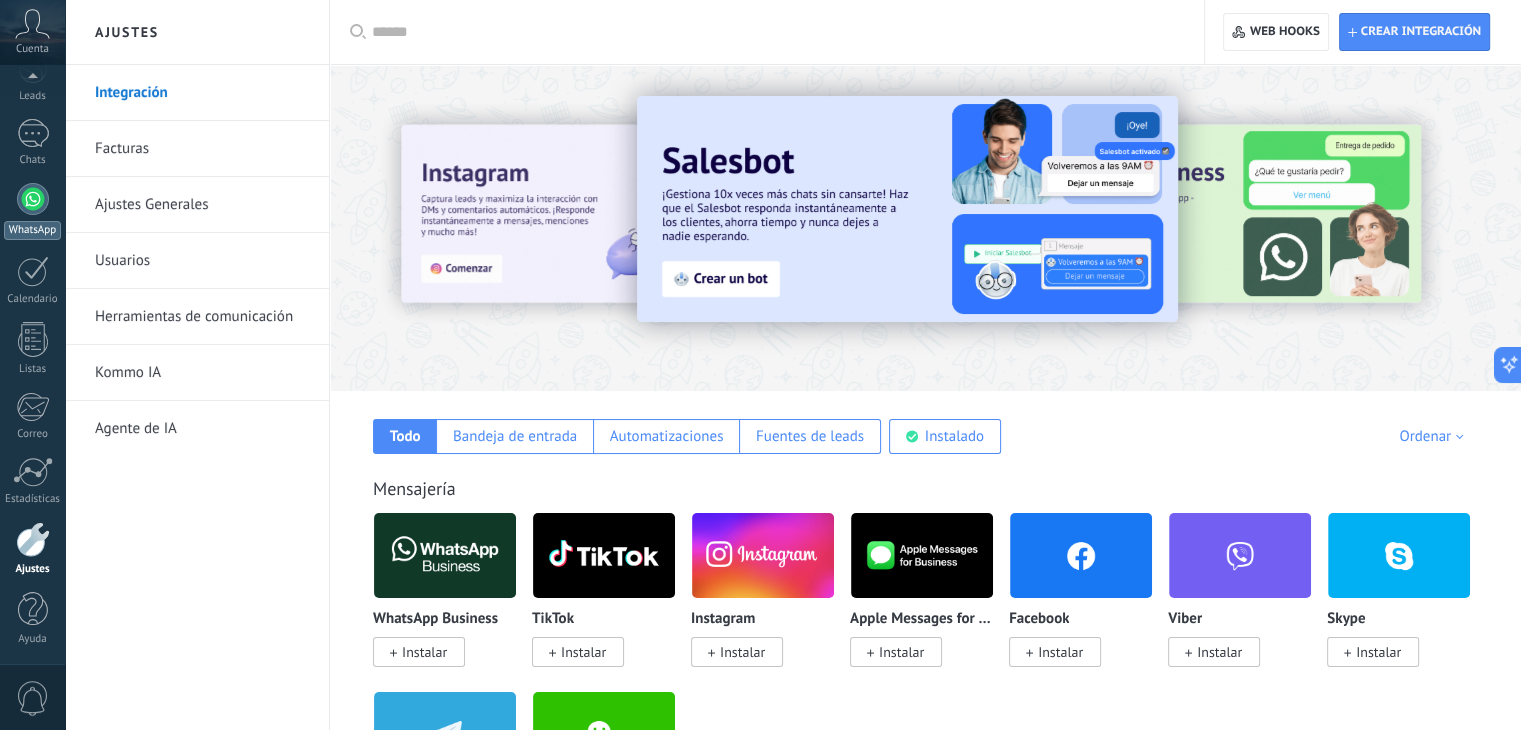 click at bounding box center (33, 199) 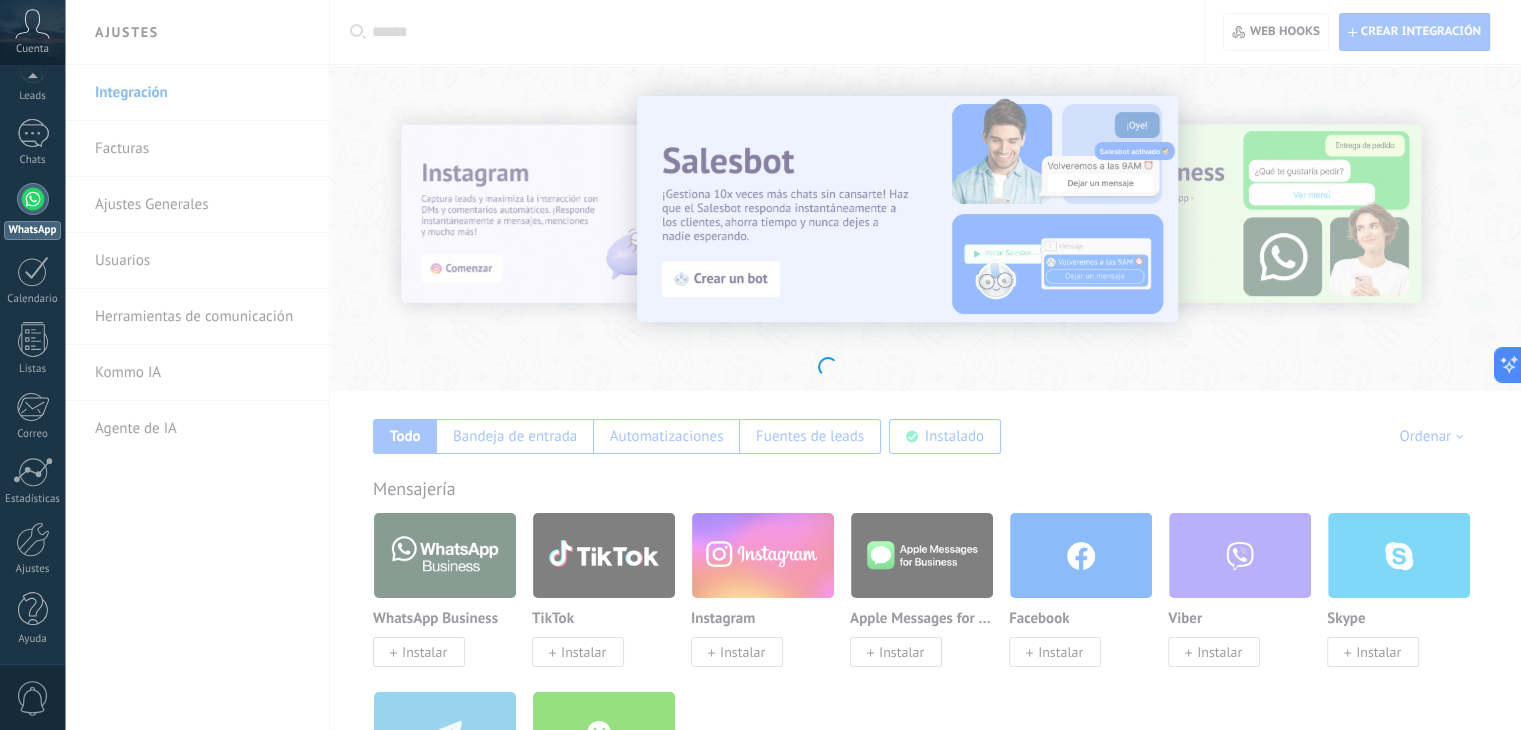 scroll, scrollTop: 0, scrollLeft: 0, axis: both 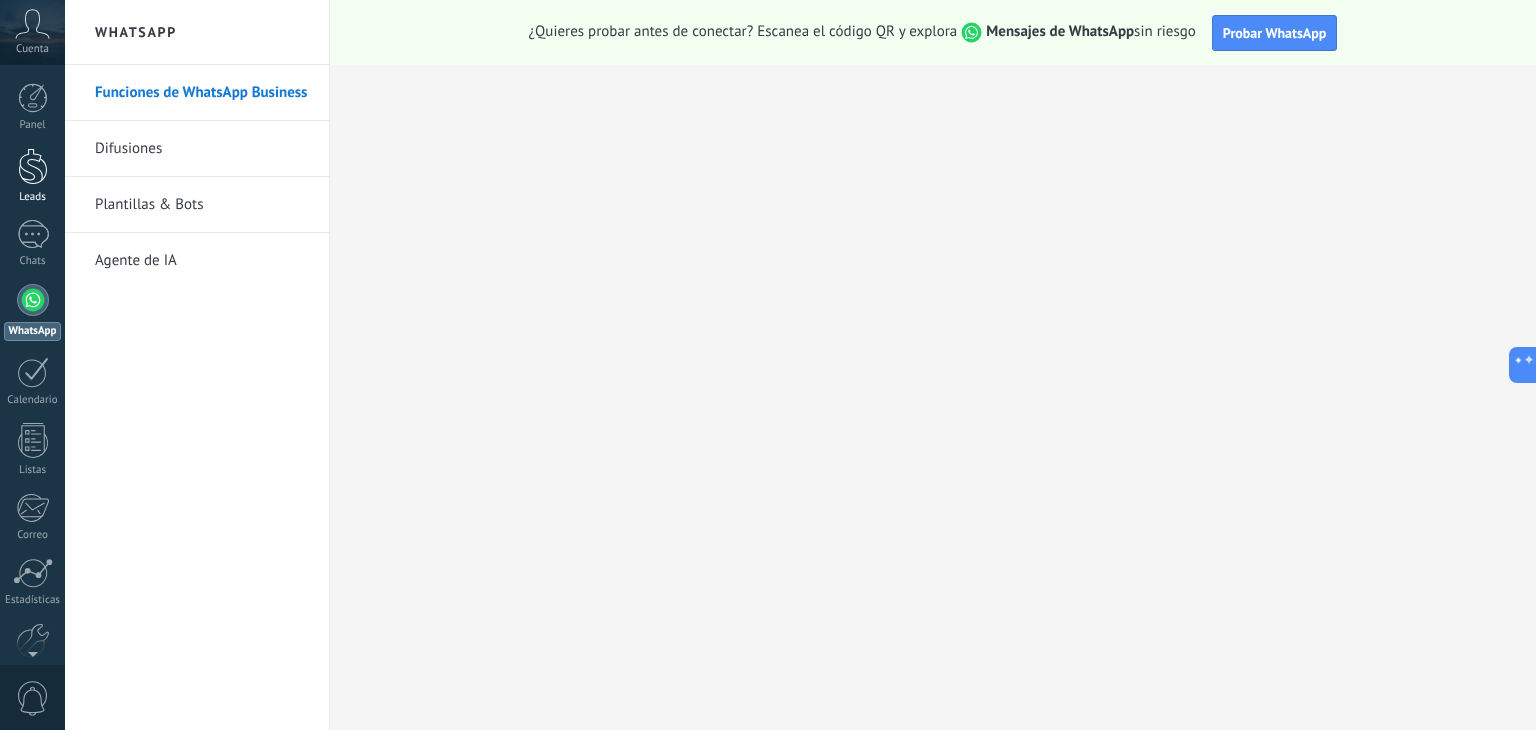 click at bounding box center [33, 166] 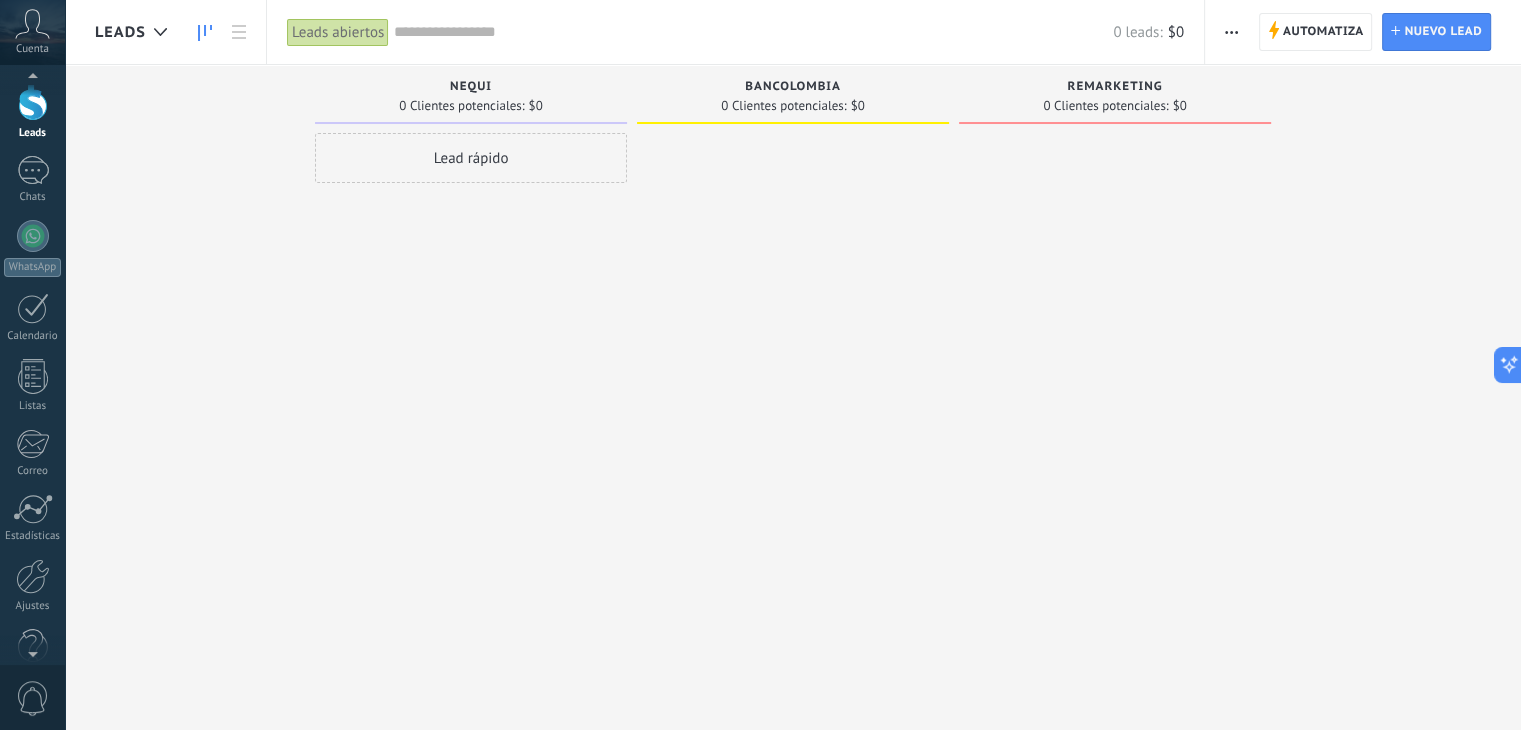 click at bounding box center (32, 650) 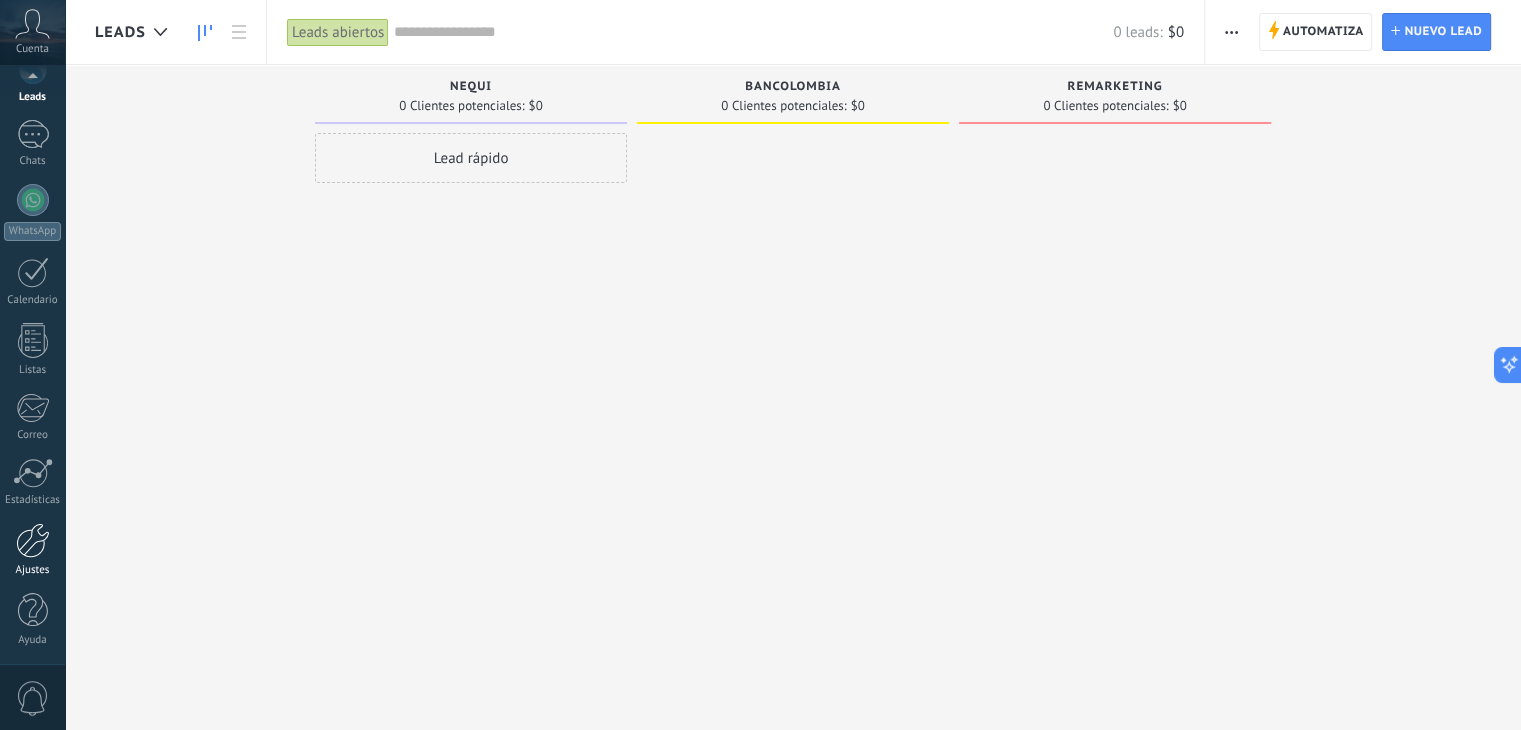 click at bounding box center (33, 540) 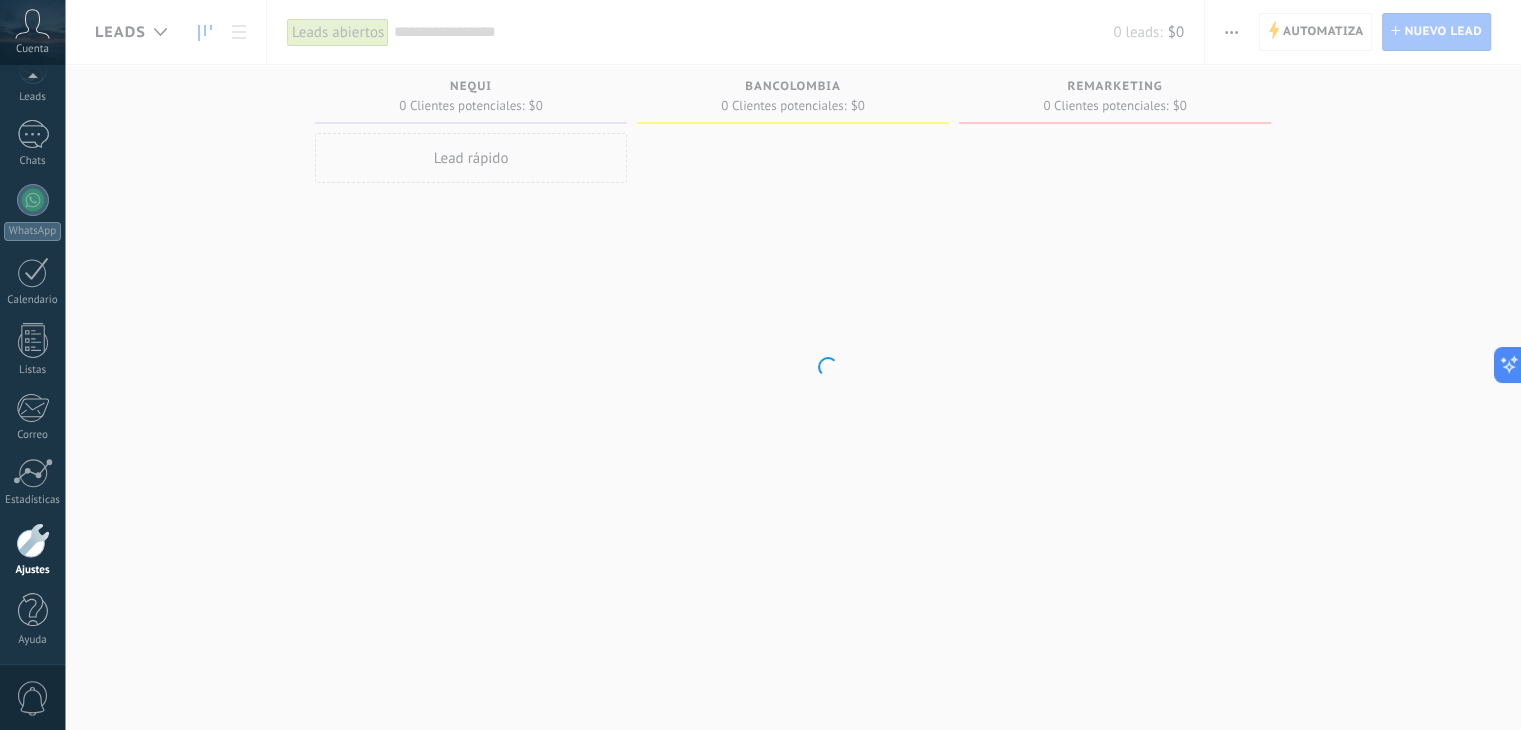 scroll, scrollTop: 101, scrollLeft: 0, axis: vertical 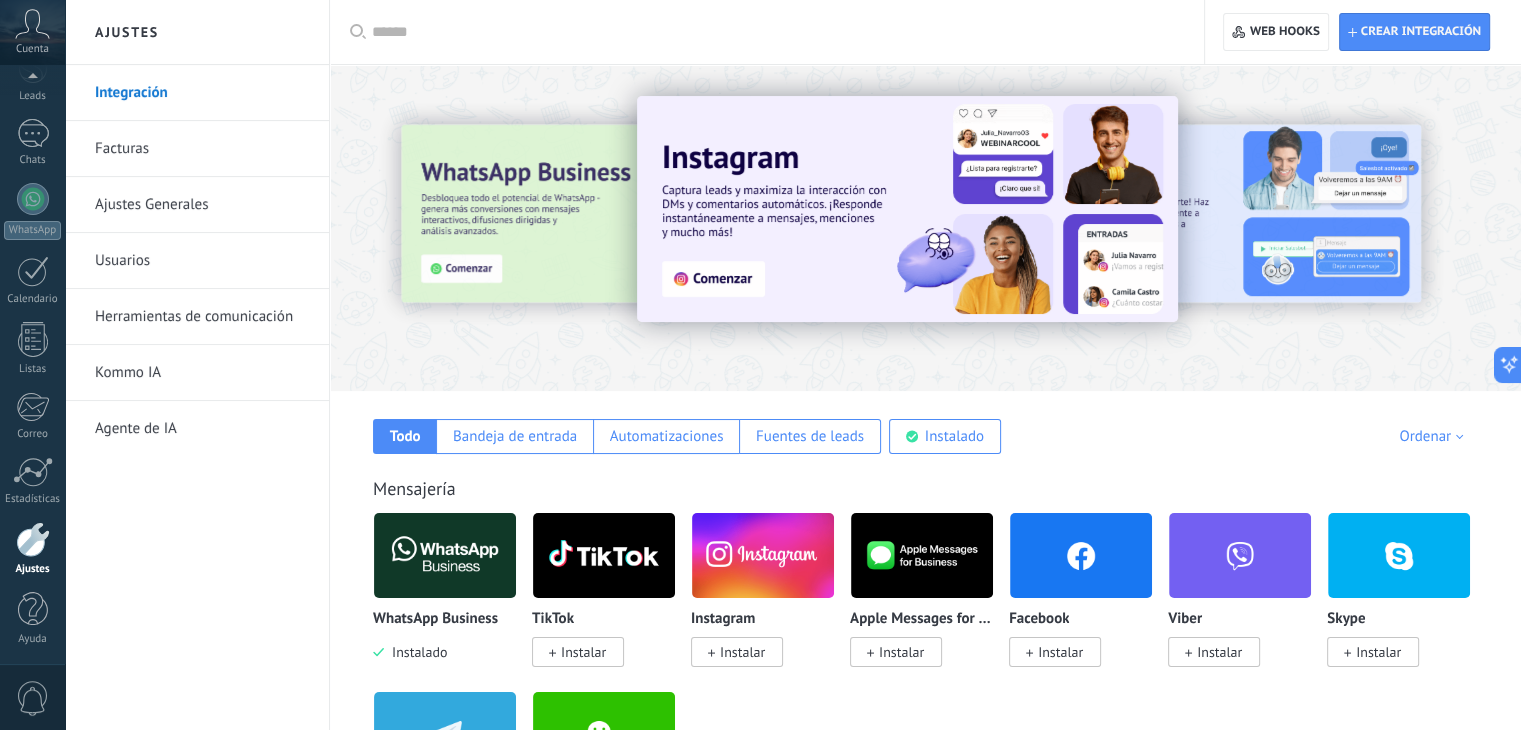 click on "Integración" at bounding box center [202, 93] 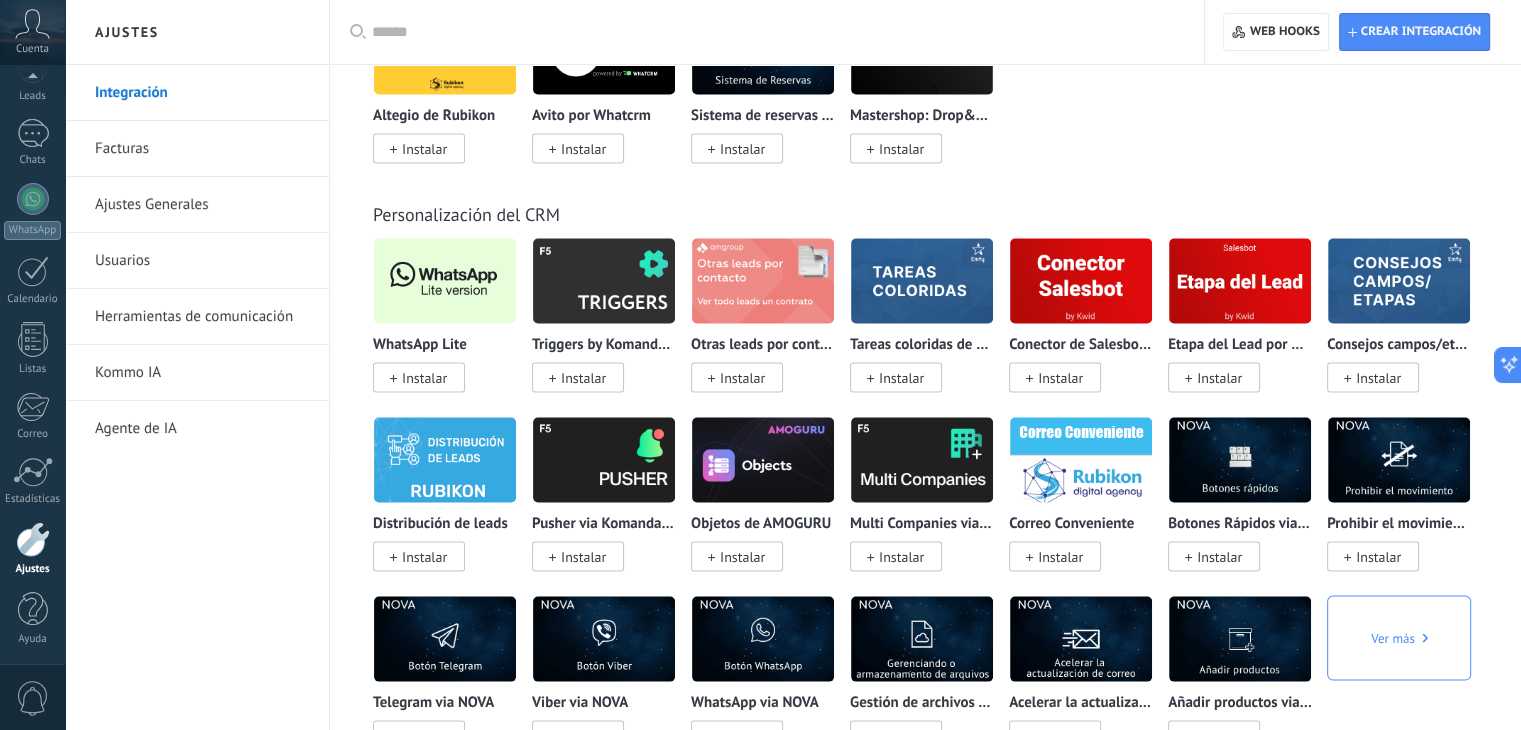 scroll, scrollTop: 3676, scrollLeft: 0, axis: vertical 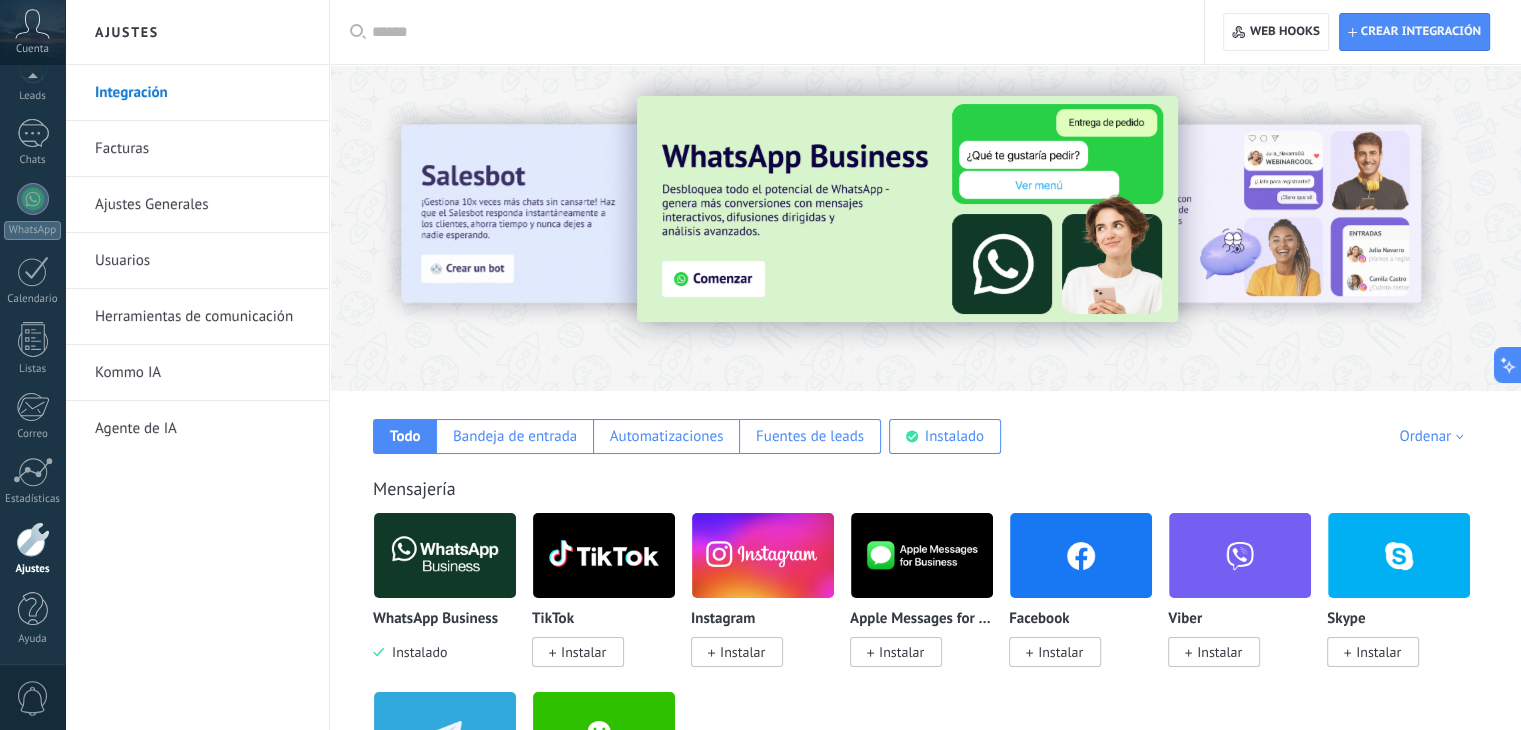 click at bounding box center (774, 32) 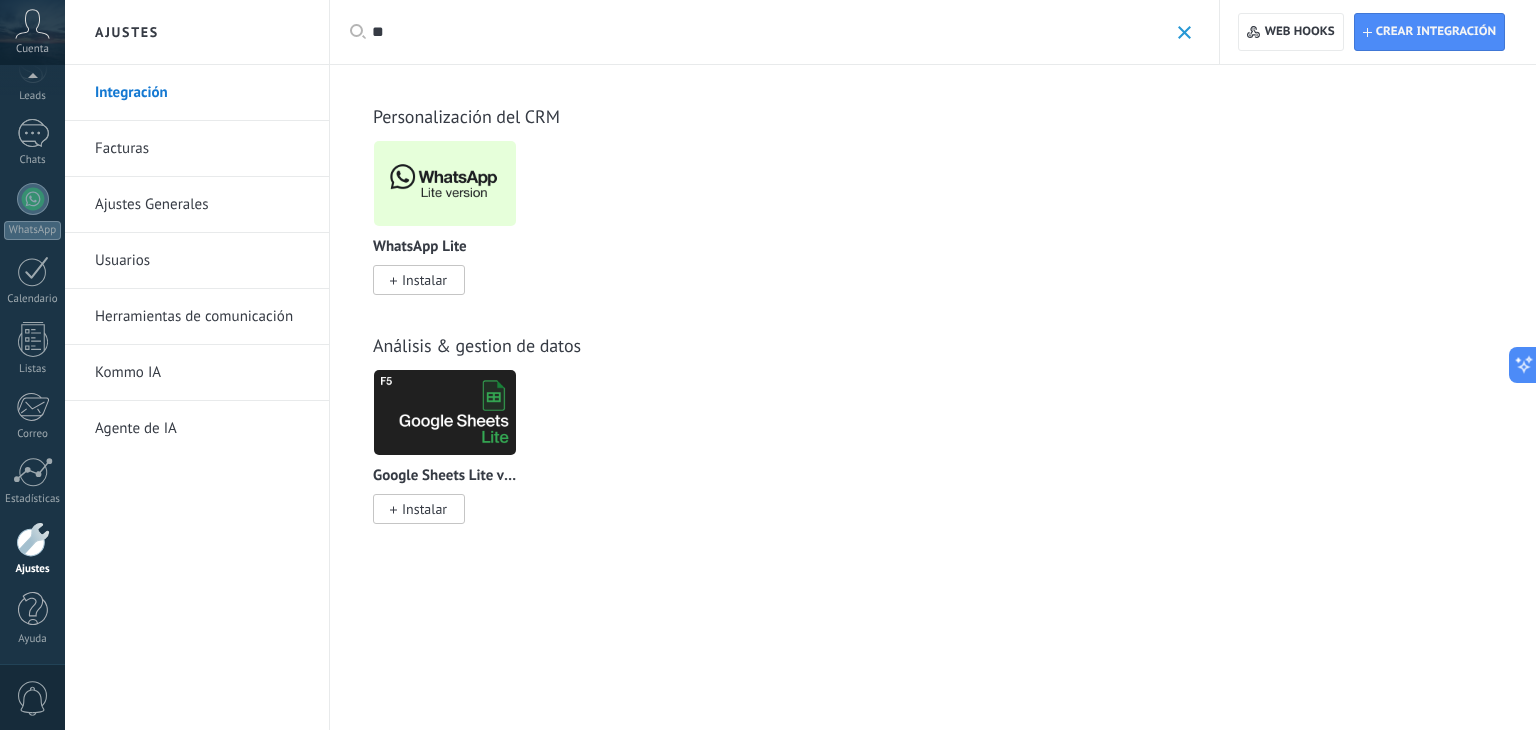 type on "*" 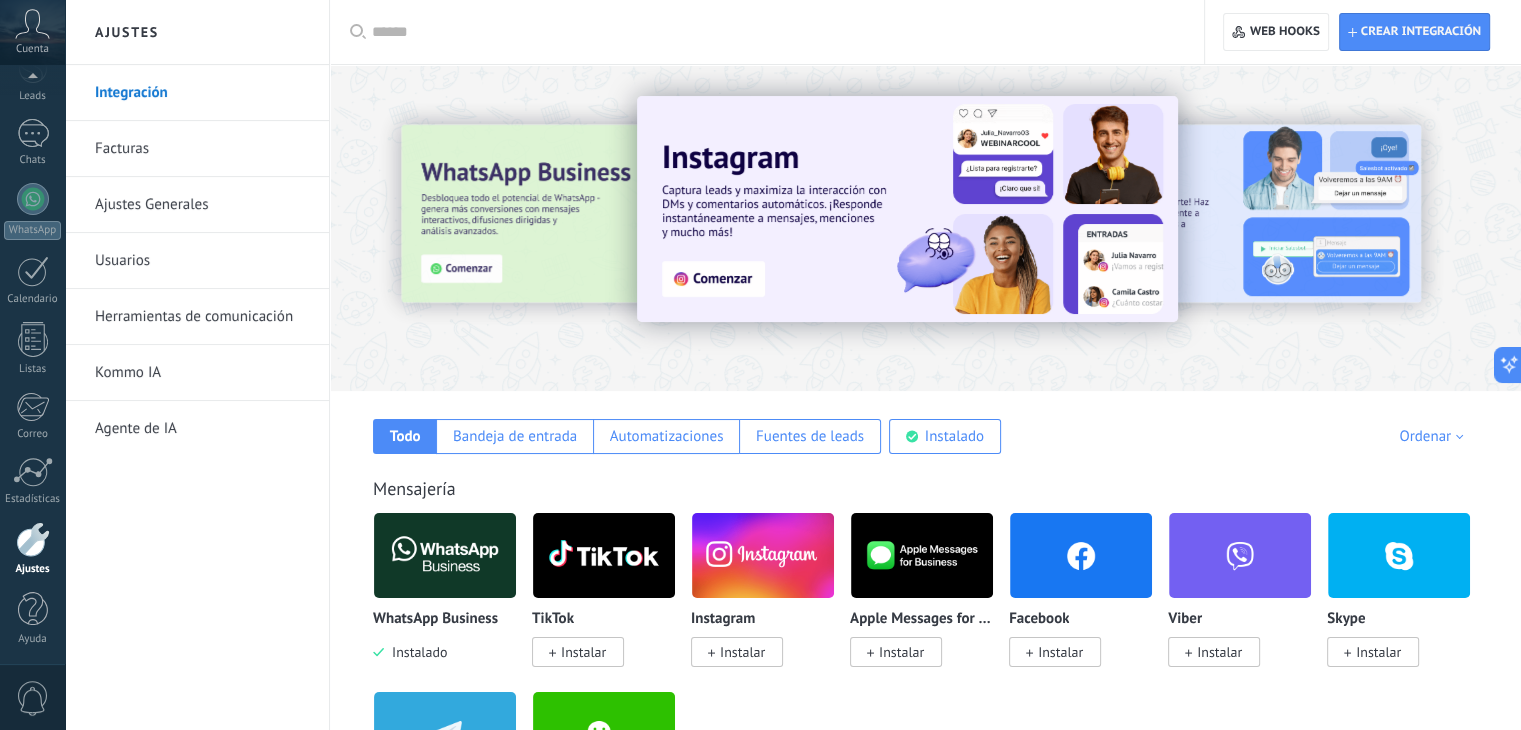 type 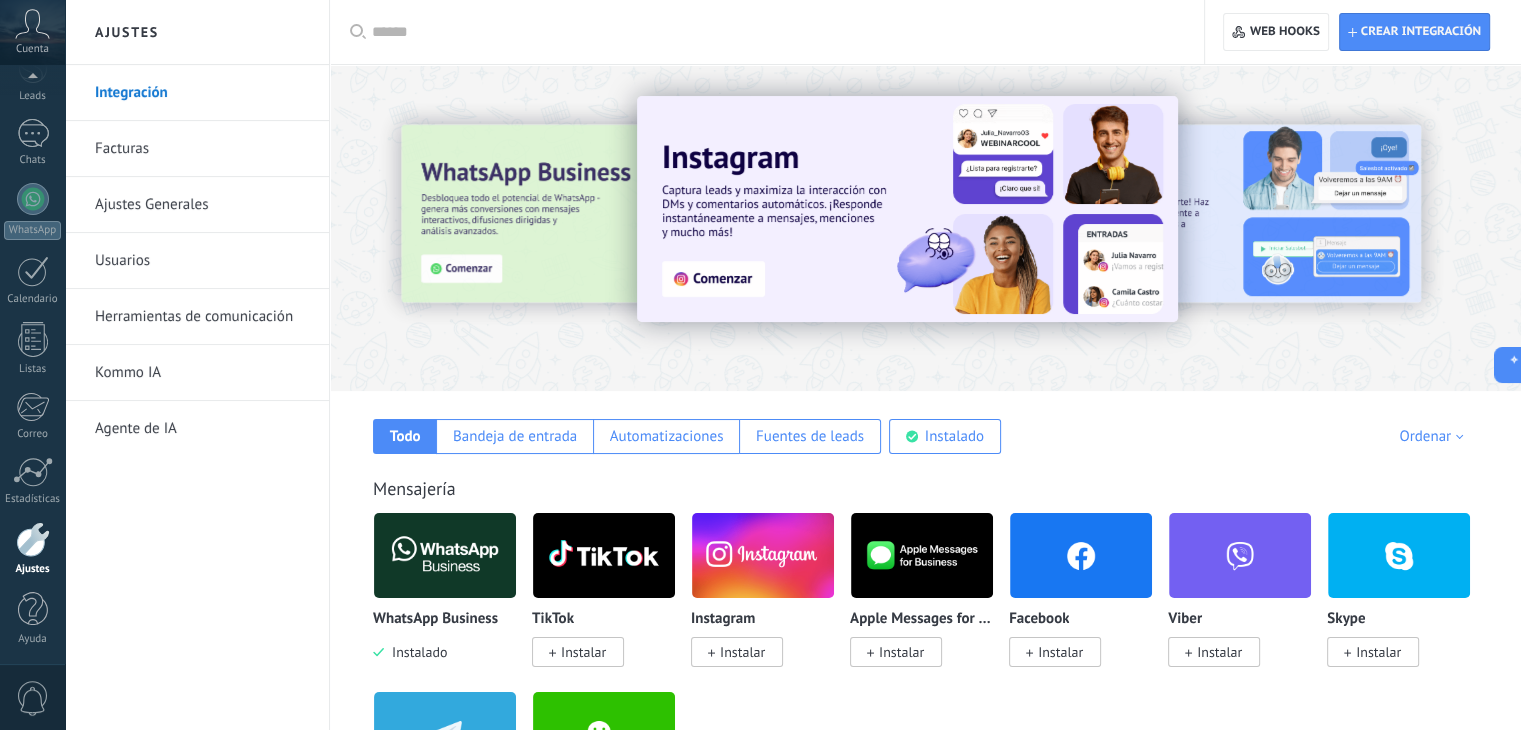 click on "Aplicar Aplicar Restablecer" at bounding box center (767, 32) 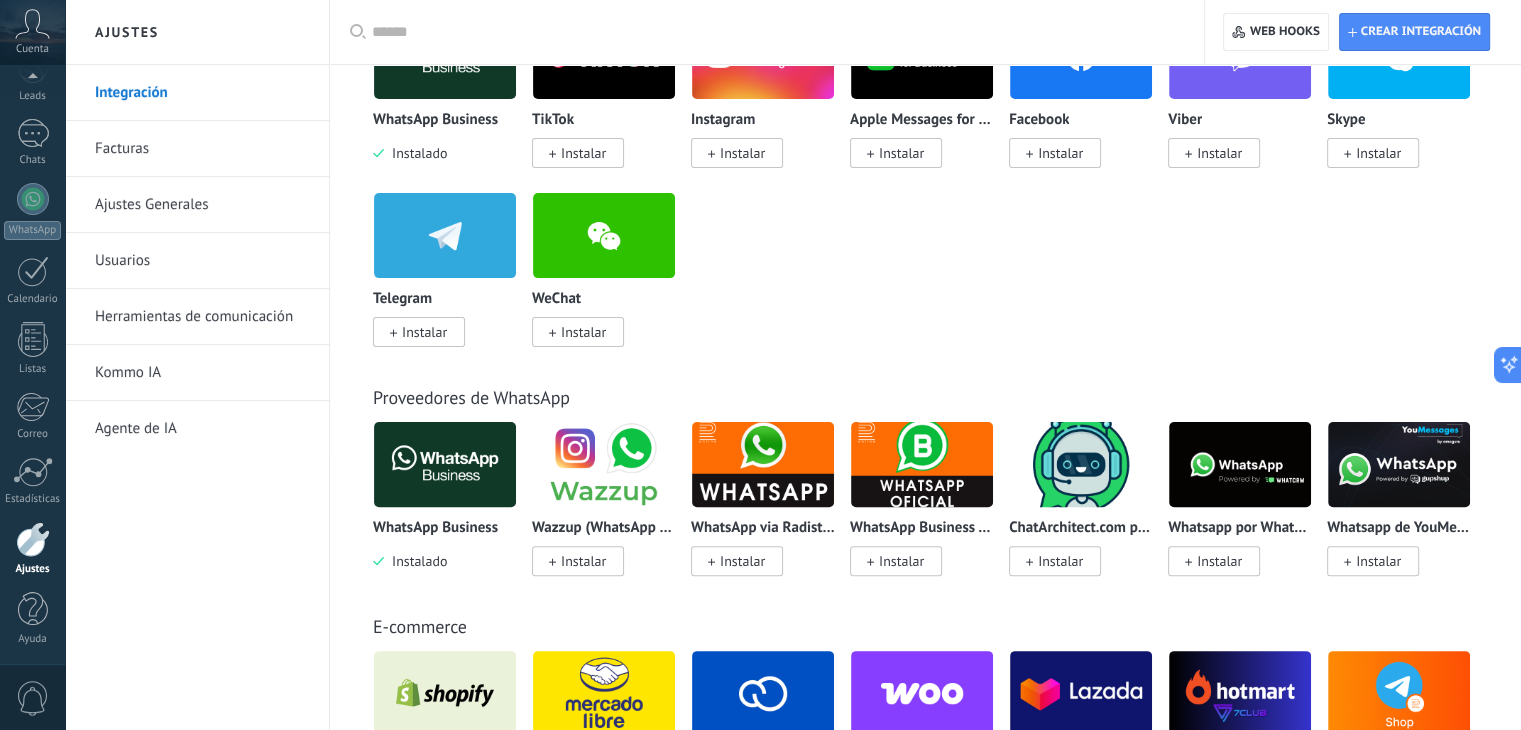 scroll, scrollTop: 500, scrollLeft: 0, axis: vertical 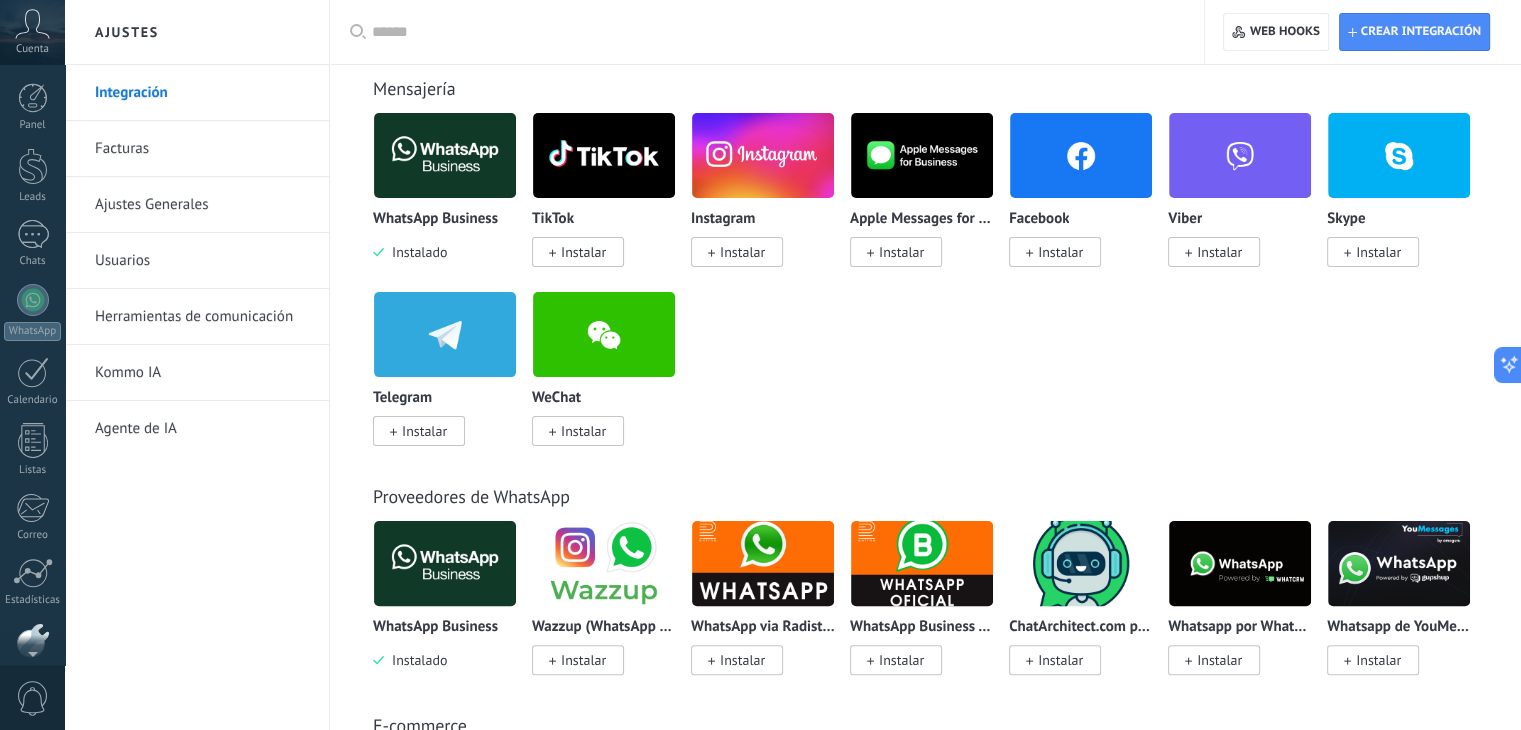 click on "Panel
Leads
Chats
WhatsApp
Clientes" at bounding box center [65, 365] 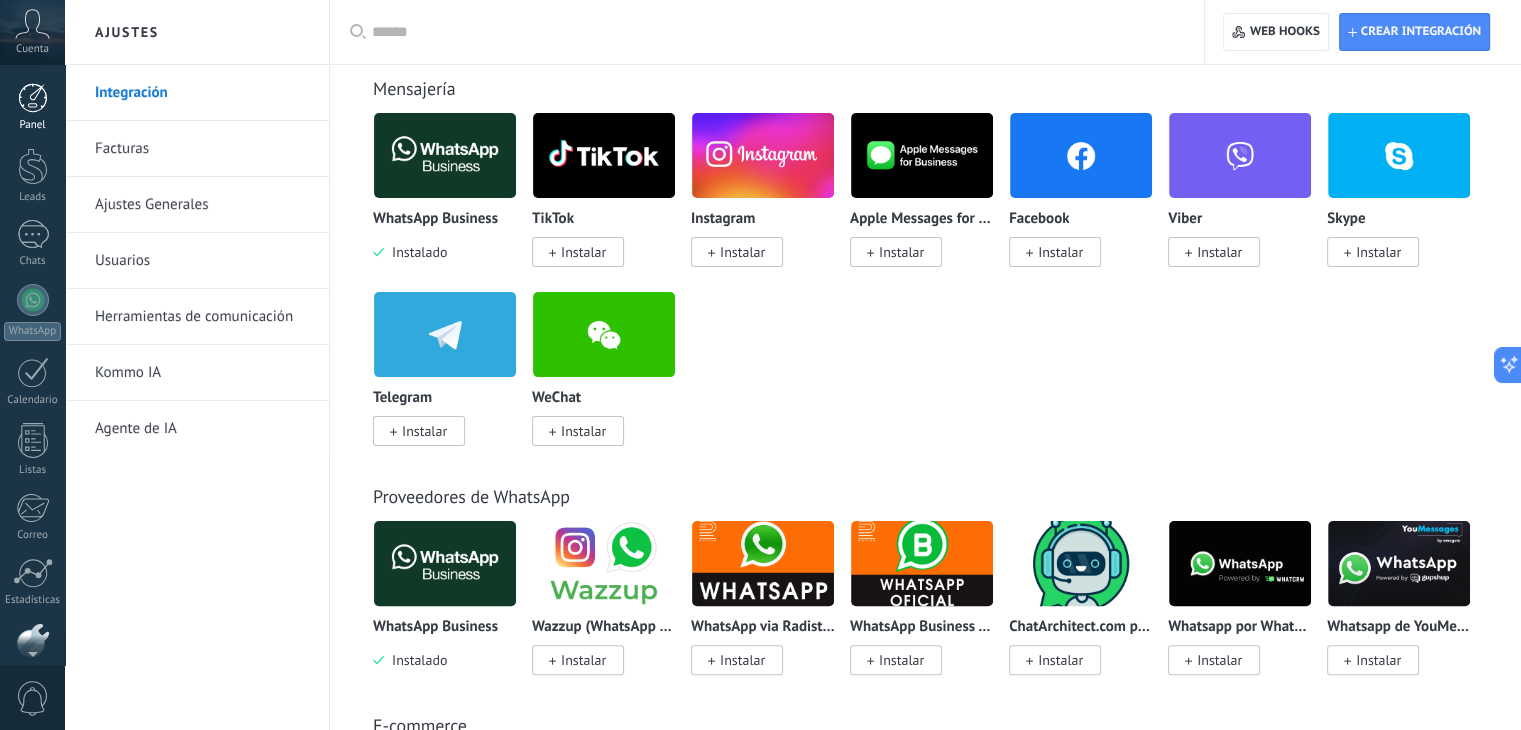 click at bounding box center (33, 98) 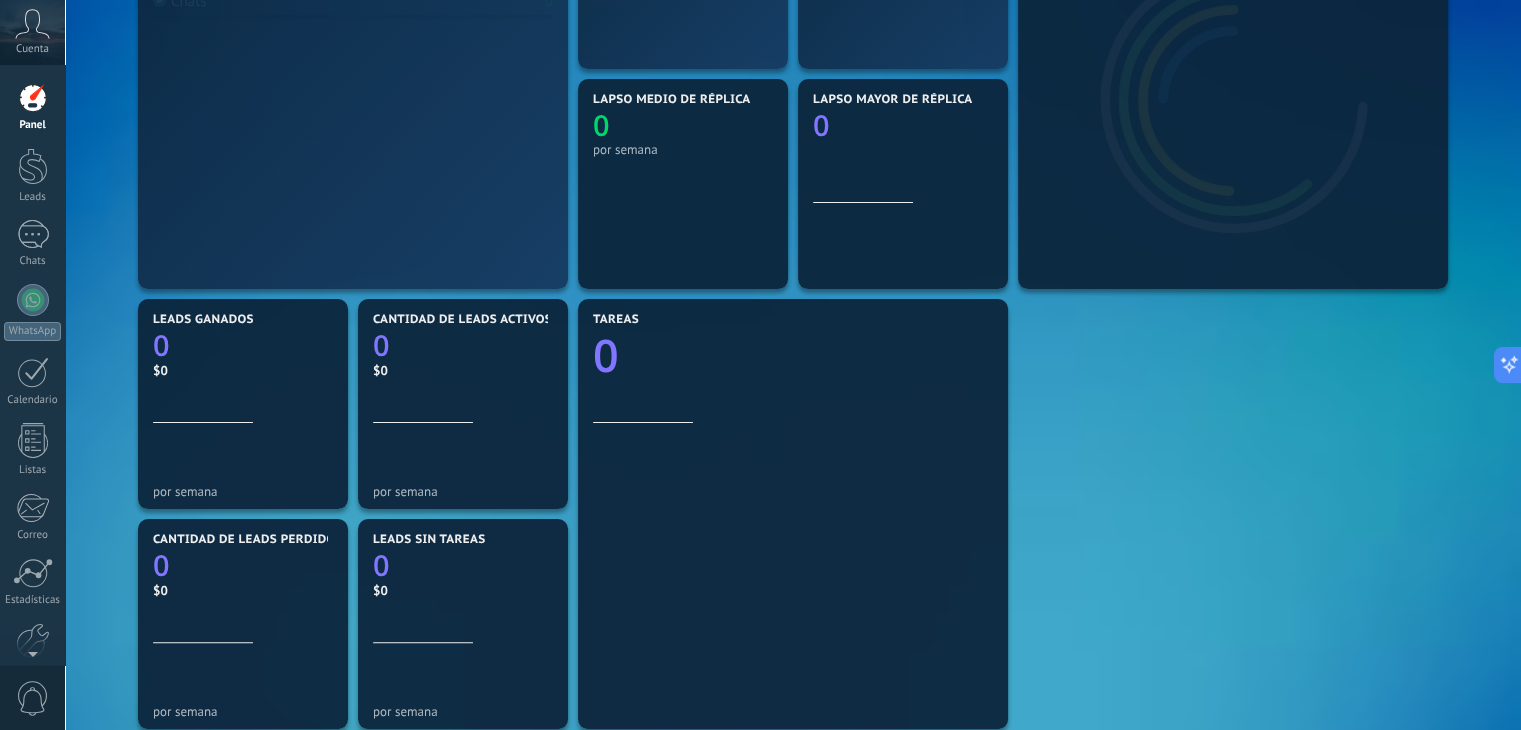 scroll, scrollTop: 0, scrollLeft: 0, axis: both 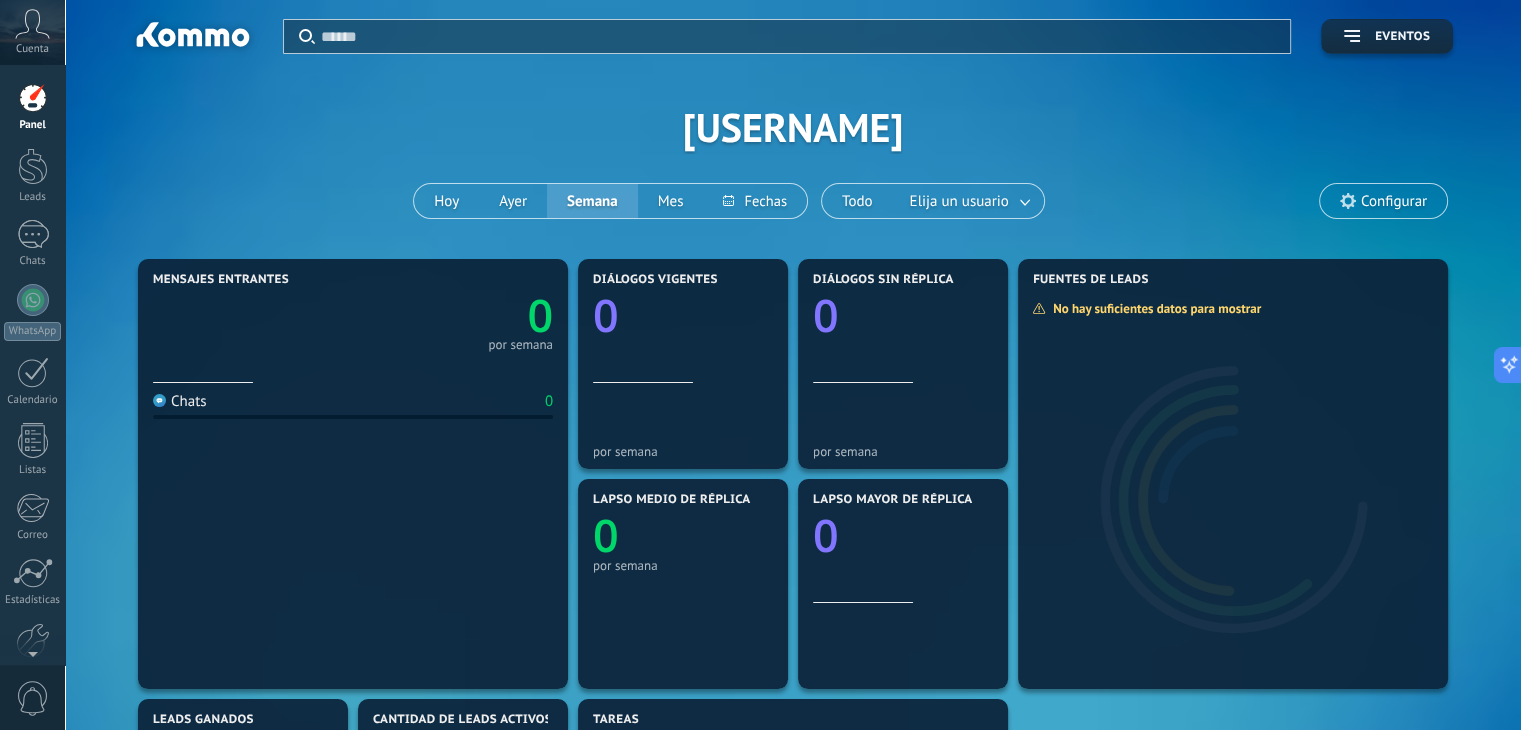click at bounding box center [799, 36] 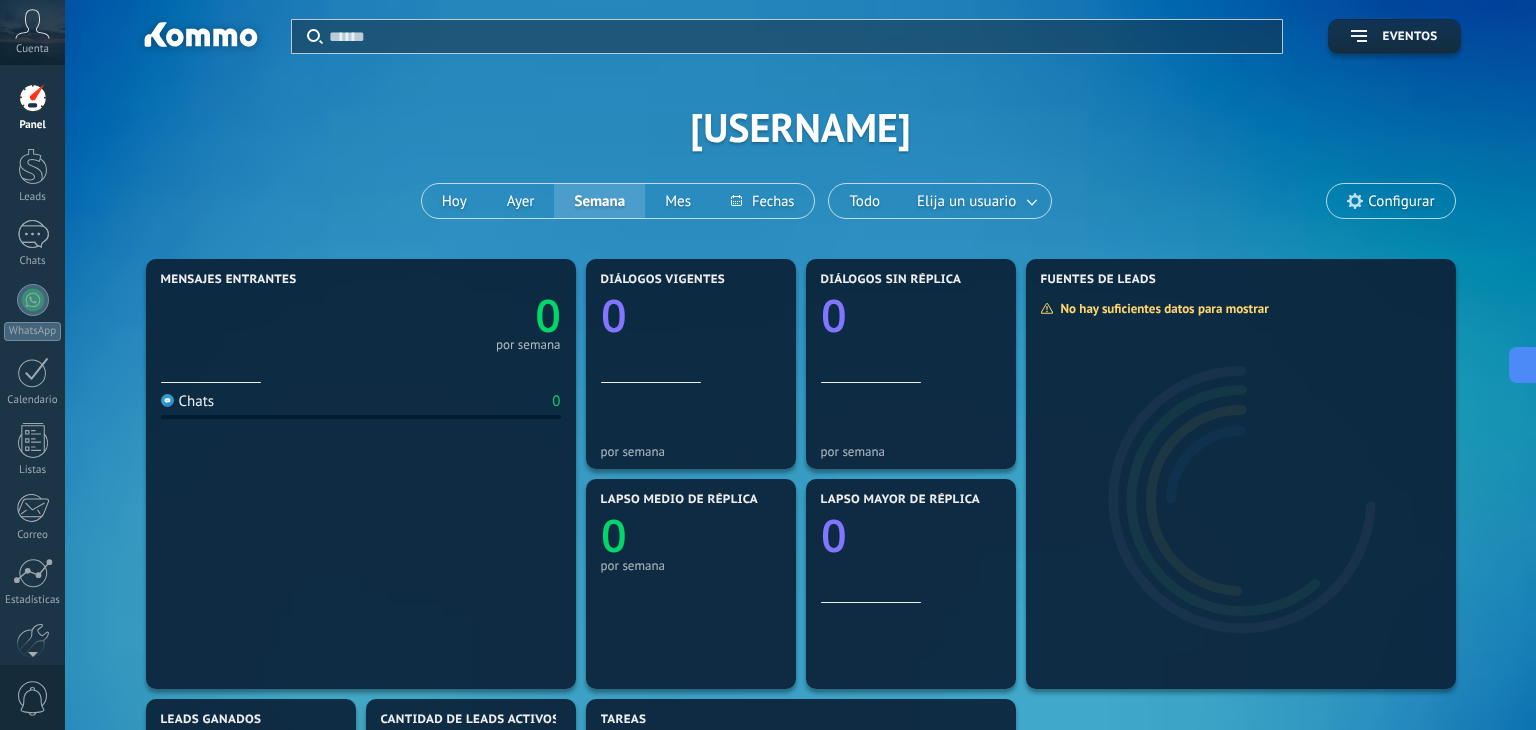 click at bounding box center [800, 36] 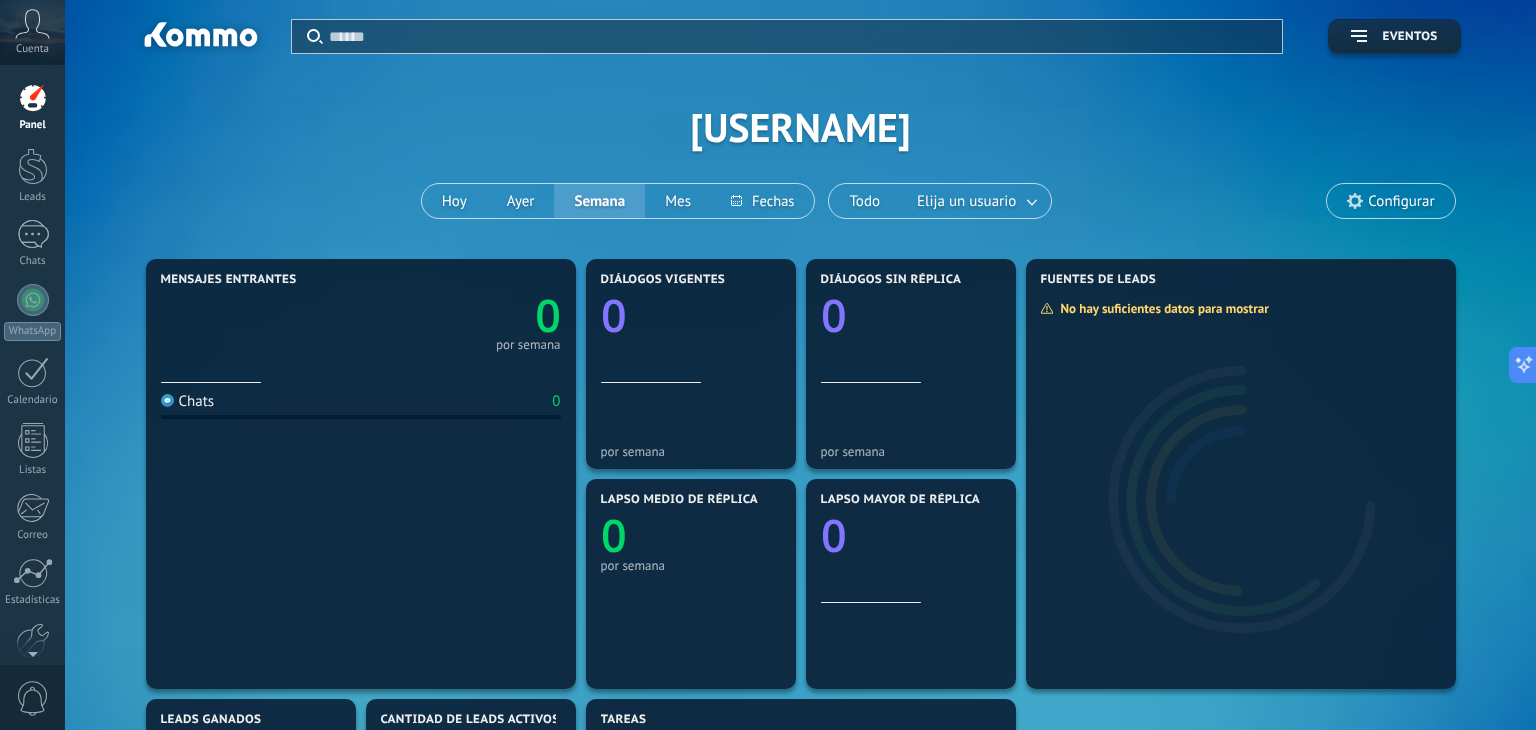 click at bounding box center [800, 36] 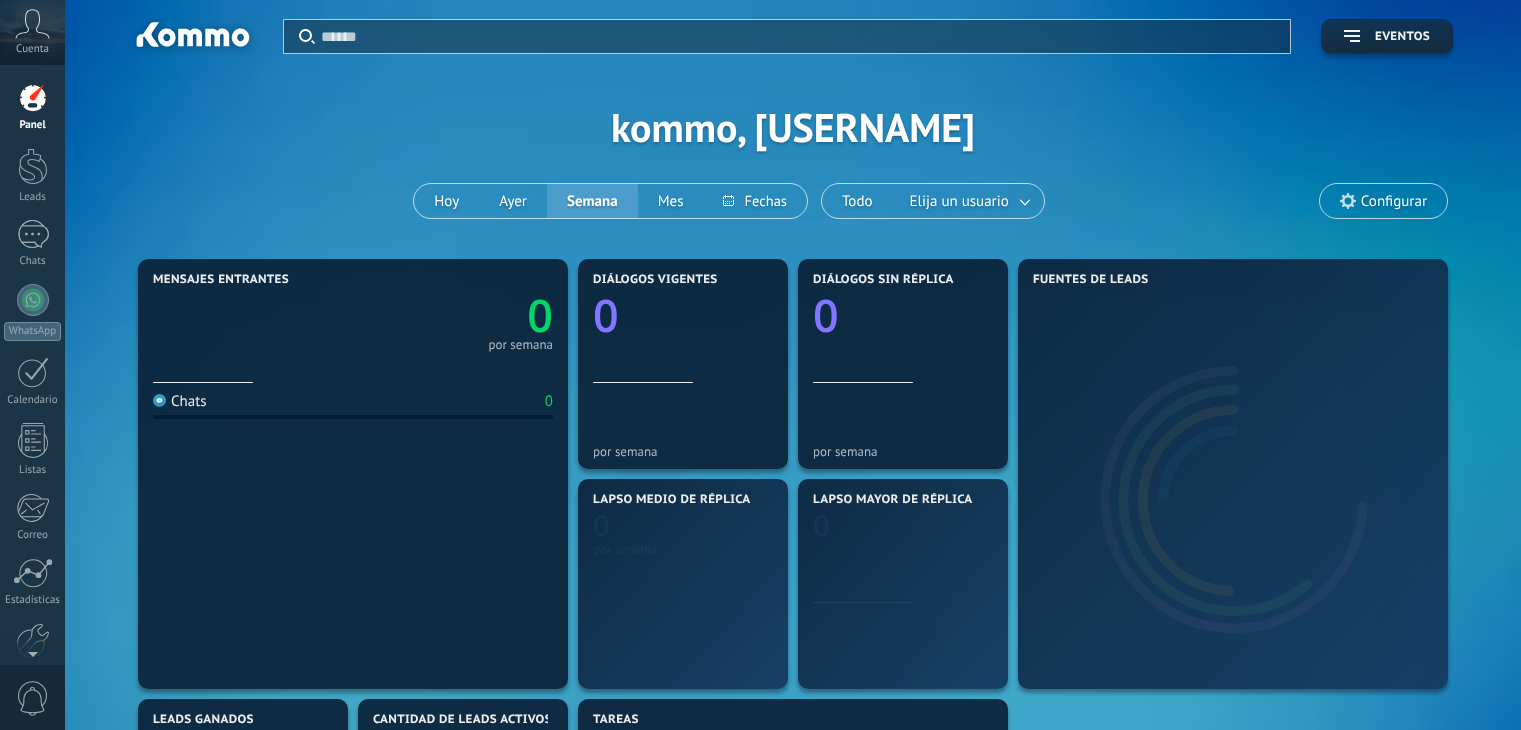 scroll, scrollTop: 0, scrollLeft: 0, axis: both 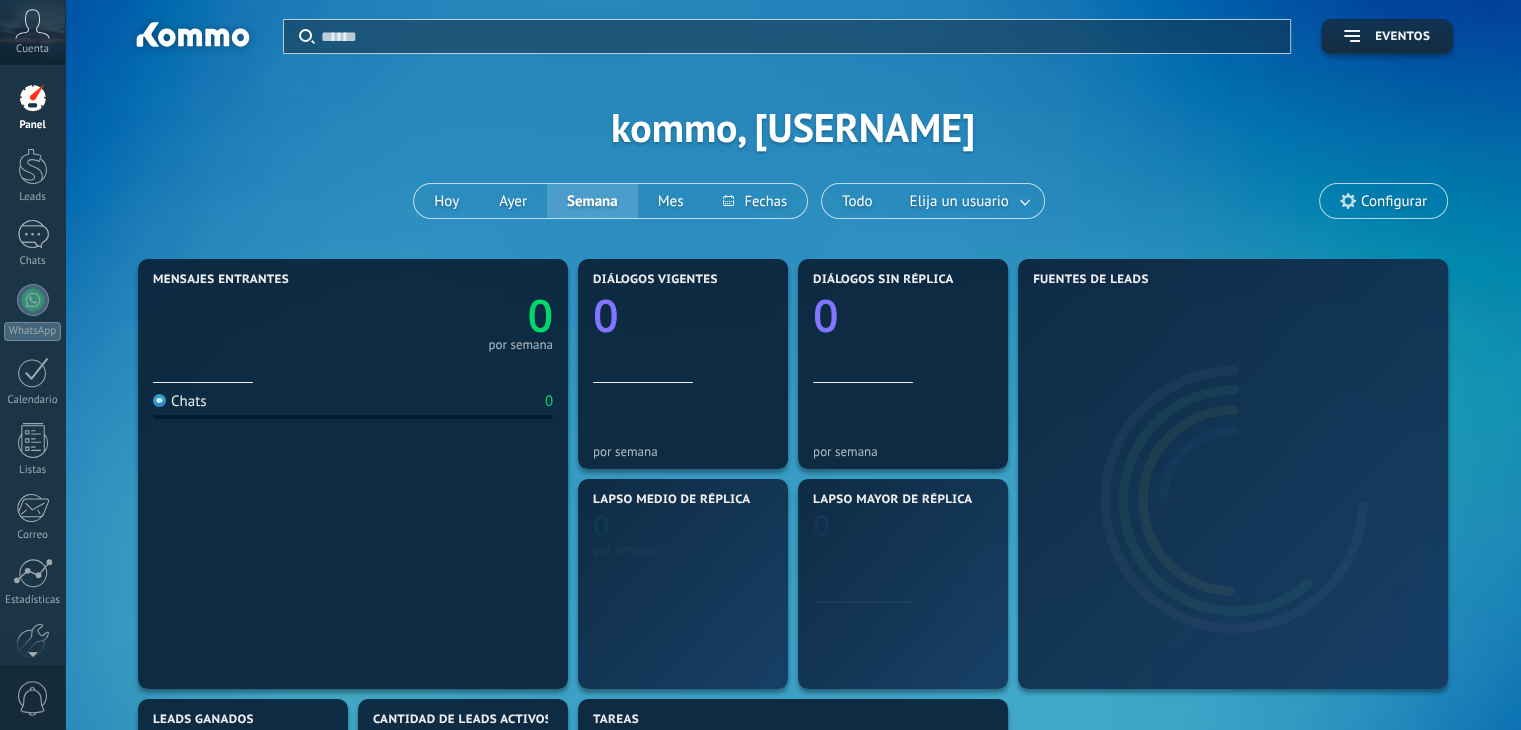 click at bounding box center (33, 166) 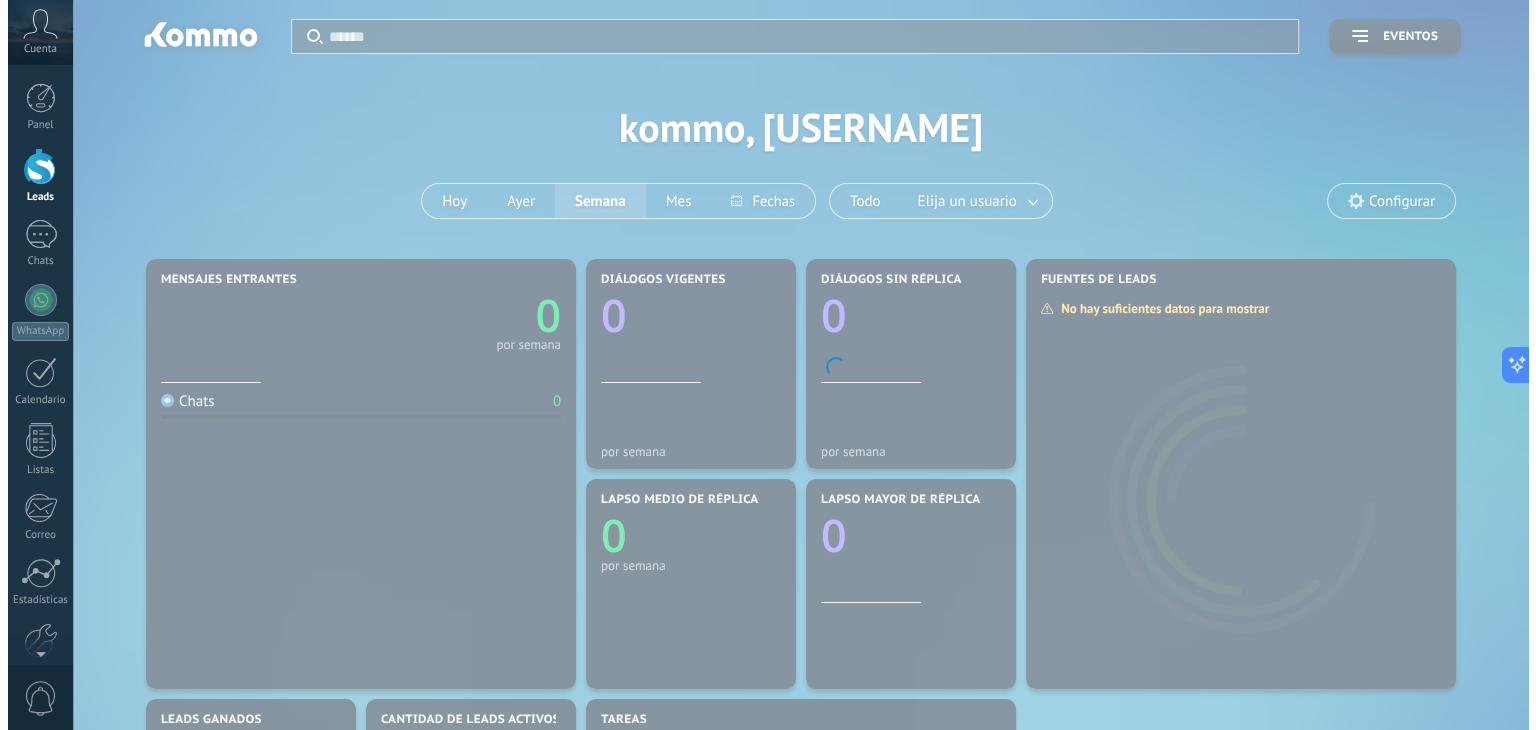 scroll, scrollTop: 0, scrollLeft: 0, axis: both 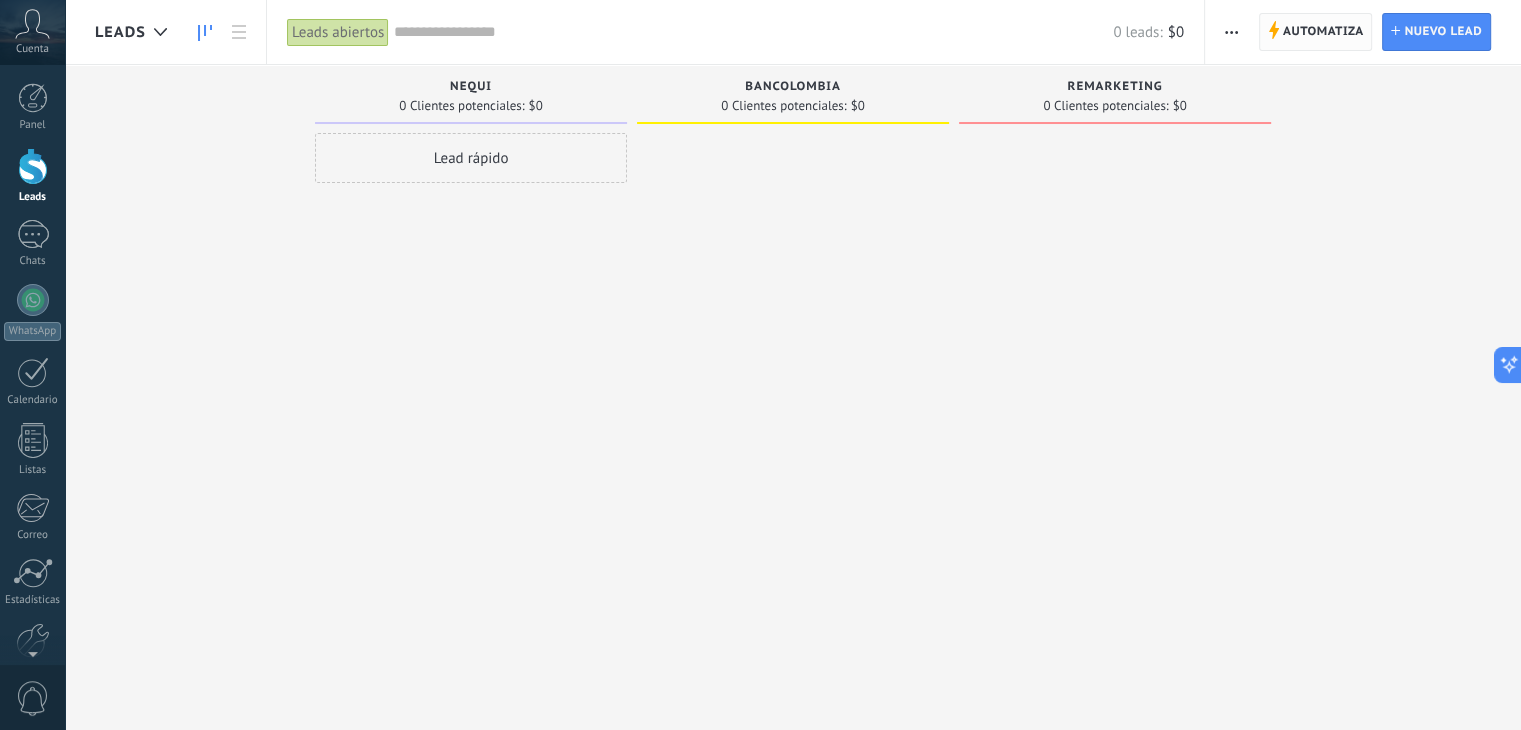 click on "Automatiza" at bounding box center [1323, 32] 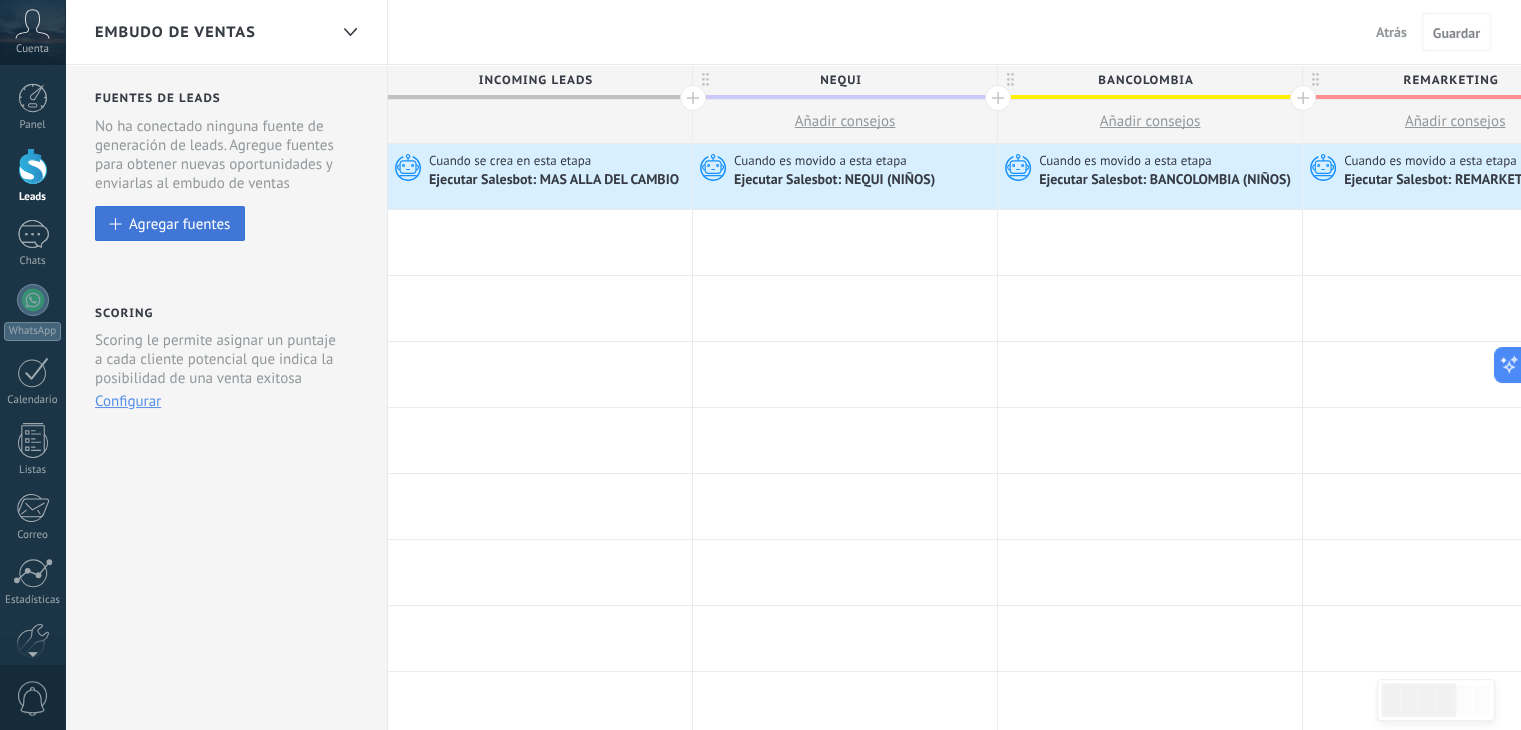 click on "Agregar fuentes" at bounding box center [179, 223] 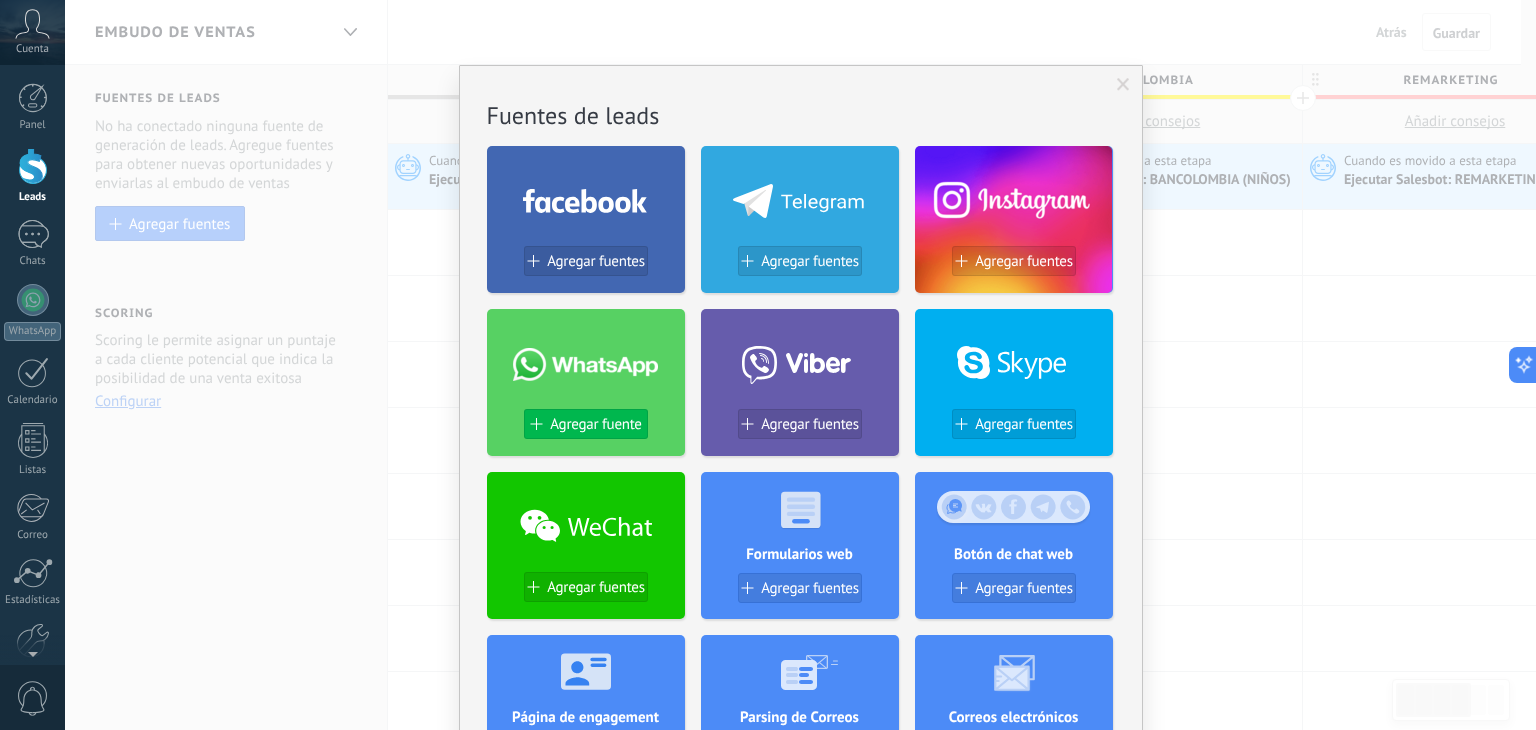 click on "Agregar fuente" at bounding box center (595, 424) 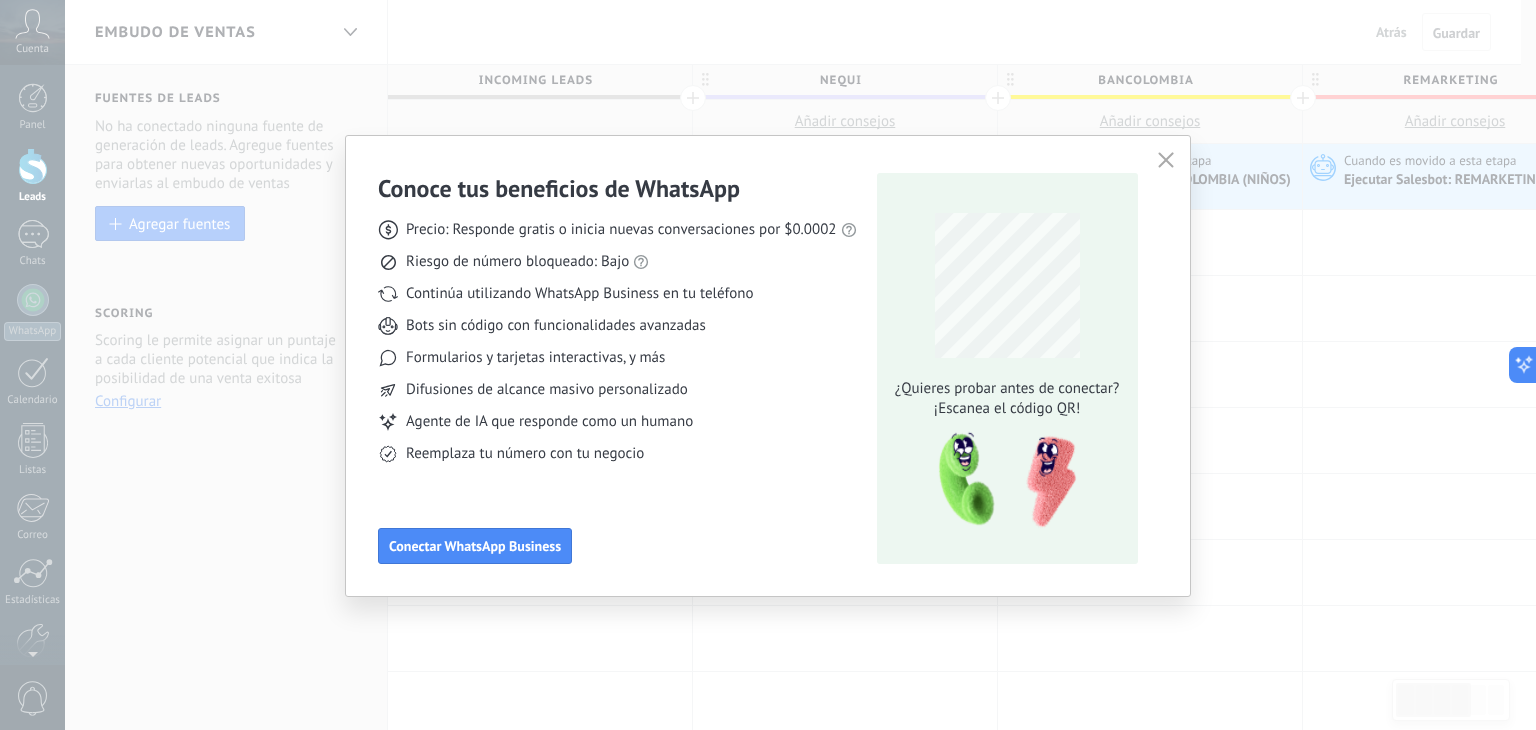 click 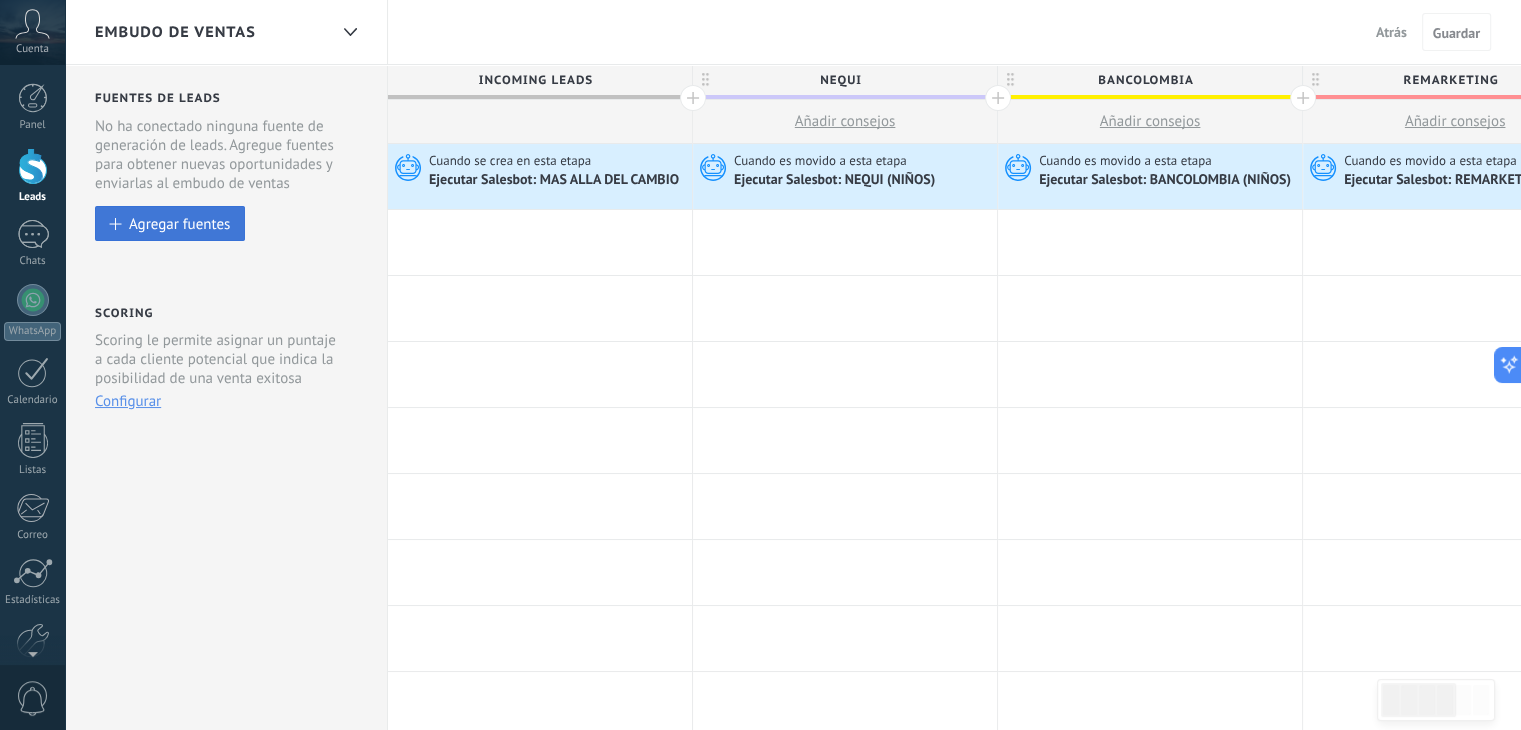 click at bounding box center (116, 224) 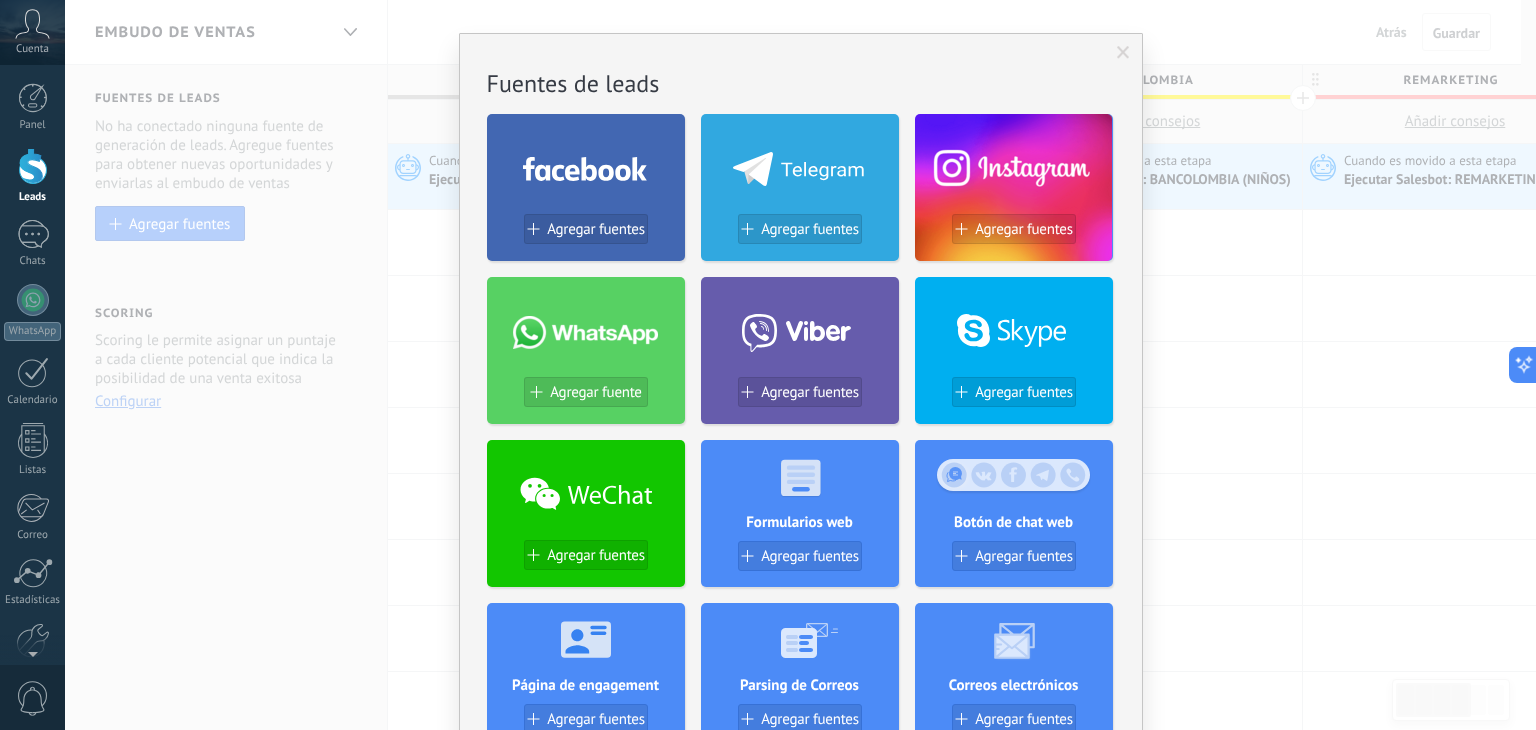 scroll, scrollTop: 0, scrollLeft: 0, axis: both 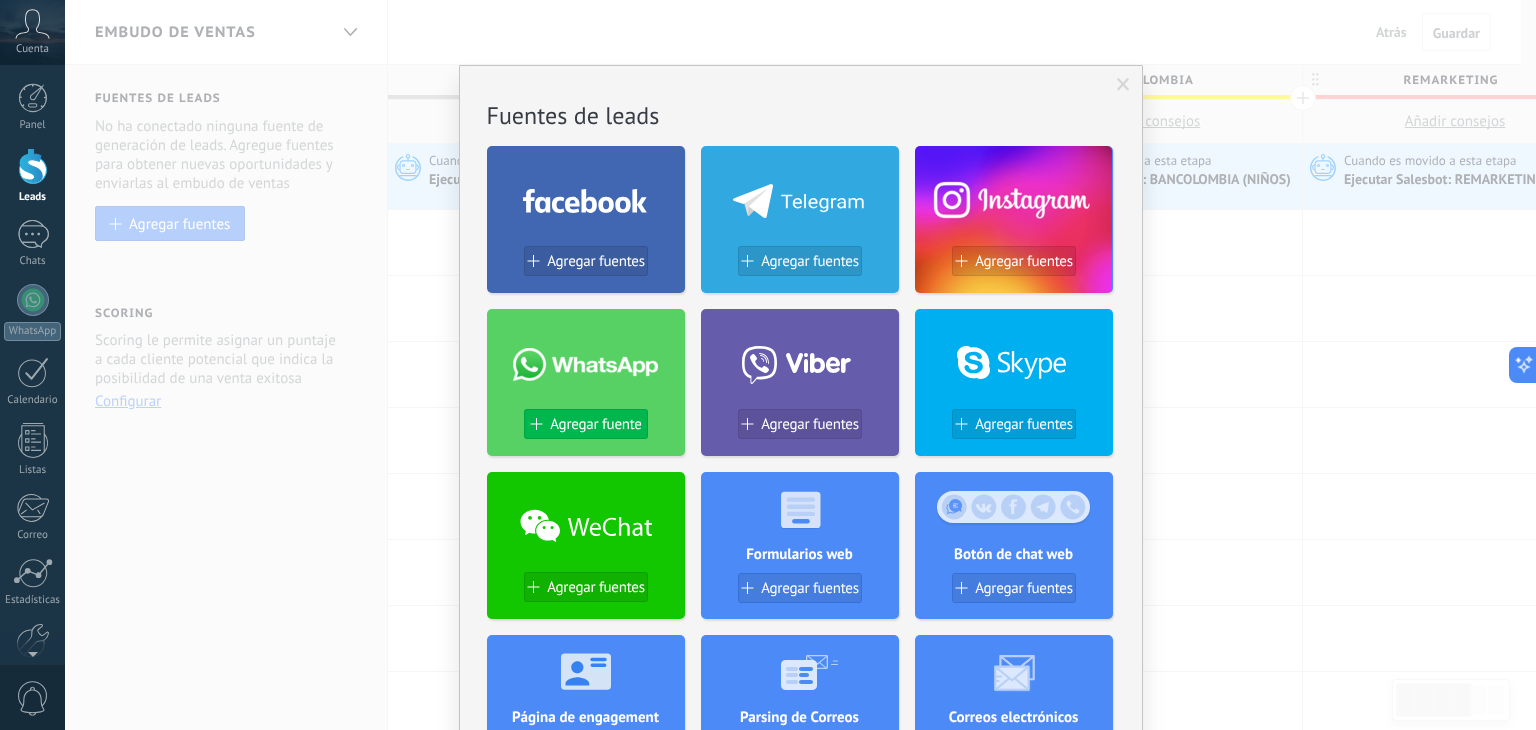 click on "Agregar fuente" at bounding box center [595, 424] 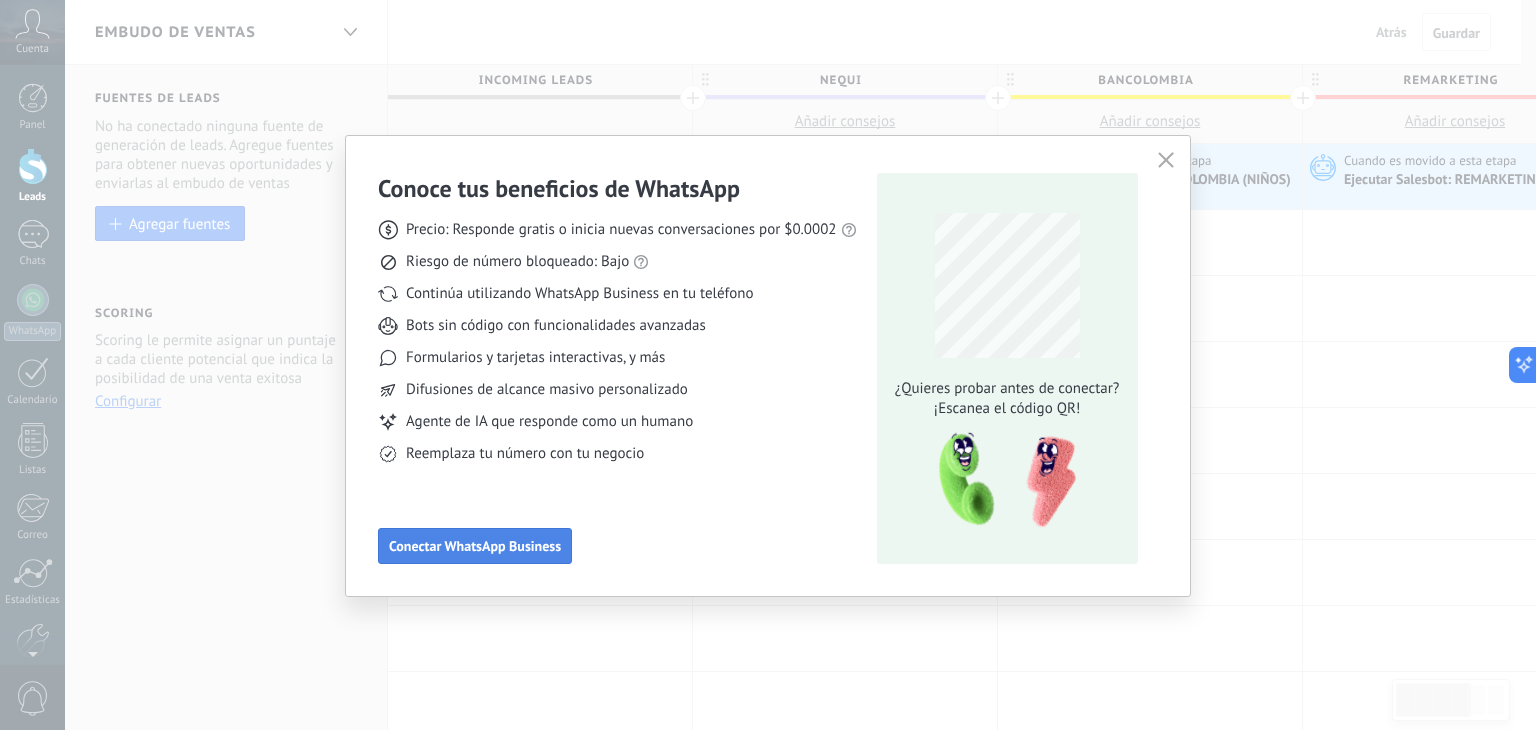 click on "Conectar WhatsApp Business" at bounding box center [475, 546] 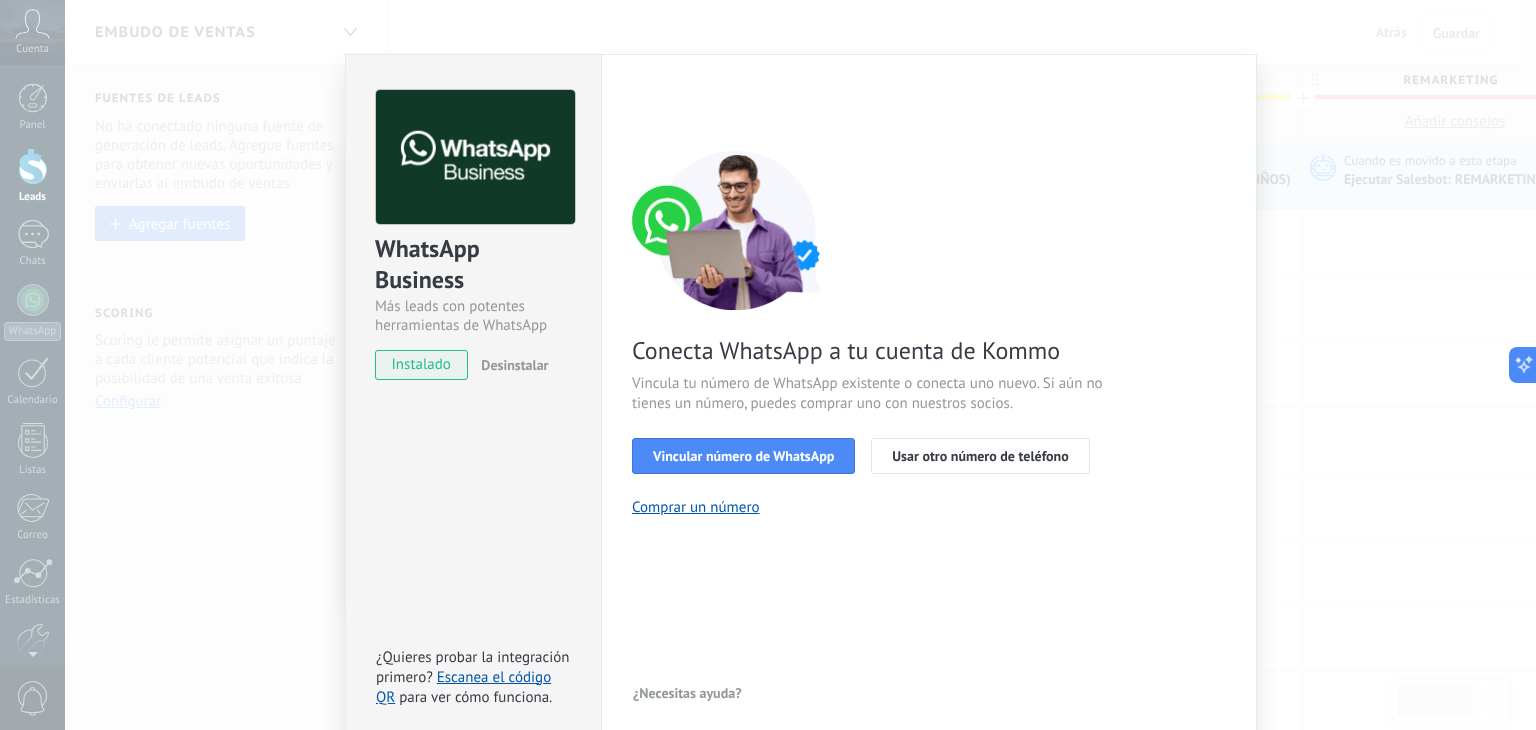 scroll, scrollTop: 28, scrollLeft: 0, axis: vertical 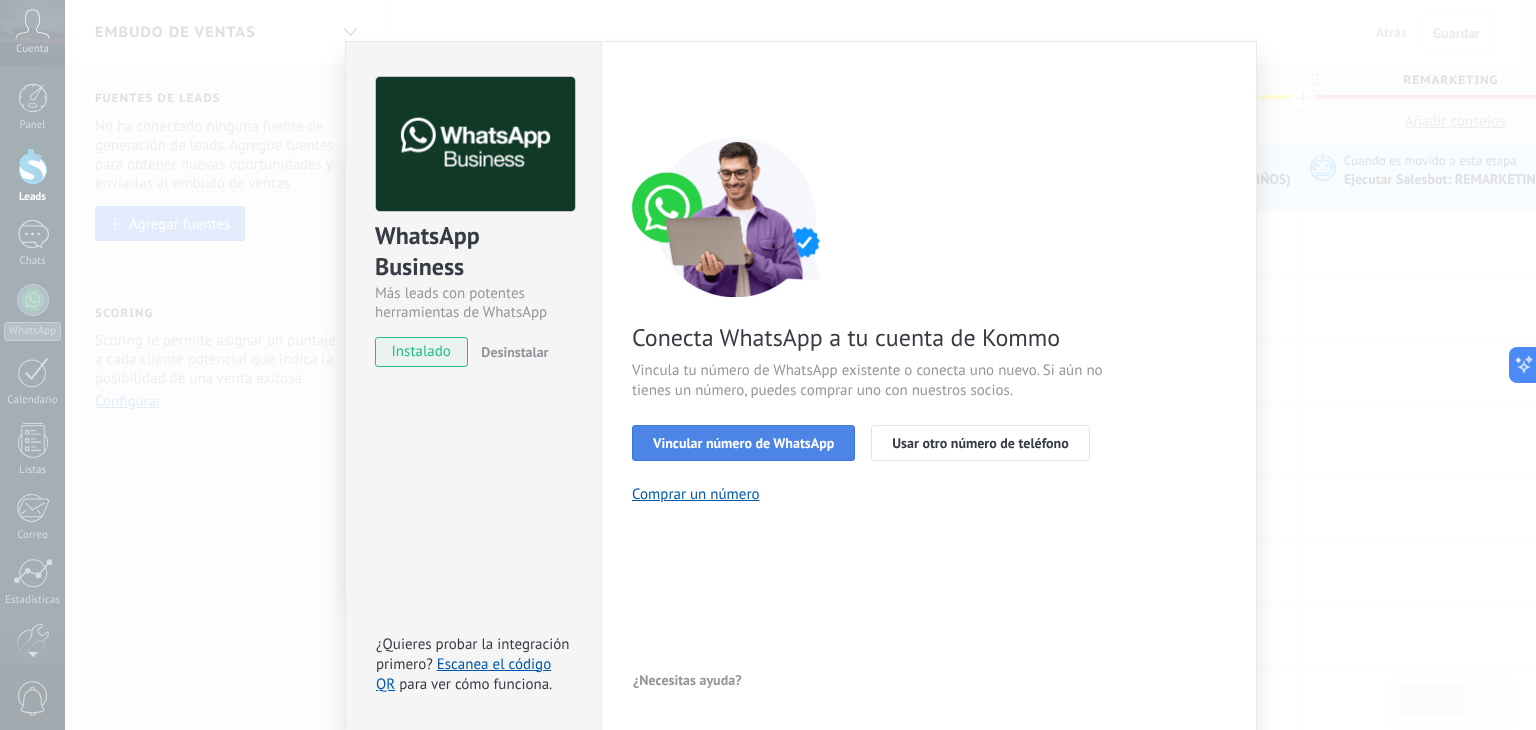 click on "Vincular número de WhatsApp" at bounding box center [743, 443] 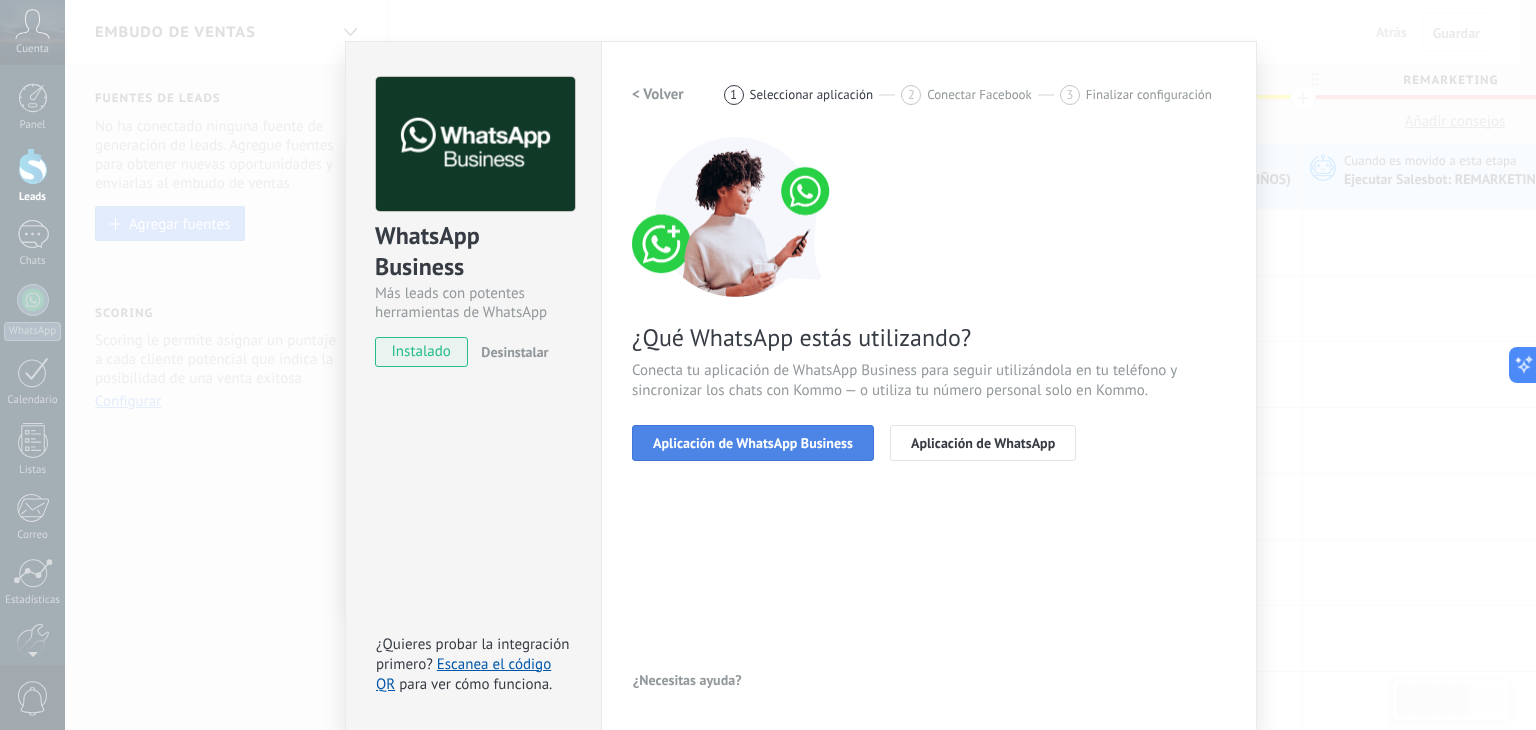 click on "Aplicación de WhatsApp Business" at bounding box center (753, 443) 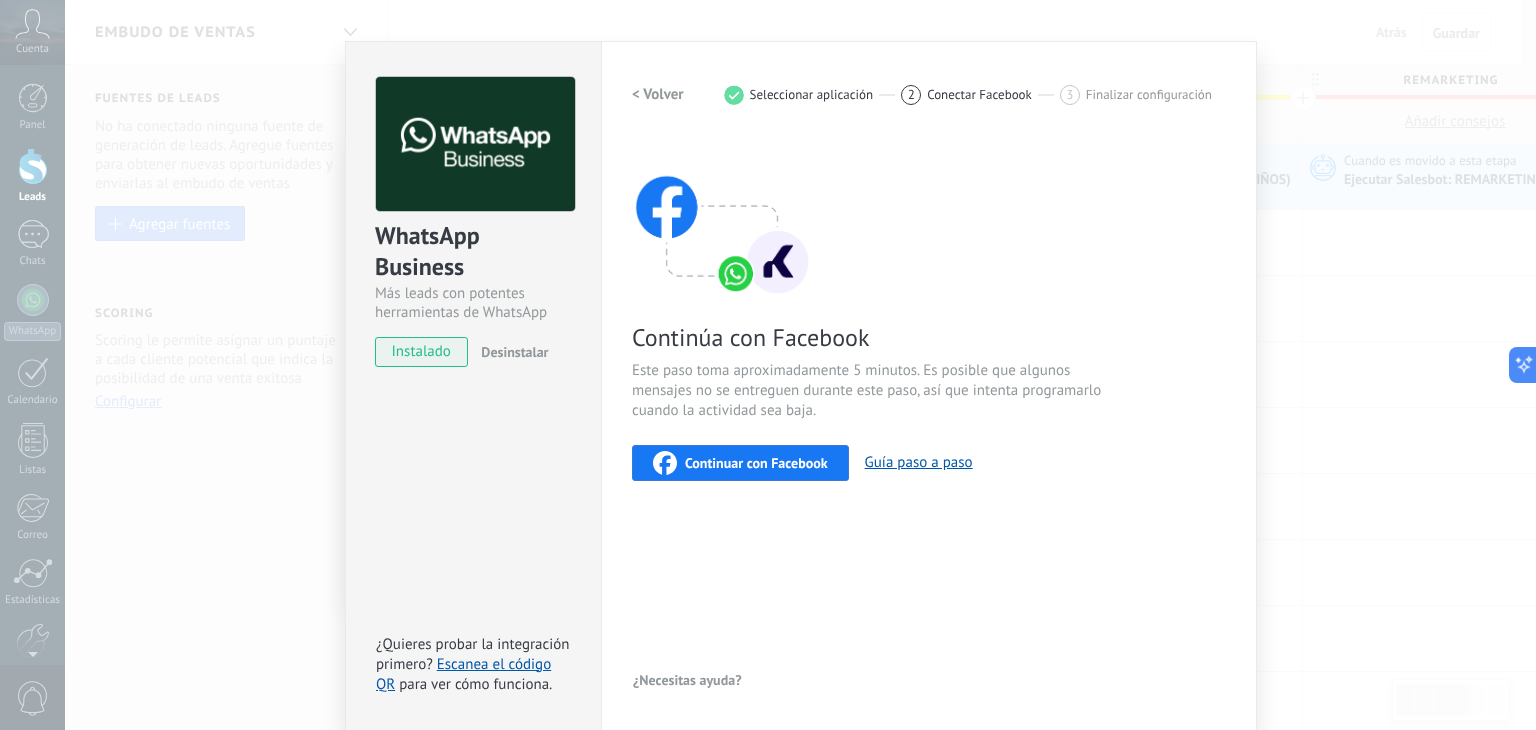 click on "Continuar con Facebook" at bounding box center (756, 463) 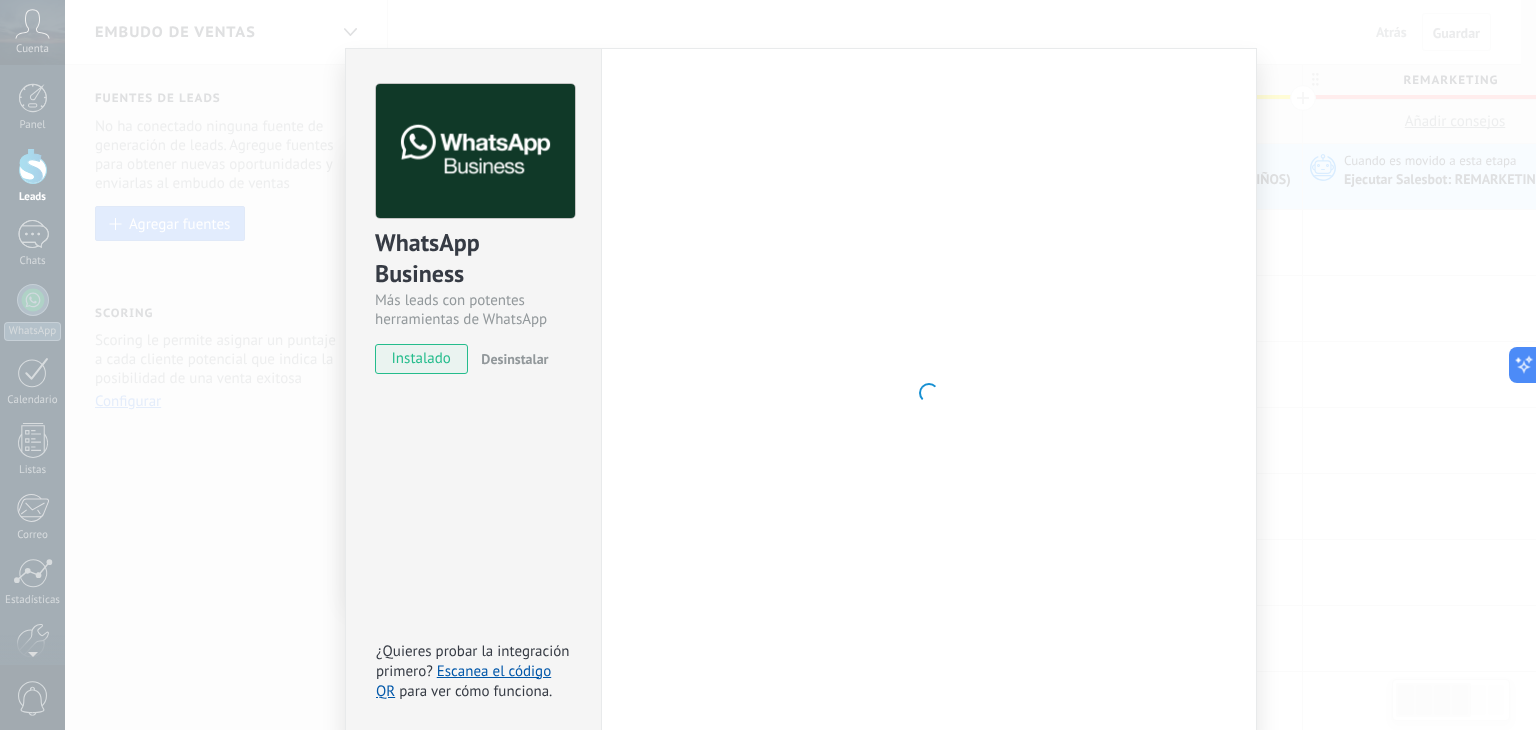 scroll, scrollTop: 28, scrollLeft: 0, axis: vertical 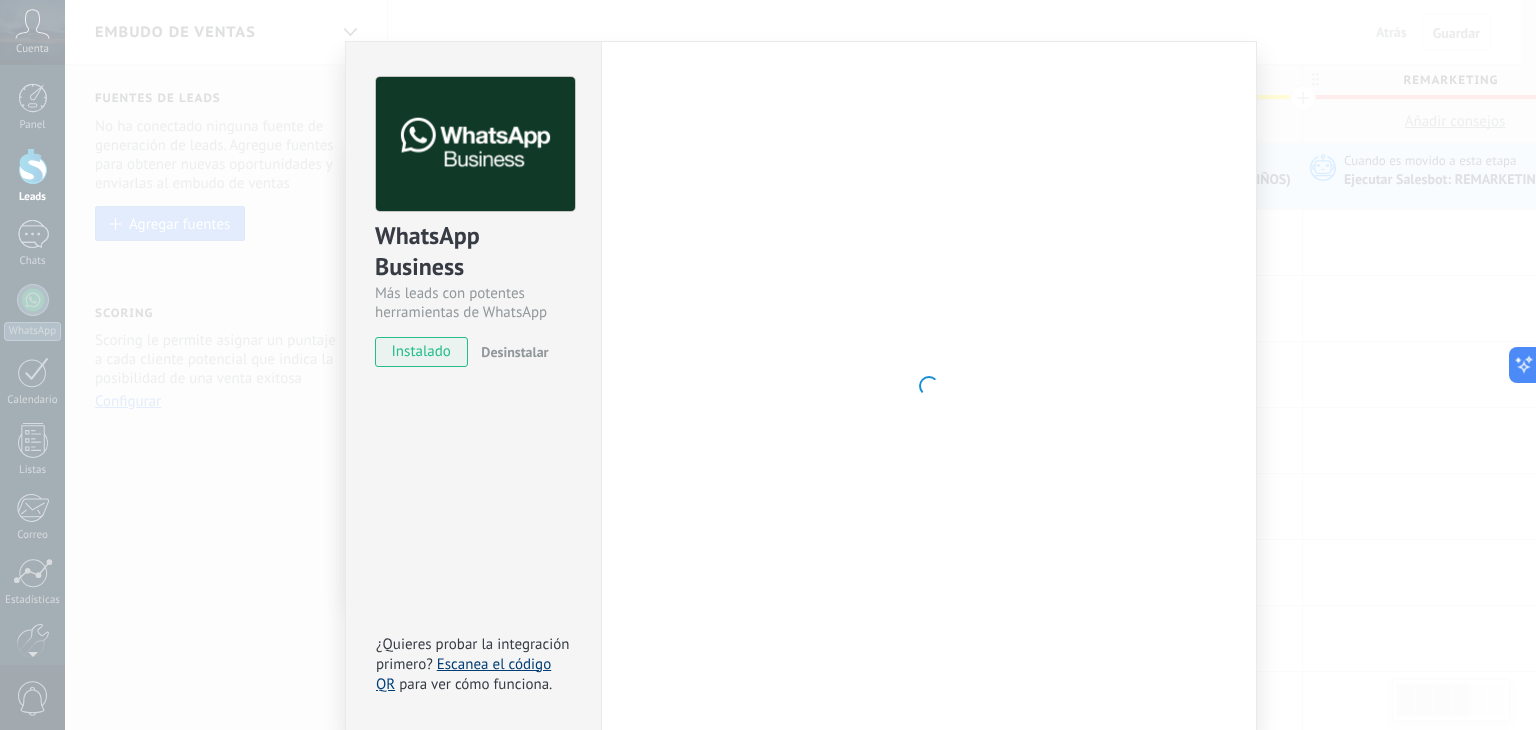 click on "Escanea el código QR" at bounding box center (463, 674) 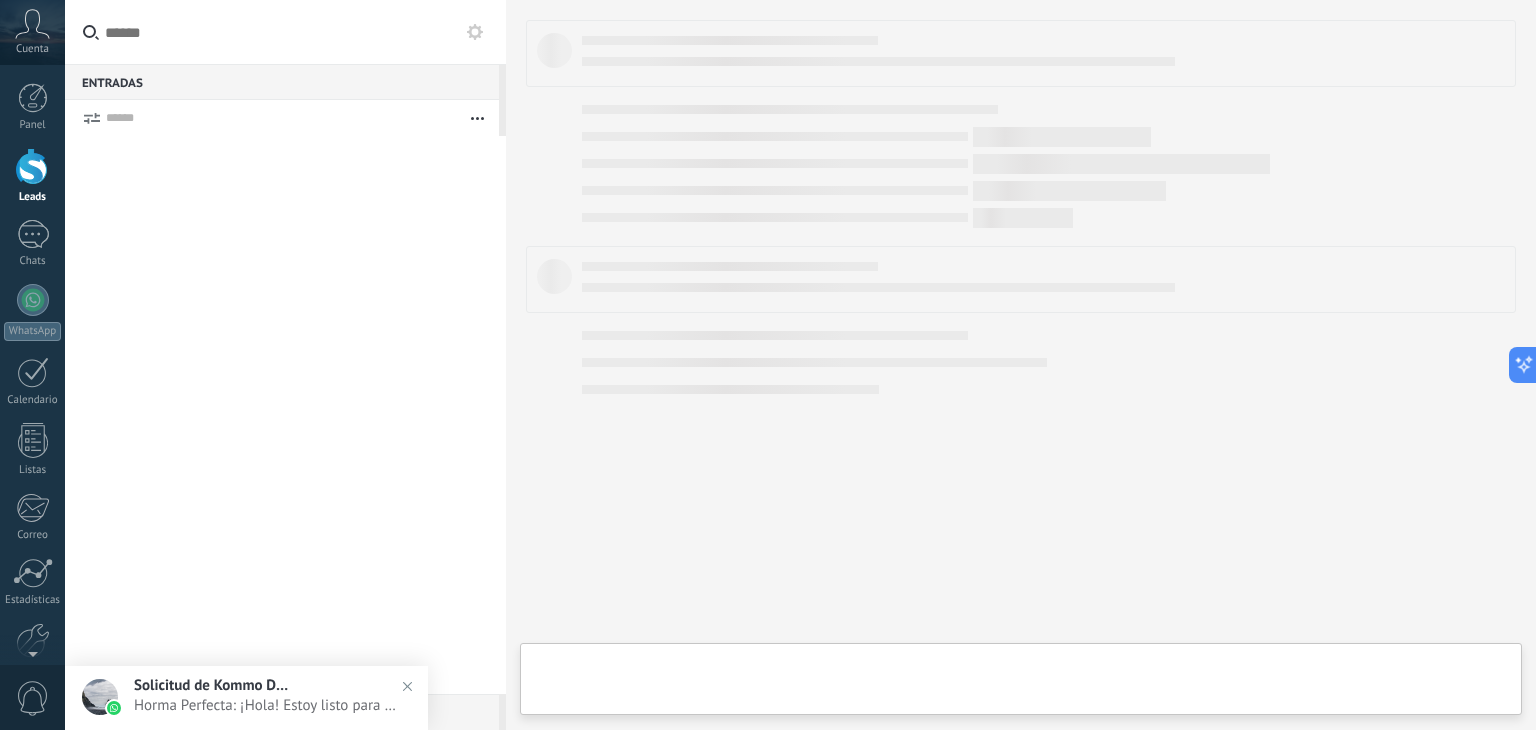scroll, scrollTop: 0, scrollLeft: 0, axis: both 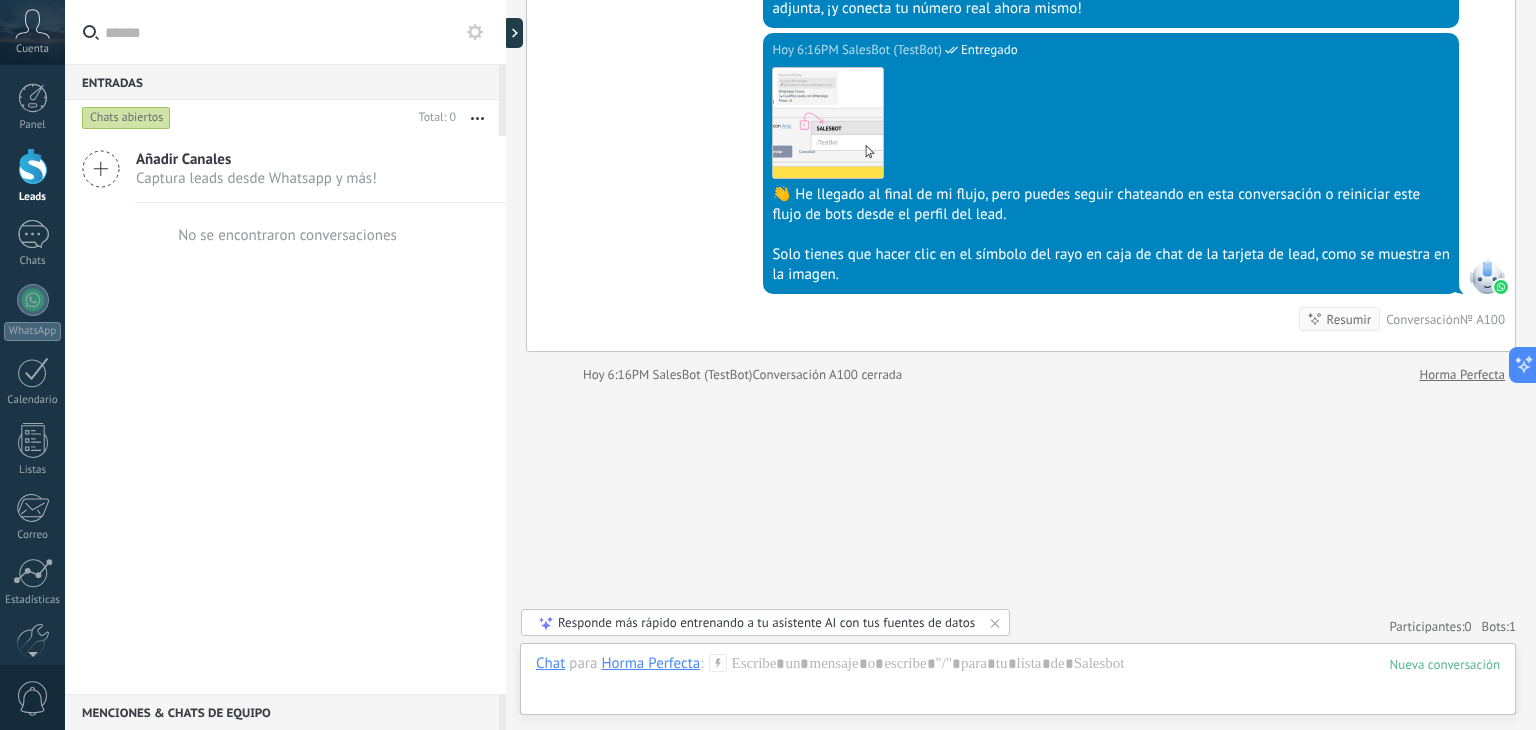 click on "Hoy 6:16PM SalesBot (TestBot)  Entregado Descargar 👋 He llegado al final de mi flujo, pero puedes seguir chateando en esta conversación o reiniciar este flujo de bots desde el perfil del lead.    Solo tienes que hacer clic en el símbolo del rayo en caja de chat de la tarjeta de lead, como se muestra en la imagen. Resumir Resumir Conversación  № A100" at bounding box center [1021, 192] 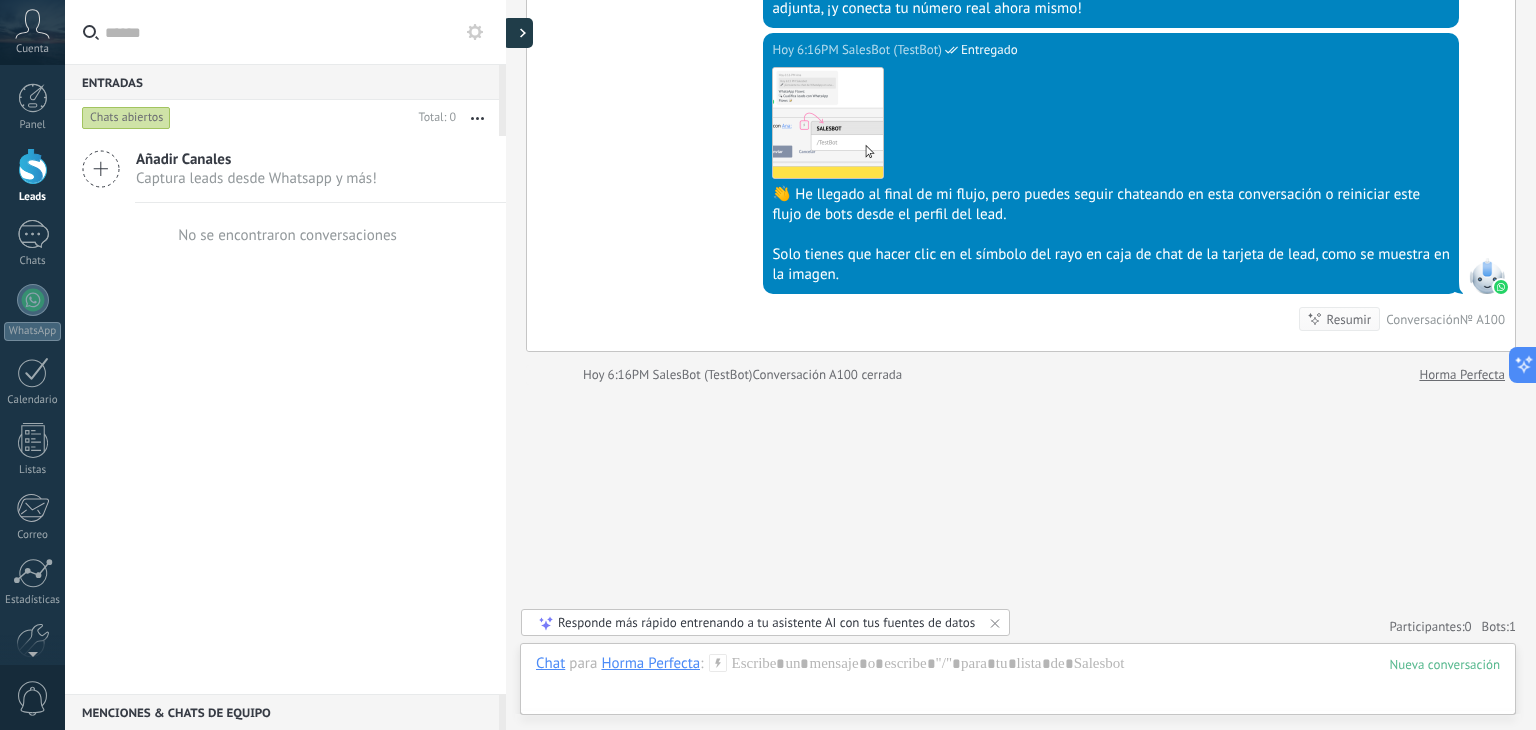 click at bounding box center [518, 33] 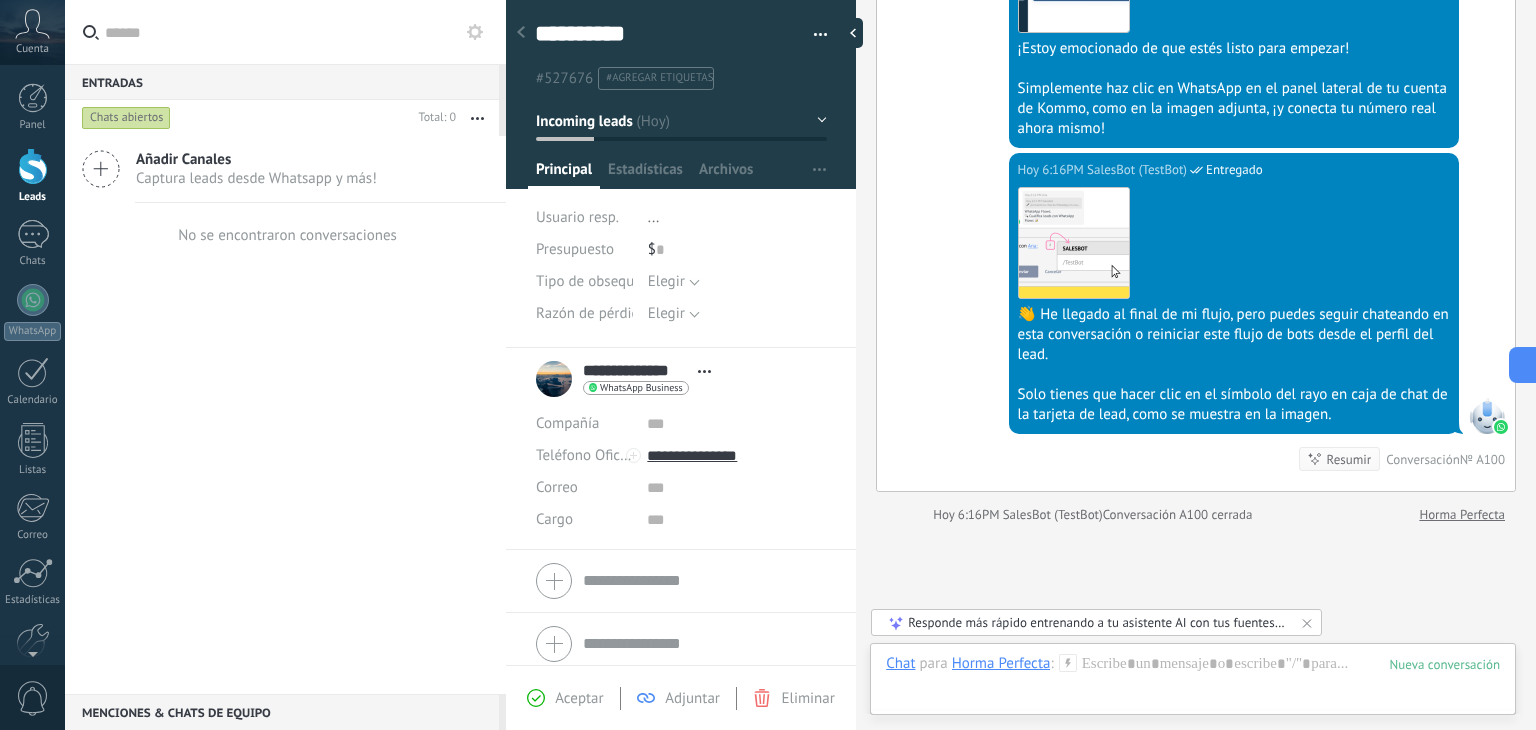 scroll, scrollTop: 29, scrollLeft: 0, axis: vertical 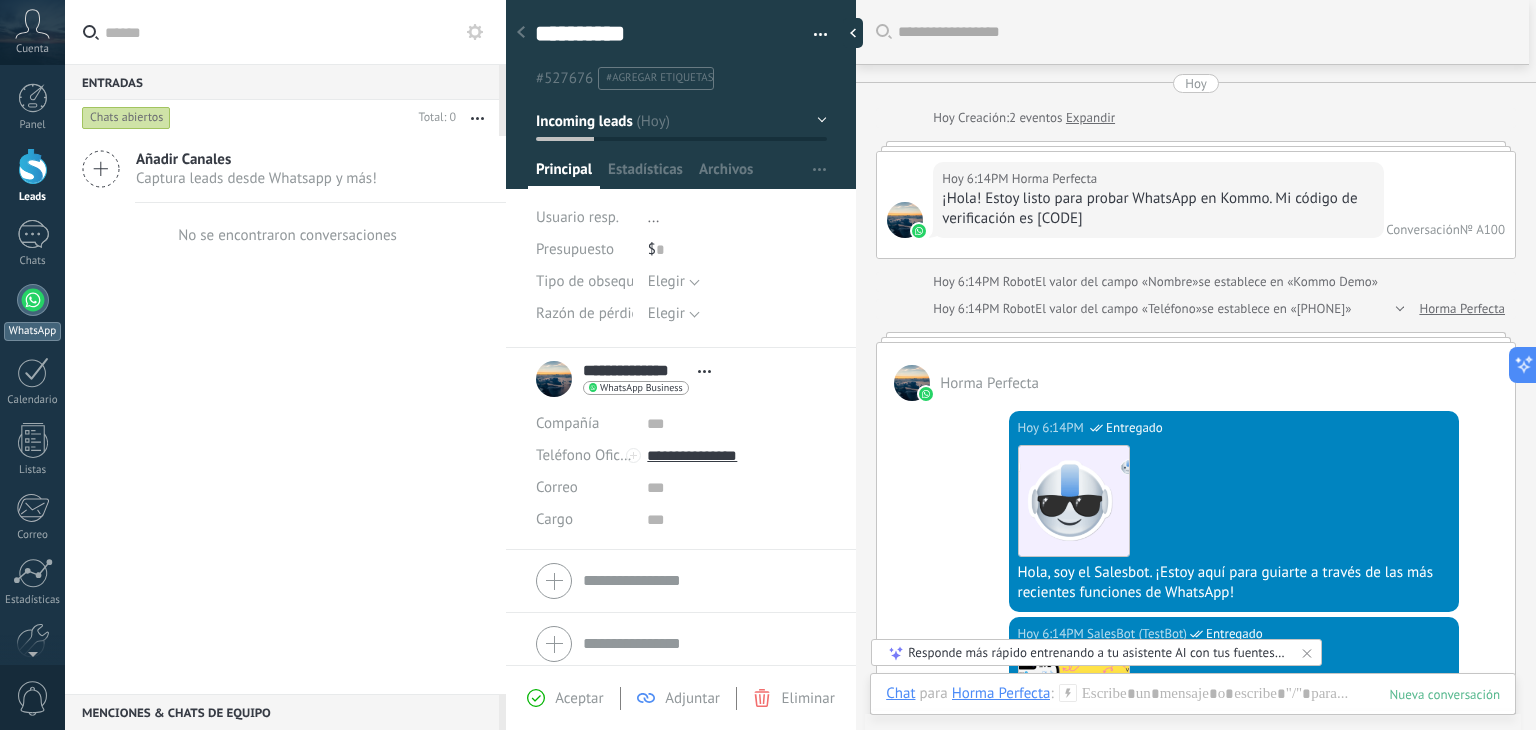 click at bounding box center [33, 300] 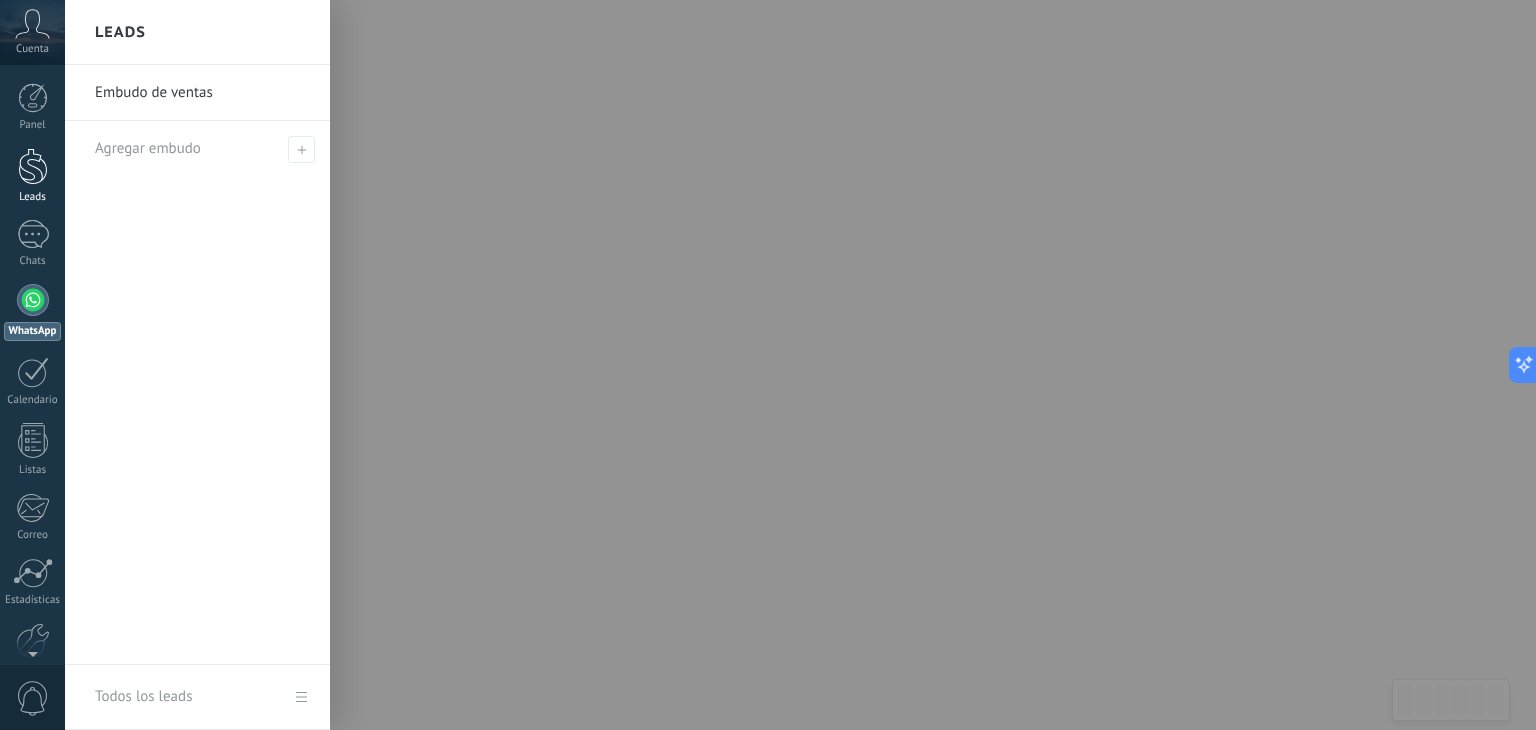 click at bounding box center [33, 166] 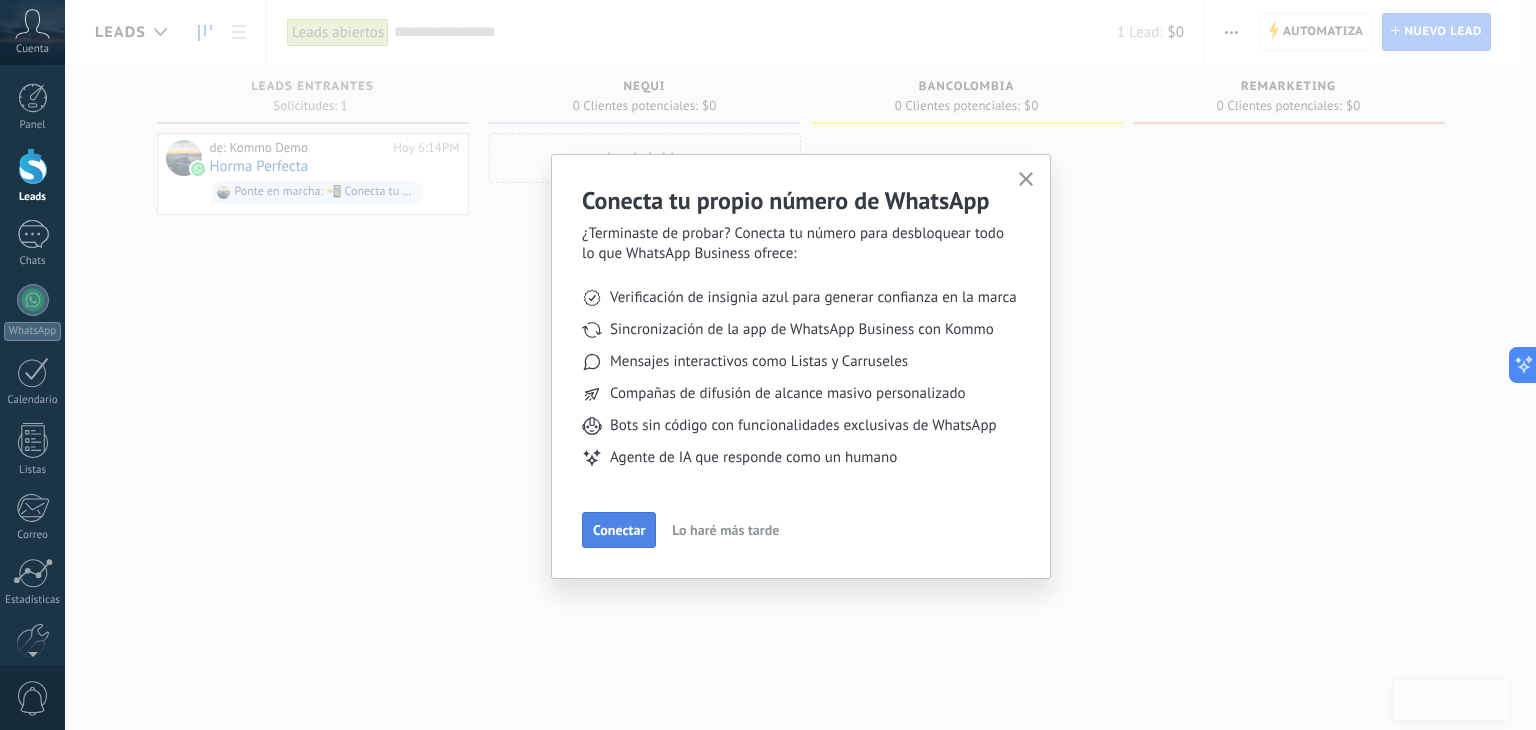 click on "Conectar" at bounding box center (619, 530) 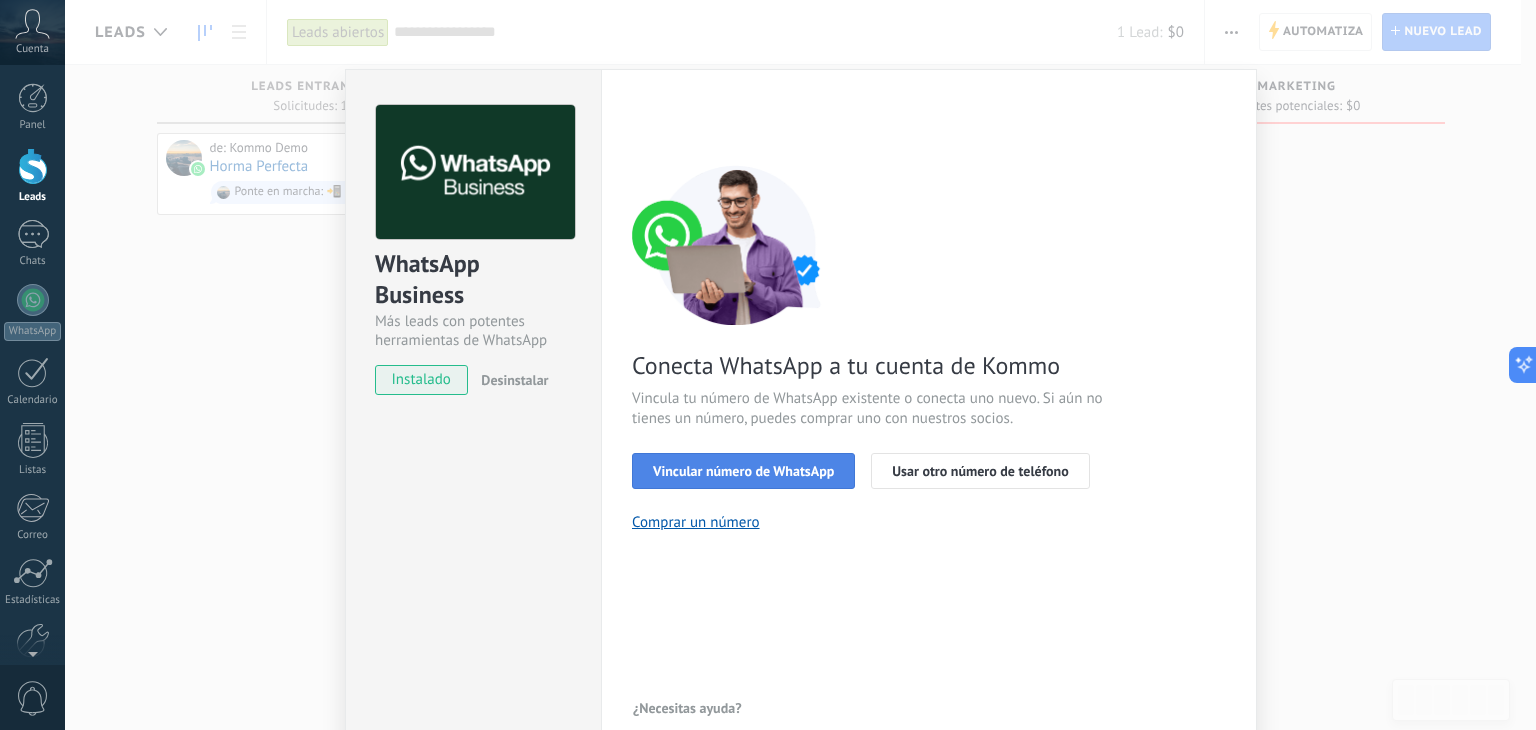 click on "Vincular número de WhatsApp" at bounding box center (743, 471) 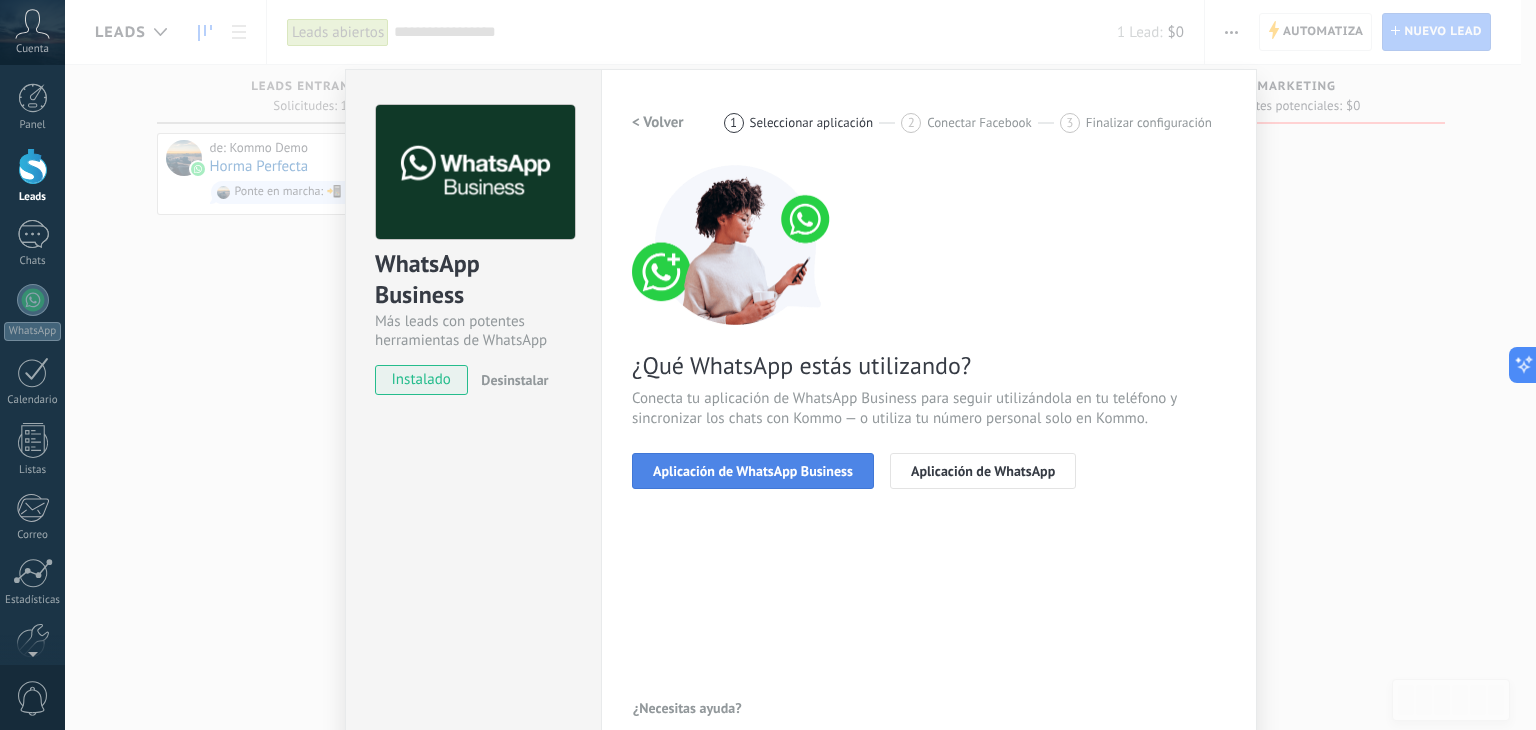 click on "Aplicación de WhatsApp Business" at bounding box center (753, 471) 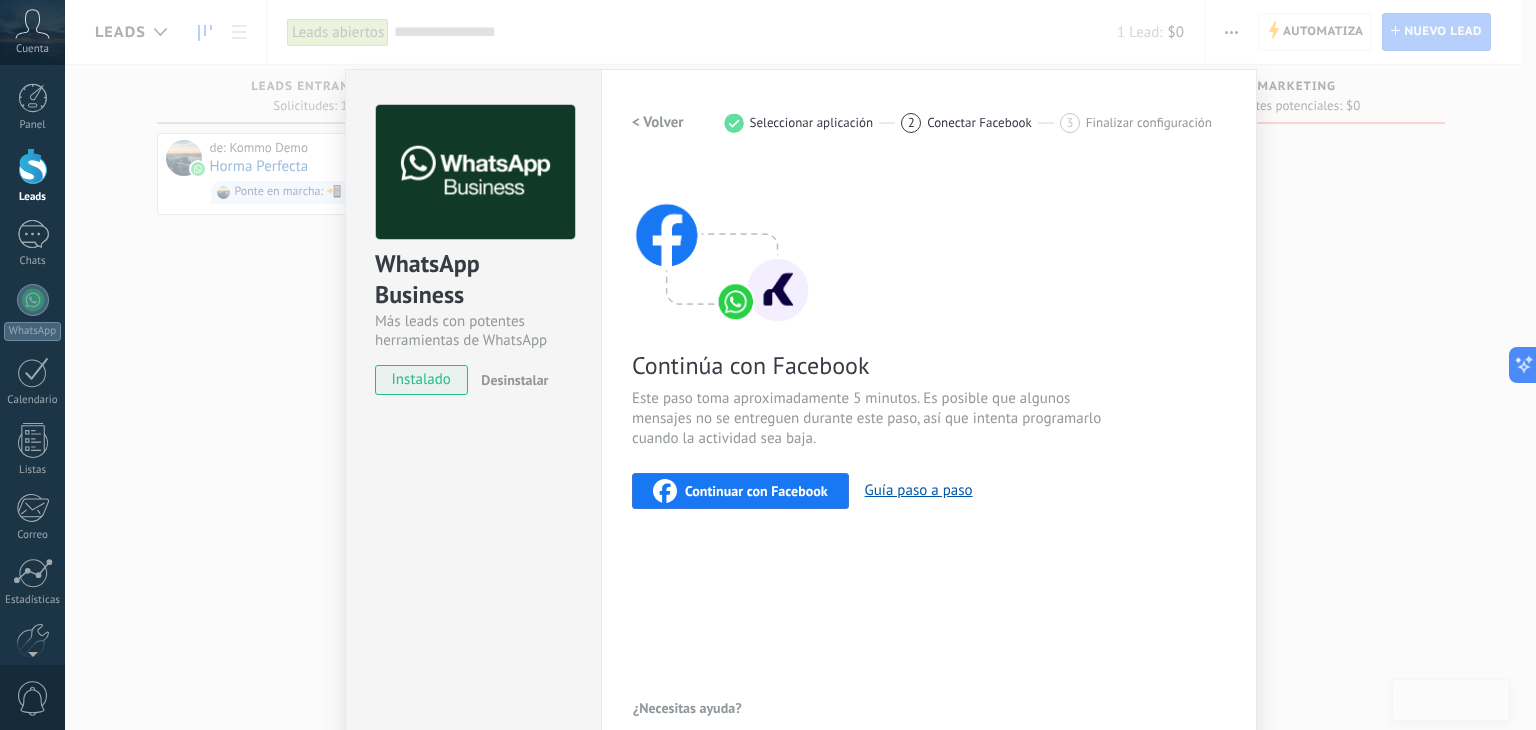 click on "Continuar con Facebook" at bounding box center (756, 491) 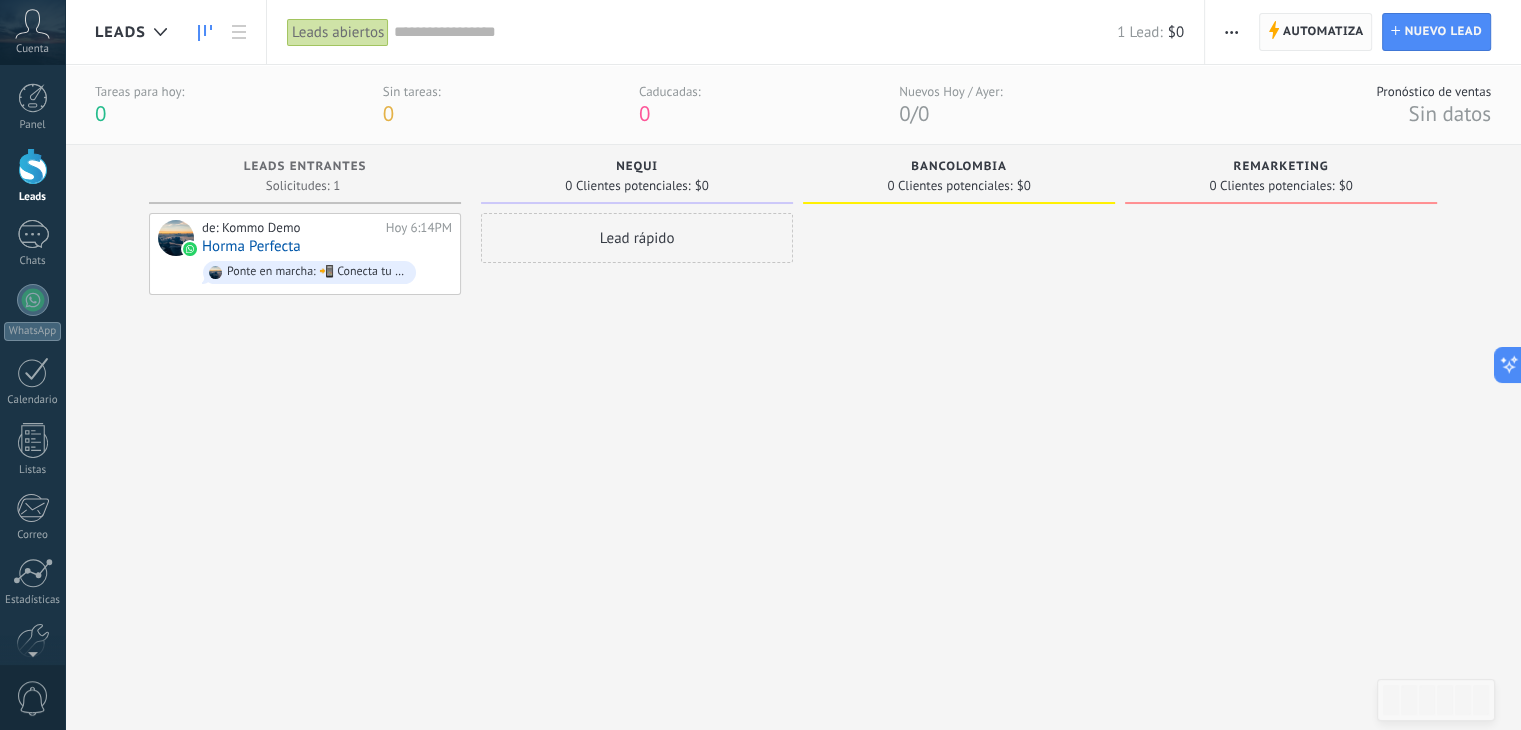 click on "Automatiza" at bounding box center [1323, 32] 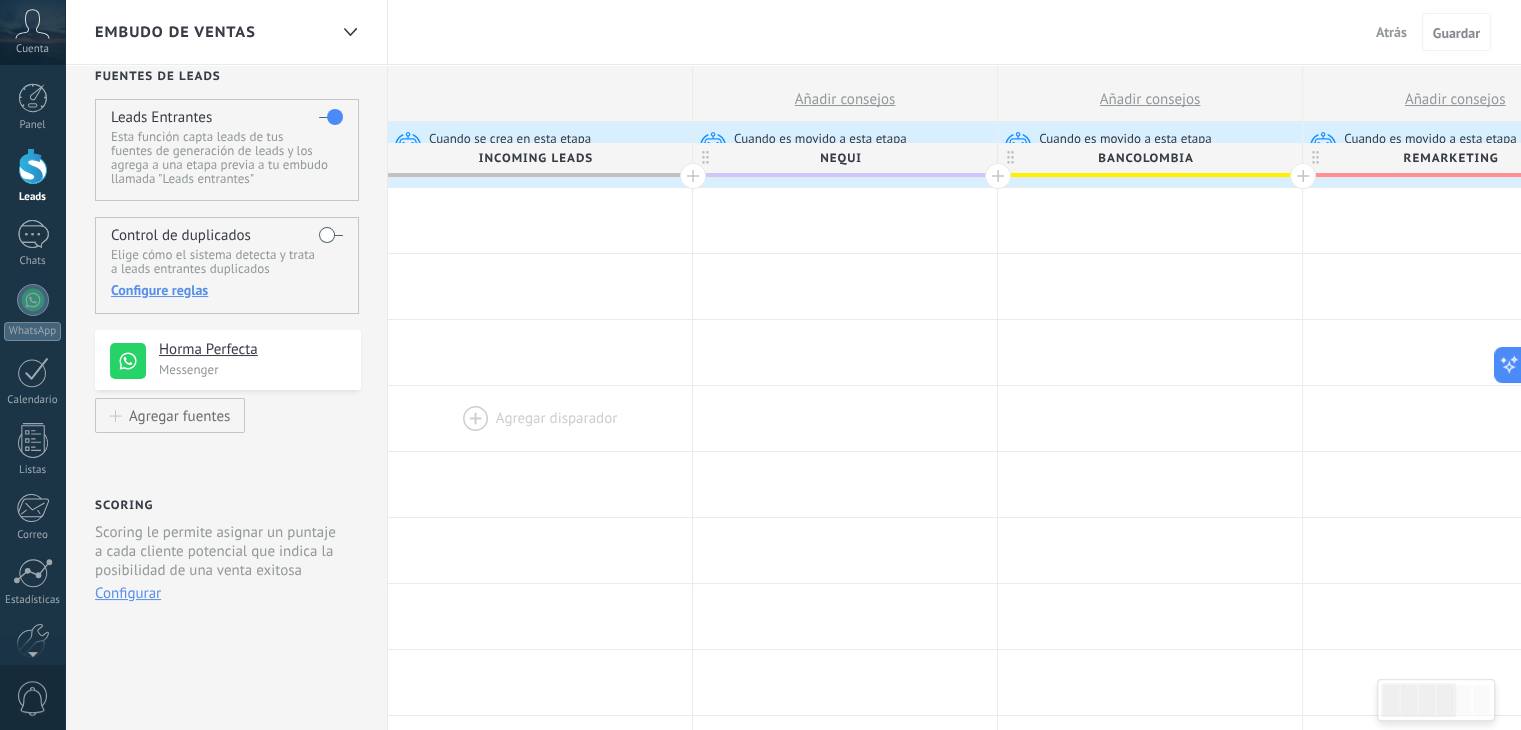 scroll, scrollTop: 0, scrollLeft: 0, axis: both 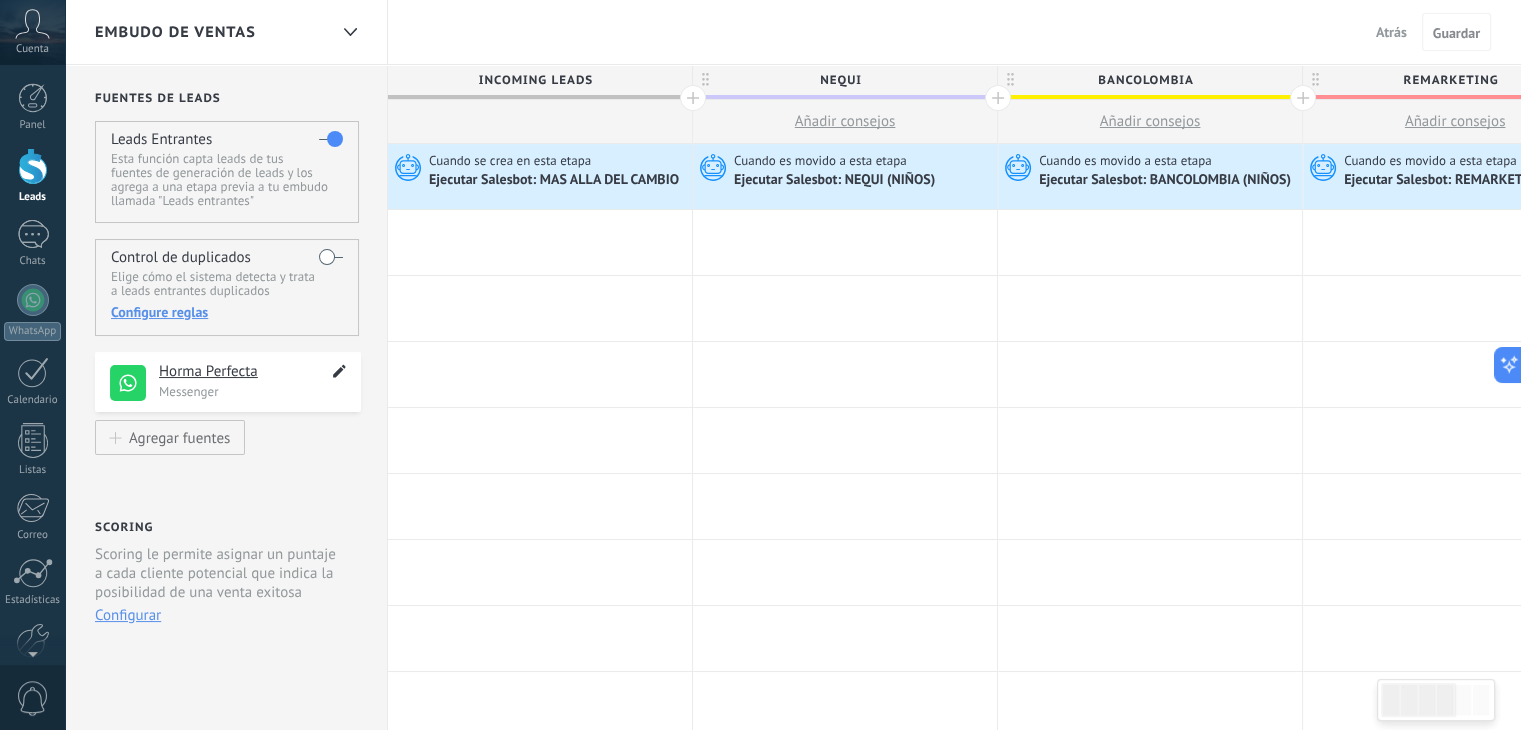 click 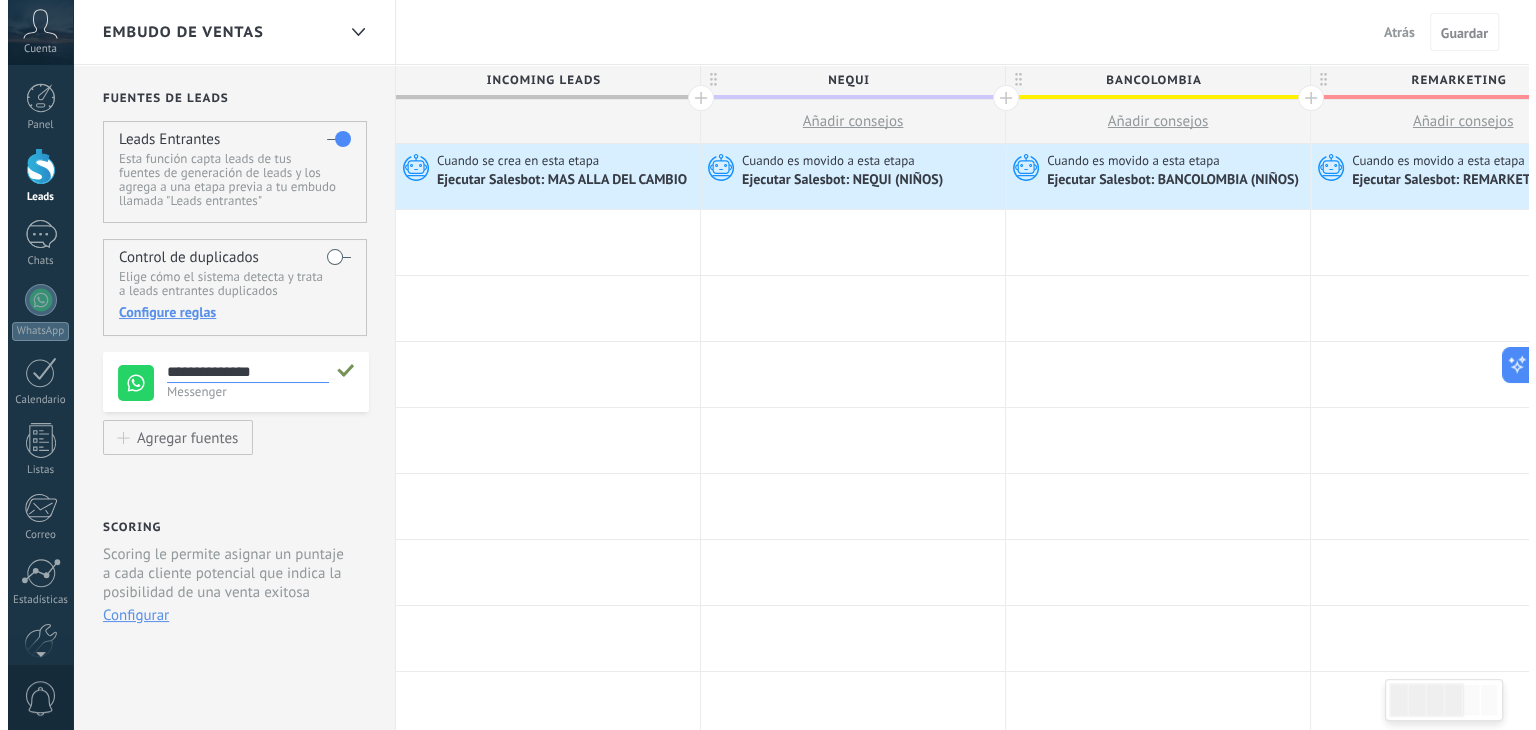 scroll, scrollTop: 19, scrollLeft: 0, axis: vertical 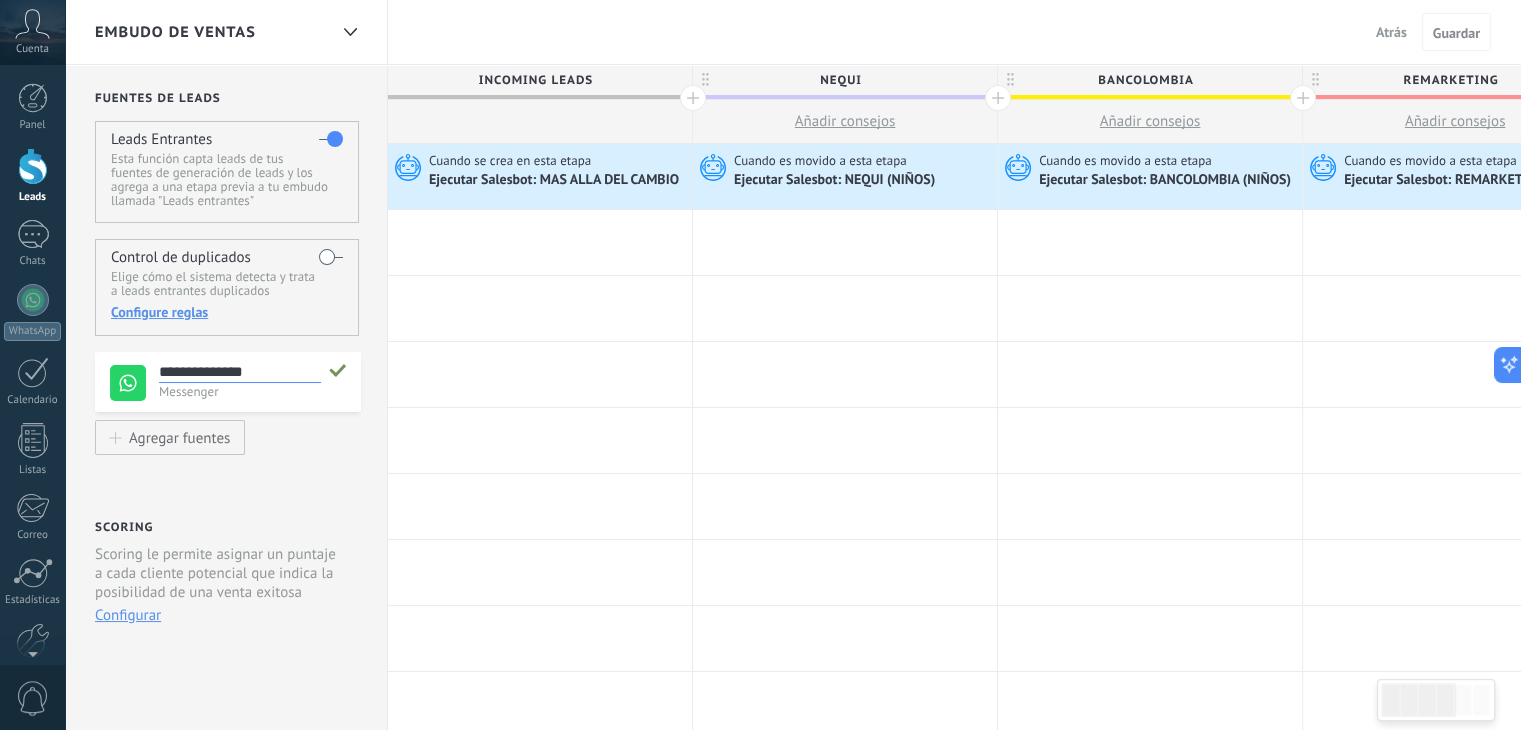 click on "Messenger" at bounding box center (254, 391) 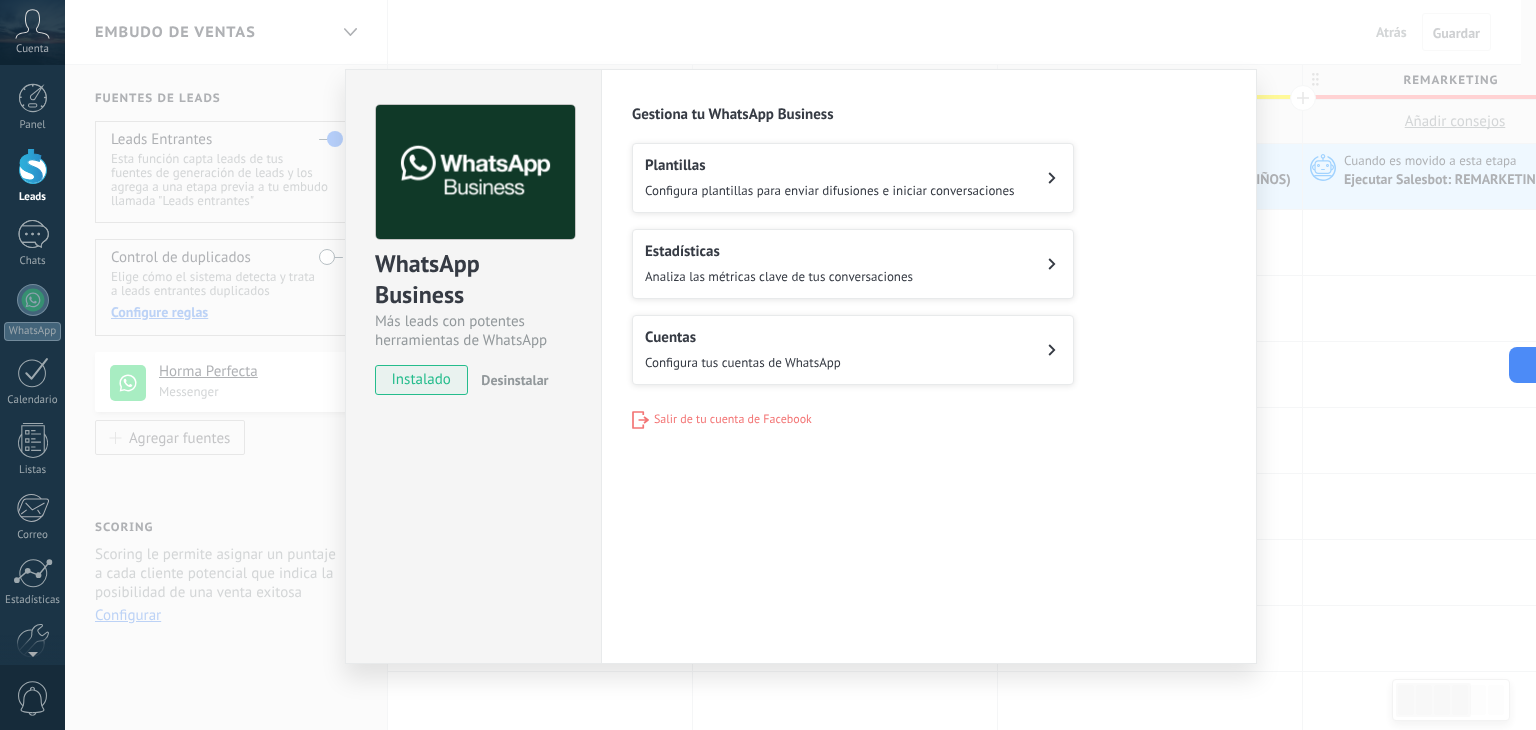 click on "WhatsApp Business Más leads con potentes herramientas de WhatsApp instalado Desinstalar Configuraciones Autorizaciones Esta pestaña registra a los usuarios que han concedido acceso a las integración a esta cuenta. Si deseas remover la posibilidad que un usuario pueda enviar solicitudes a la cuenta en nombre de esta integración, puedes revocar el acceso. Si el acceso a todos los usuarios es revocado, la integración dejará de funcionar. Esta aplicacion está instalada, pero nadie le ha dado acceso aun. WhatsApp Cloud API más _:  Guardar Gestiona tu WhatsApp Business Plantillas Configura plantillas para enviar difusiones e iniciar conversaciones Estadísticas Analiza las métricas clave de tus conversaciones Cuentas Configura tus cuentas de WhatsApp Salir de tu cuenta de Facebook" at bounding box center [800, 365] 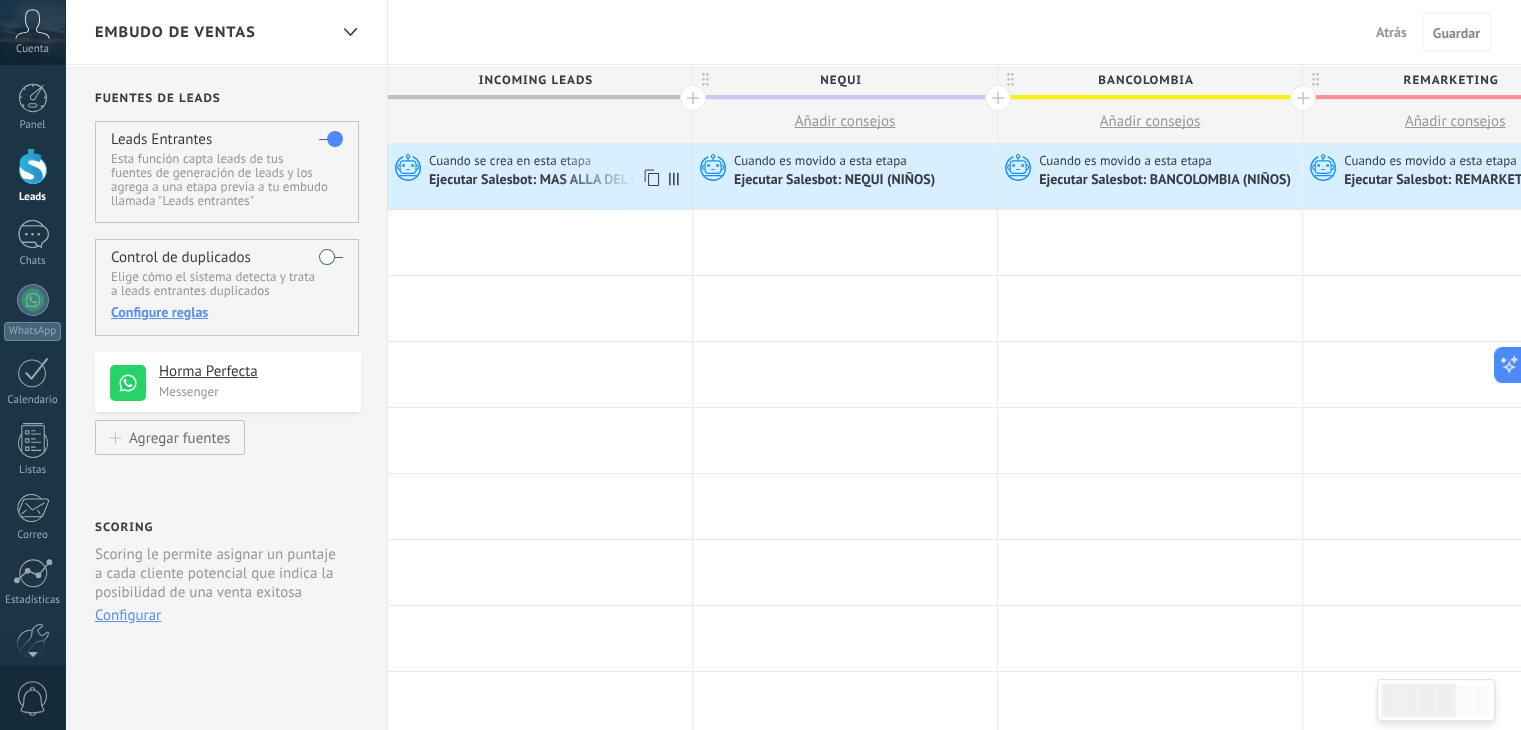 click on "Ejecutar Salesbot: MAS ALLA DEL CAMBIO" at bounding box center [555, 181] 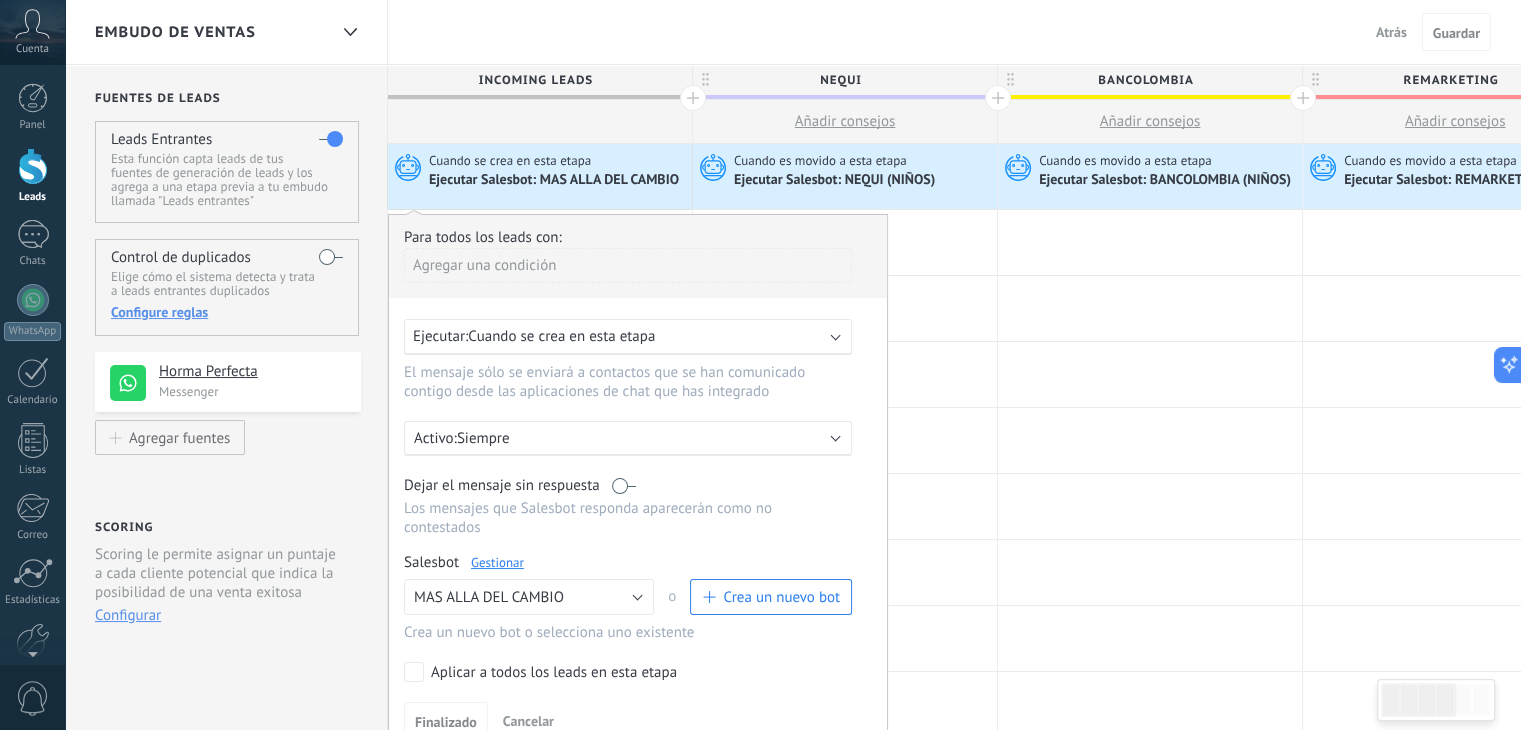 click on "Gestionar" at bounding box center (497, 562) 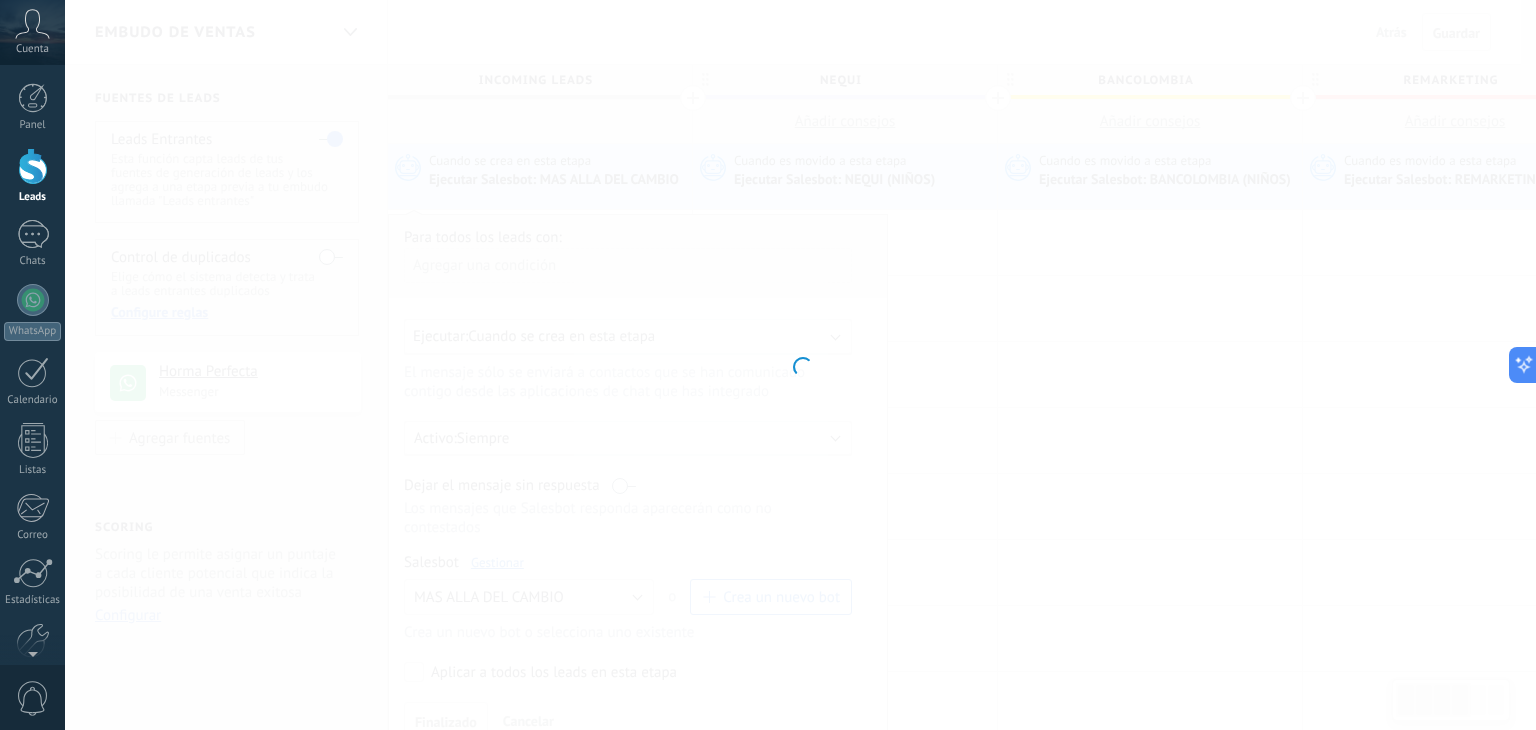 type on "**********" 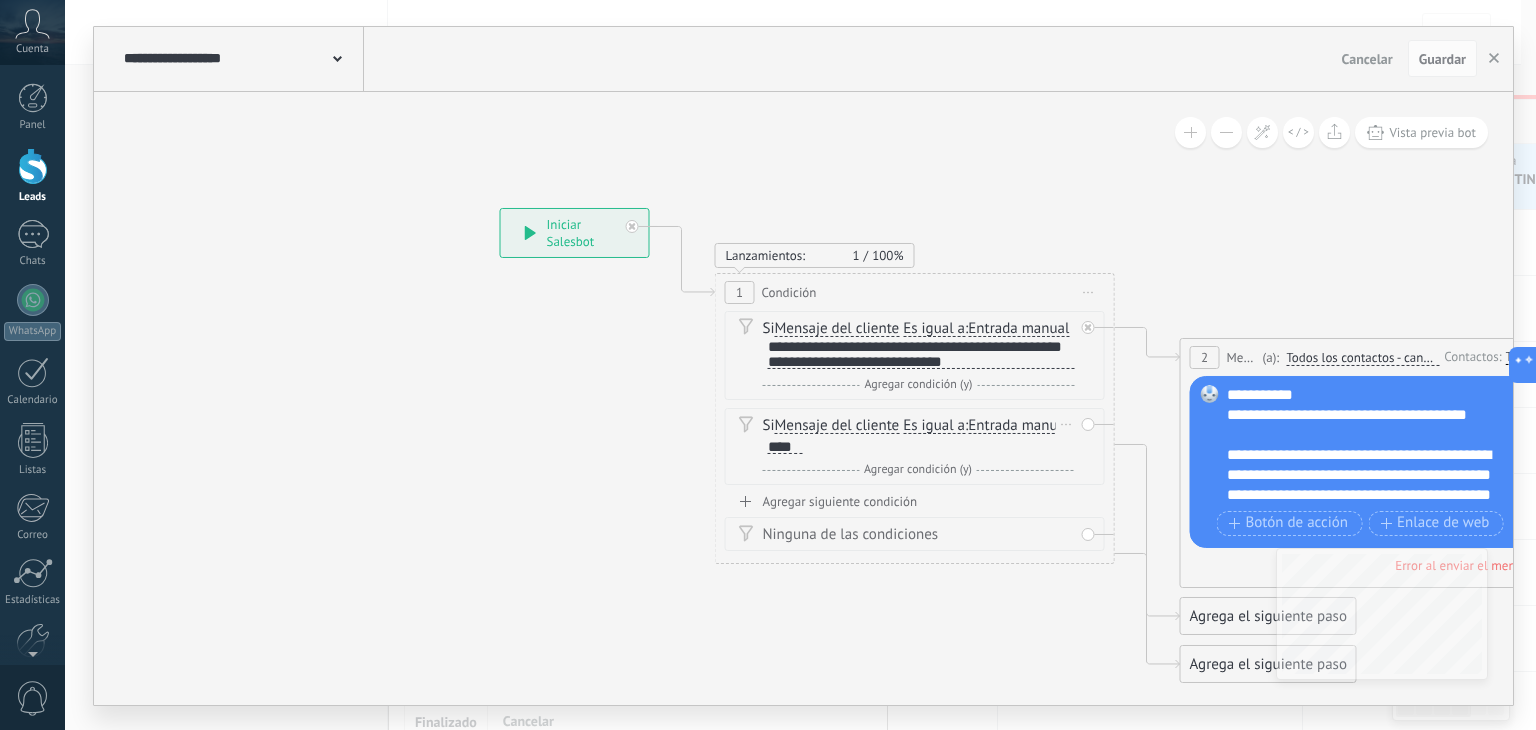 click on "****" at bounding box center (785, 447) 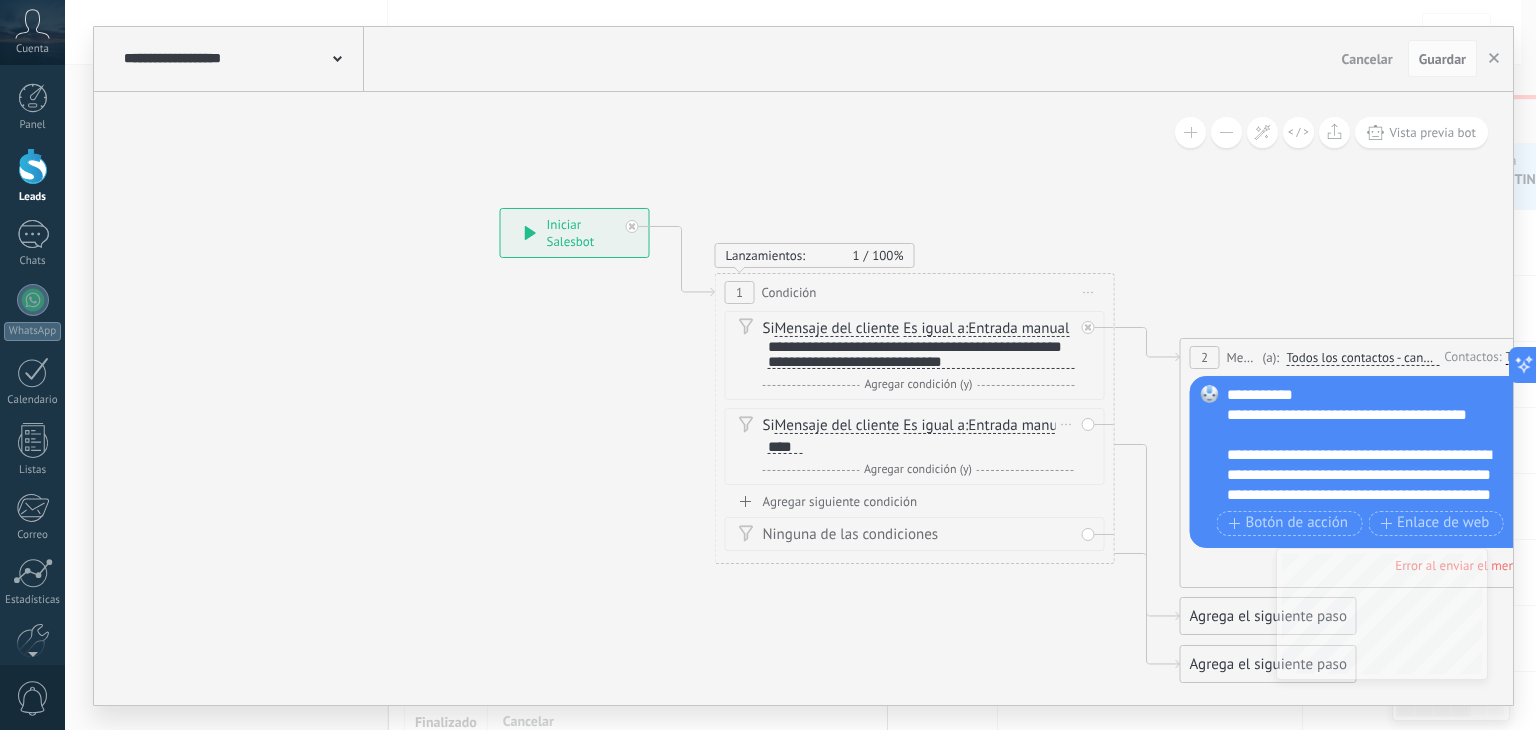 type 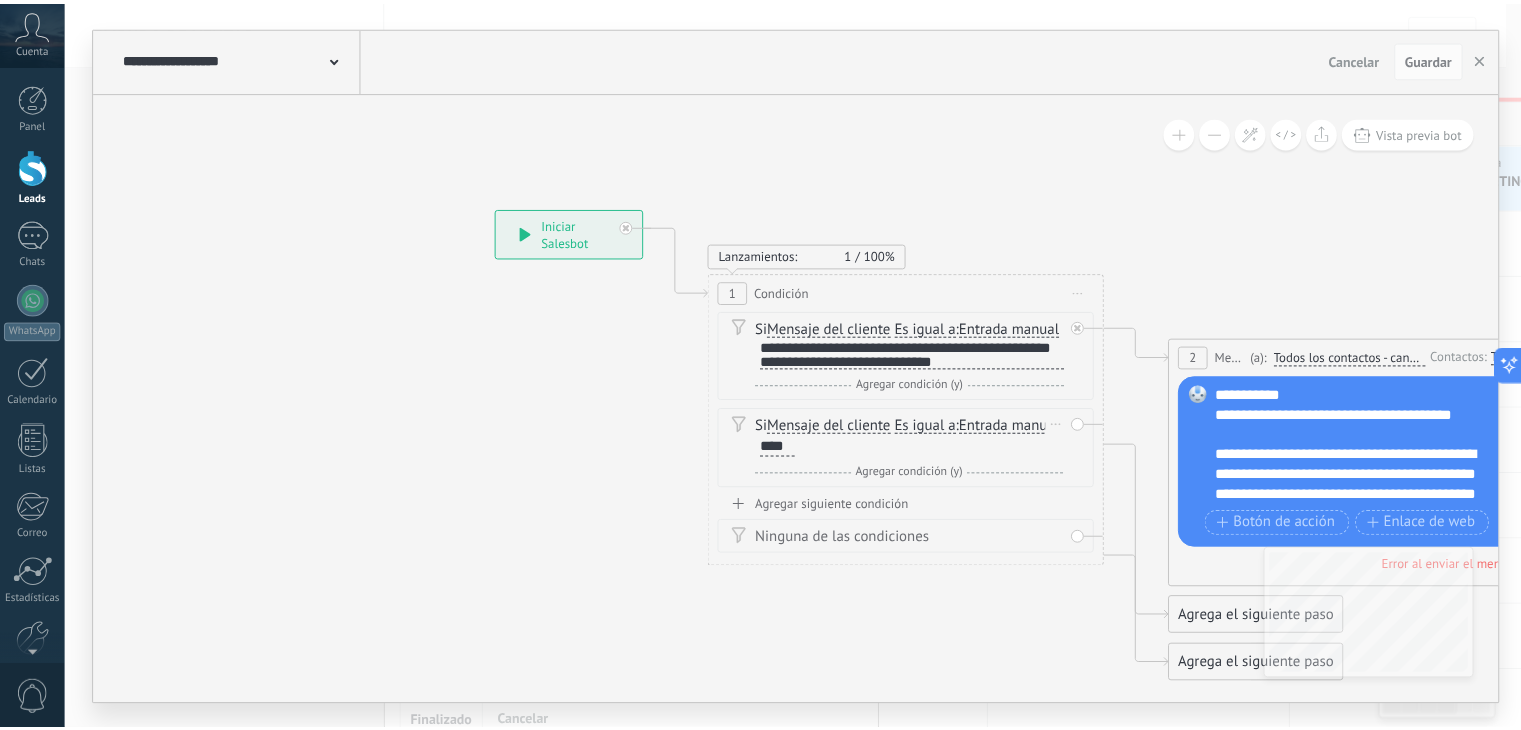 scroll, scrollTop: 0, scrollLeft: 0, axis: both 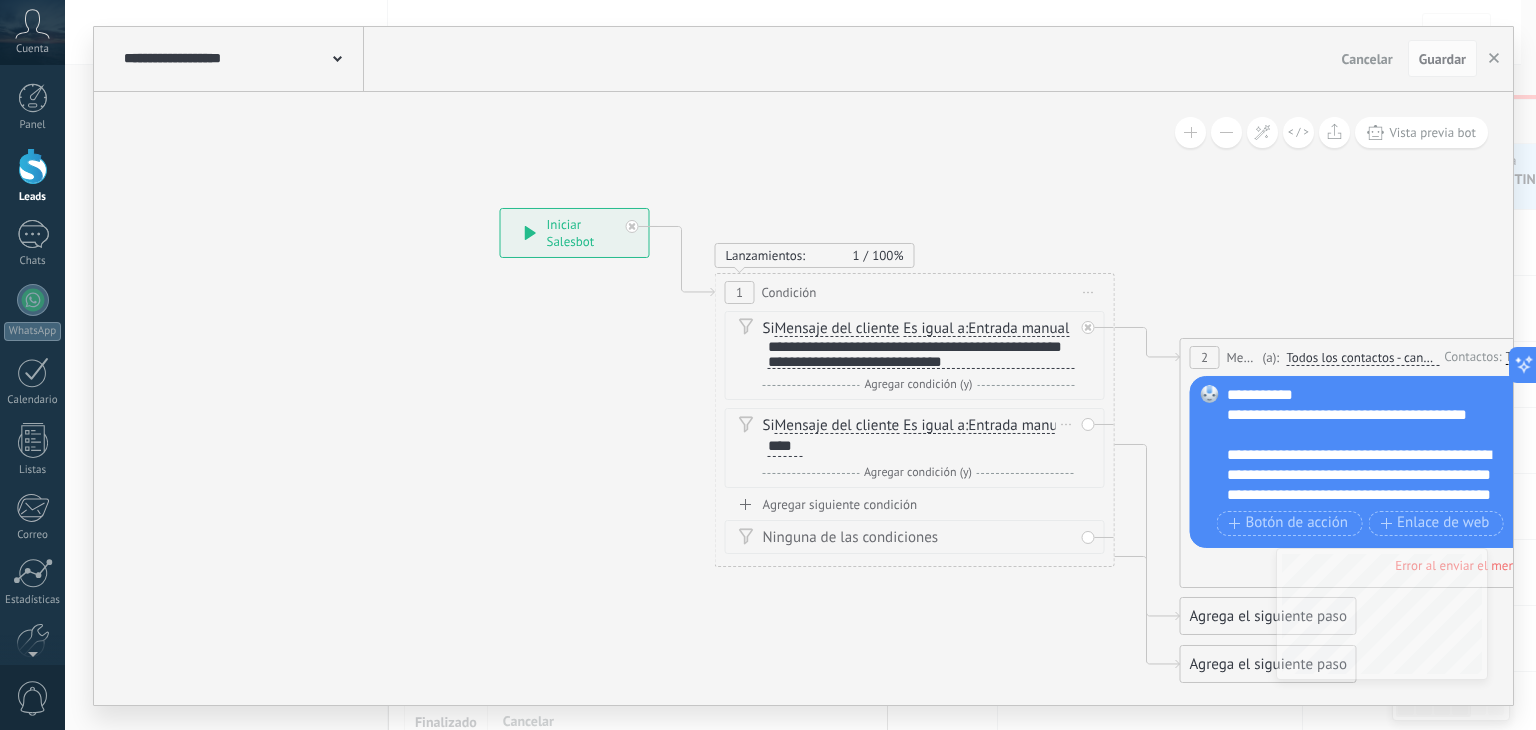 click on "Si
Mensaje del cliente
Mensaje del cliente
Emoción de la conversación
Comentario del cliente
El cliente
Código de chat activo
Mensajero de chat activo
Fuente de cliente potencial
Estado de la conversación
Estado de respuesta
Estado de interacción
Lead: Tipo de obsequio" at bounding box center [918, 437] 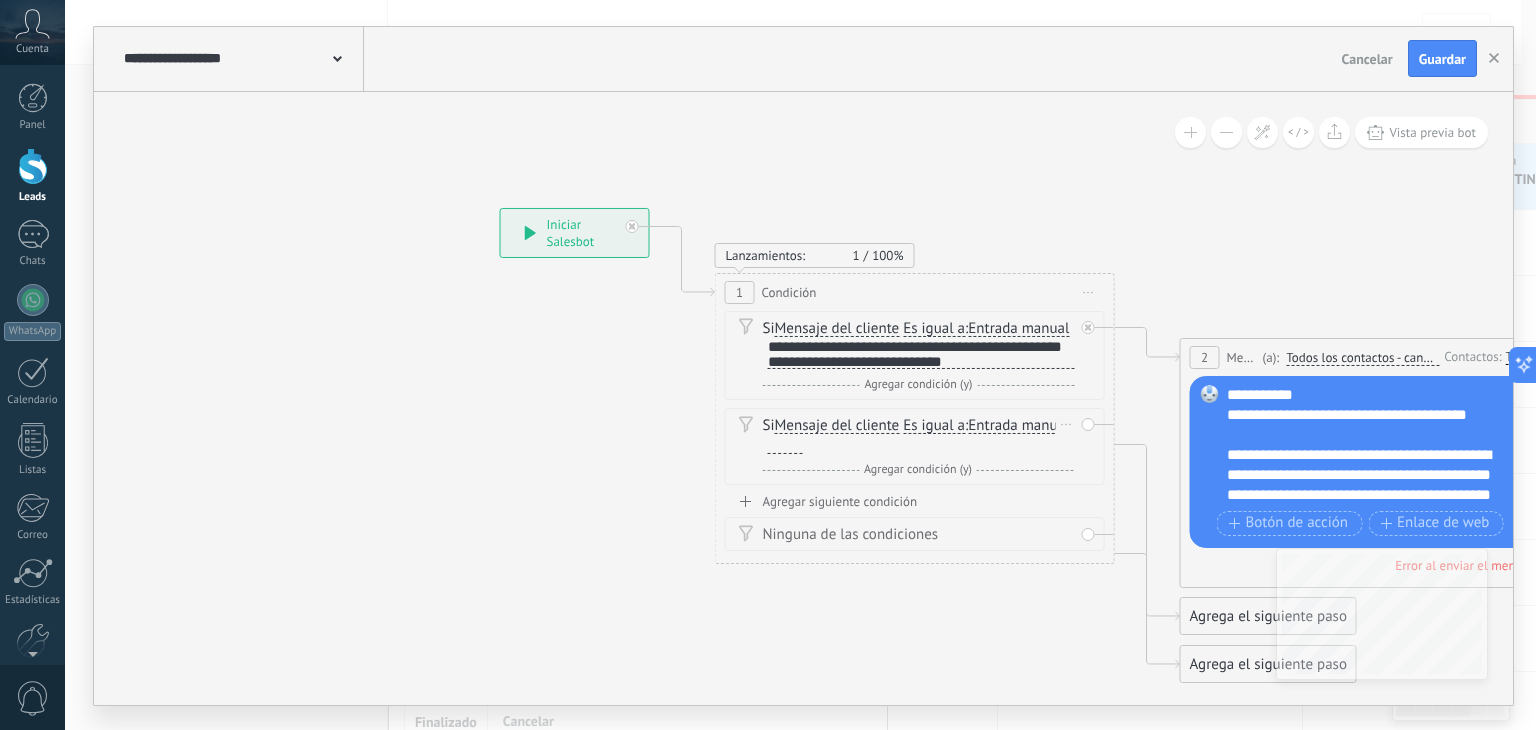 drag, startPoint x: 794, startPoint y: 479, endPoint x: 806, endPoint y: 480, distance: 12.0415945 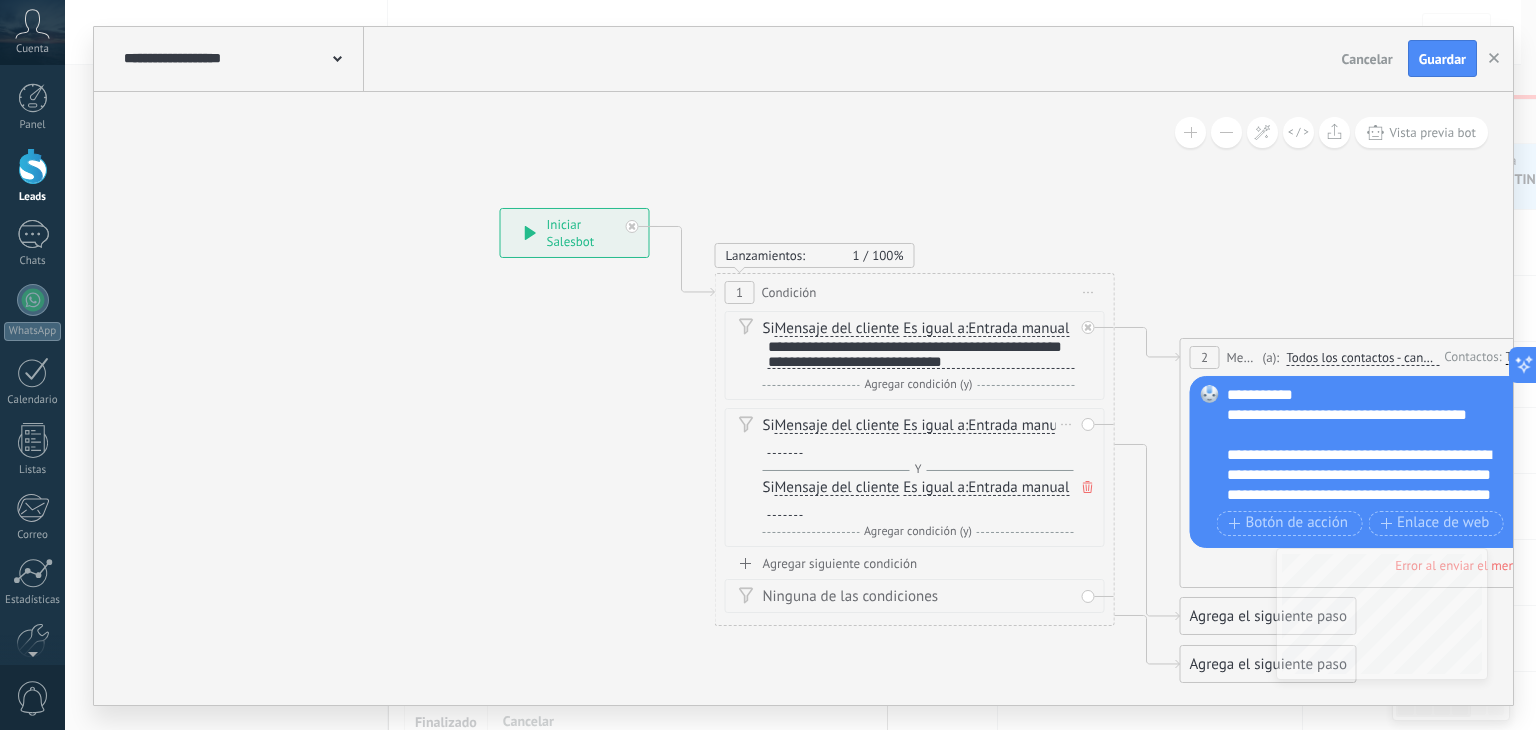 click on "Y
Agregar condición (y)" at bounding box center (918, 470) 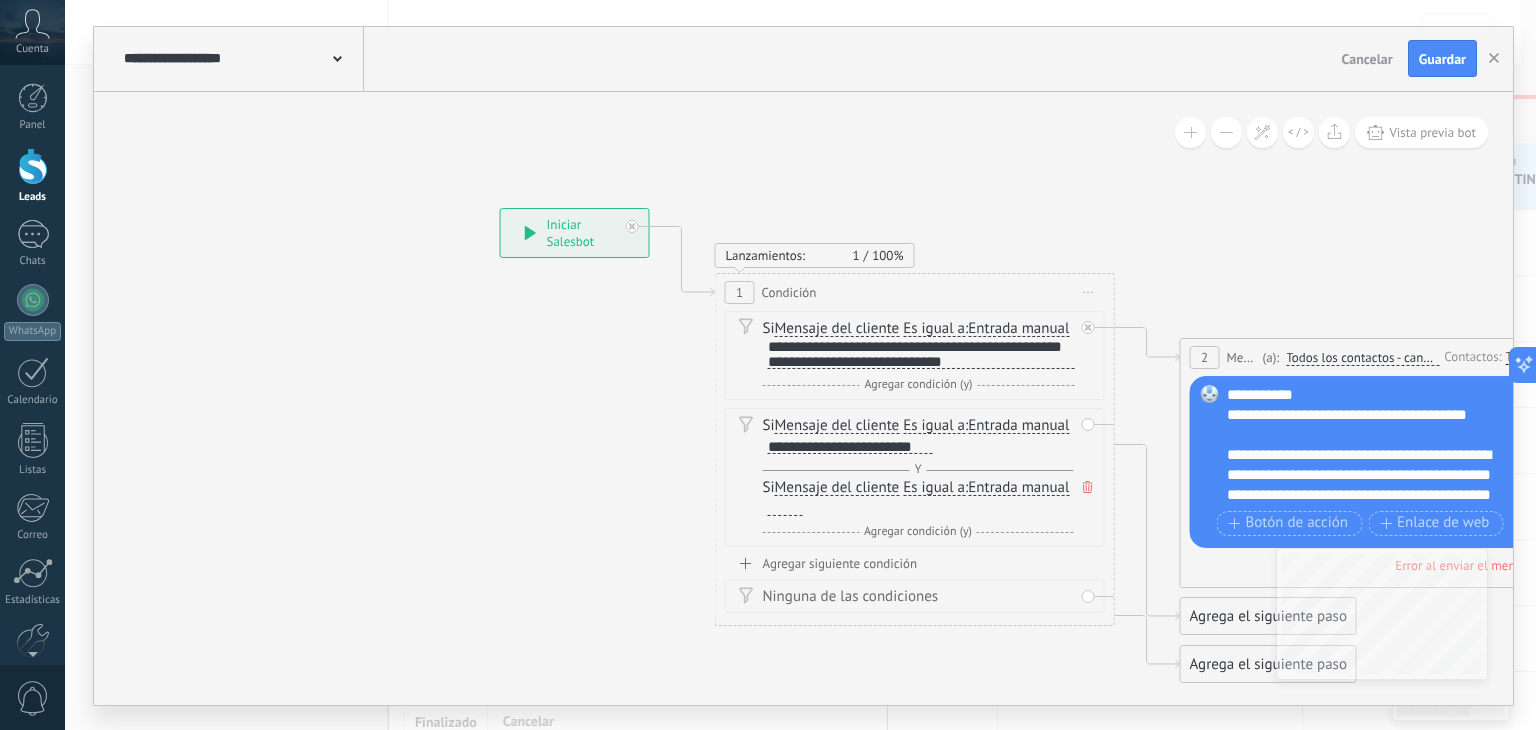 click 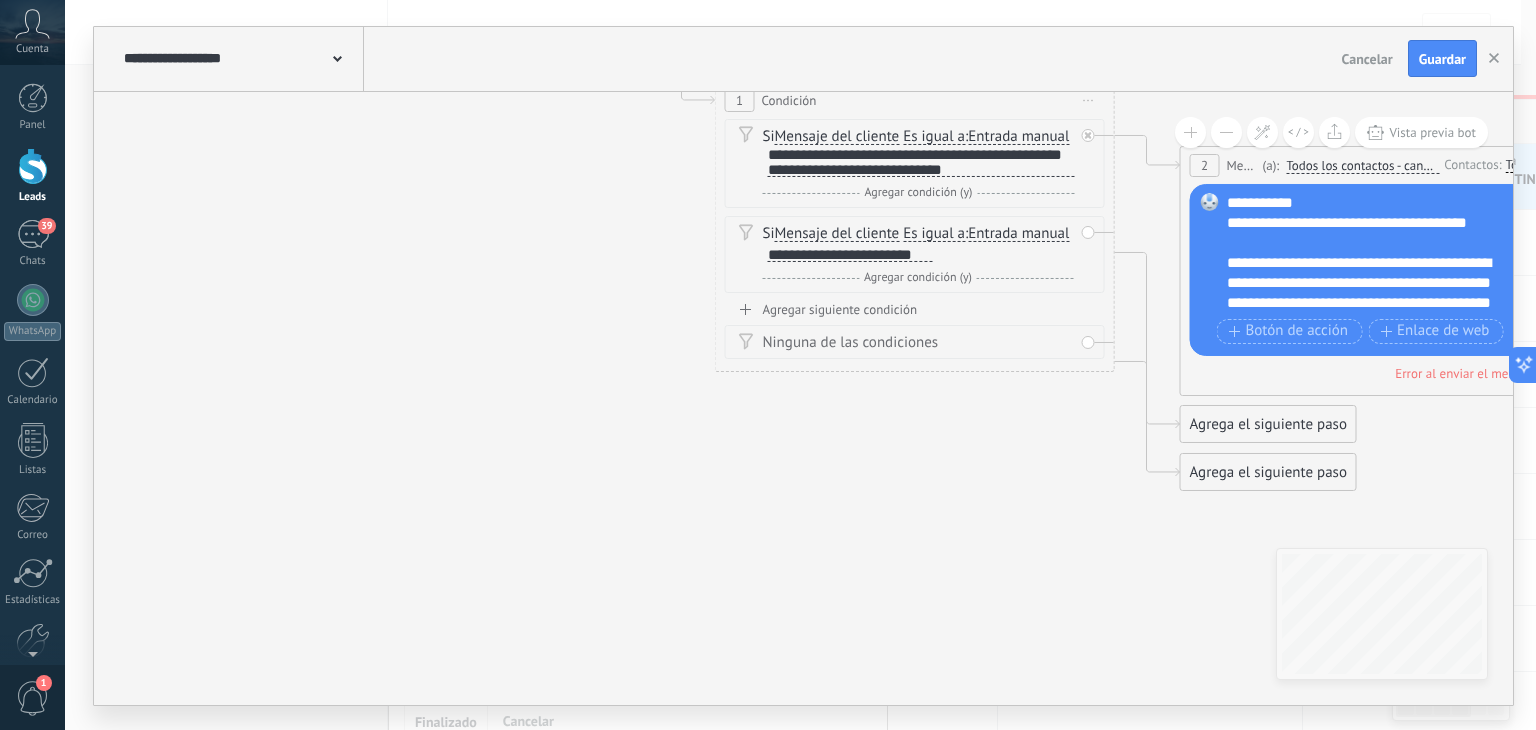 click on "Ninguna de las condiciones" at bounding box center (915, 342) 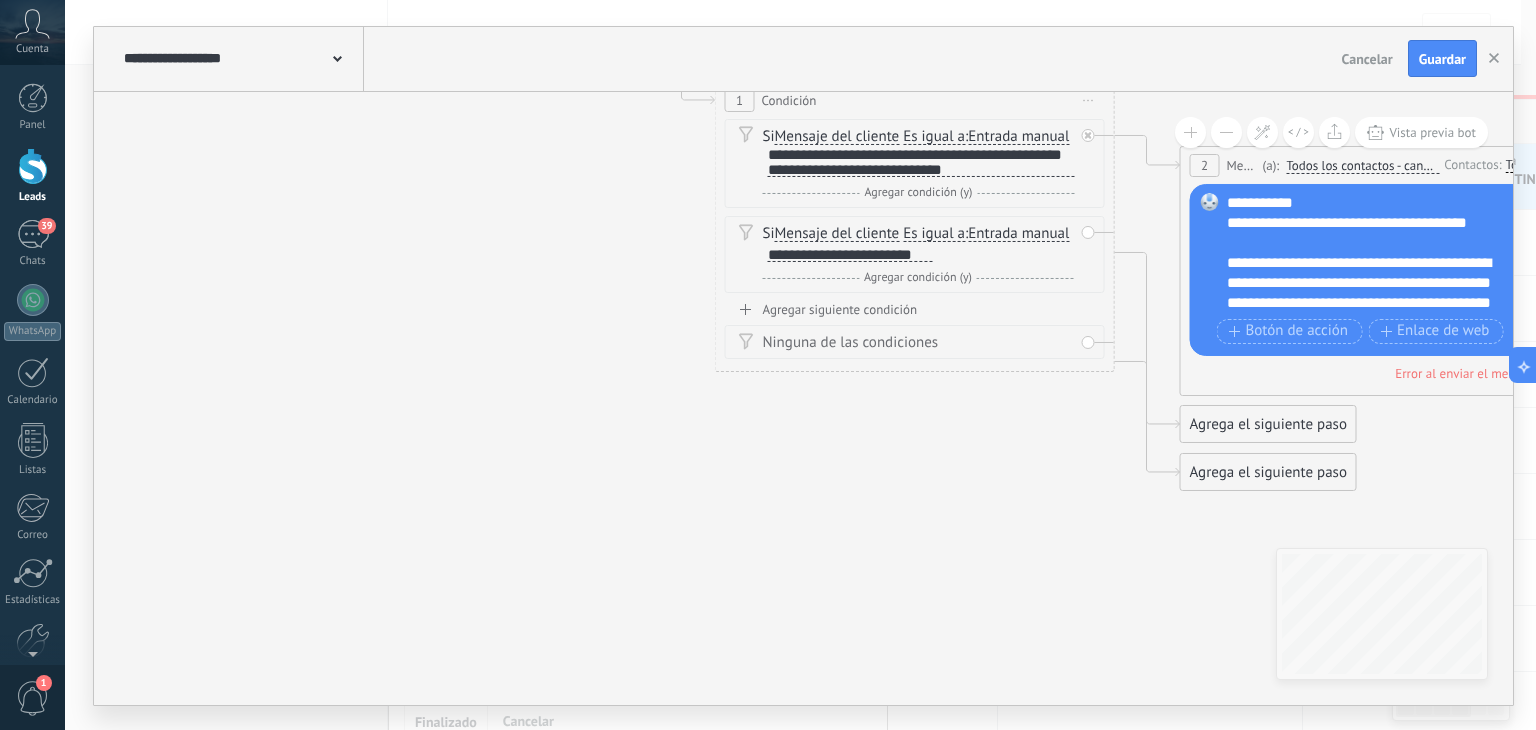 click 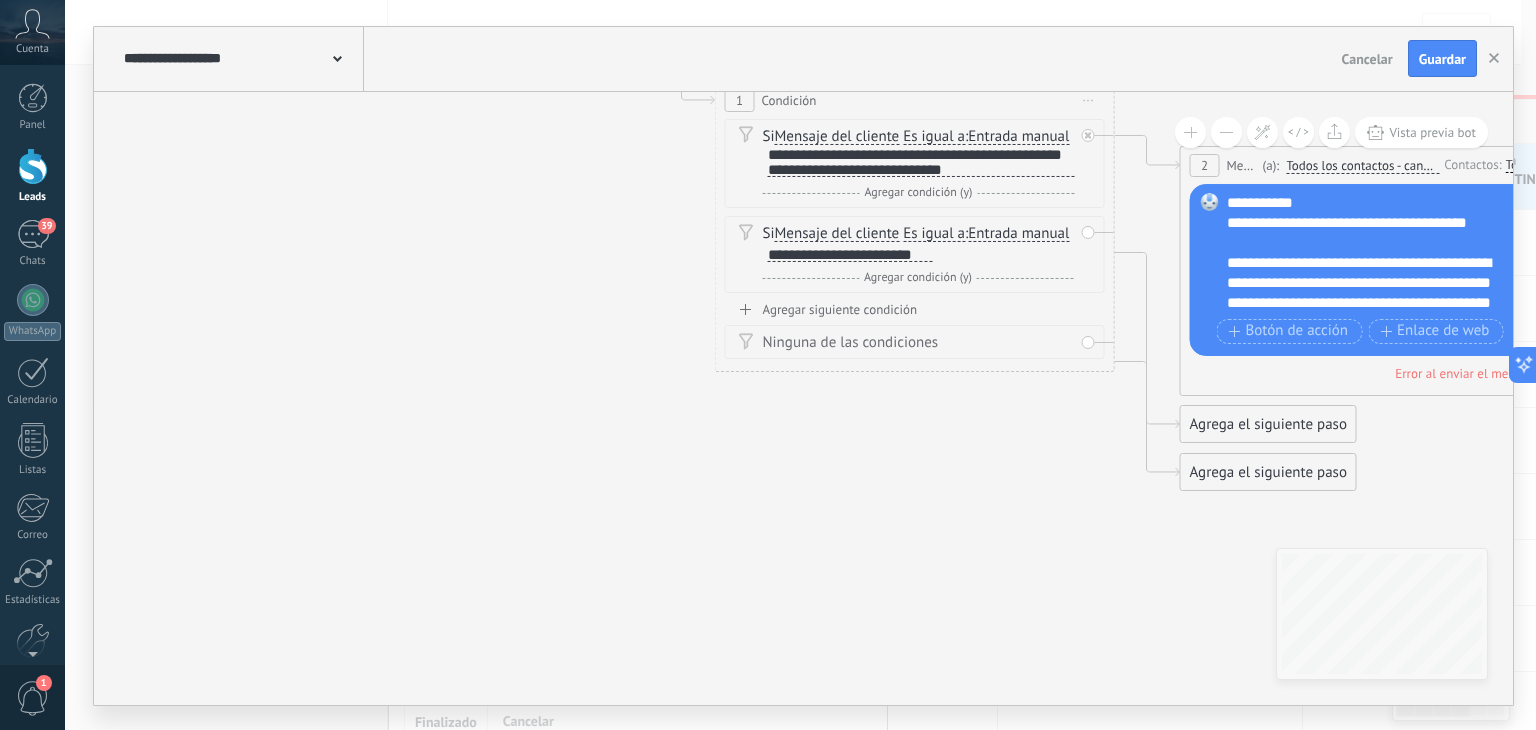 click on "Ninguna de las condiciones" at bounding box center (915, 342) 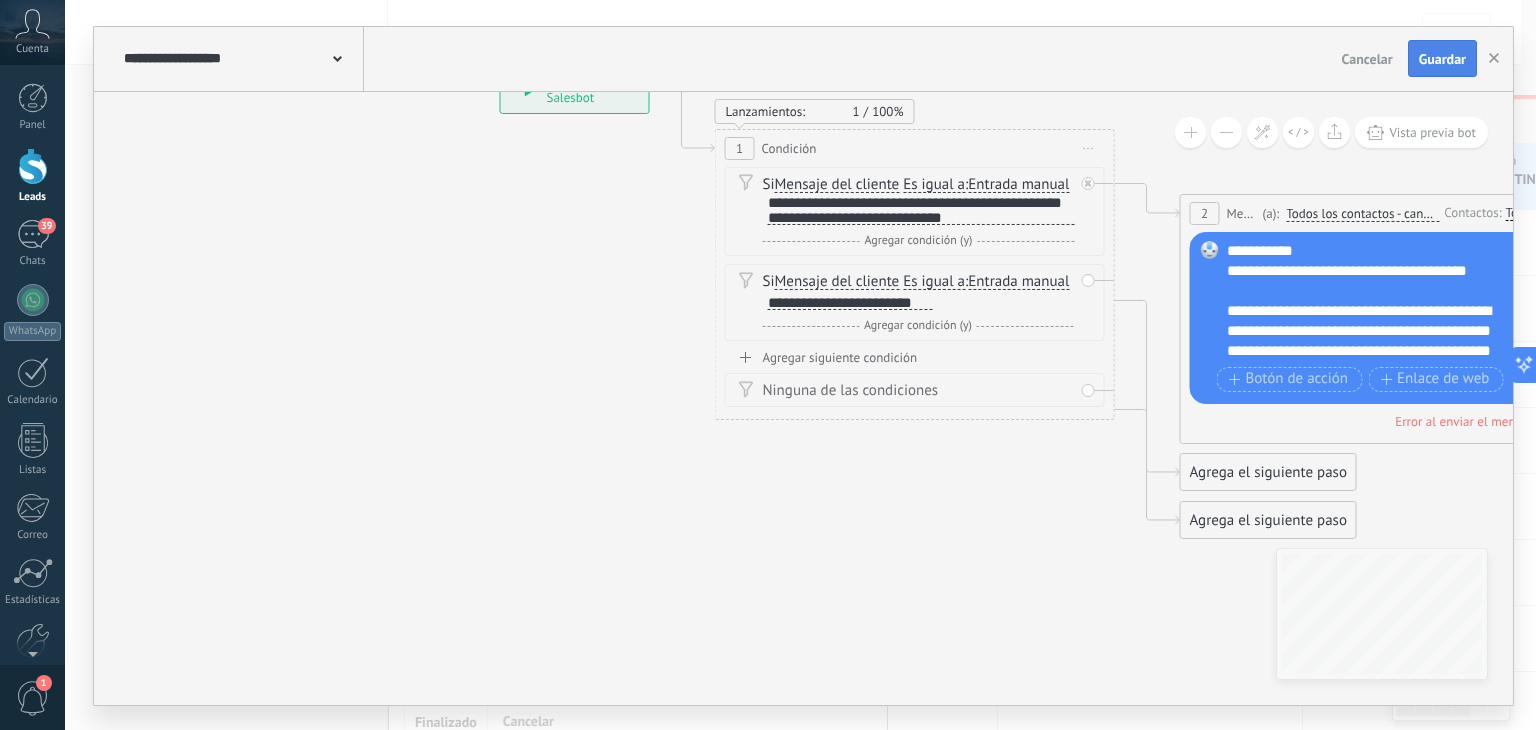click on "Guardar" at bounding box center (1442, 59) 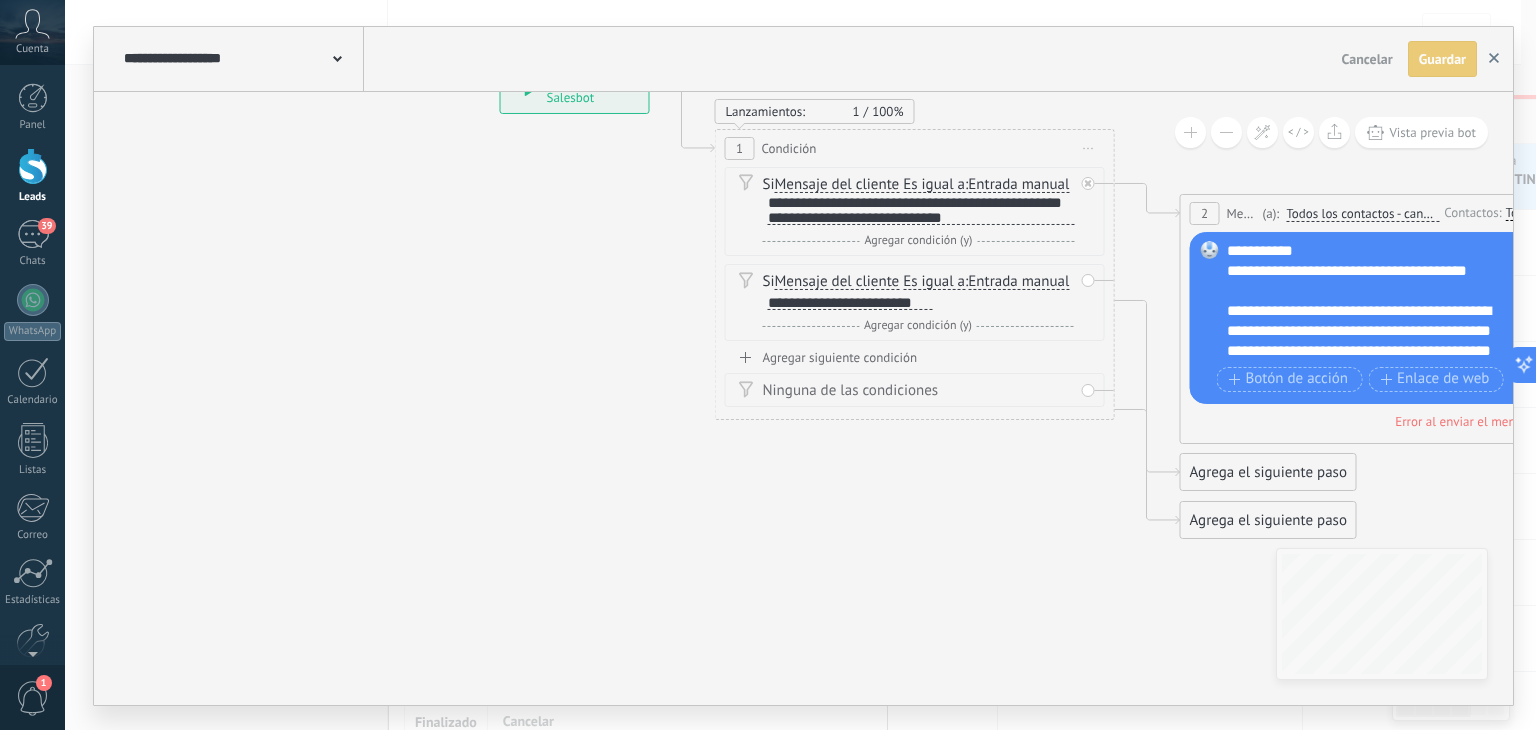 click 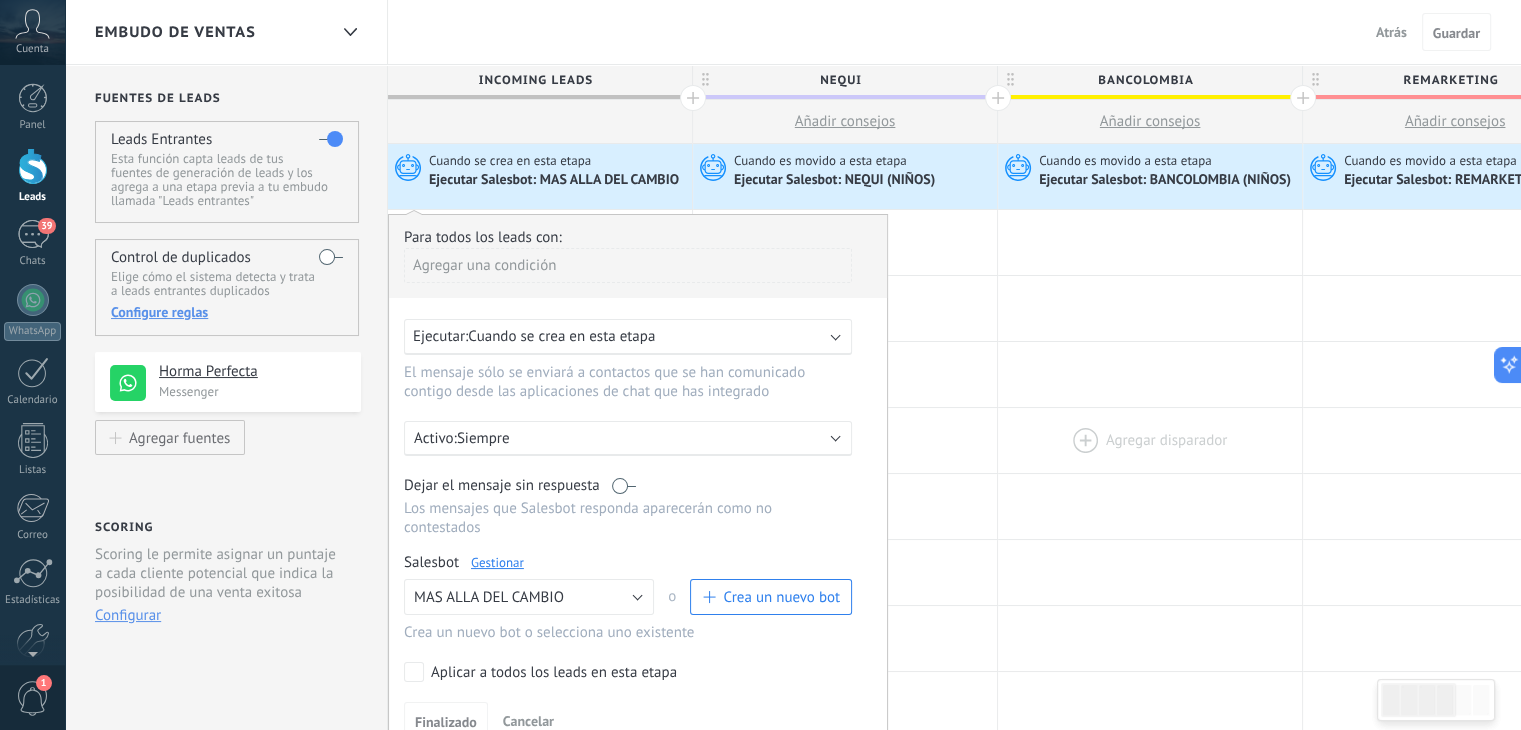 click at bounding box center (1150, 440) 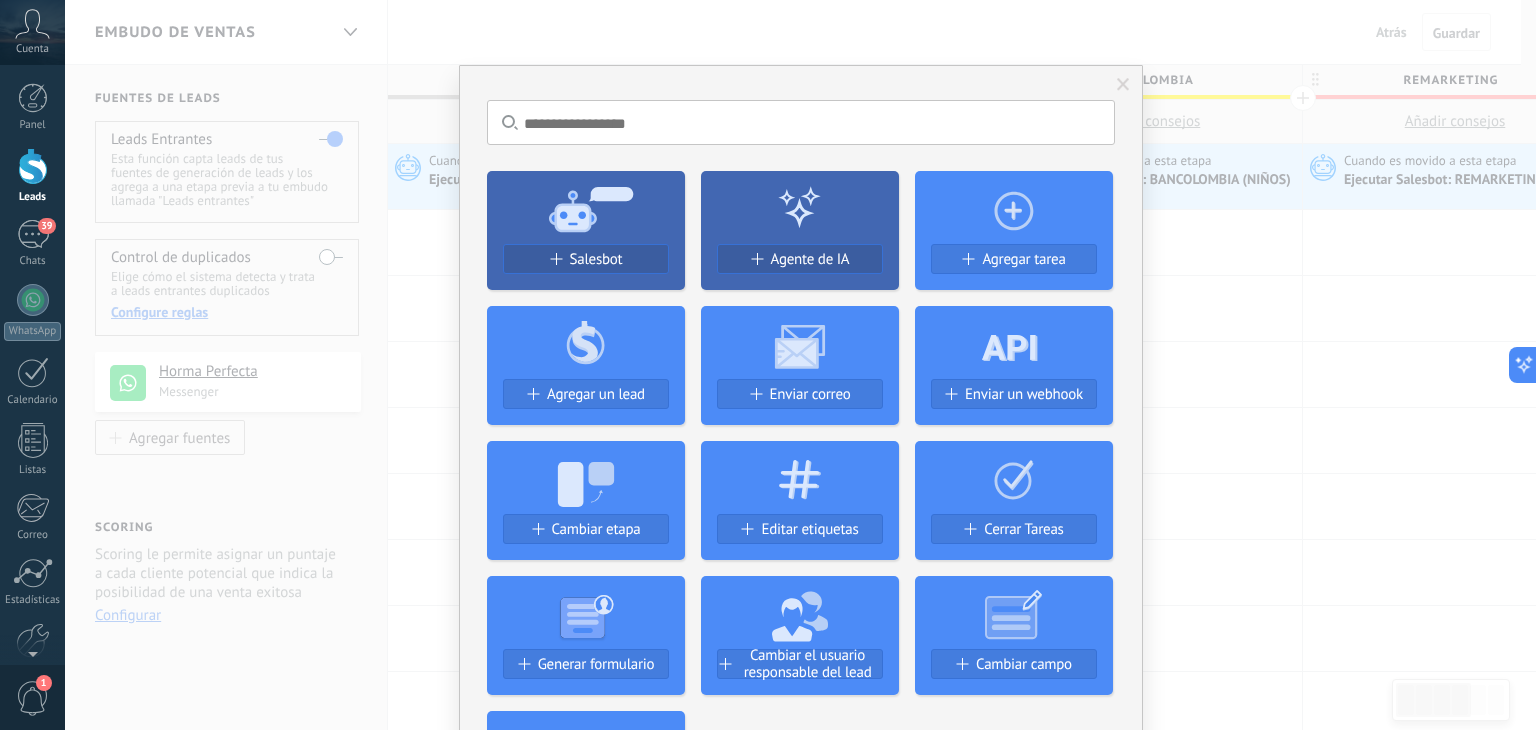 click at bounding box center (1123, 85) 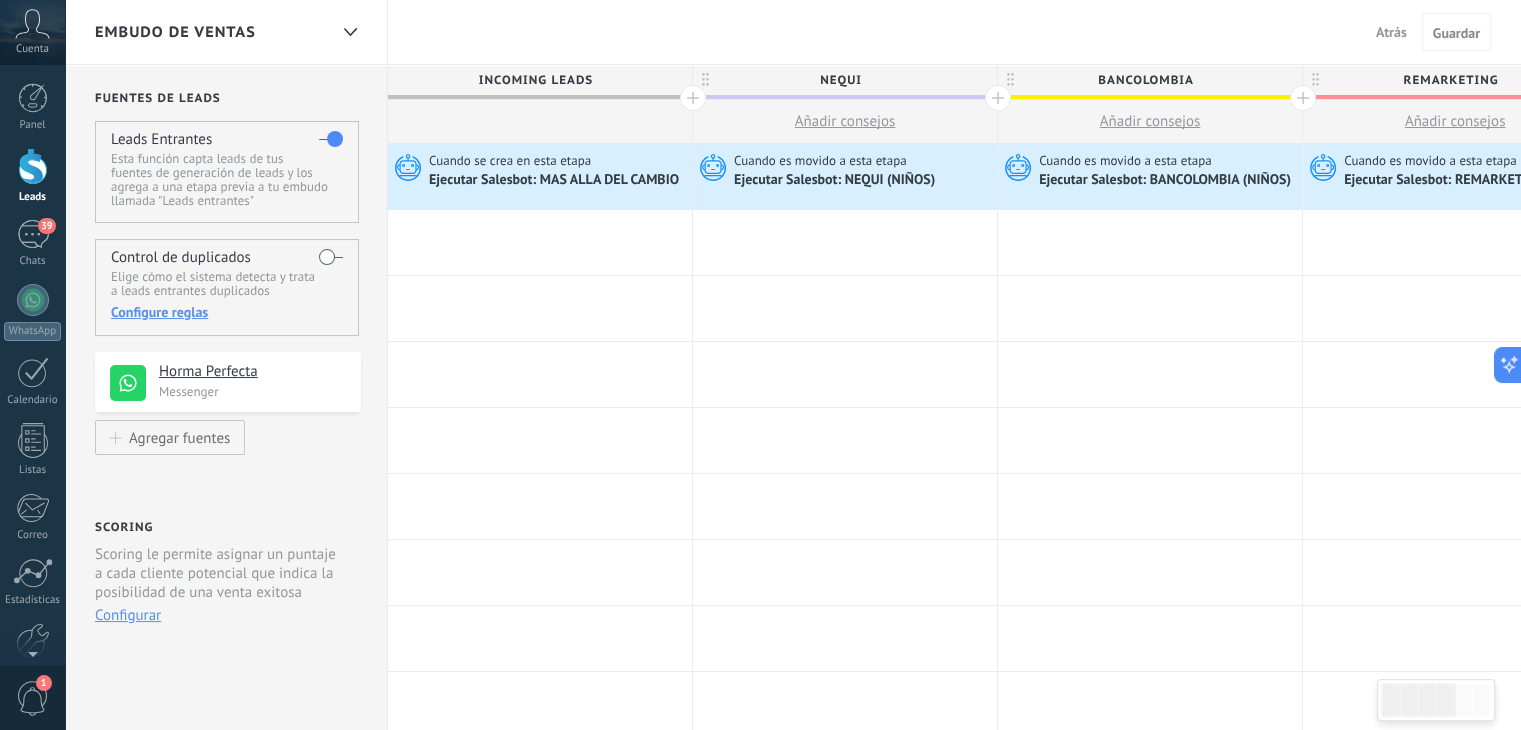 click at bounding box center [33, 166] 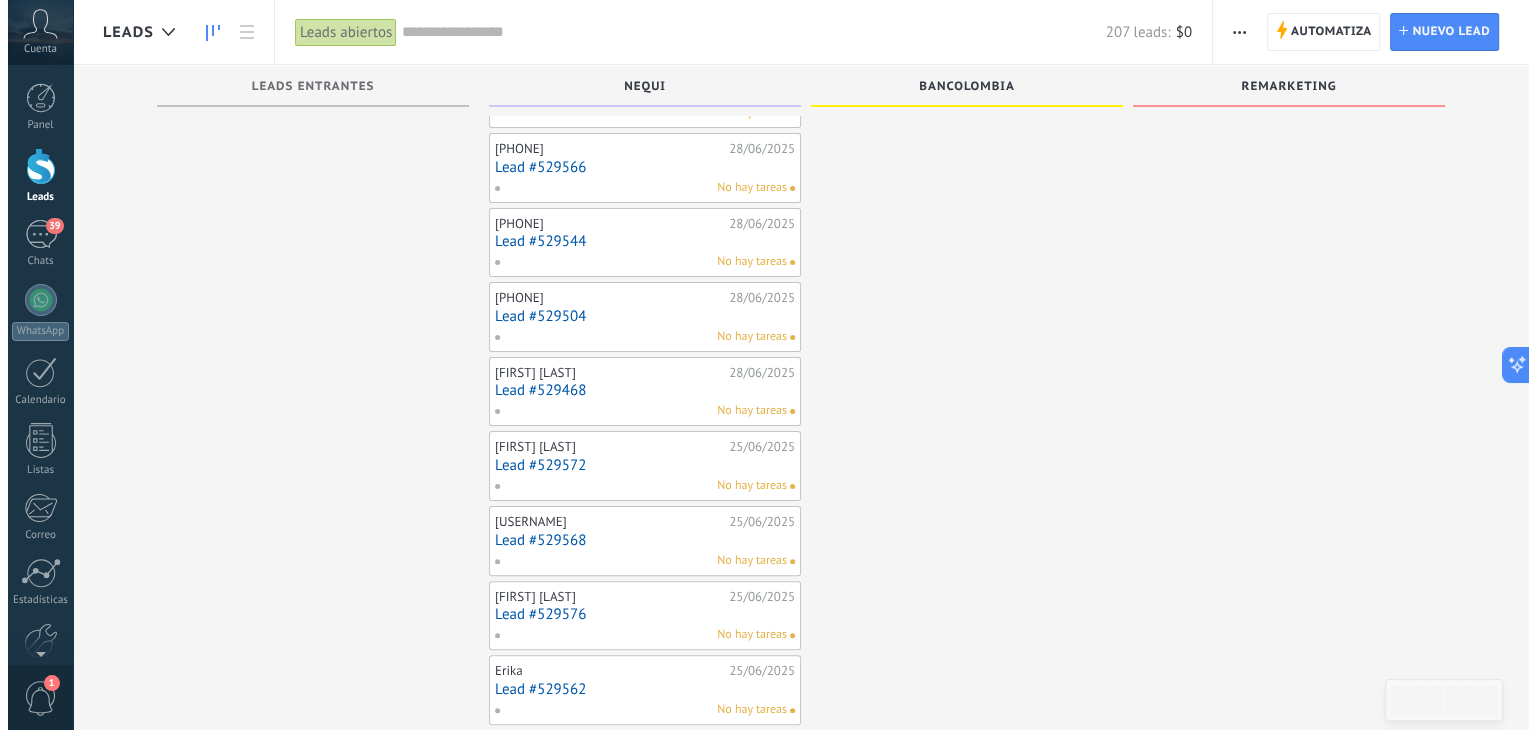 scroll, scrollTop: 0, scrollLeft: 0, axis: both 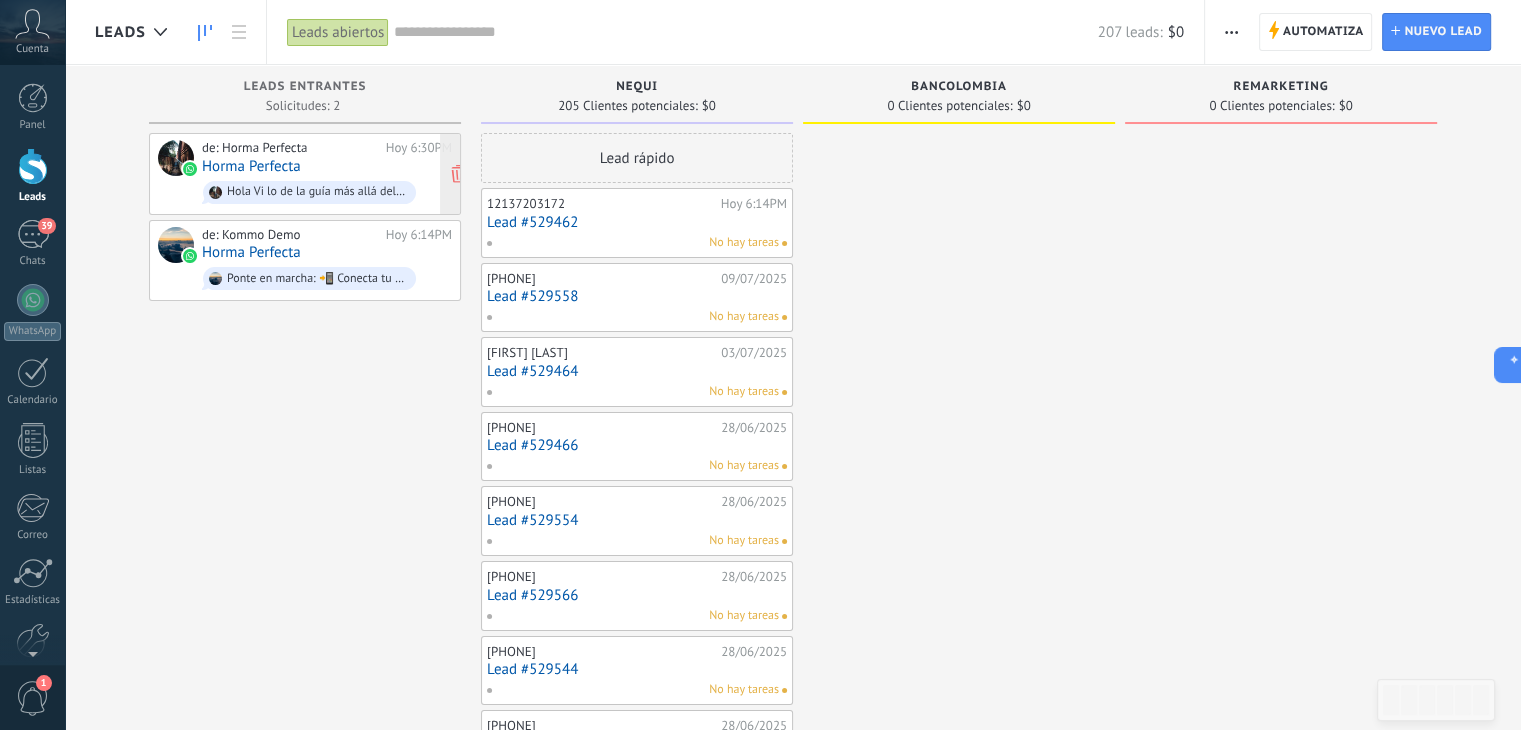 click on "de: Horma Perfecta Hoy 6:30PM Horma Perfecta Hola Vi lo de la guía más allá del cambio y me interesa, como puedo obtenerl?" at bounding box center [327, 174] 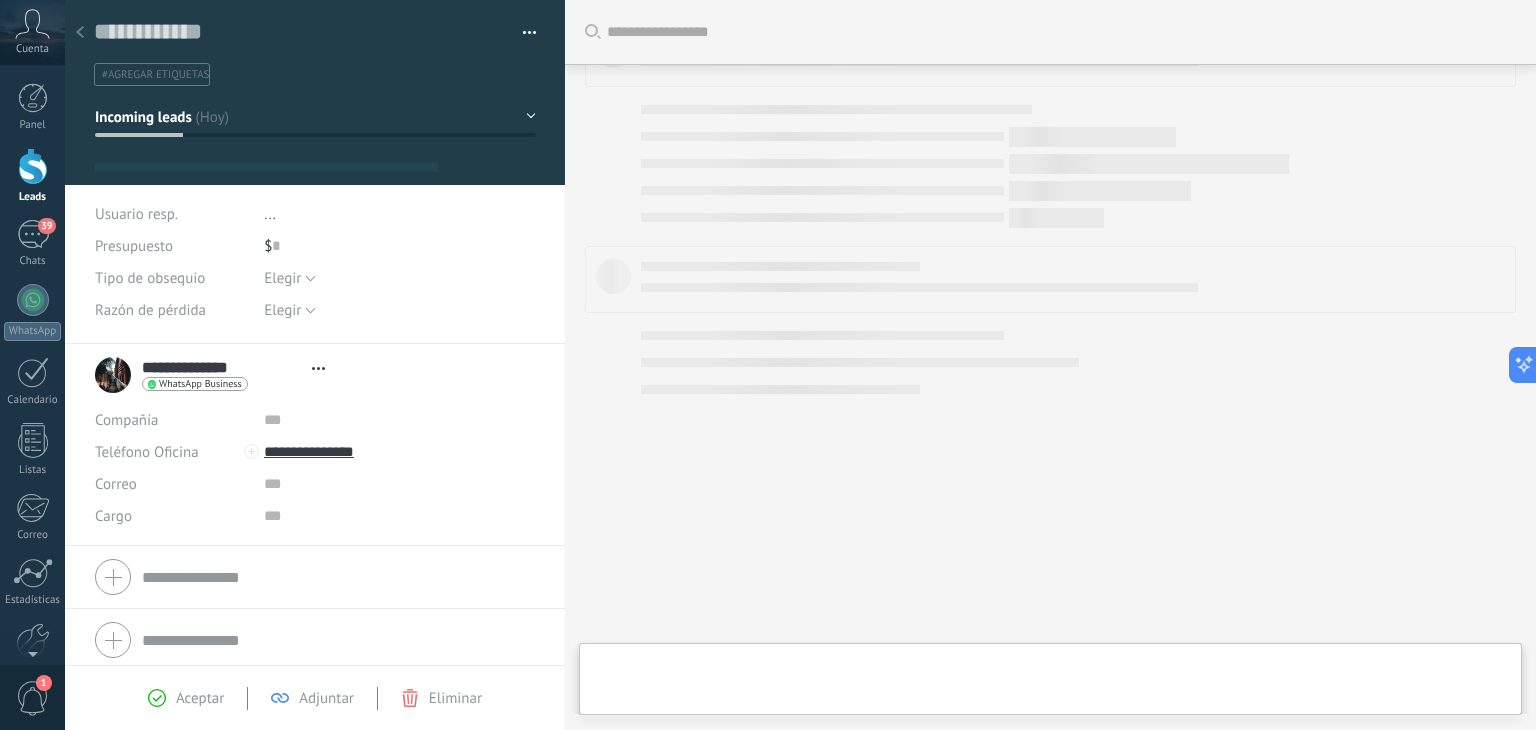 type on "**********" 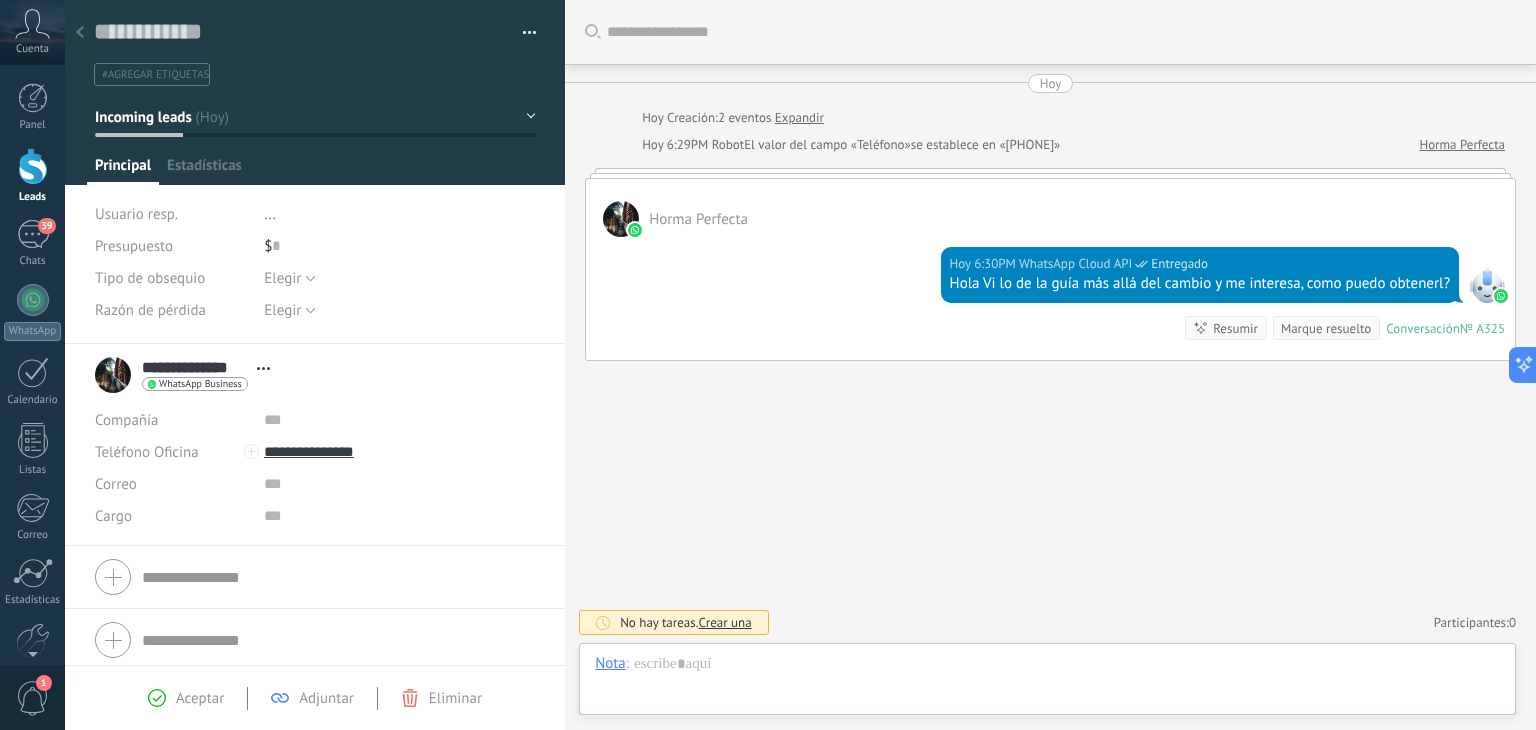 scroll, scrollTop: 29, scrollLeft: 0, axis: vertical 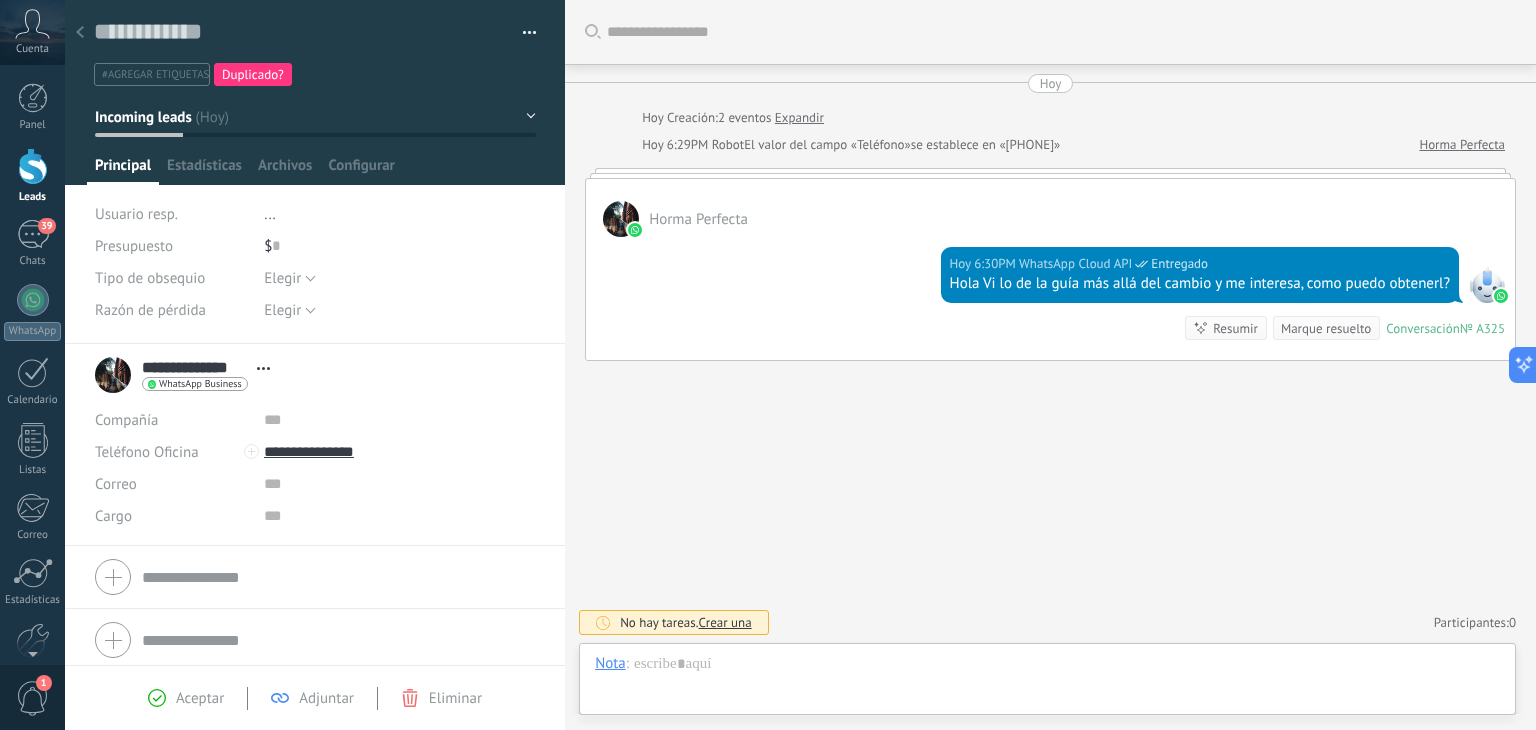 click on "Hoy Hoy Creación:  2  eventos   Expandir Hoy 6:29PM Robot  El valor del campo «Teléfono»  se establece en «+573024575443» Horma Perfecta Horma Perfecta  Hoy 6:30PM WhatsApp Cloud API  Entregado Hola Vi lo de la guía más allá del cambio y me interesa, como puedo obtenerl? Conversación  № A325 Conversación № A325 Resumir Resumir Marque resuelto Hoy 6:30PM SalesBot: Hola Vi lo de la guía más allá del cambio y me interesa, como puedo obtenerl? Conversación № A325" at bounding box center [1050, 217] 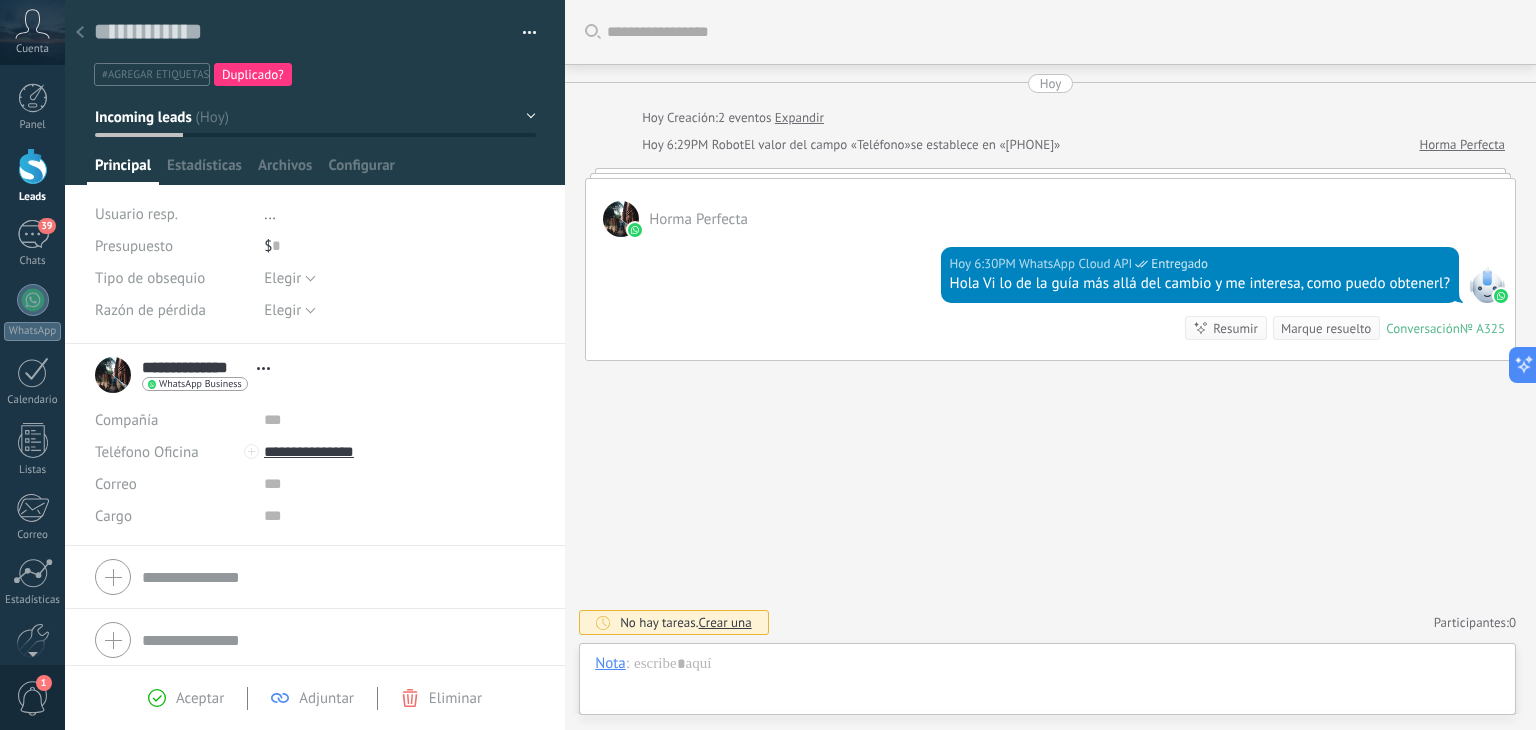 click at bounding box center [33, 166] 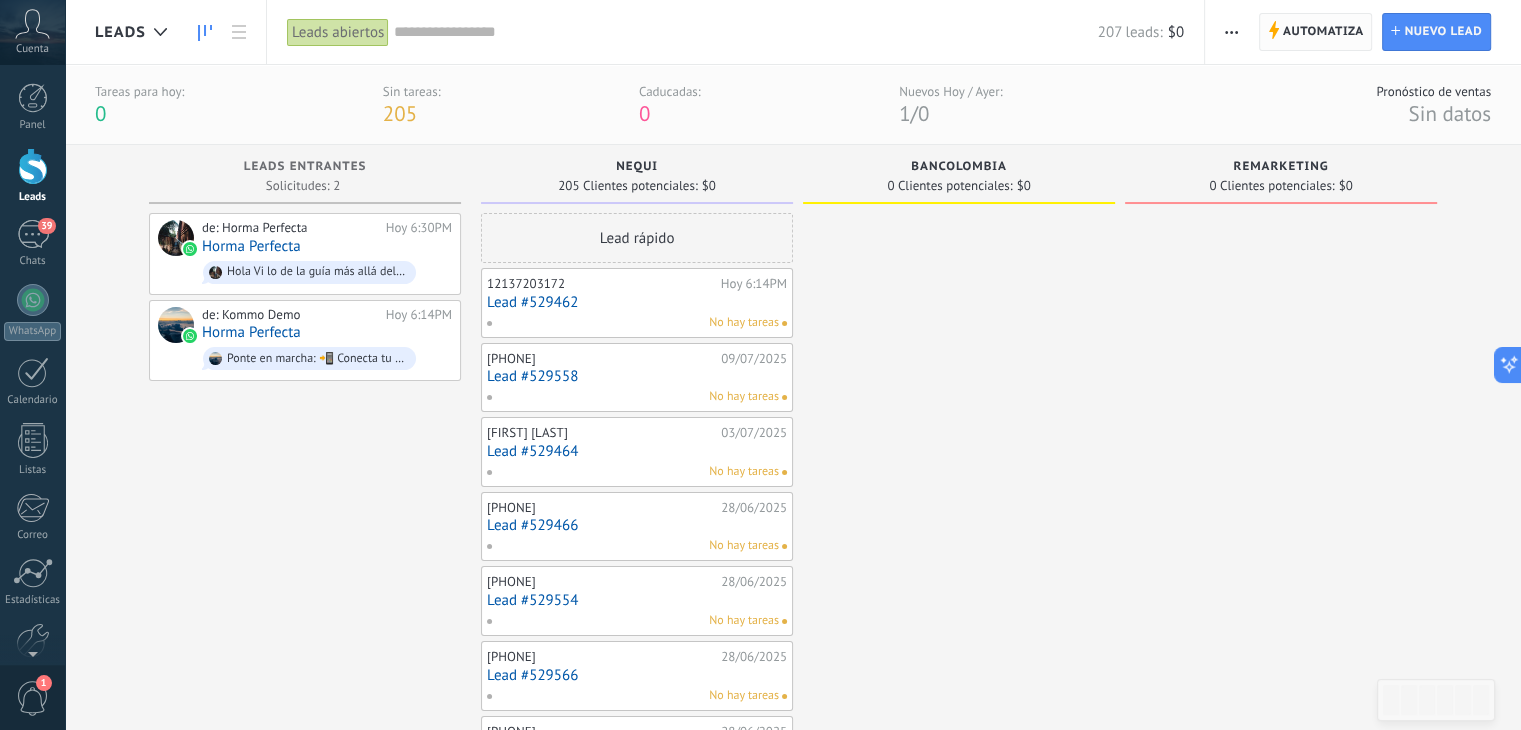 click on "Automatiza" at bounding box center (1323, 32) 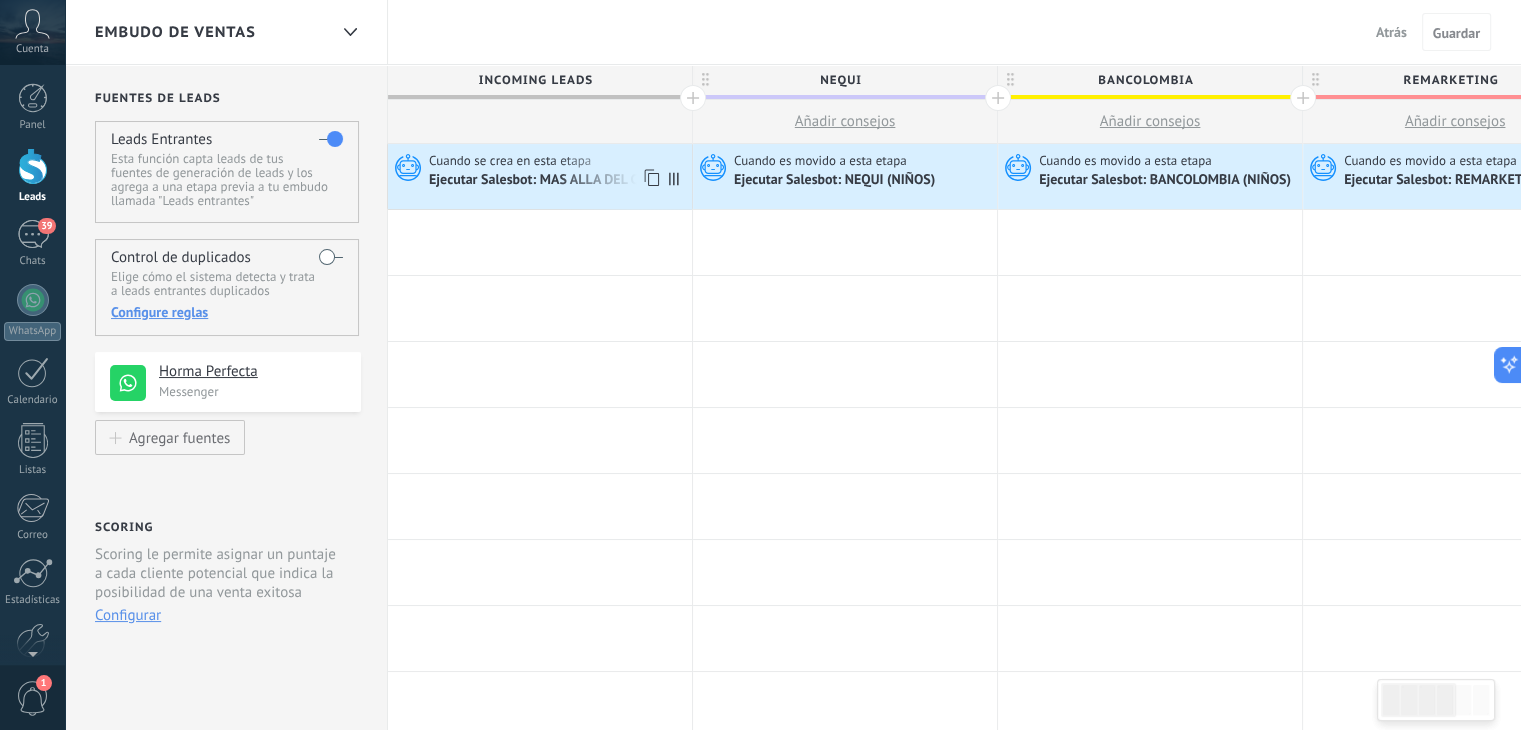 click on "Ejecutar Salesbot: MAS ALLA DEL CAMBIO" at bounding box center [555, 181] 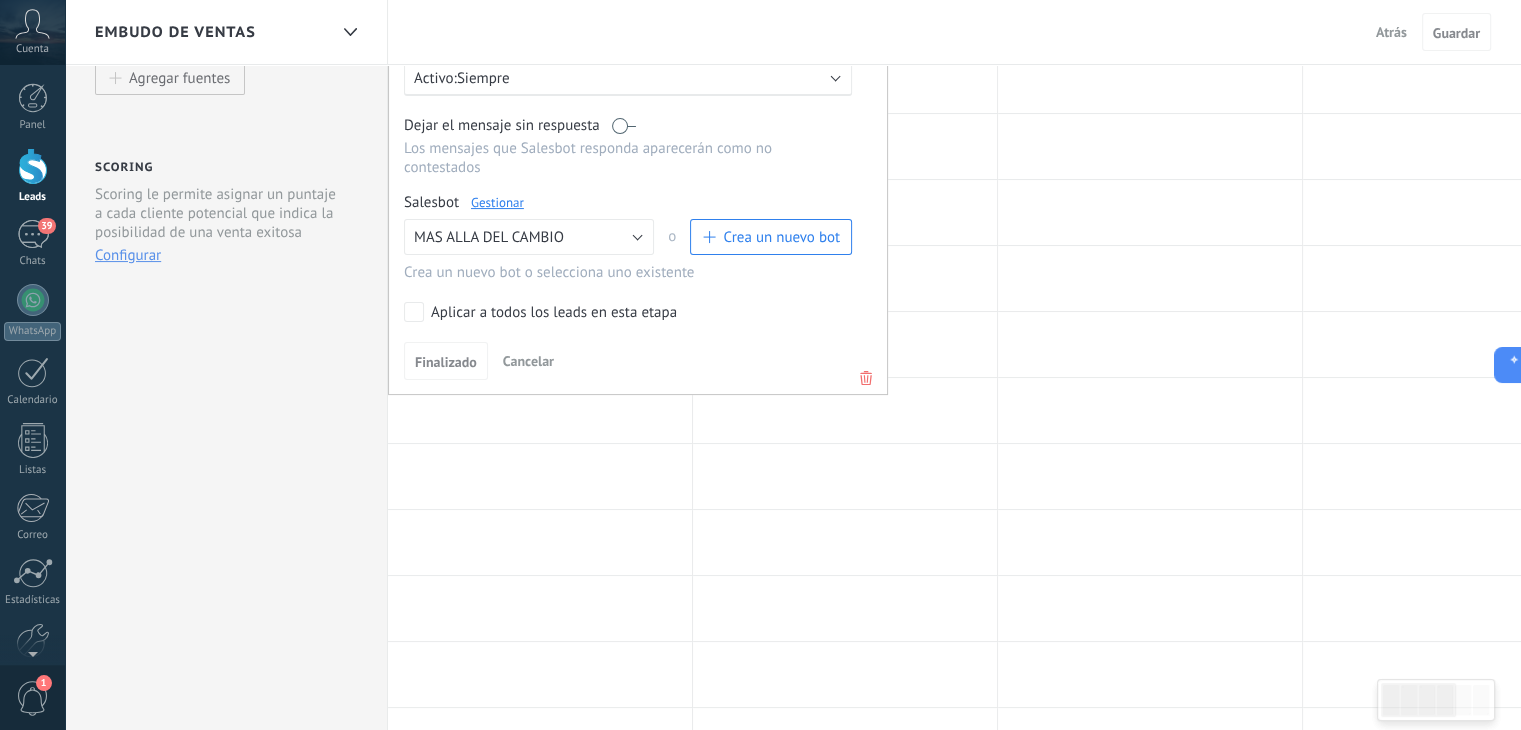 scroll, scrollTop: 300, scrollLeft: 0, axis: vertical 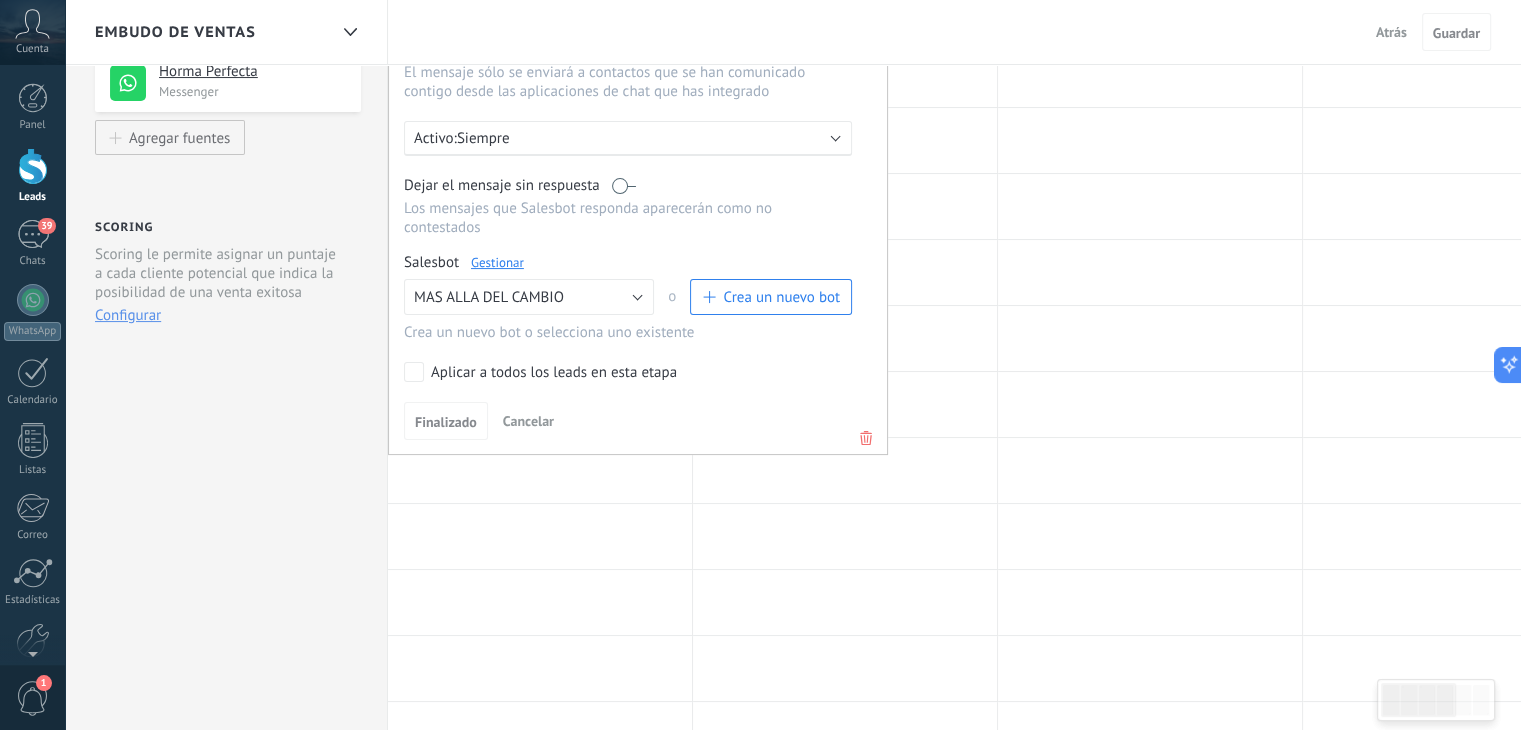 click 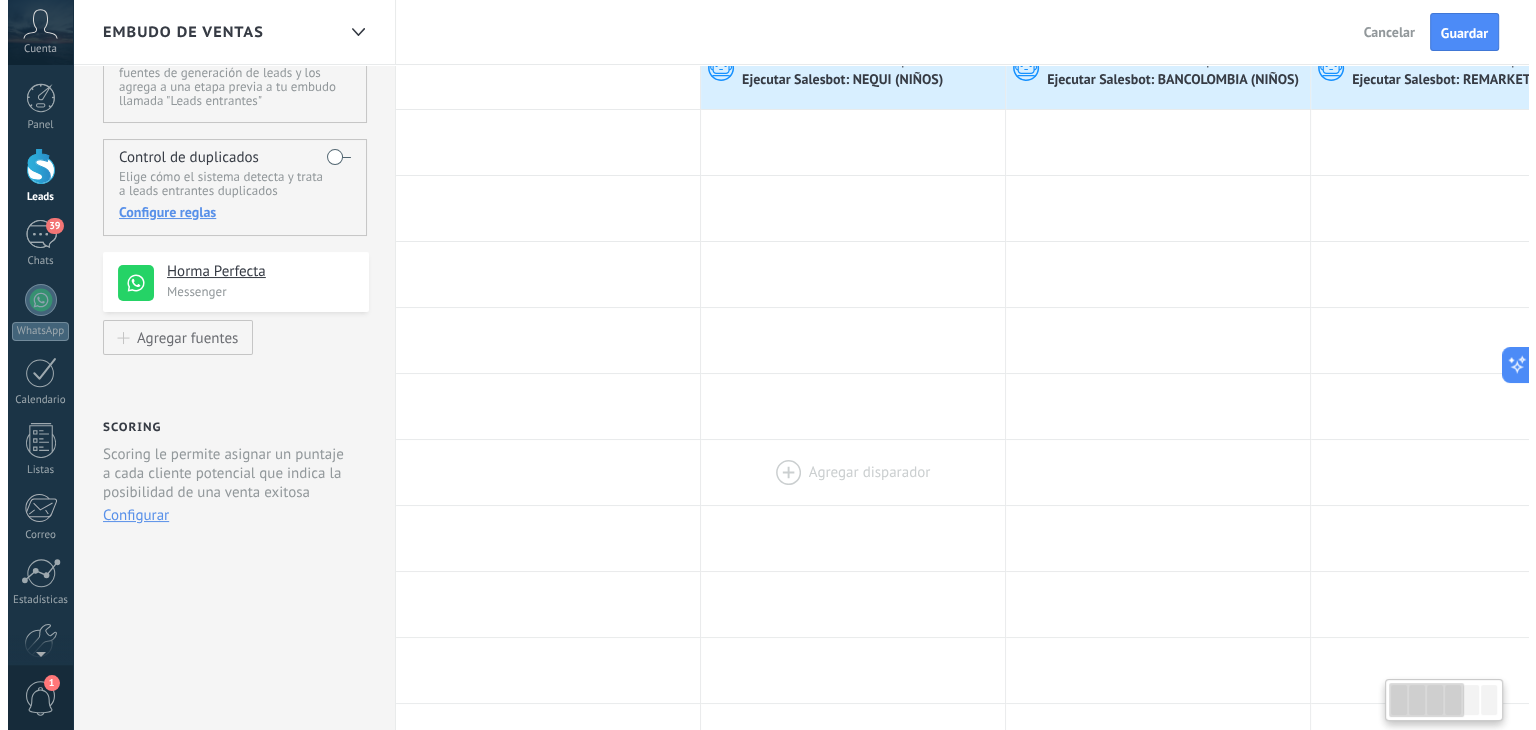 scroll, scrollTop: 0, scrollLeft: 0, axis: both 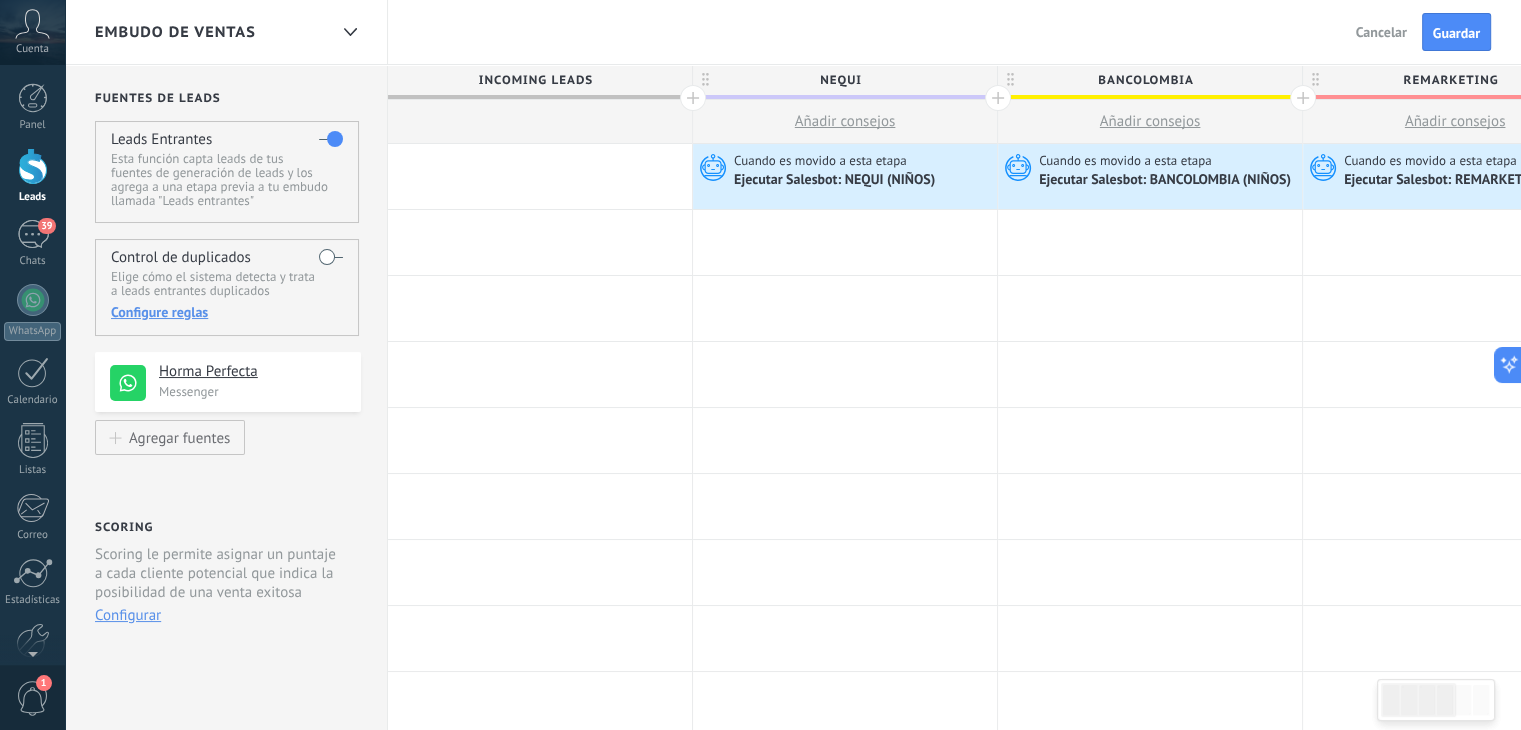 click at bounding box center (540, 176) 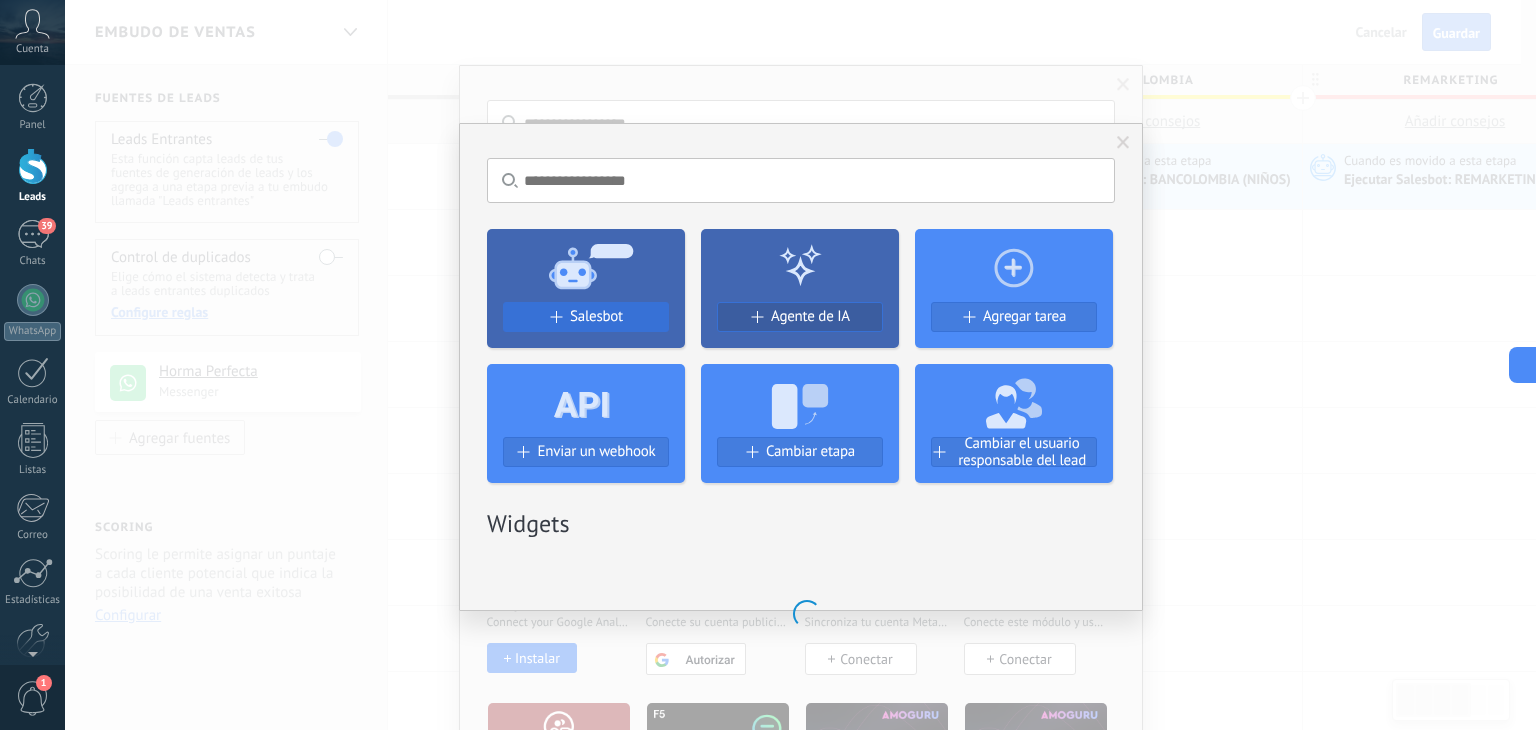 click on "Salesbot" at bounding box center [586, 316] 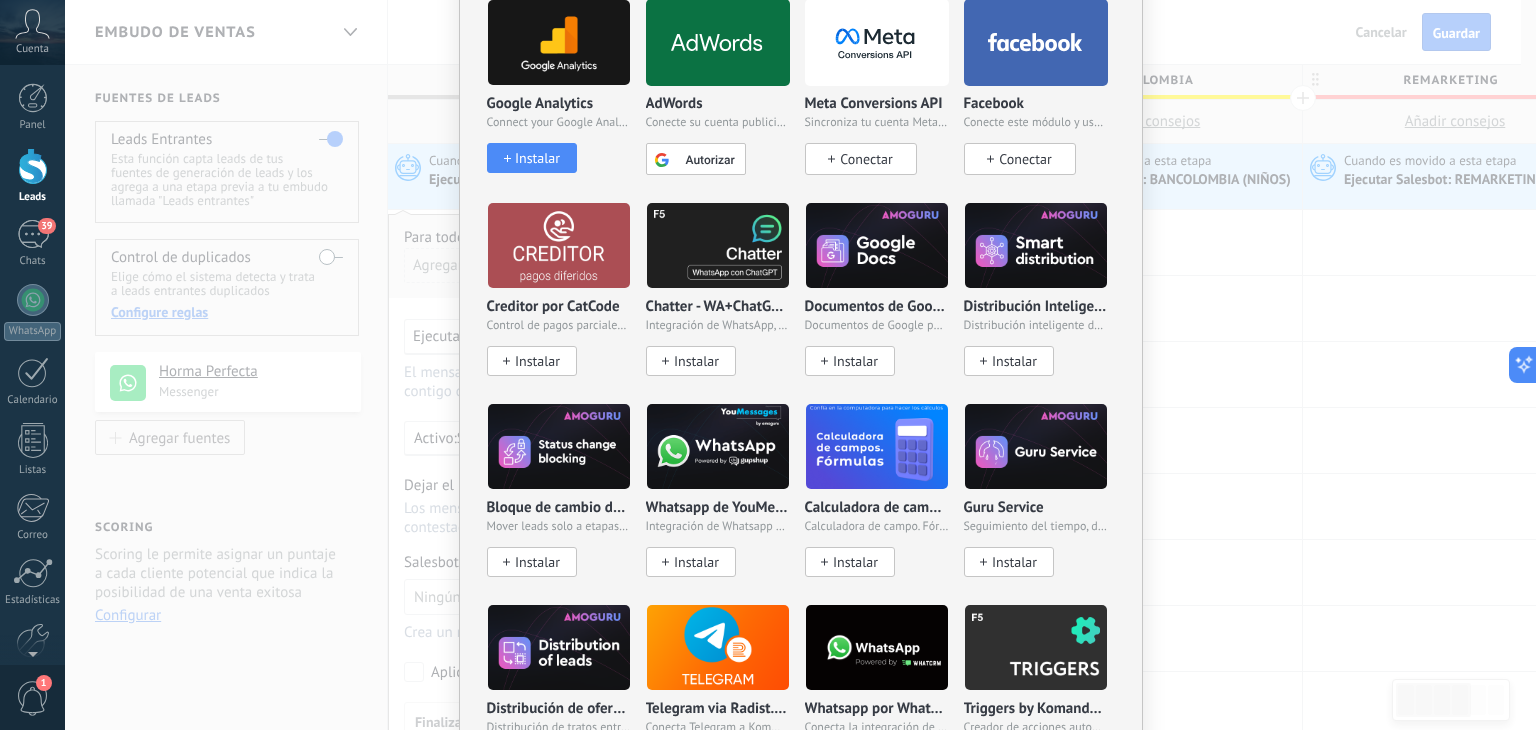 scroll, scrollTop: 100, scrollLeft: 0, axis: vertical 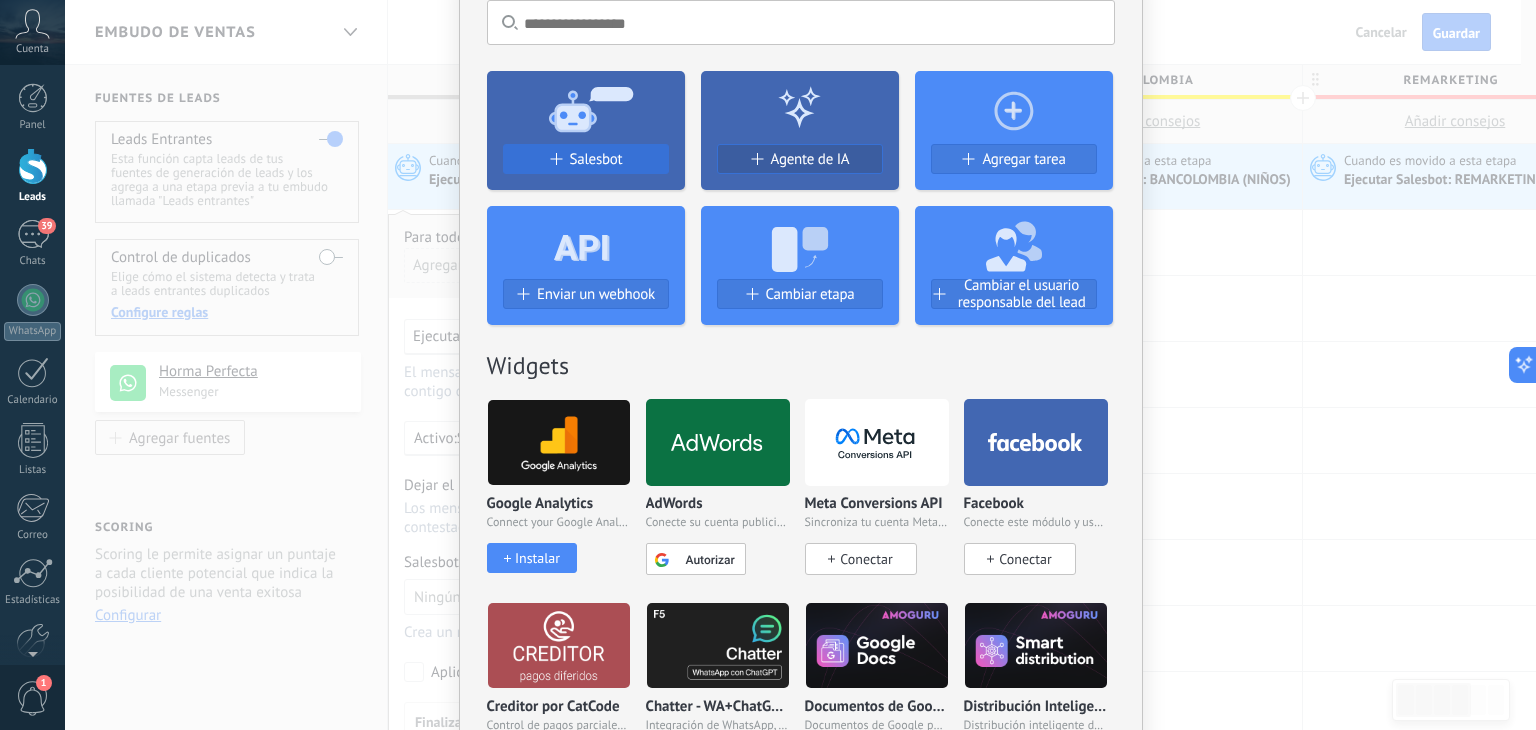 click on "Salesbot" at bounding box center [596, 159] 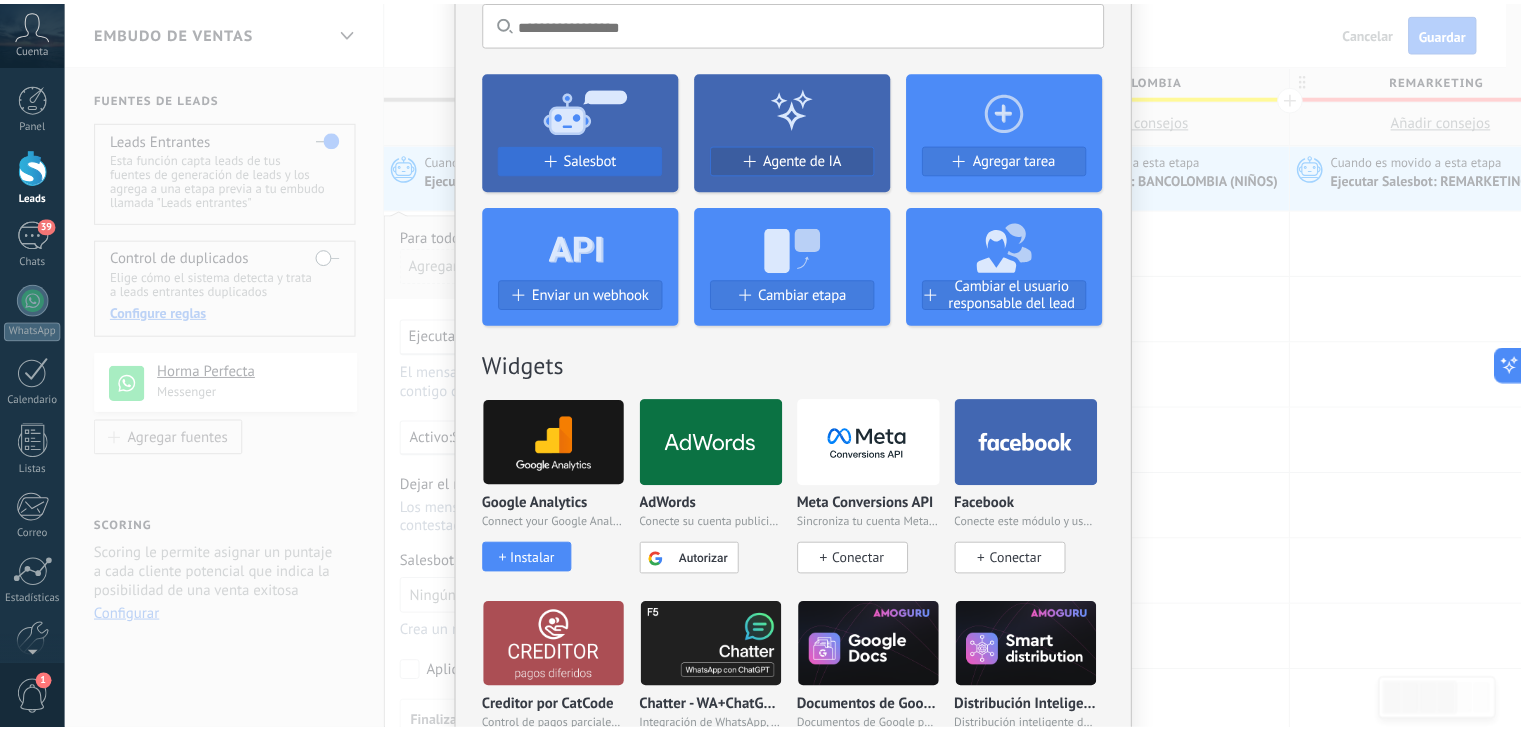 scroll, scrollTop: 0, scrollLeft: 0, axis: both 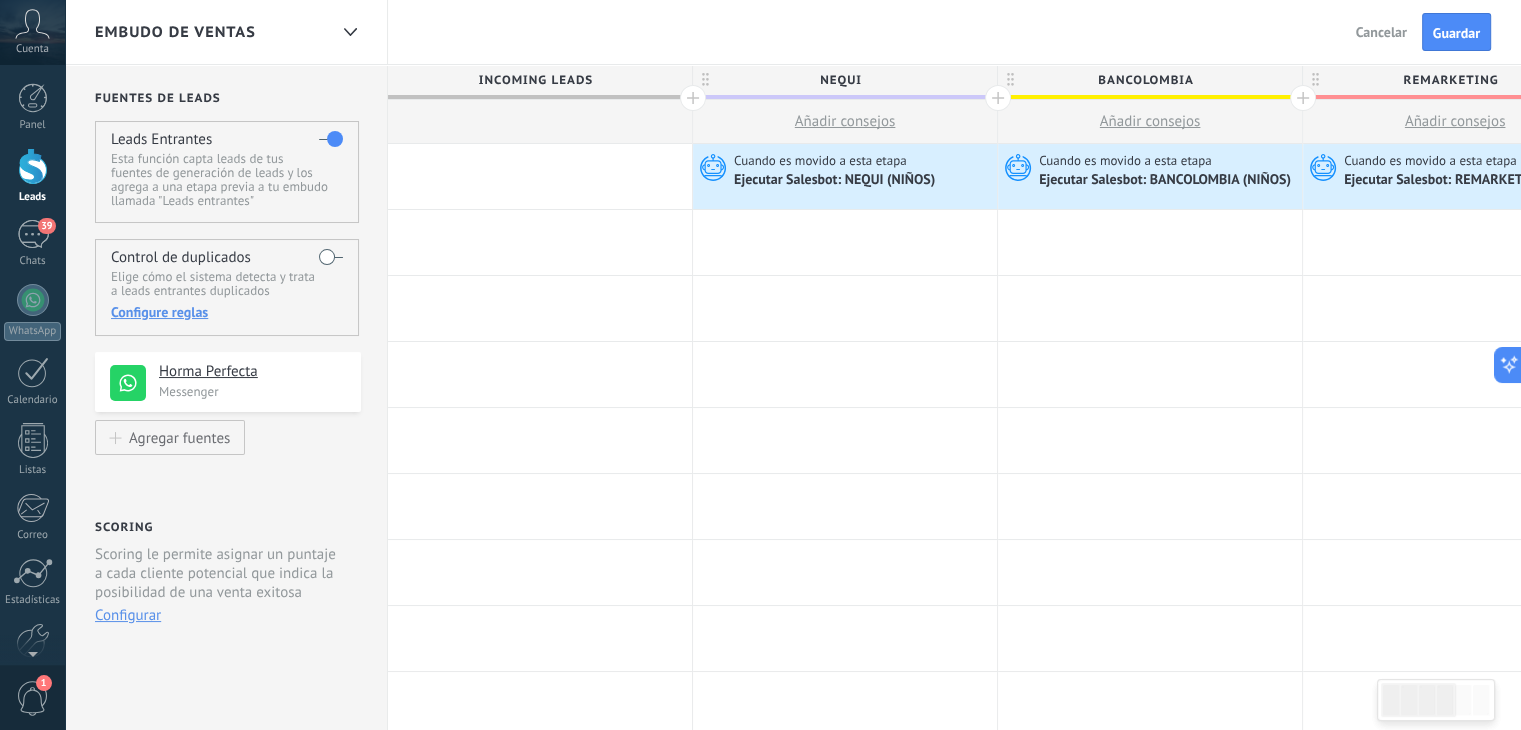 click at bounding box center [540, 176] 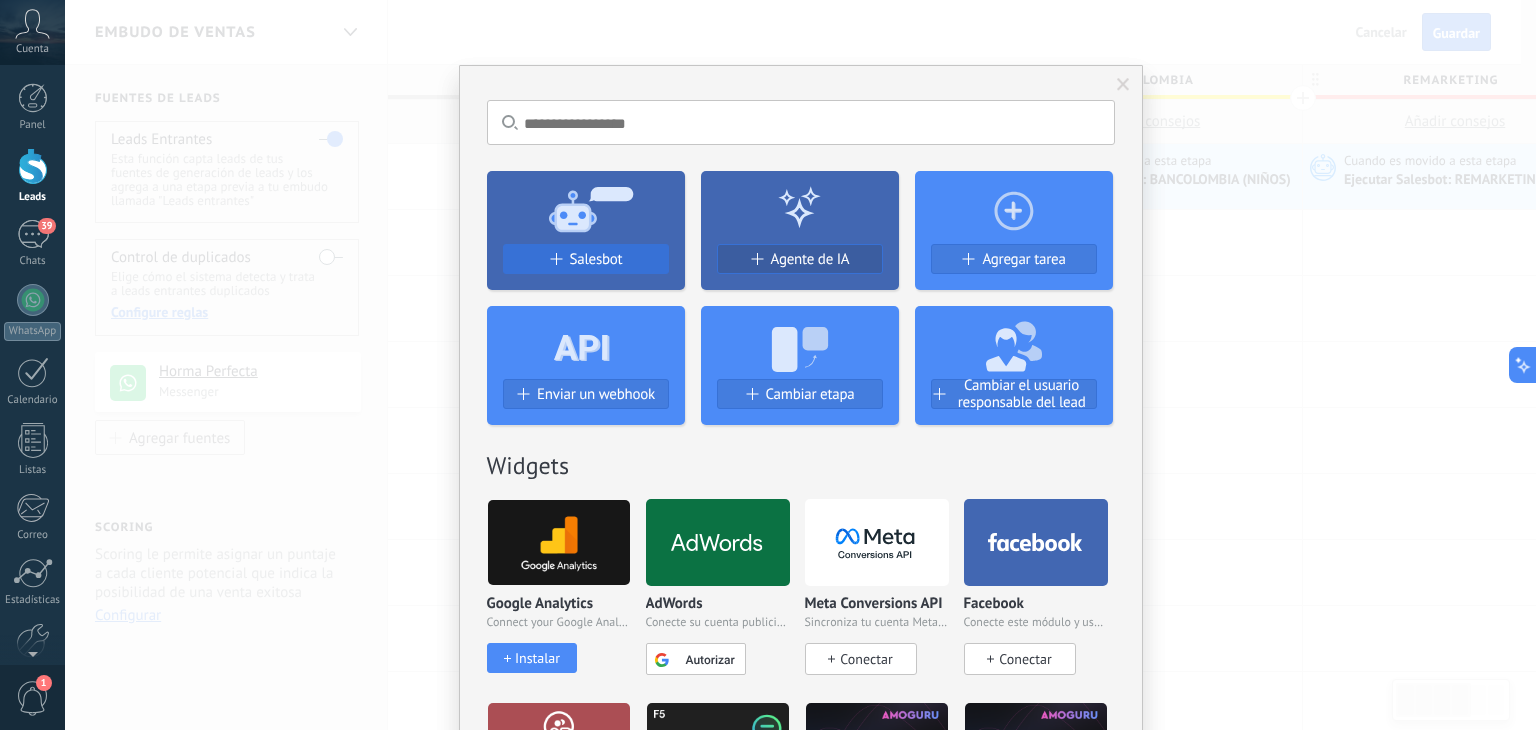 click on "Salesbot" at bounding box center [596, 259] 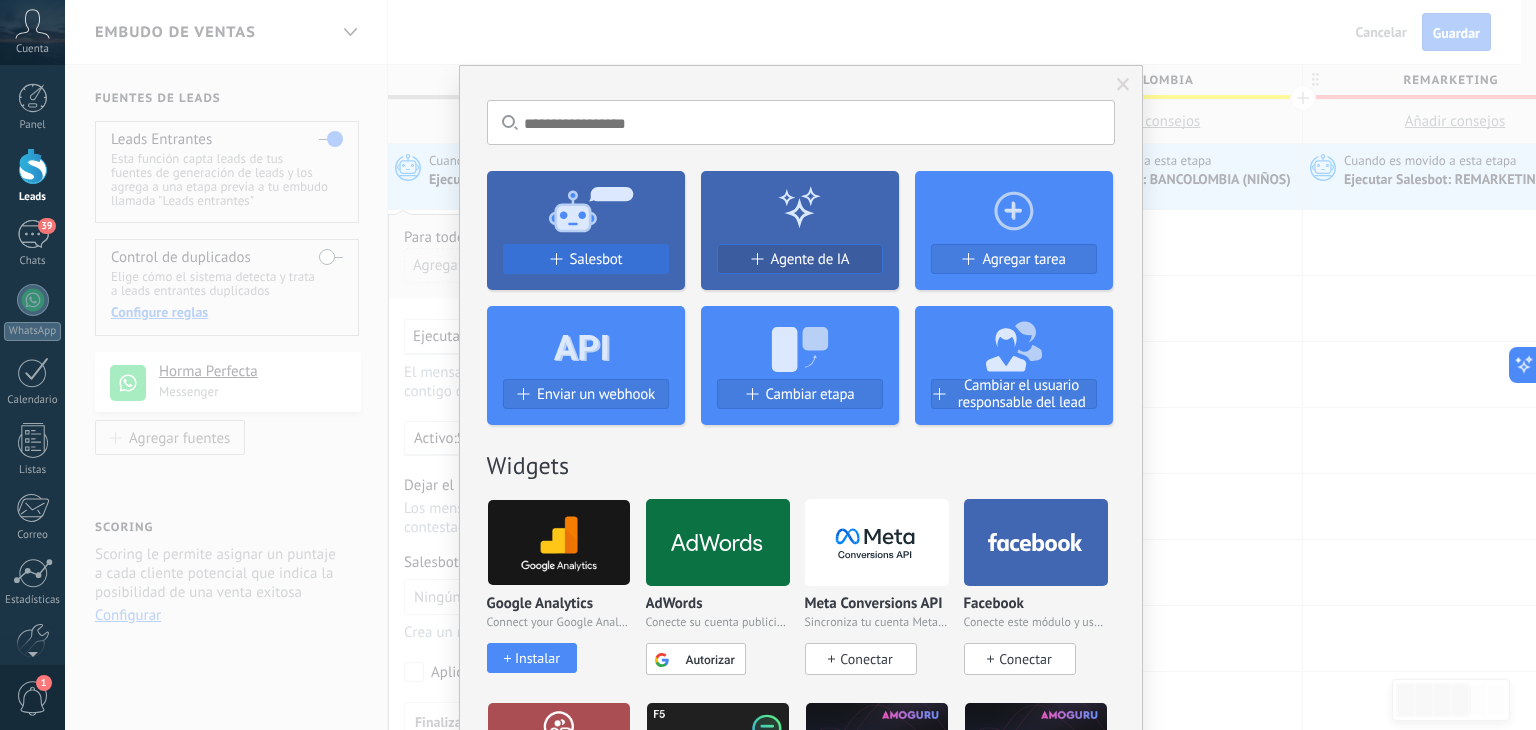 click on "Salesbot" at bounding box center [596, 259] 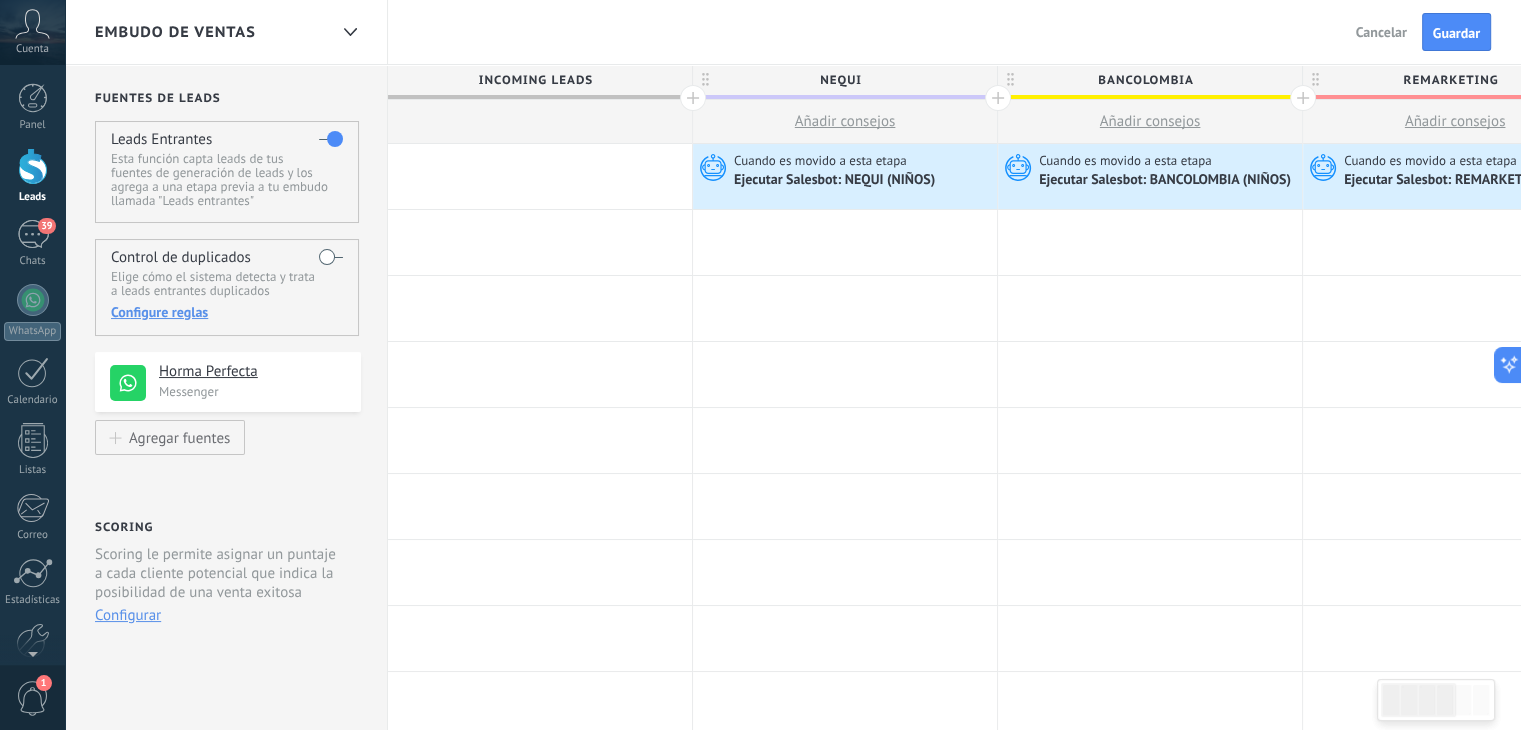 click at bounding box center (540, 176) 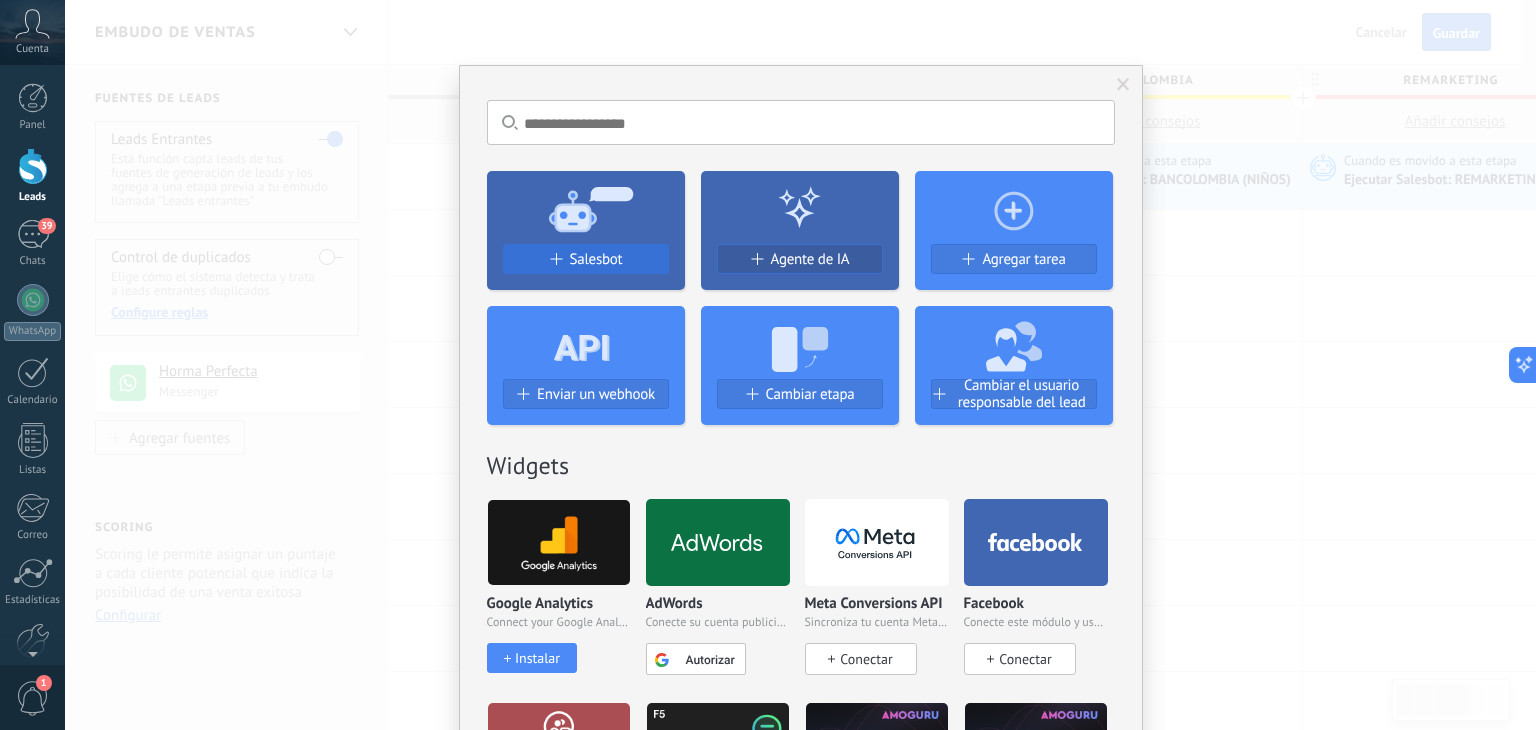 click on "Salesbot" at bounding box center [586, 259] 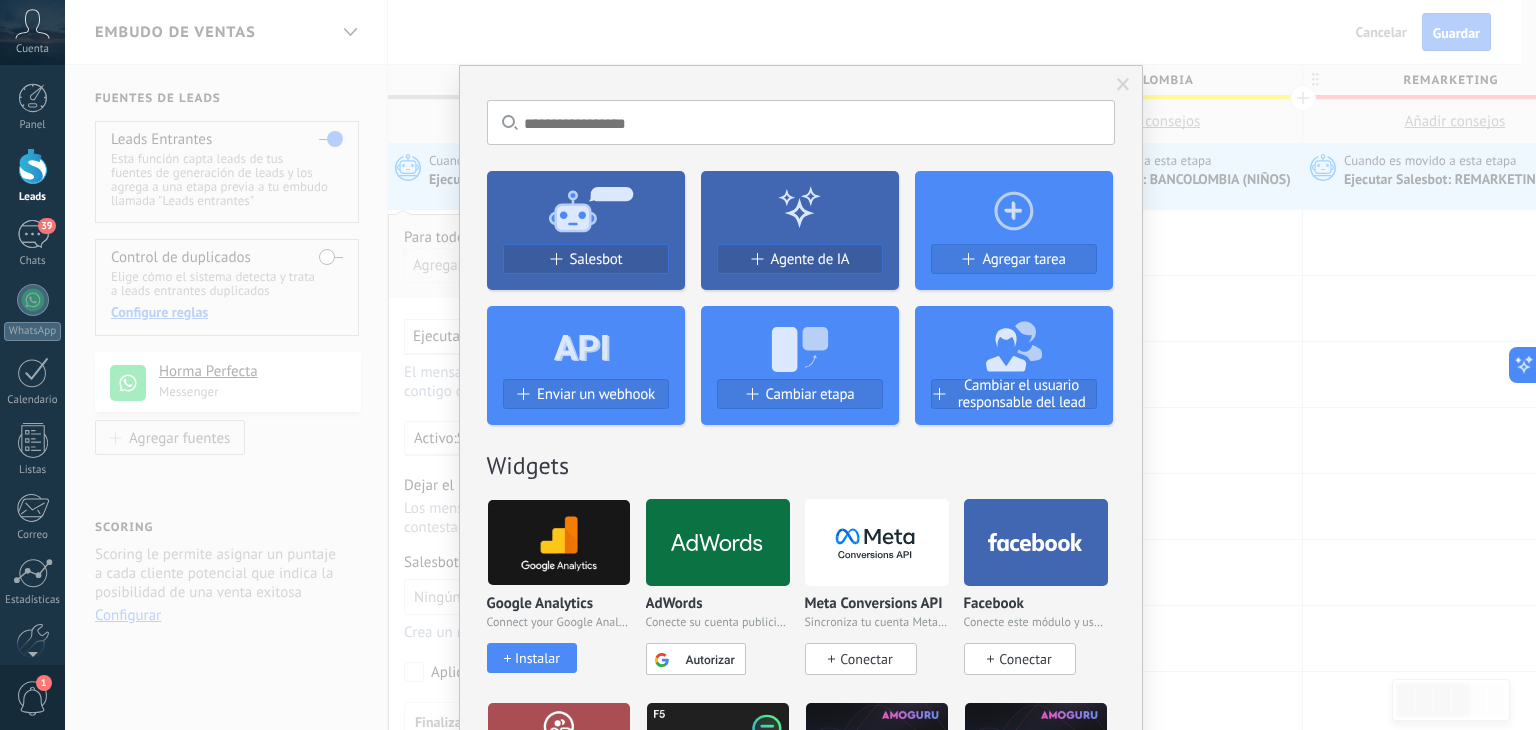 click at bounding box center (1123, 85) 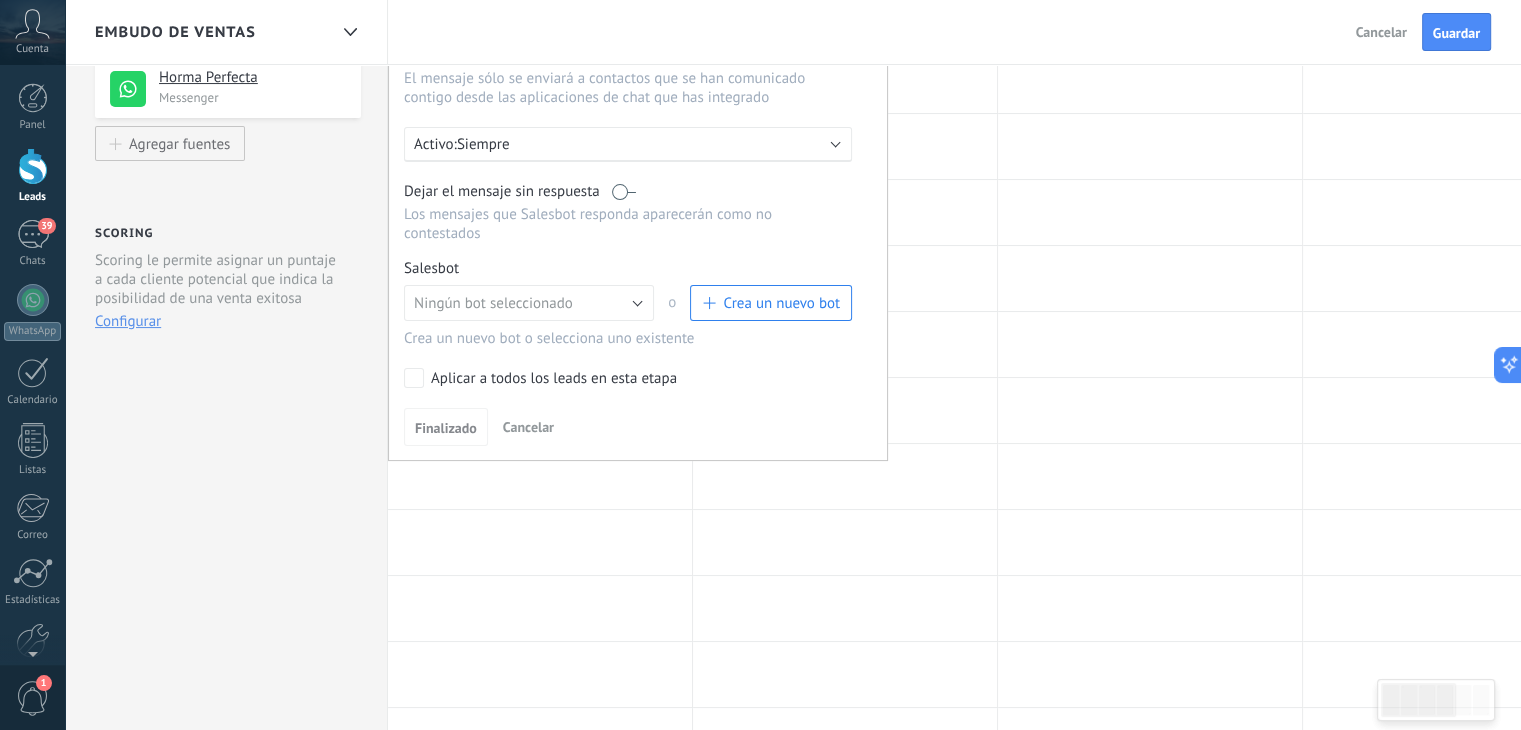 scroll, scrollTop: 300, scrollLeft: 0, axis: vertical 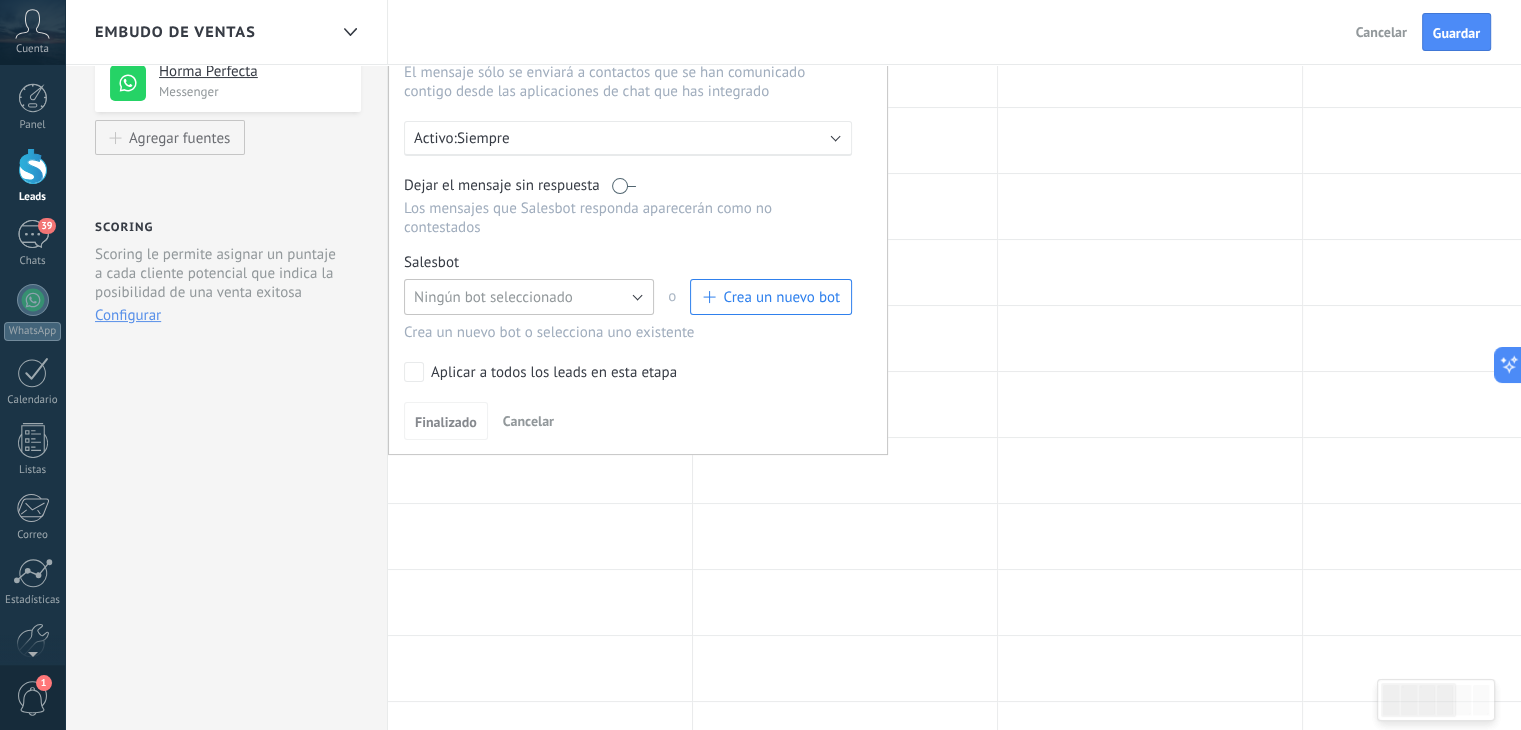 click on "Ningún bot seleccionado" at bounding box center [529, 297] 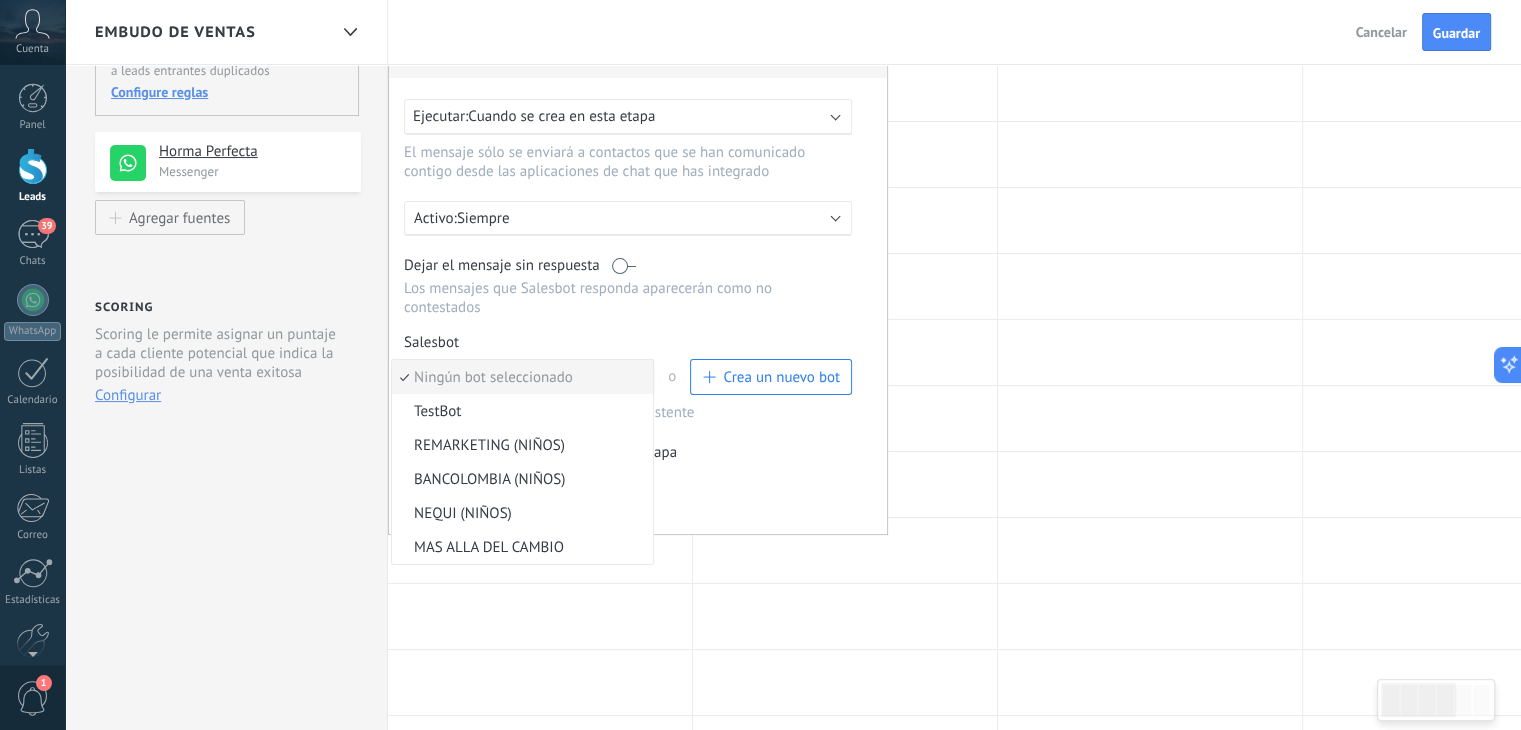 scroll, scrollTop: 200, scrollLeft: 0, axis: vertical 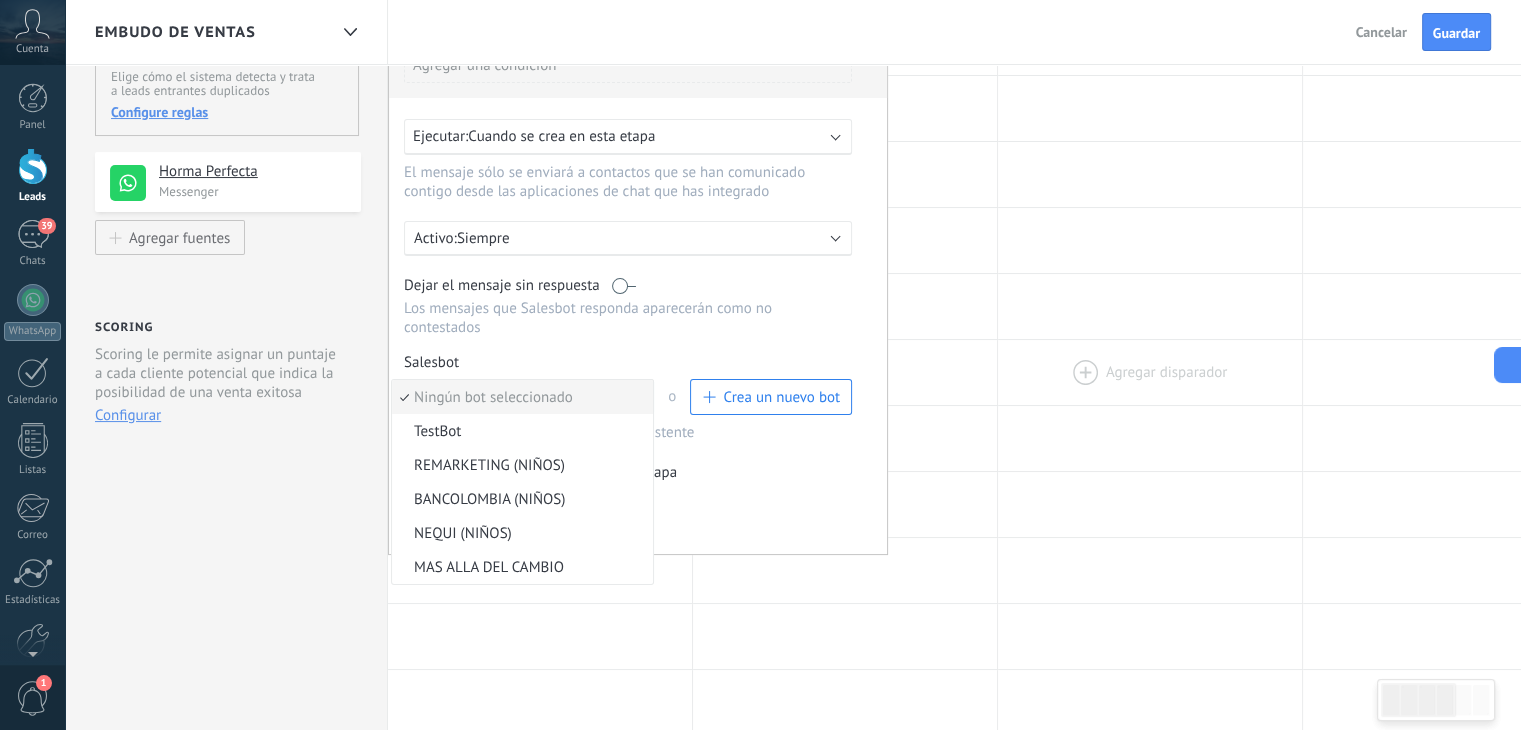 click at bounding box center (1150, 372) 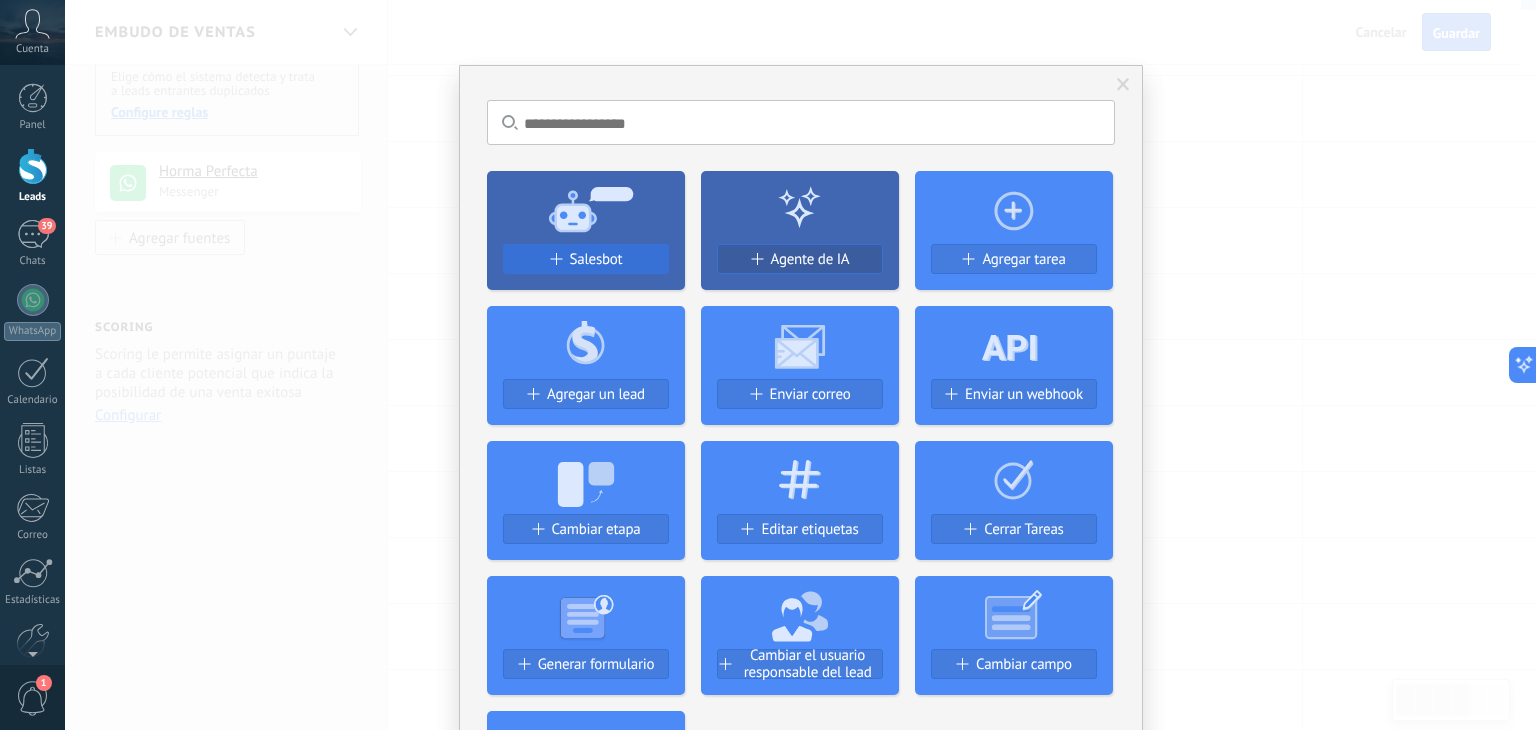 click on "Salesbot" at bounding box center (596, 259) 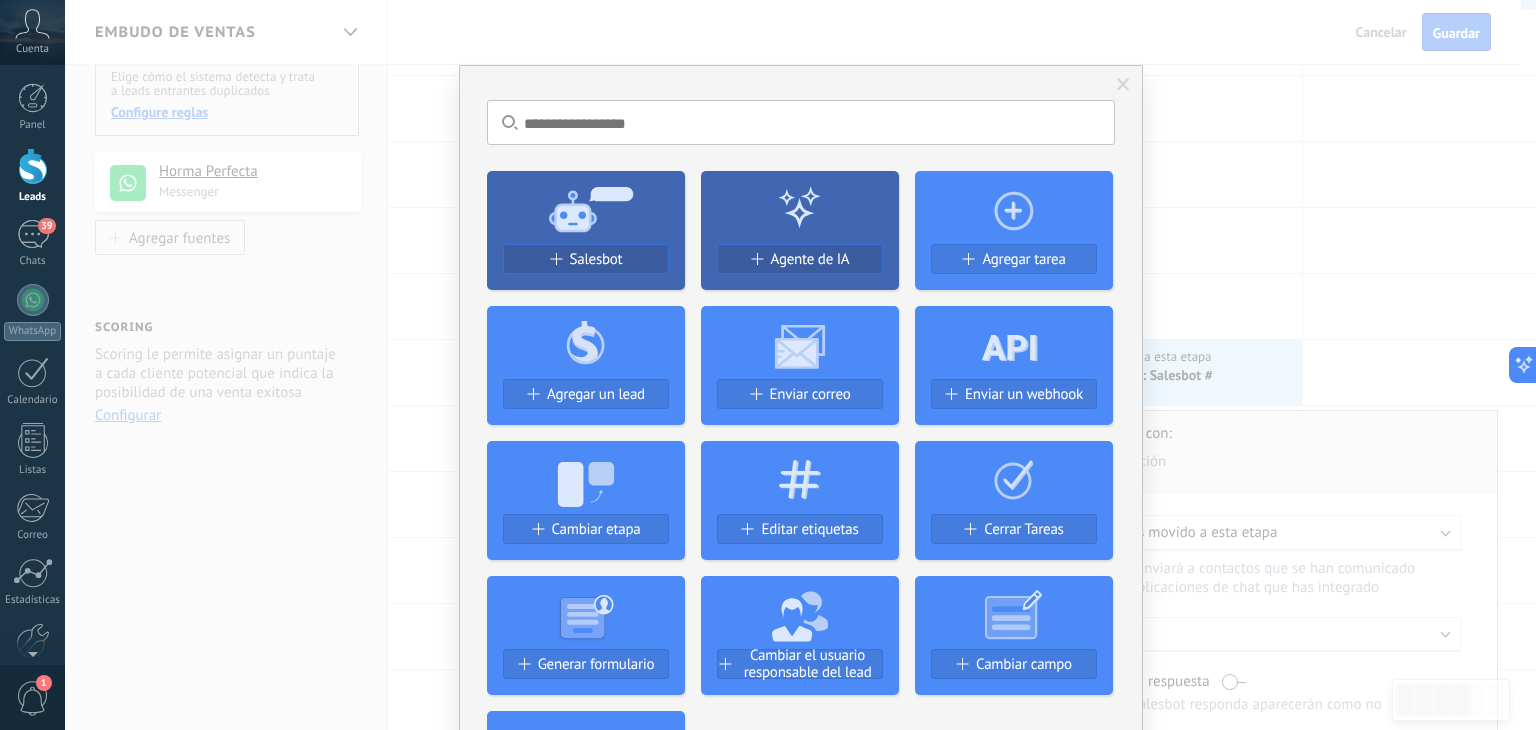 click at bounding box center (1123, 85) 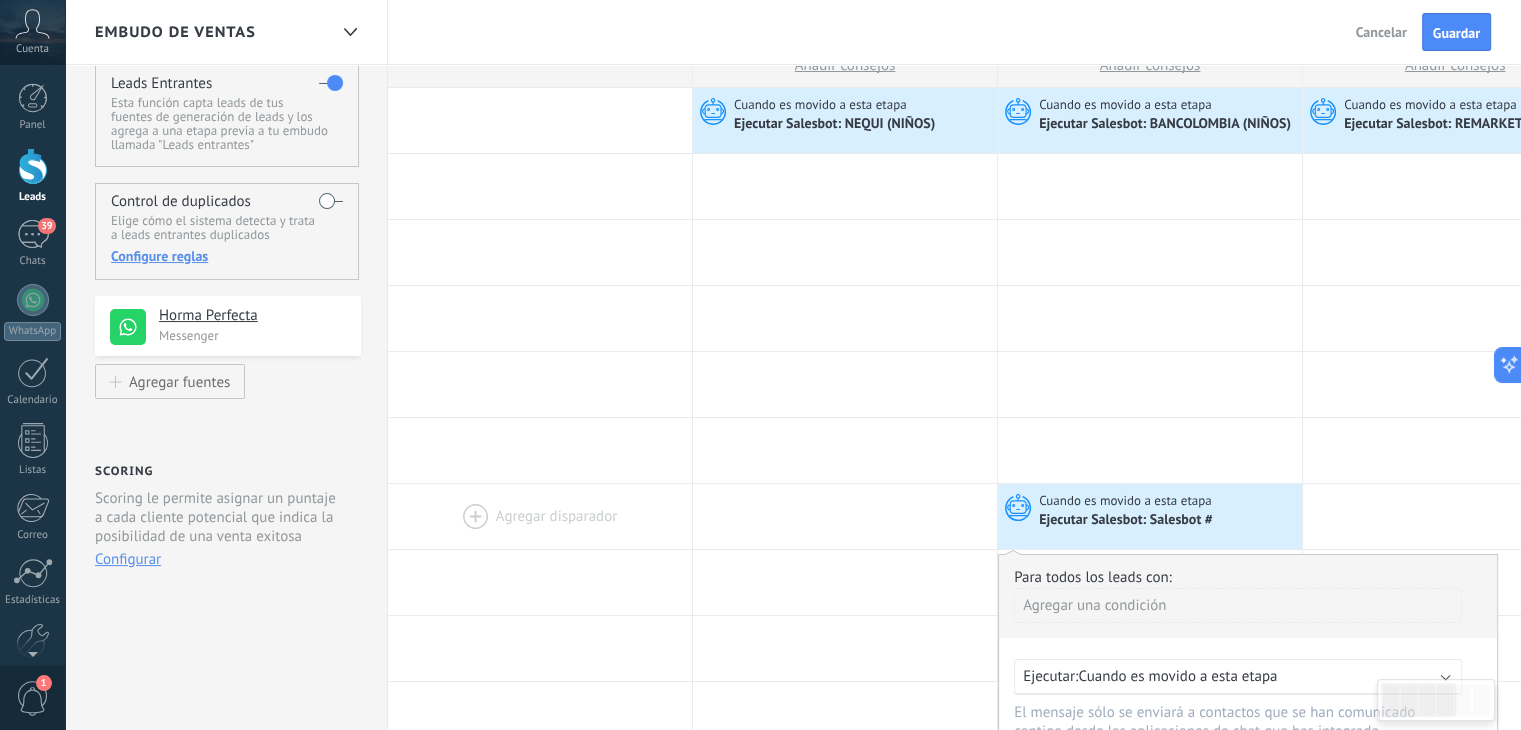 scroll, scrollTop: 0, scrollLeft: 0, axis: both 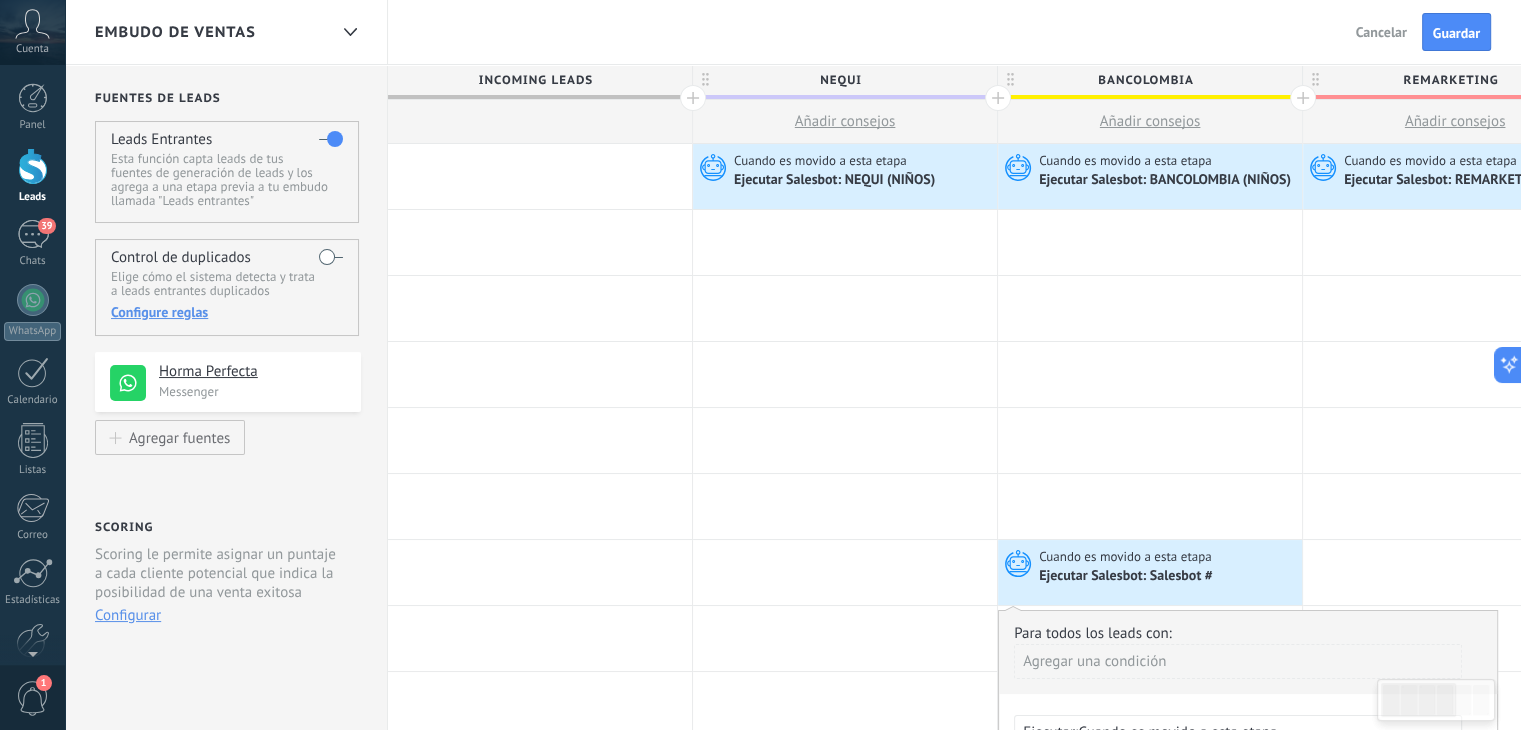 click at bounding box center (33, 166) 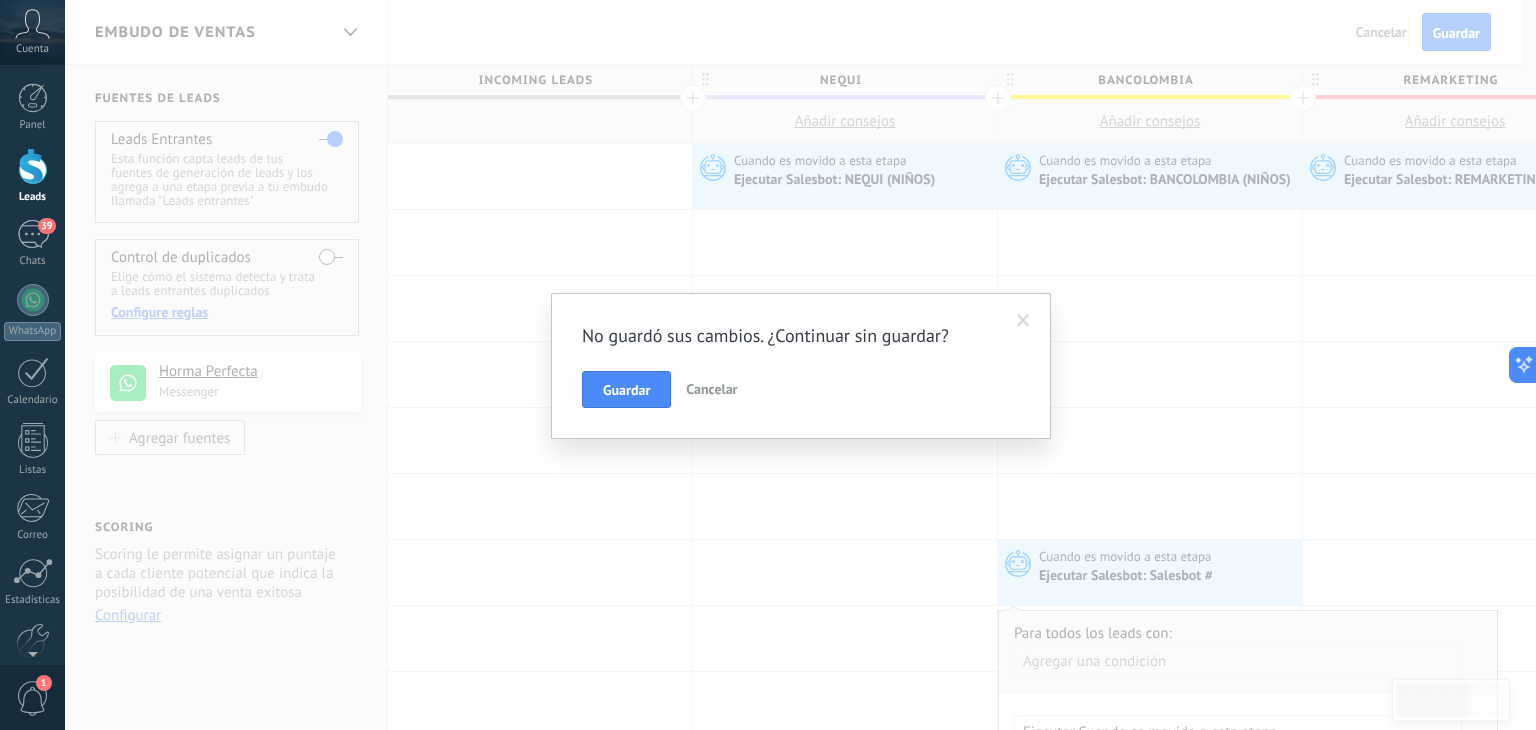click at bounding box center [1023, 321] 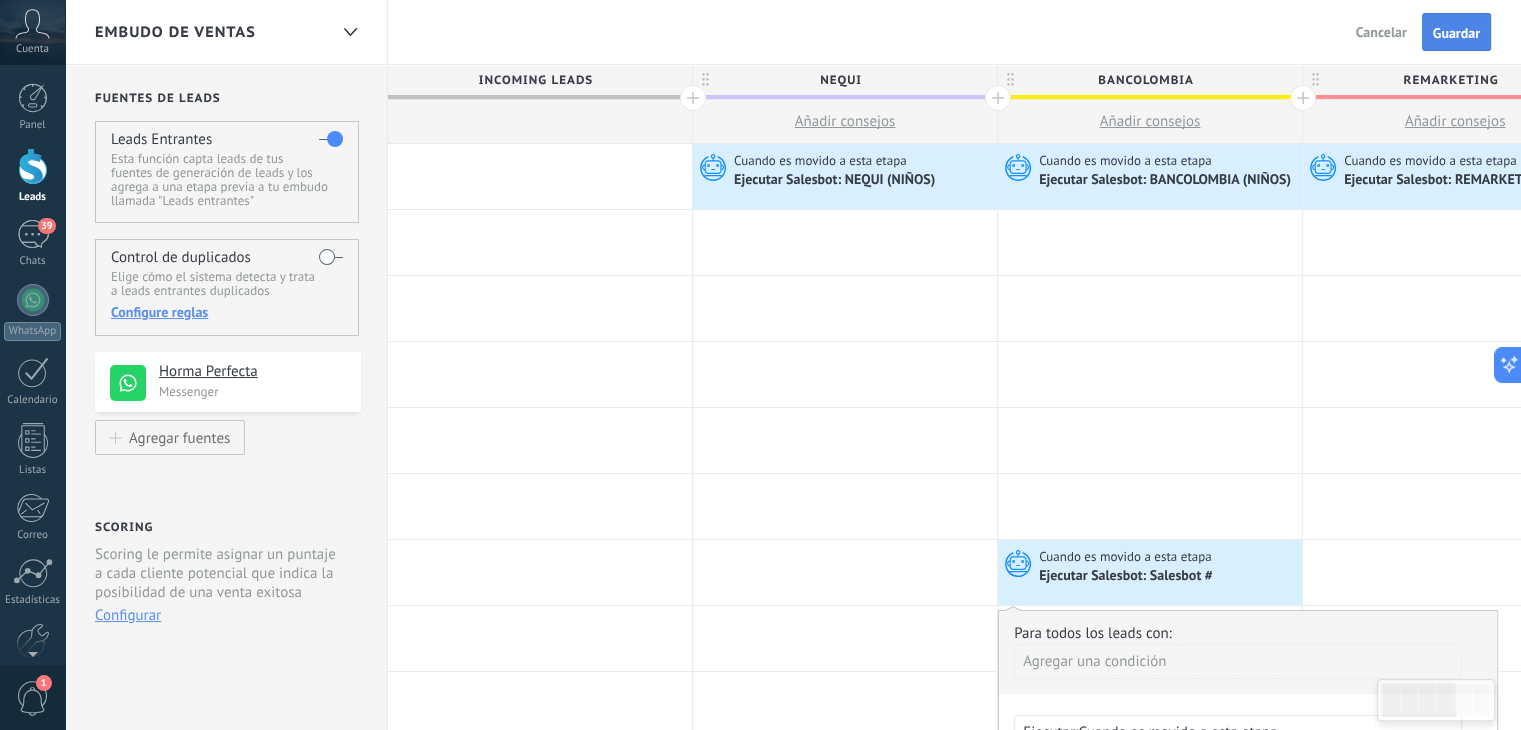 click on "Guardar" at bounding box center (1456, 33) 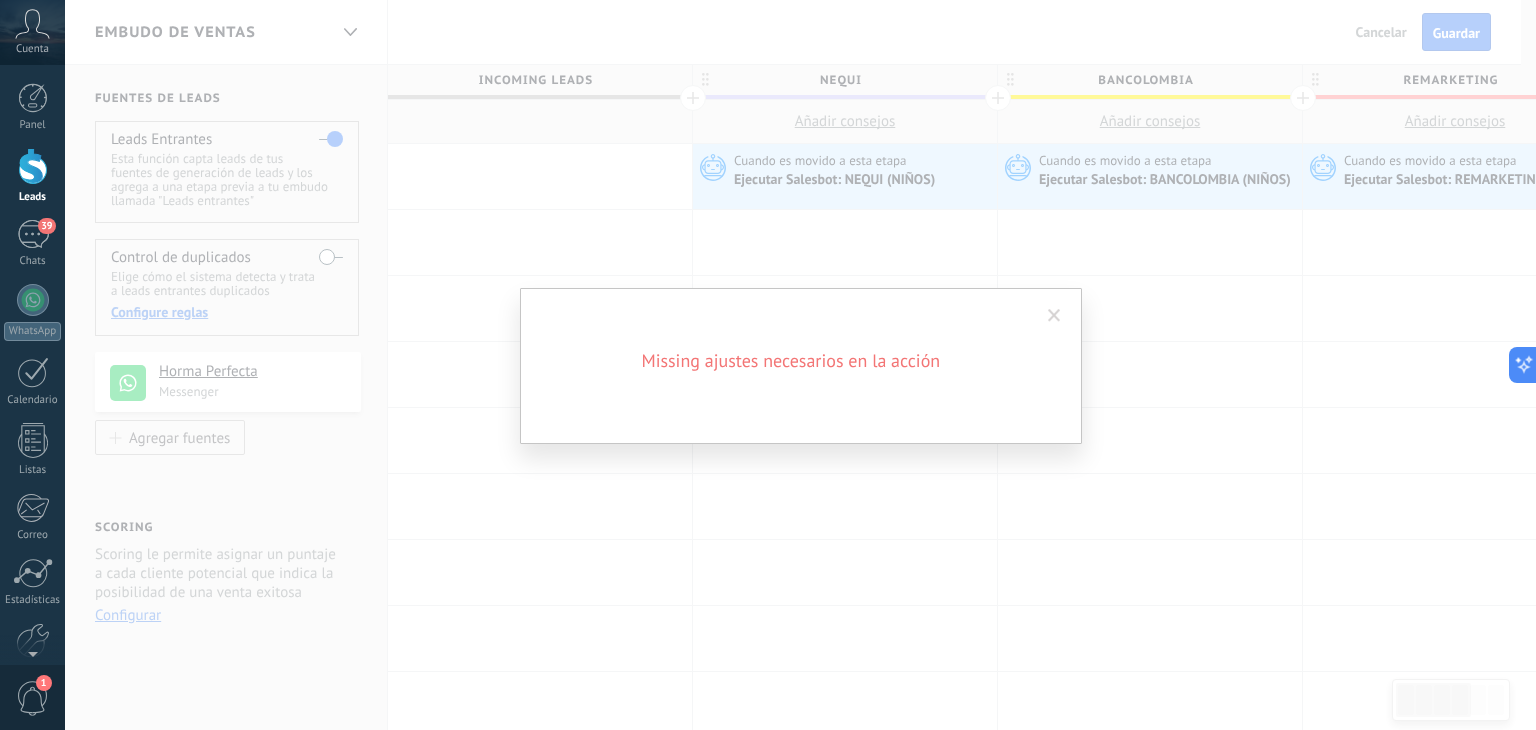 click at bounding box center (1054, 316) 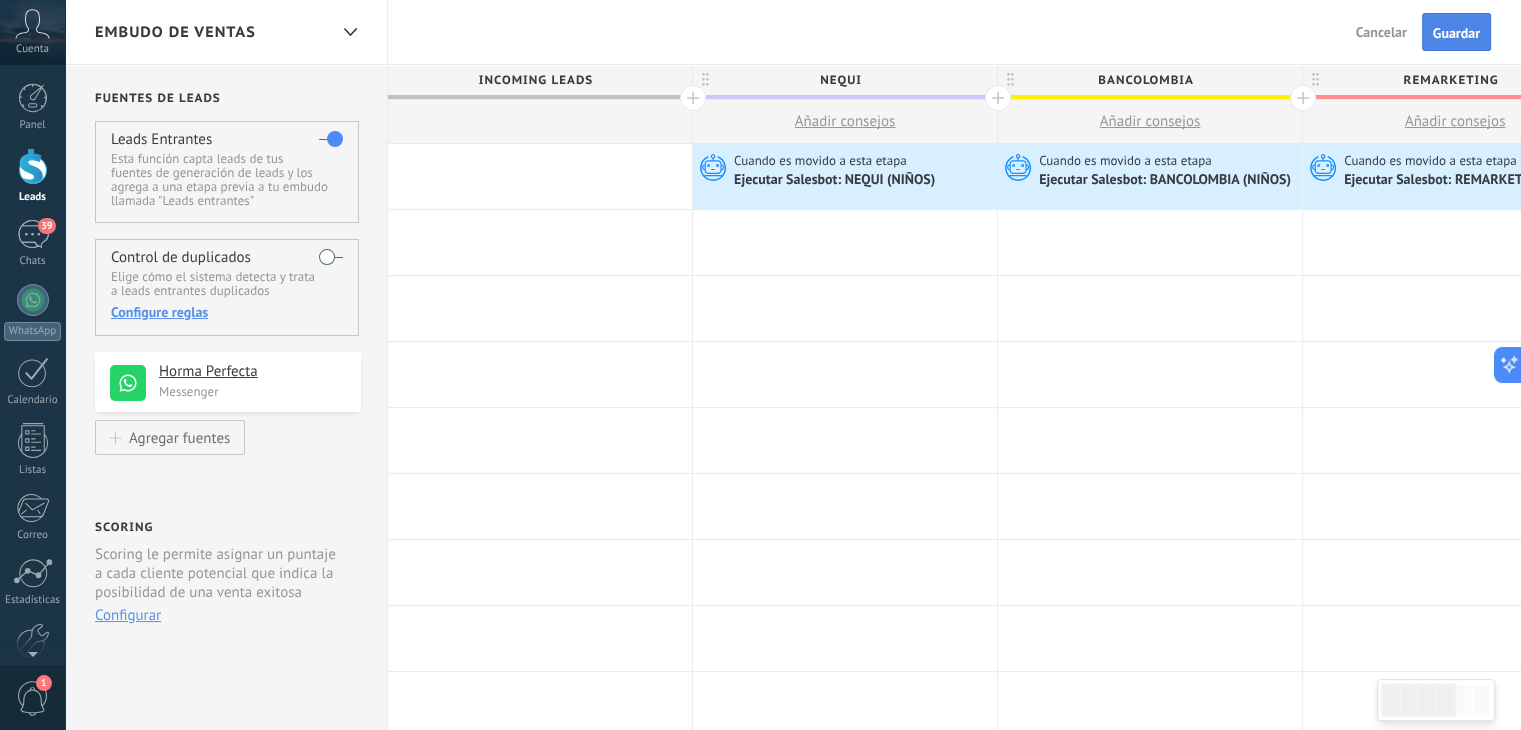 click on "Guardar" at bounding box center (1456, 33) 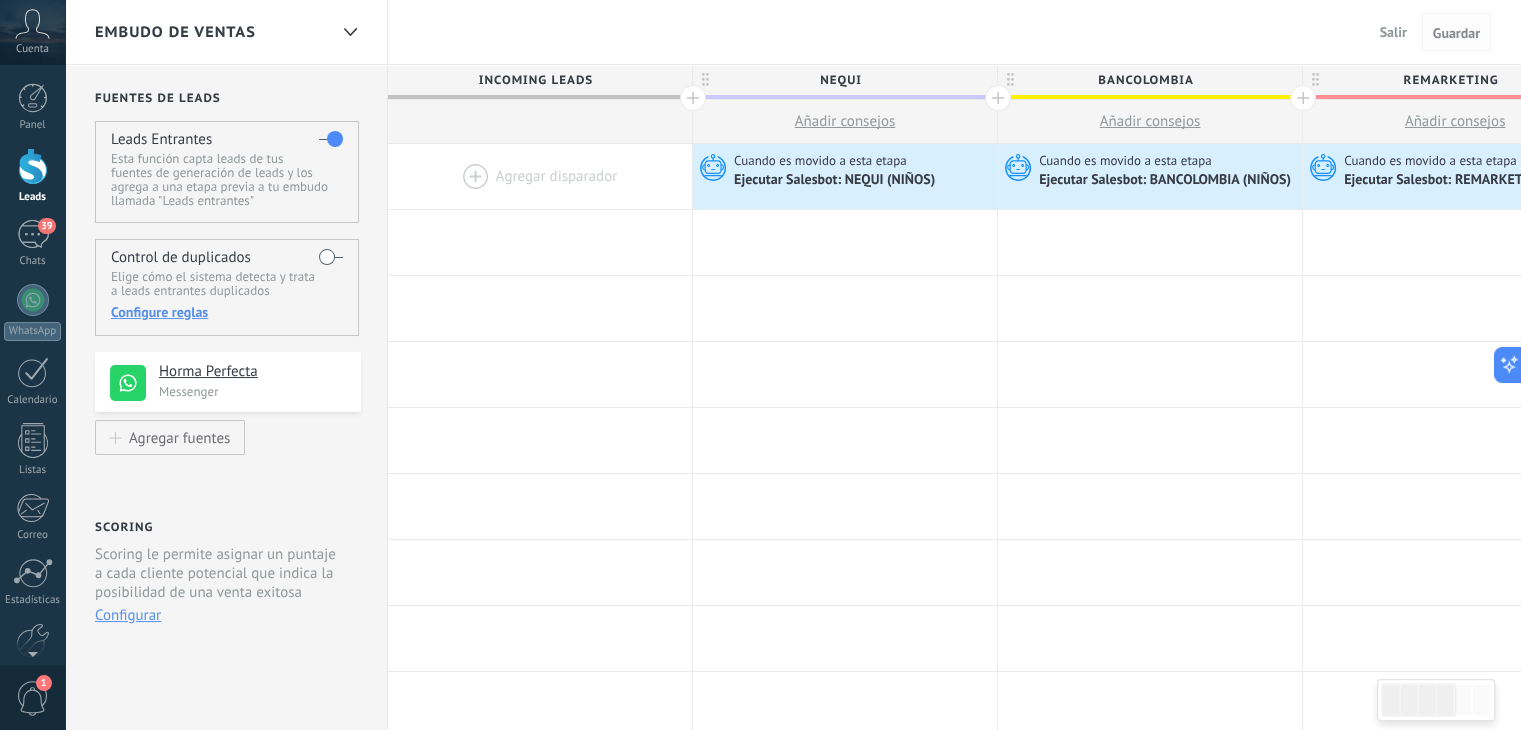 click on "Guardar" at bounding box center [1456, 33] 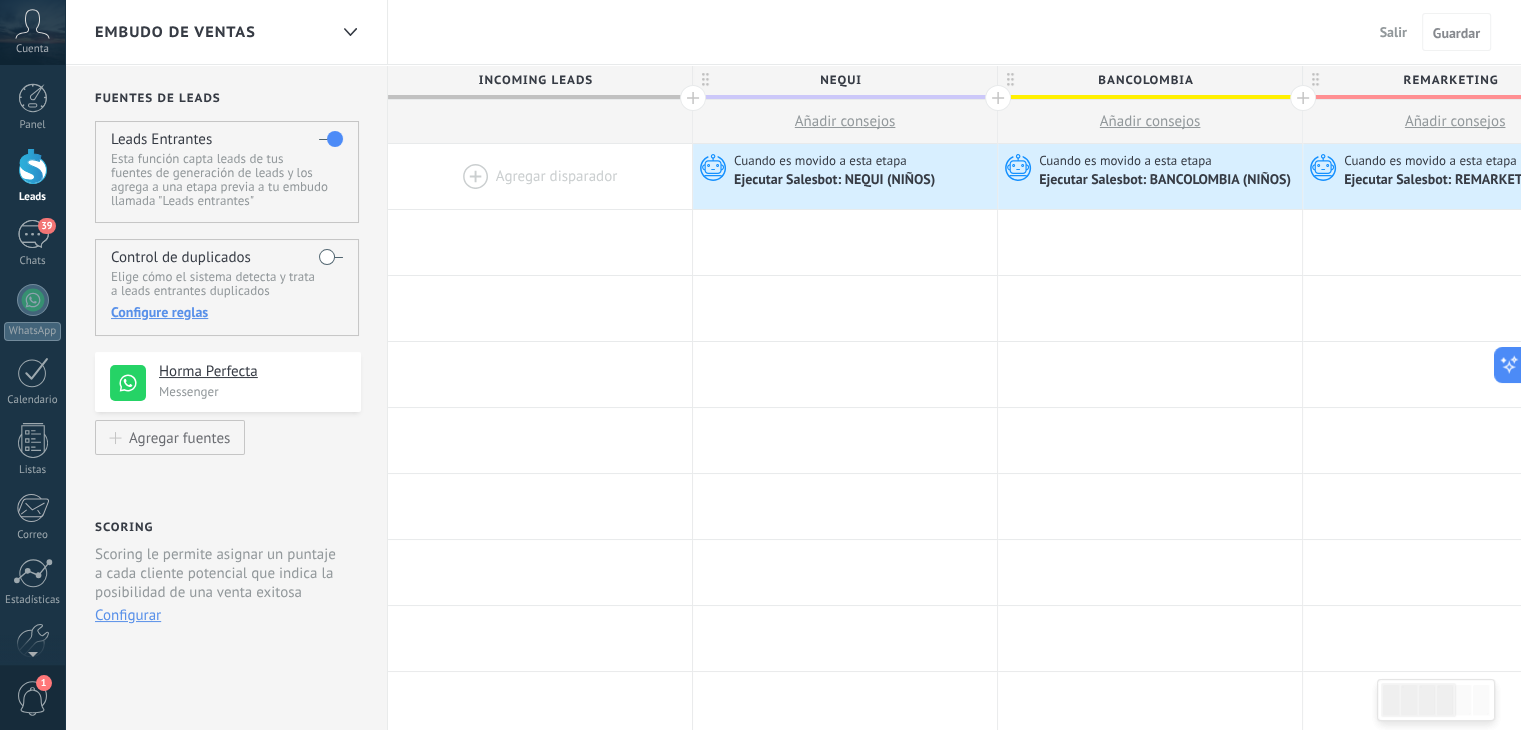 click at bounding box center (33, 166) 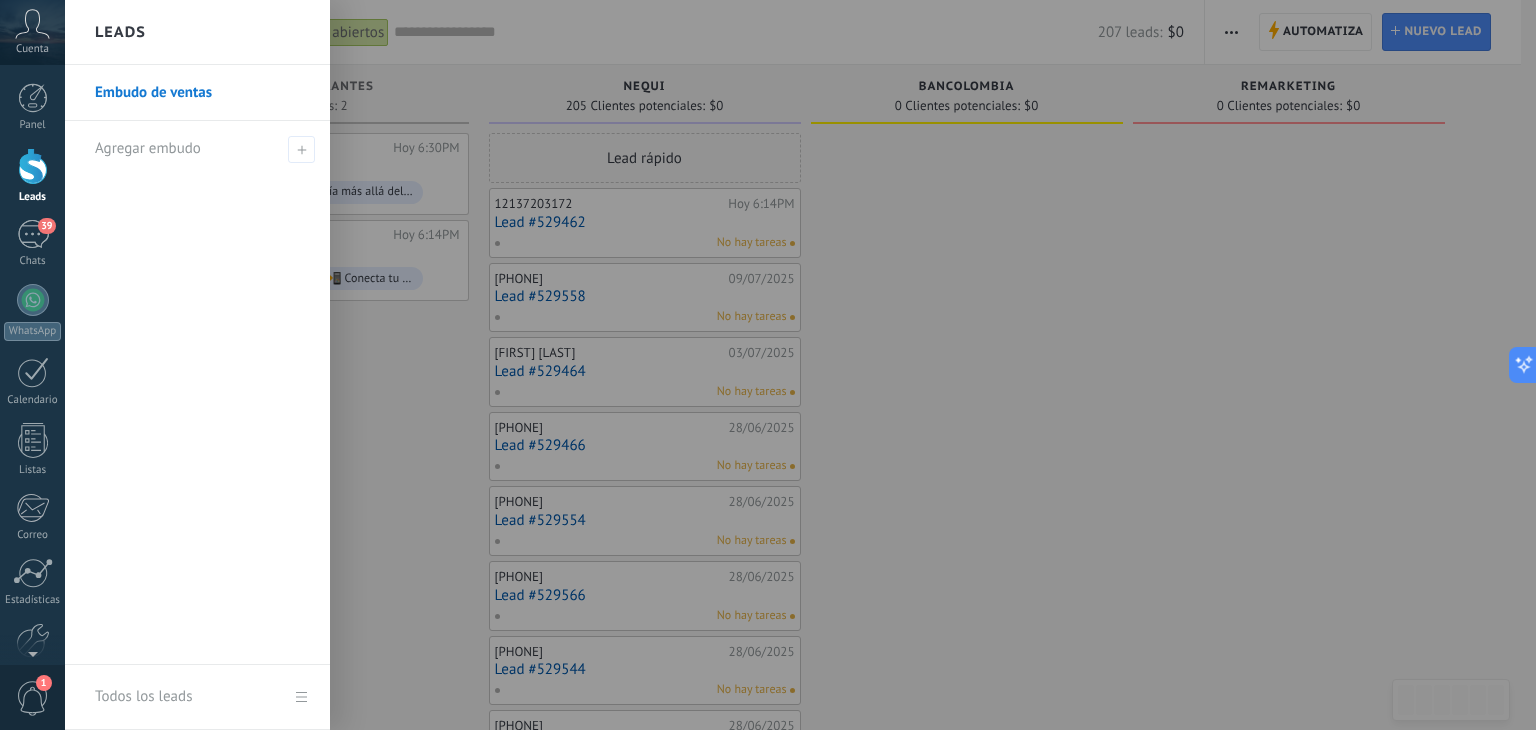 click on "Embudo de ventas" at bounding box center (202, 93) 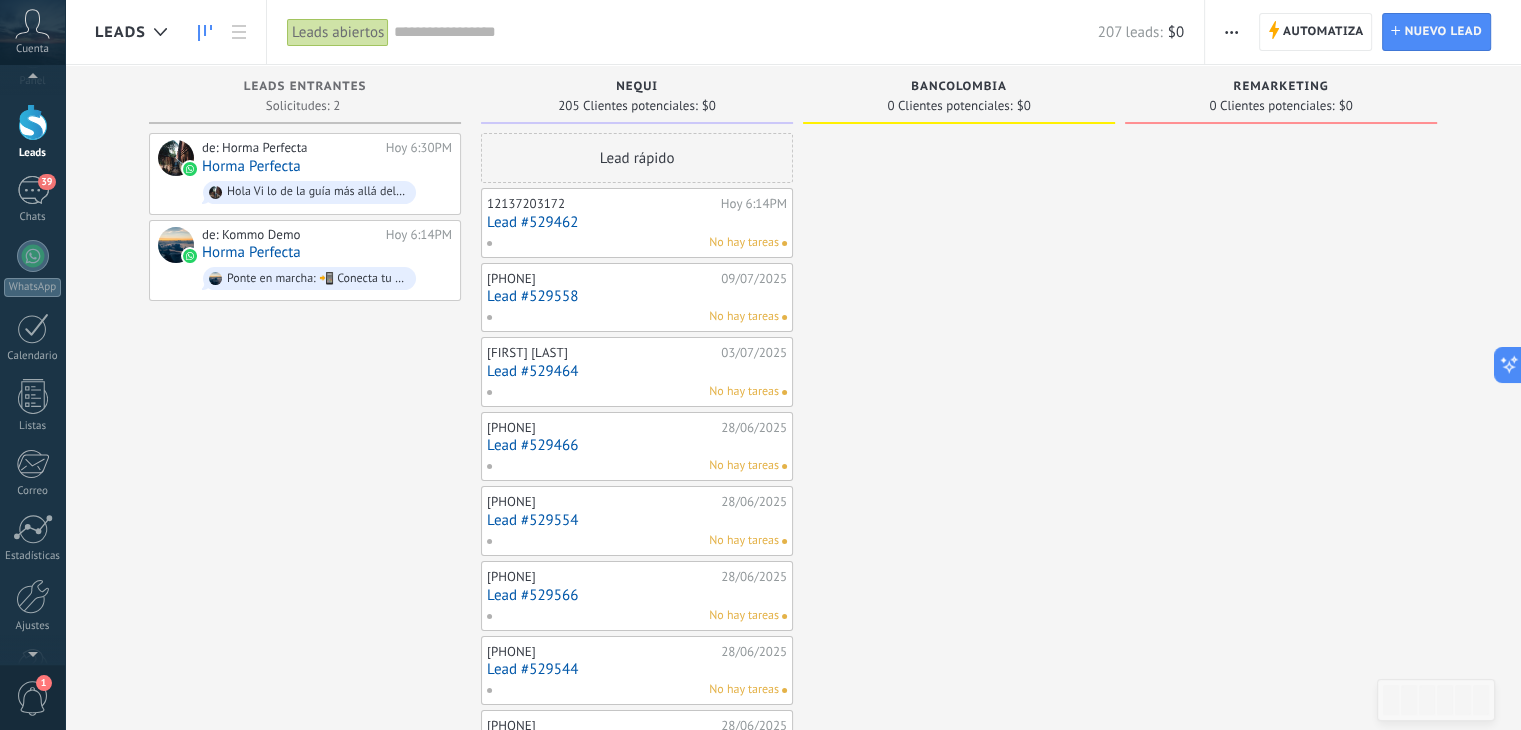 scroll, scrollTop: 64, scrollLeft: 0, axis: vertical 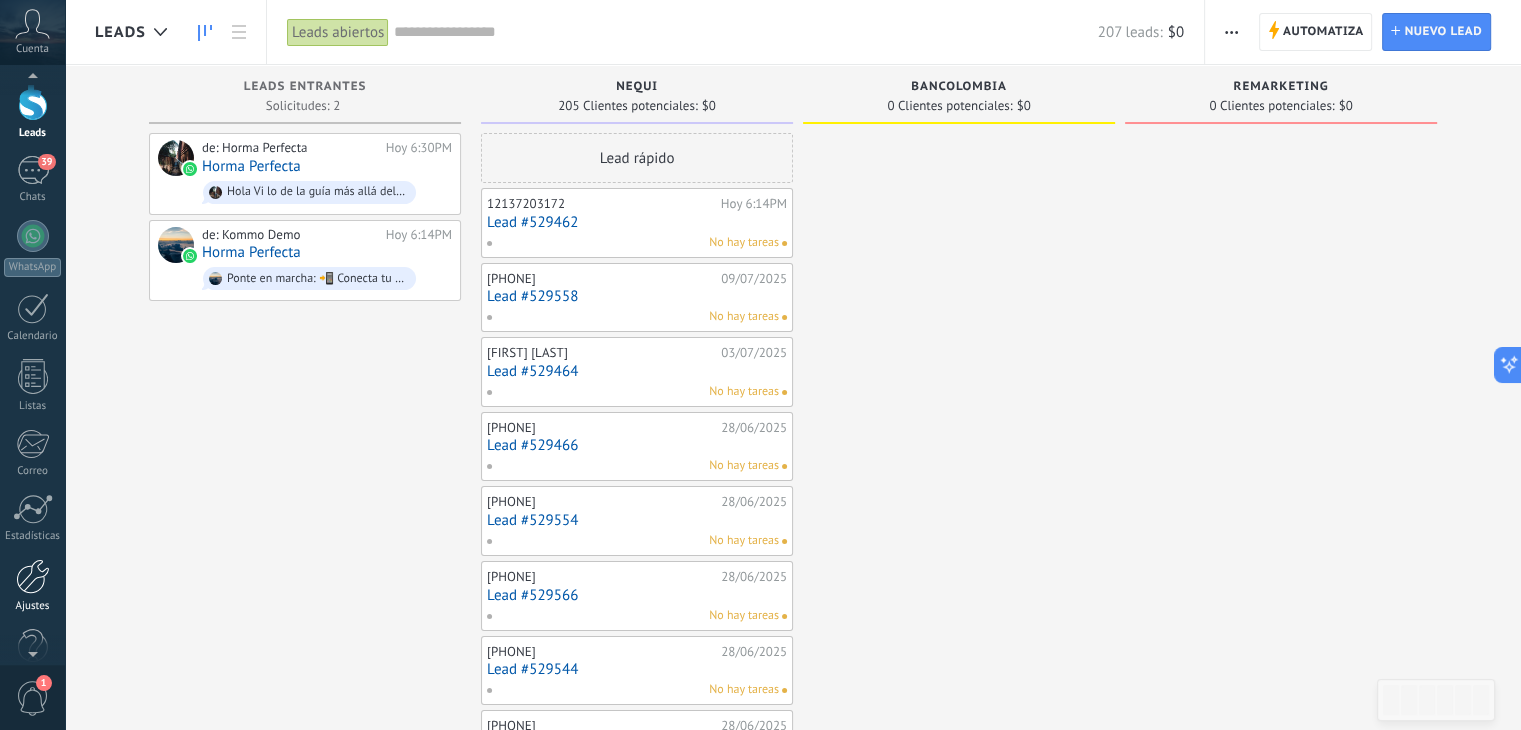 click at bounding box center (33, 576) 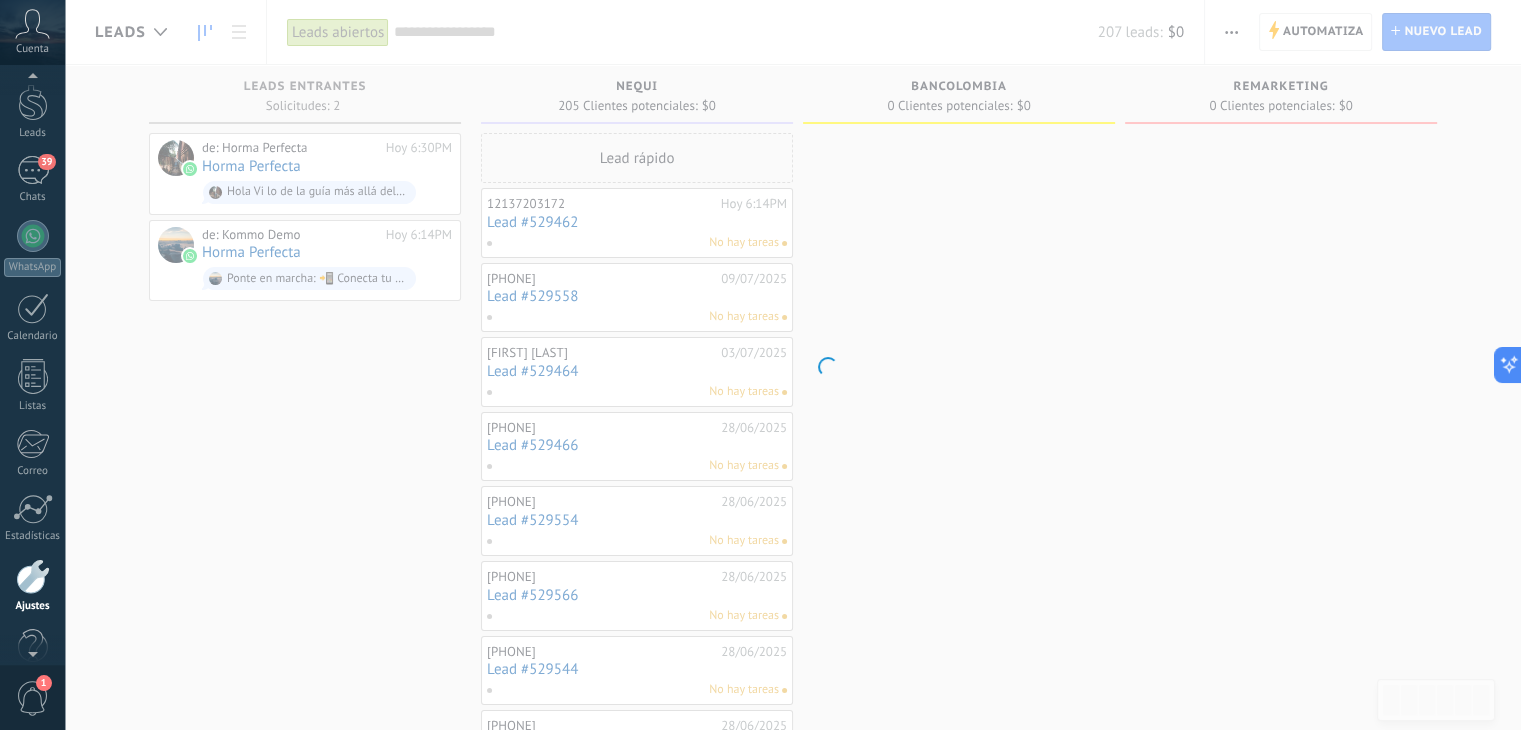 scroll, scrollTop: 101, scrollLeft: 0, axis: vertical 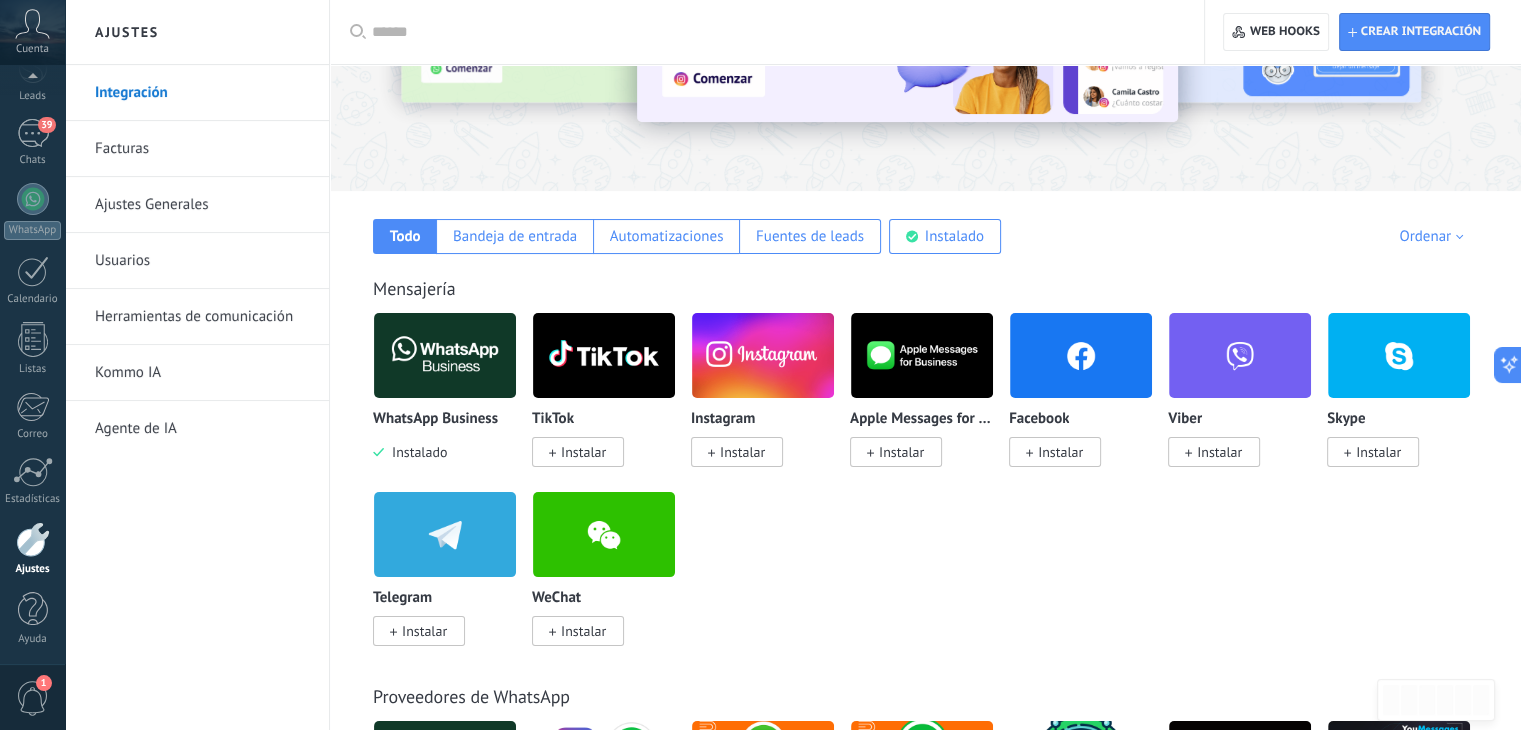 click on "Herramientas de comunicación" at bounding box center [202, 317] 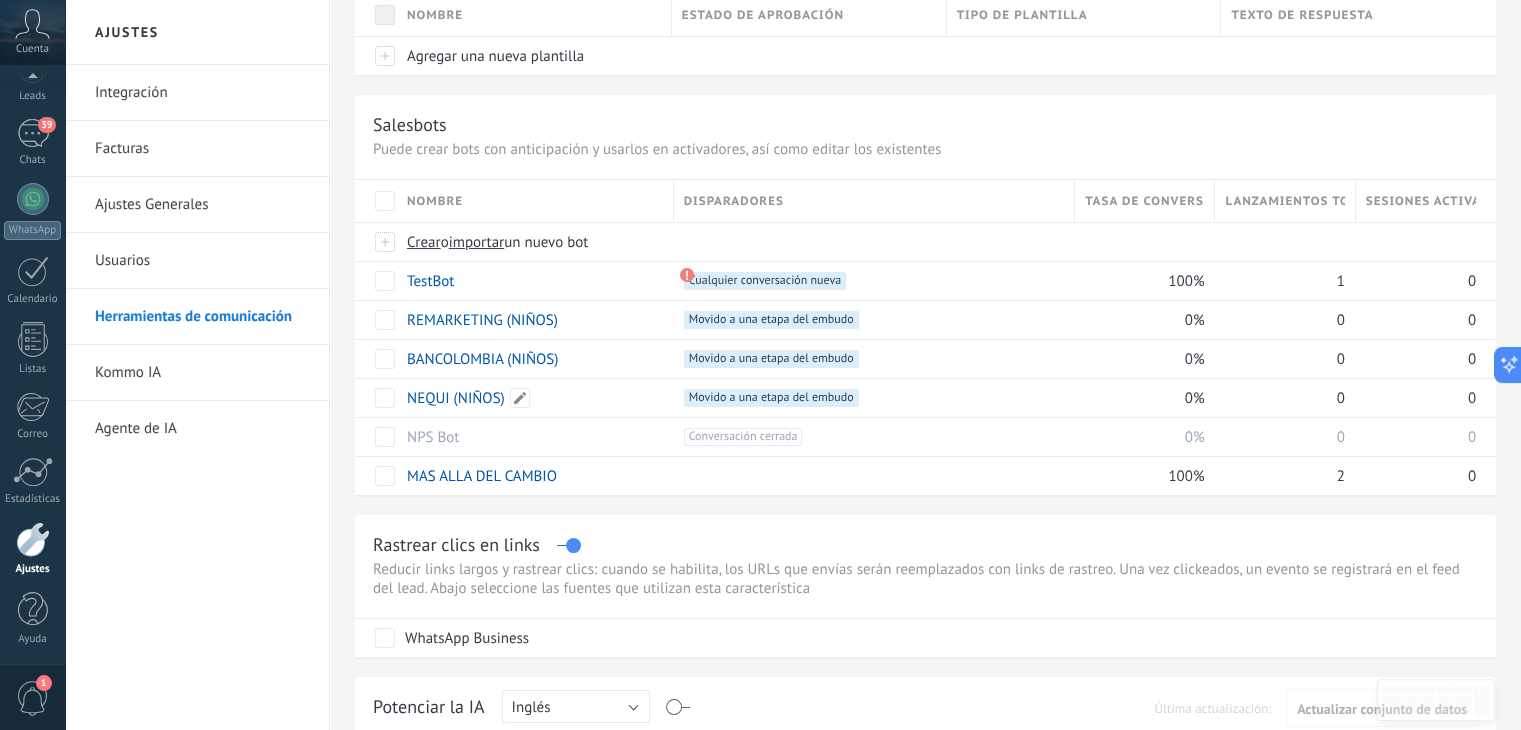 scroll, scrollTop: 200, scrollLeft: 0, axis: vertical 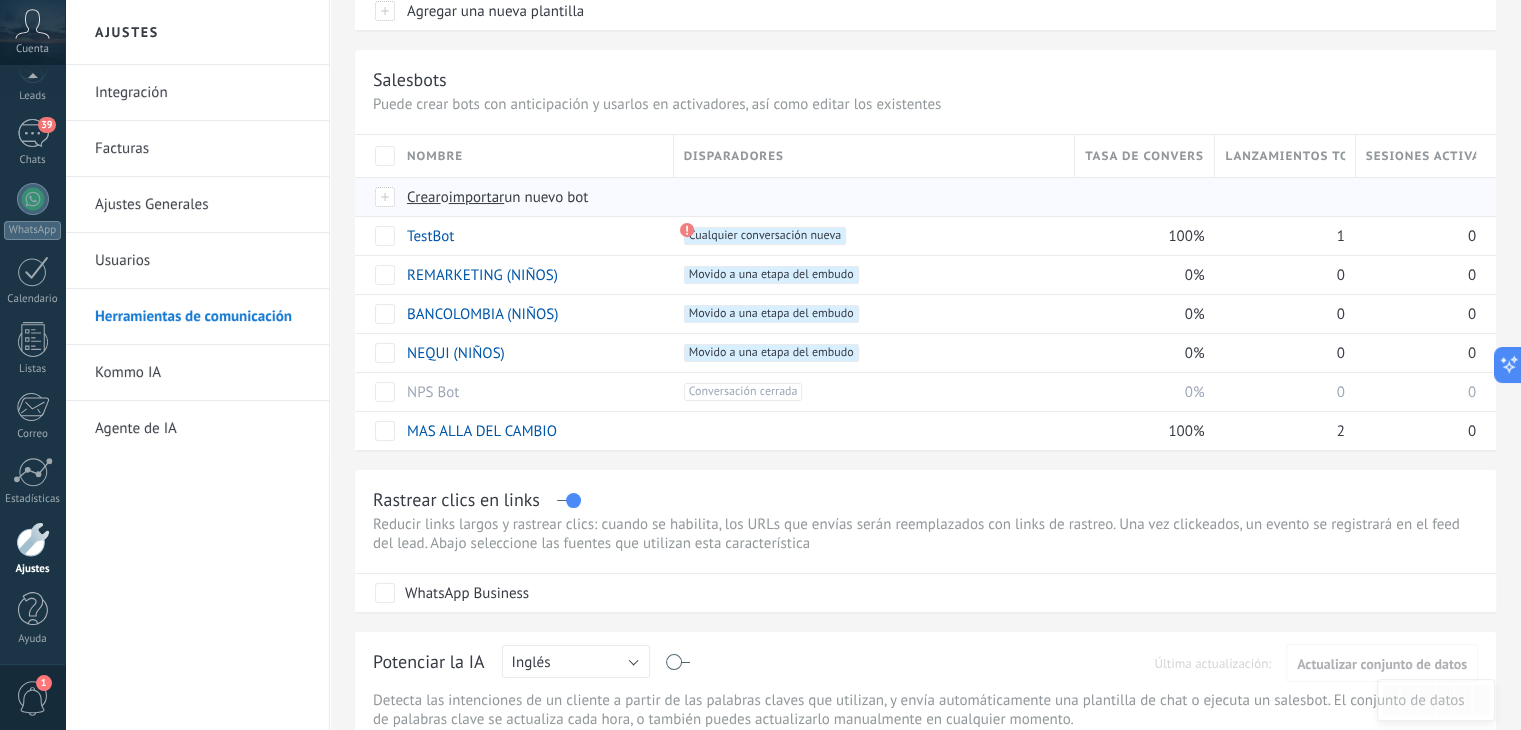 click on "importar" at bounding box center (477, 197) 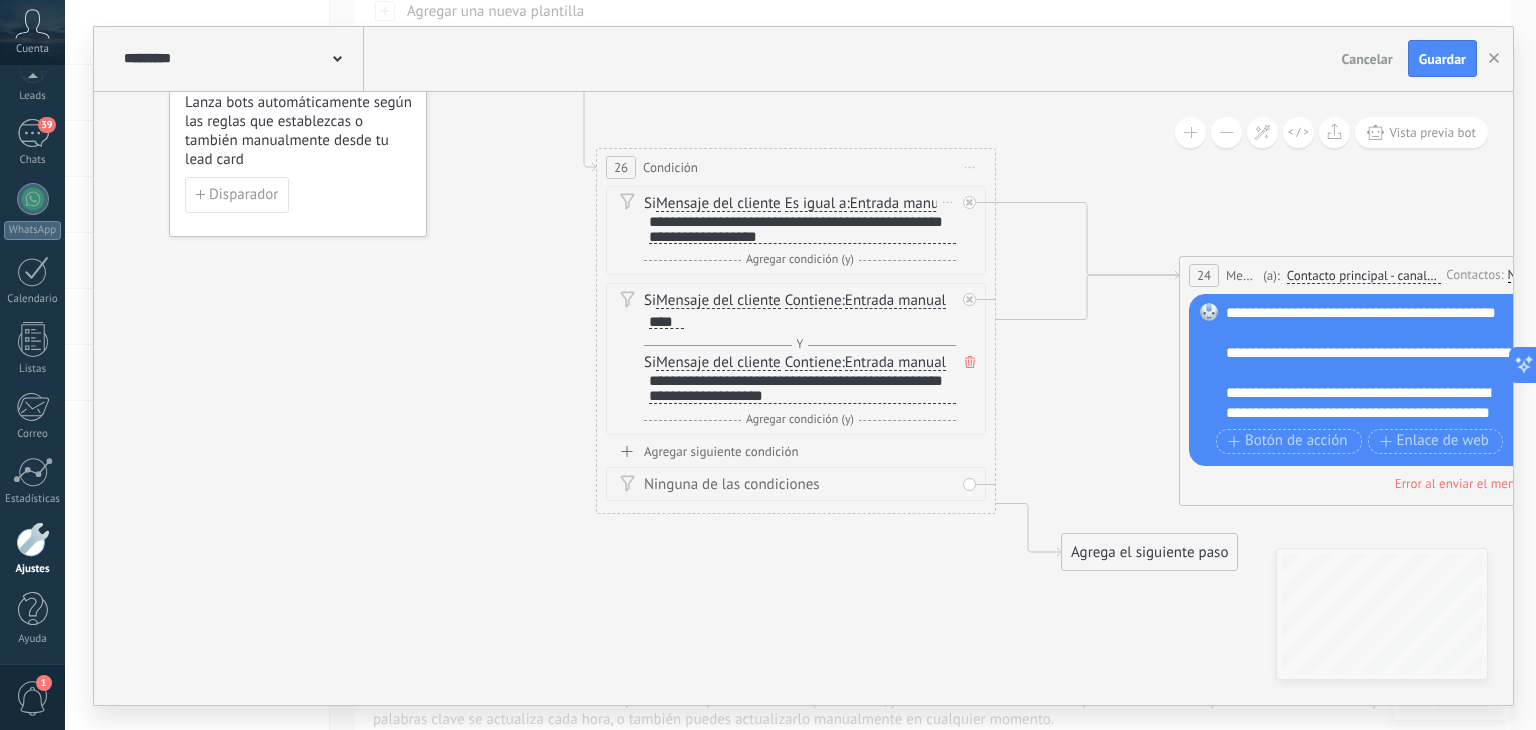 click on "**********" at bounding box center (802, 229) 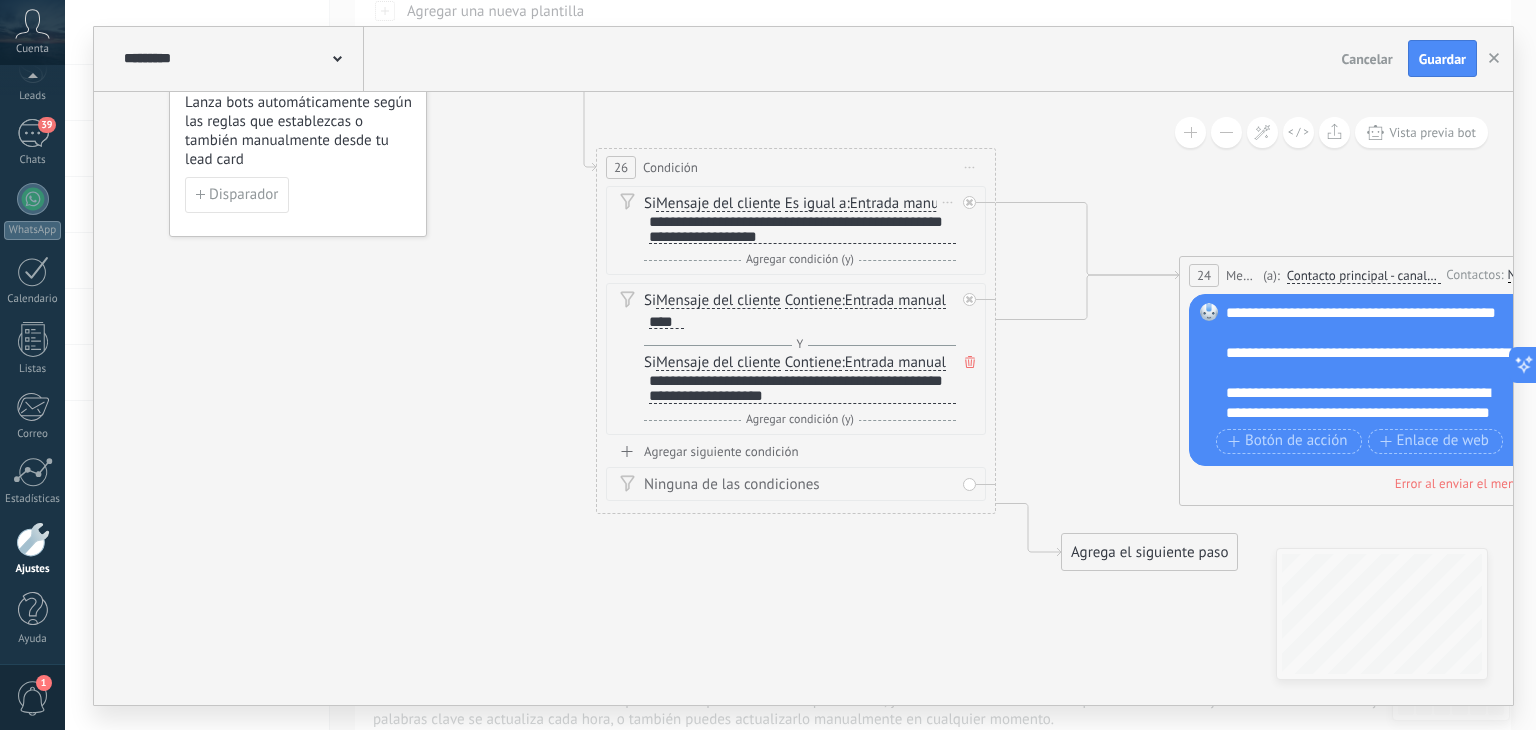 type 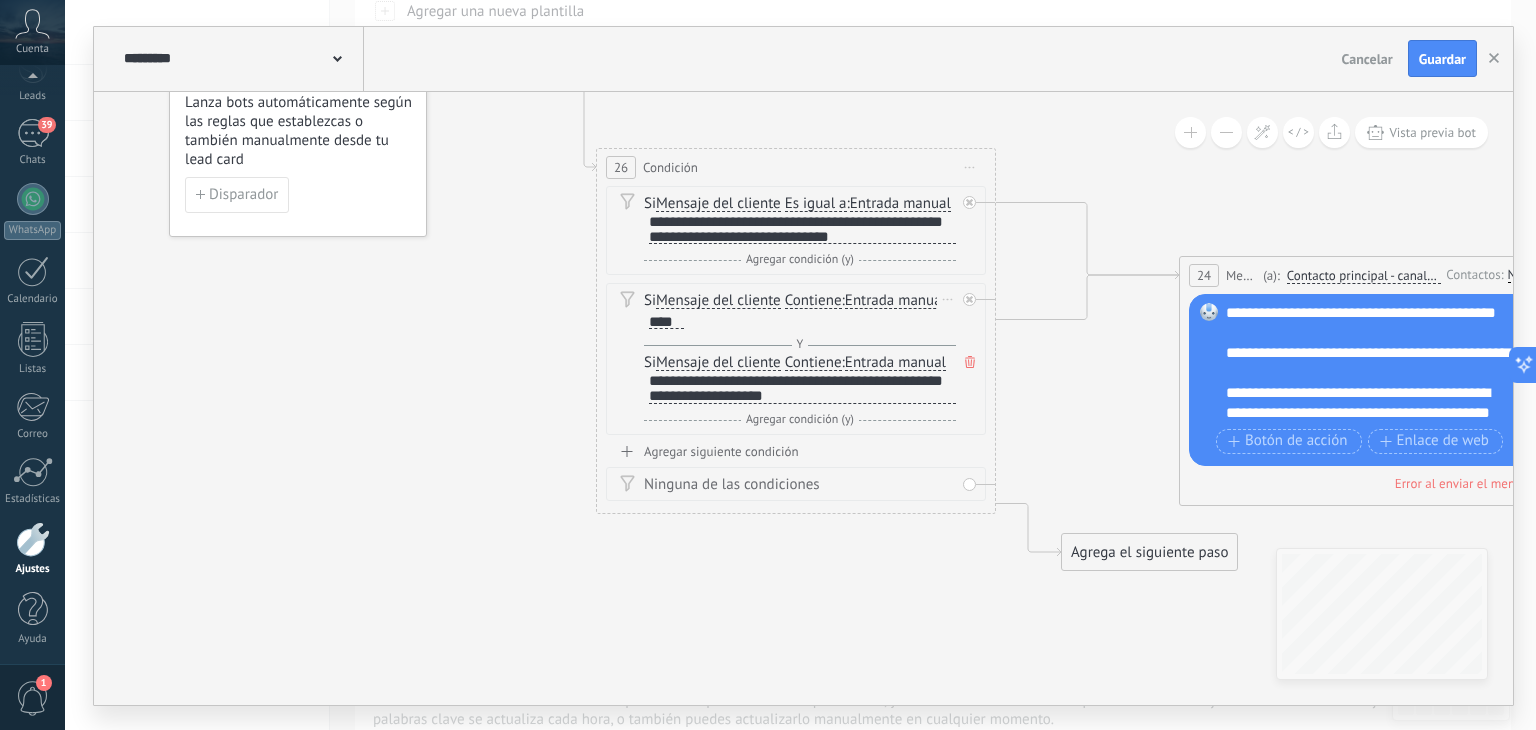 click on "****" at bounding box center [666, 322] 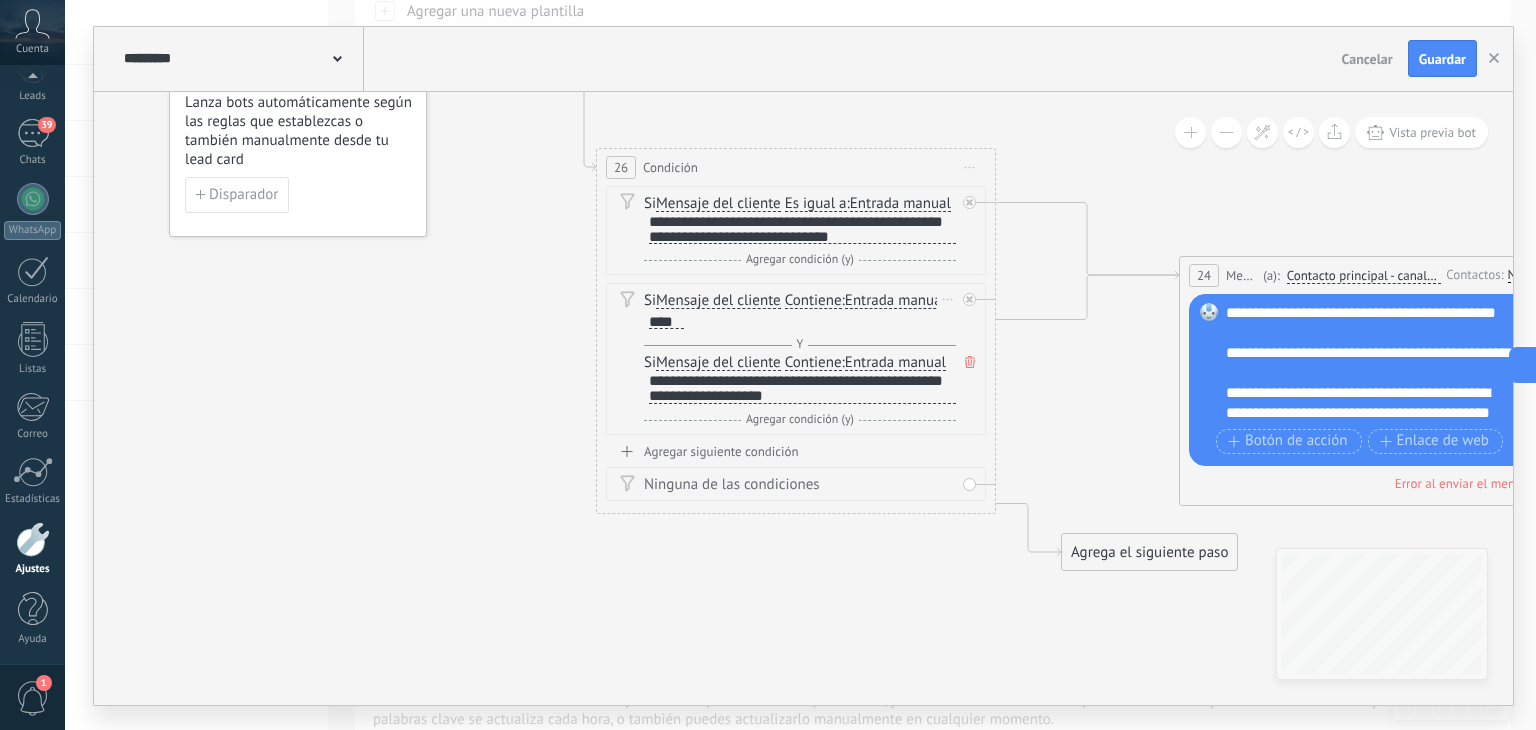 type 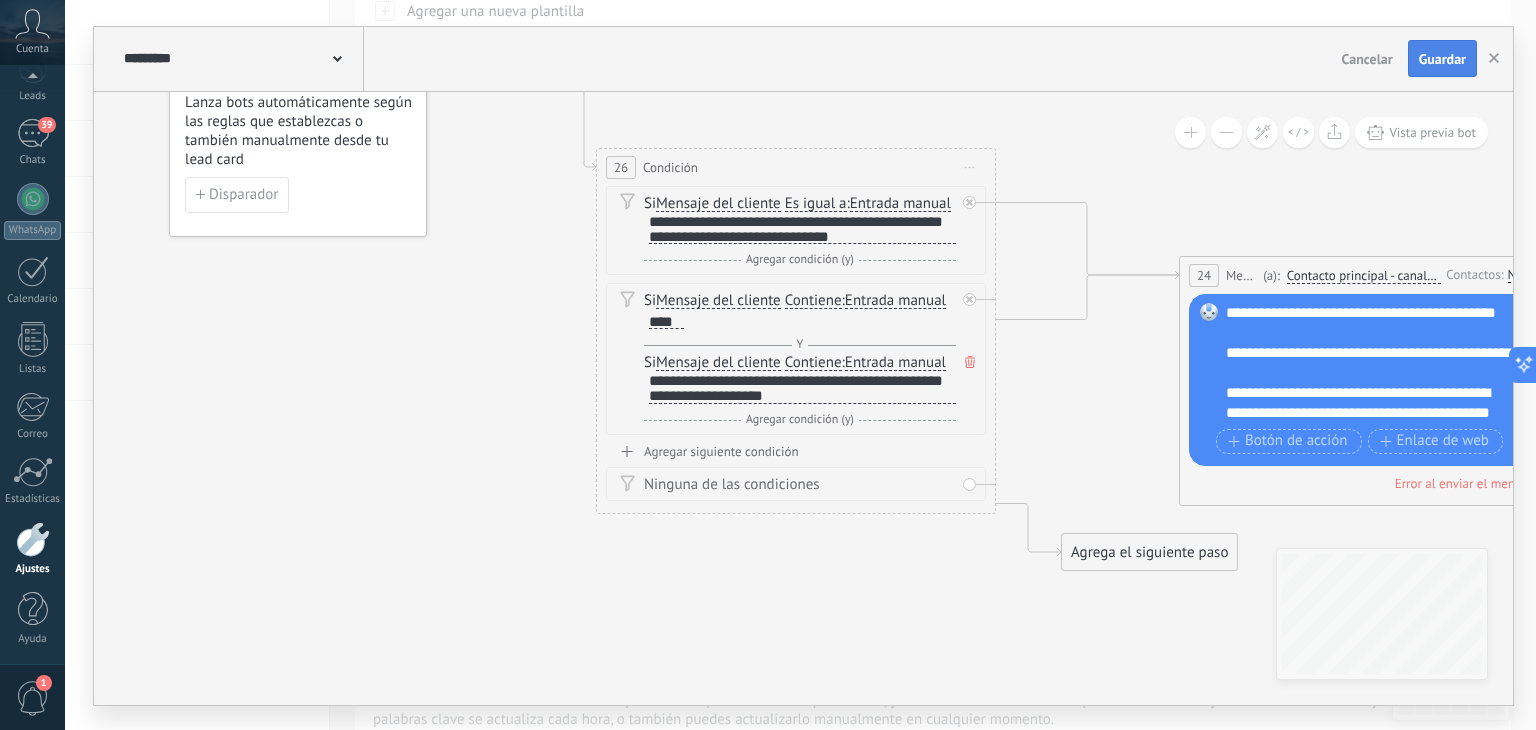 click on "Guardar" at bounding box center (1442, 59) 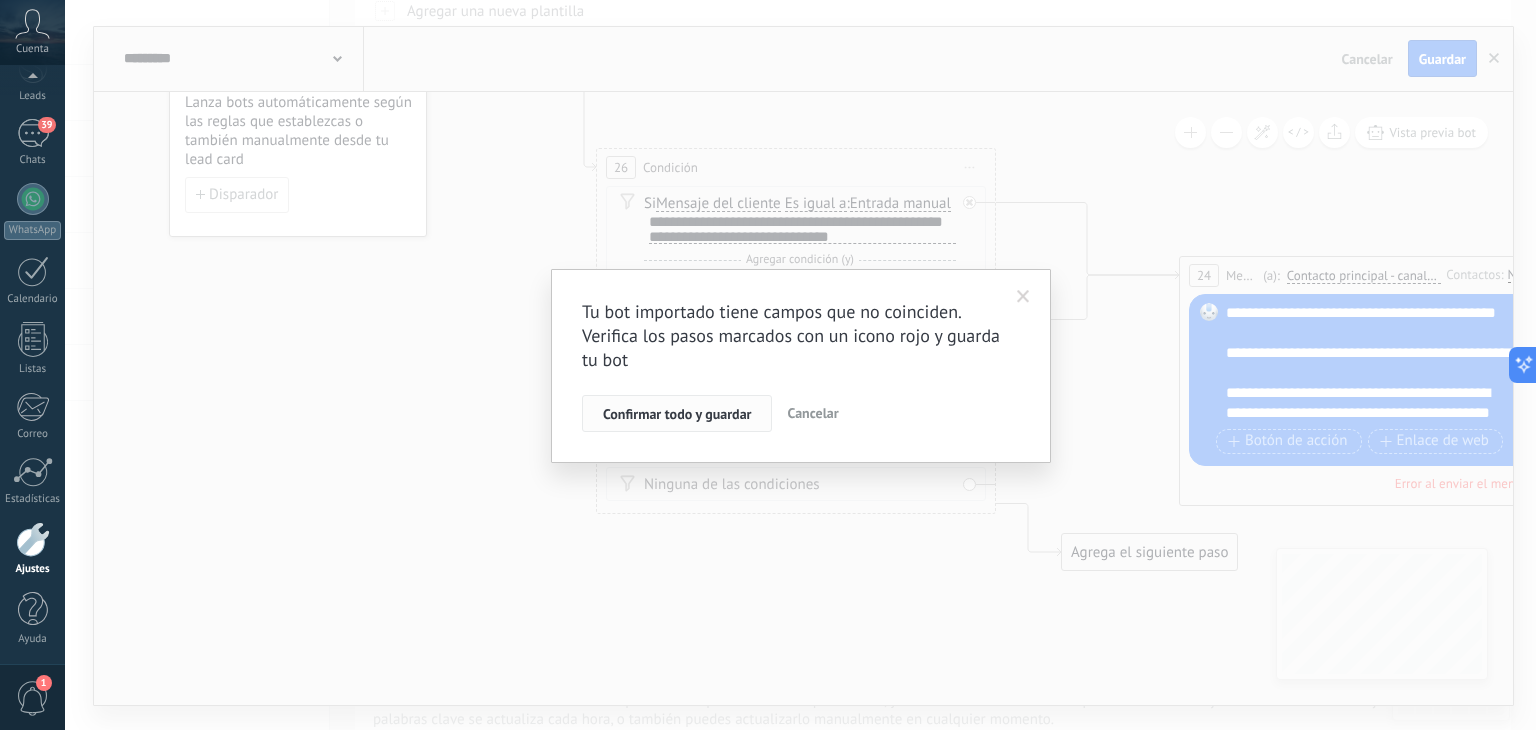 click on "Confirmar todo y guardar" at bounding box center [677, 414] 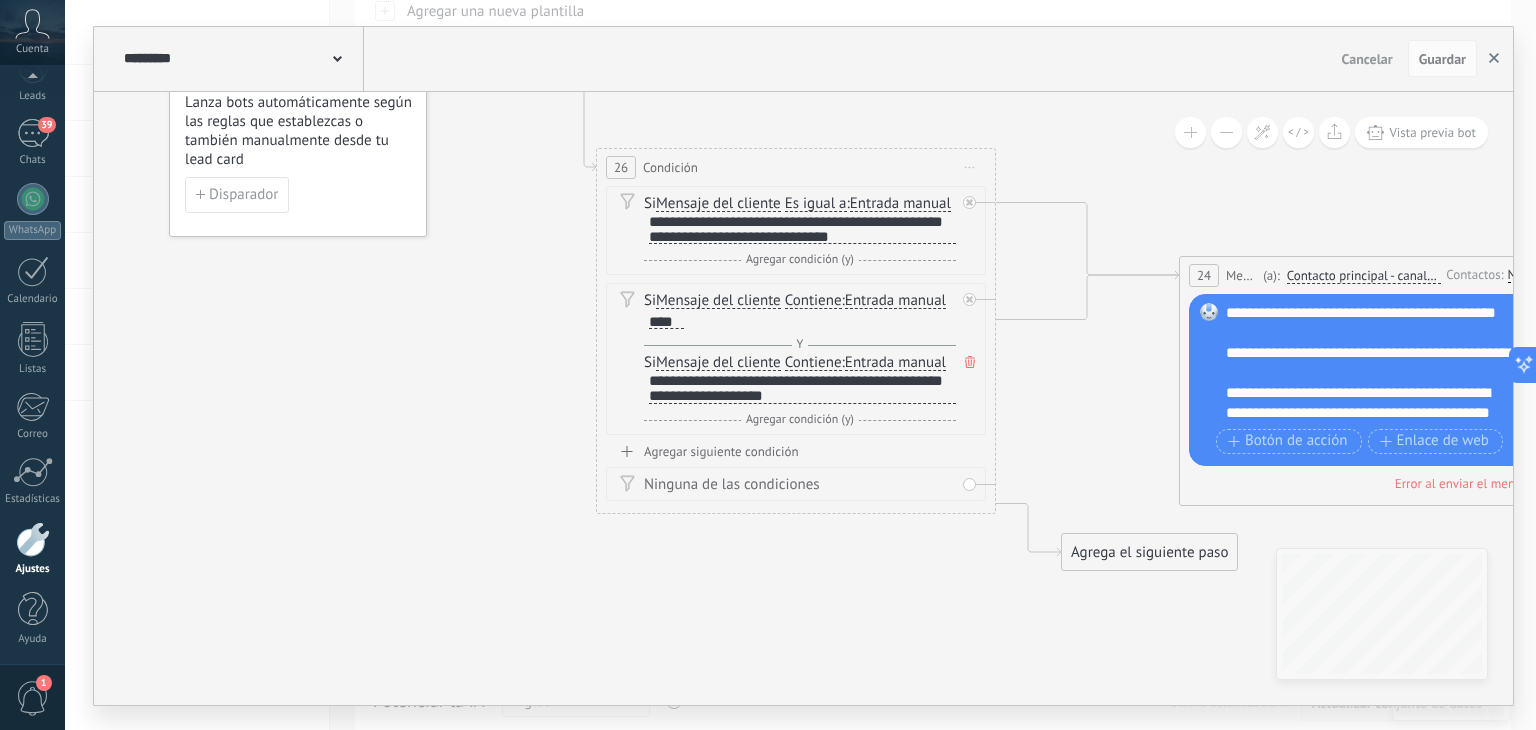 click 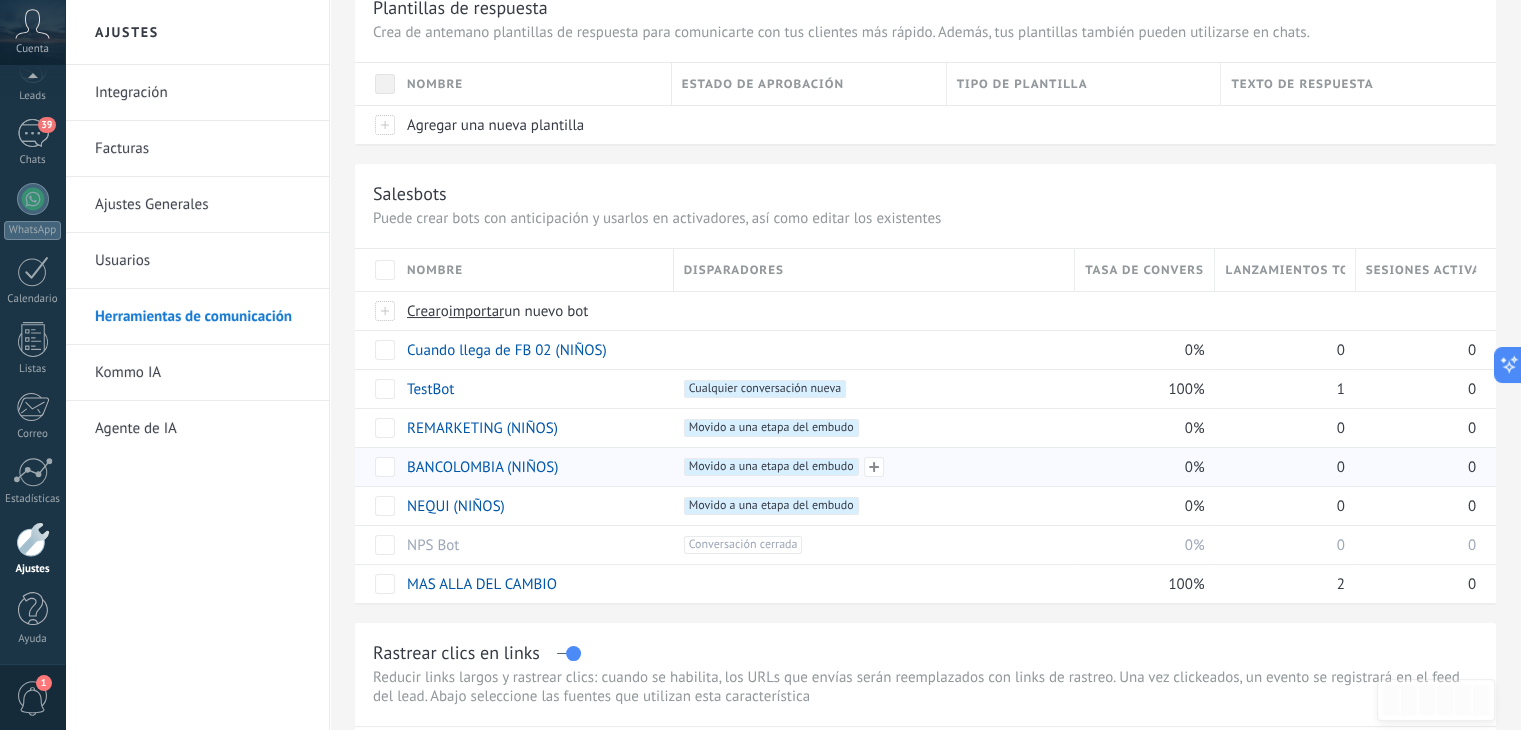 scroll, scrollTop: 0, scrollLeft: 0, axis: both 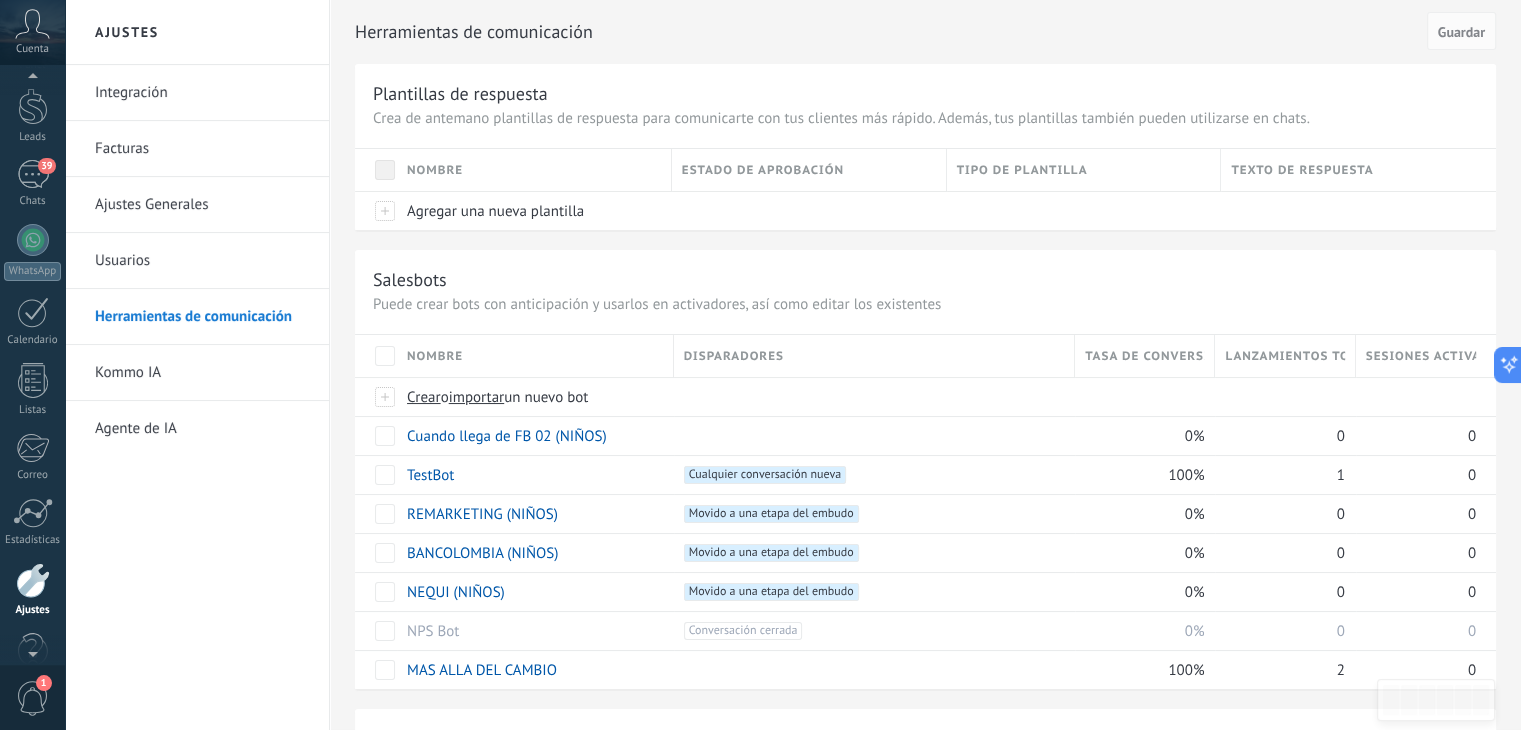 click at bounding box center [32, 80] 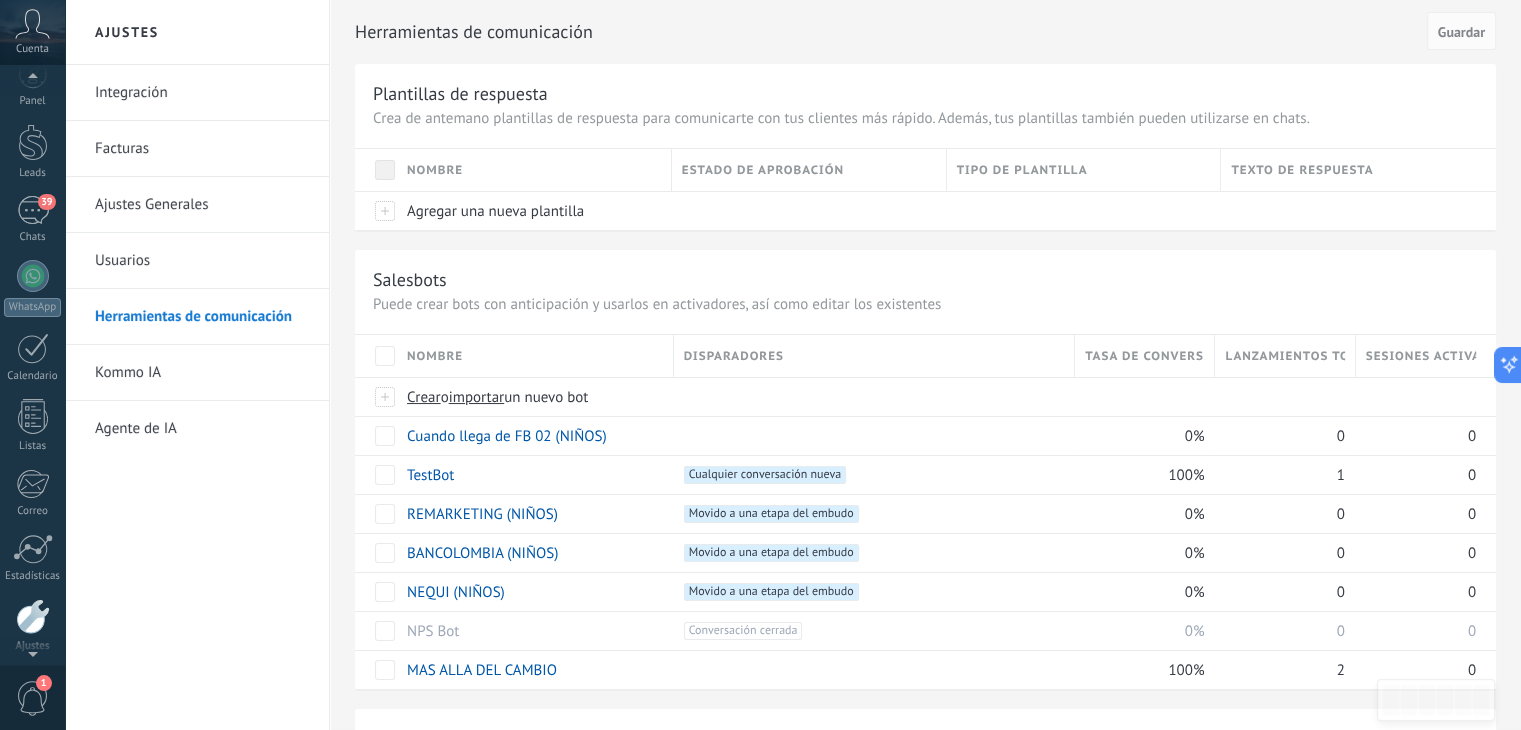scroll, scrollTop: 21, scrollLeft: 0, axis: vertical 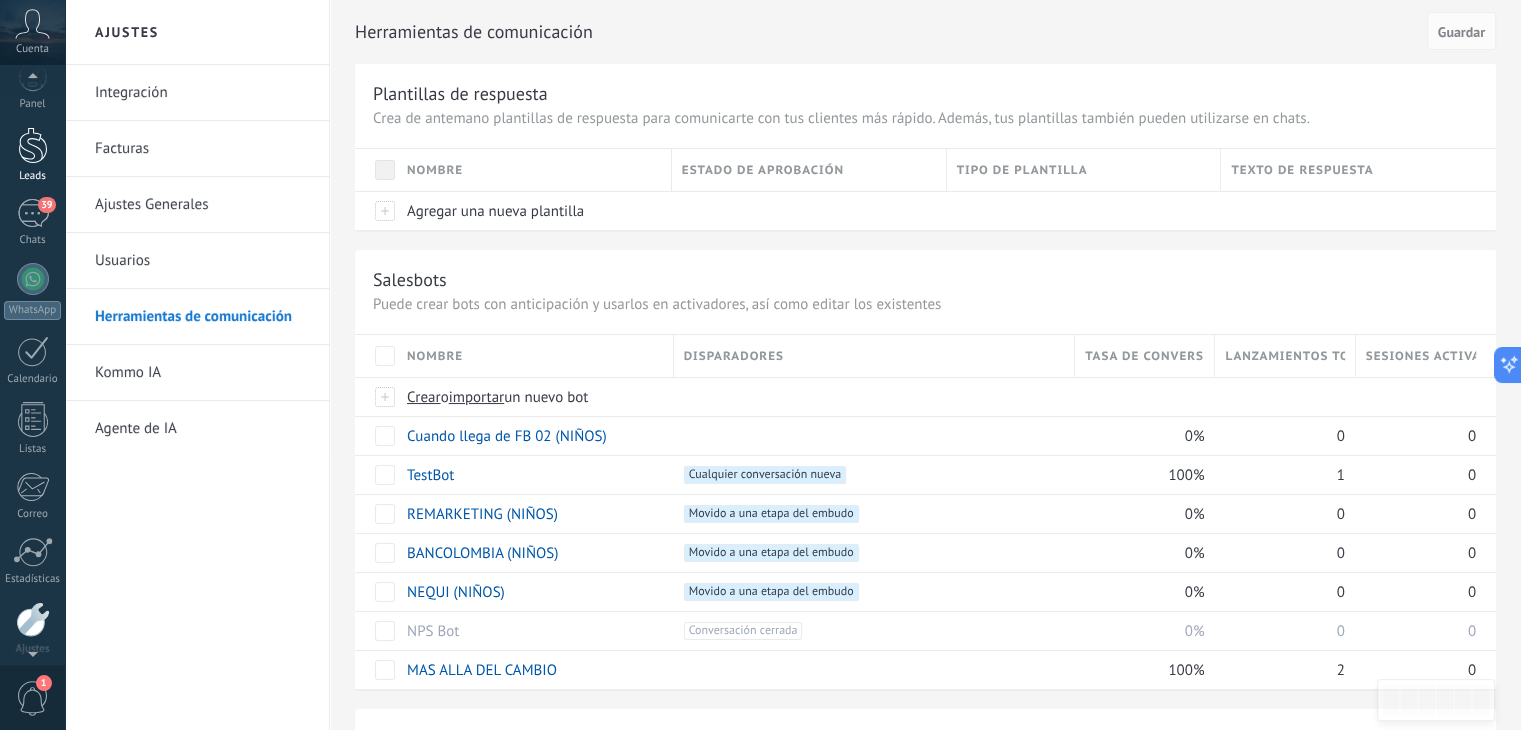 click on "Leads" at bounding box center (32, 155) 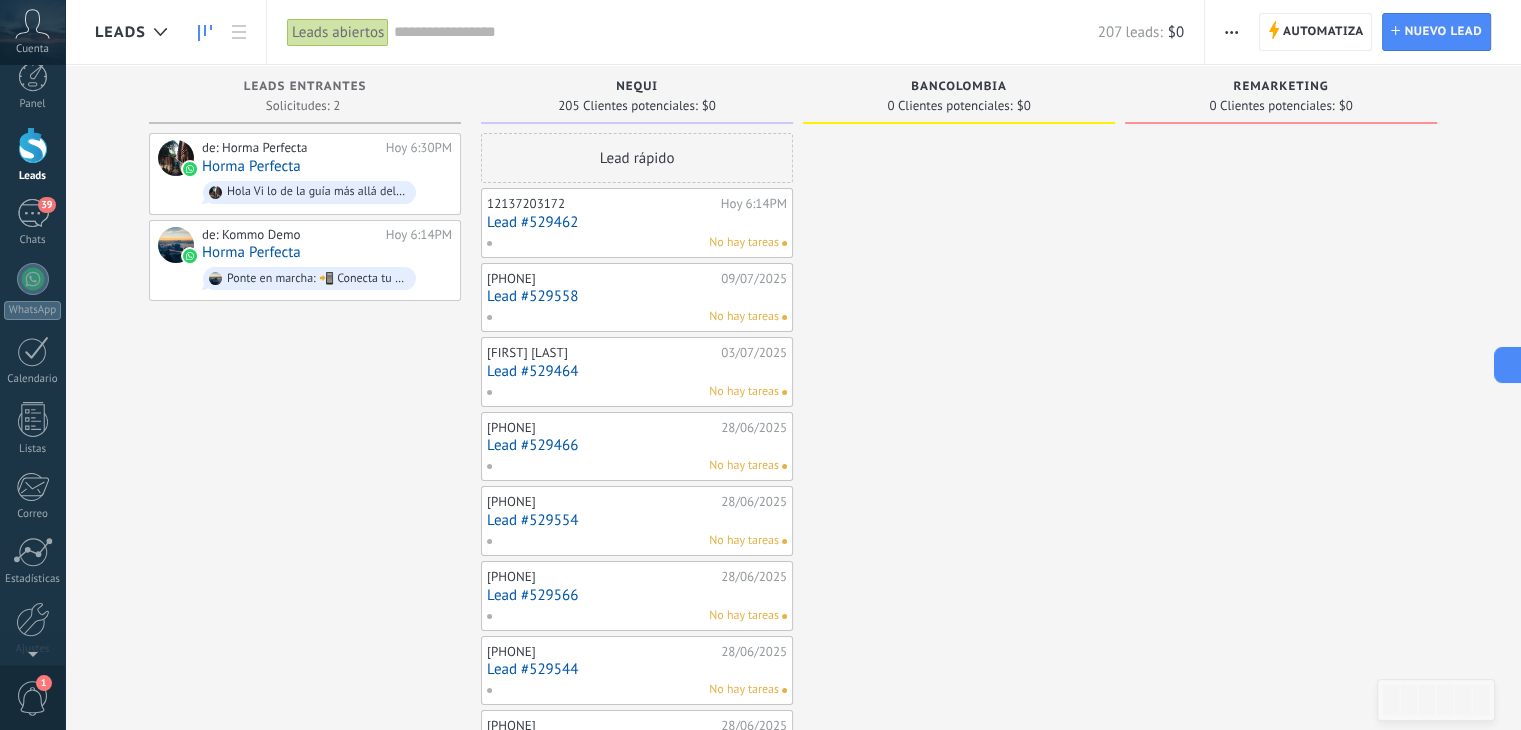 scroll, scrollTop: 0, scrollLeft: 0, axis: both 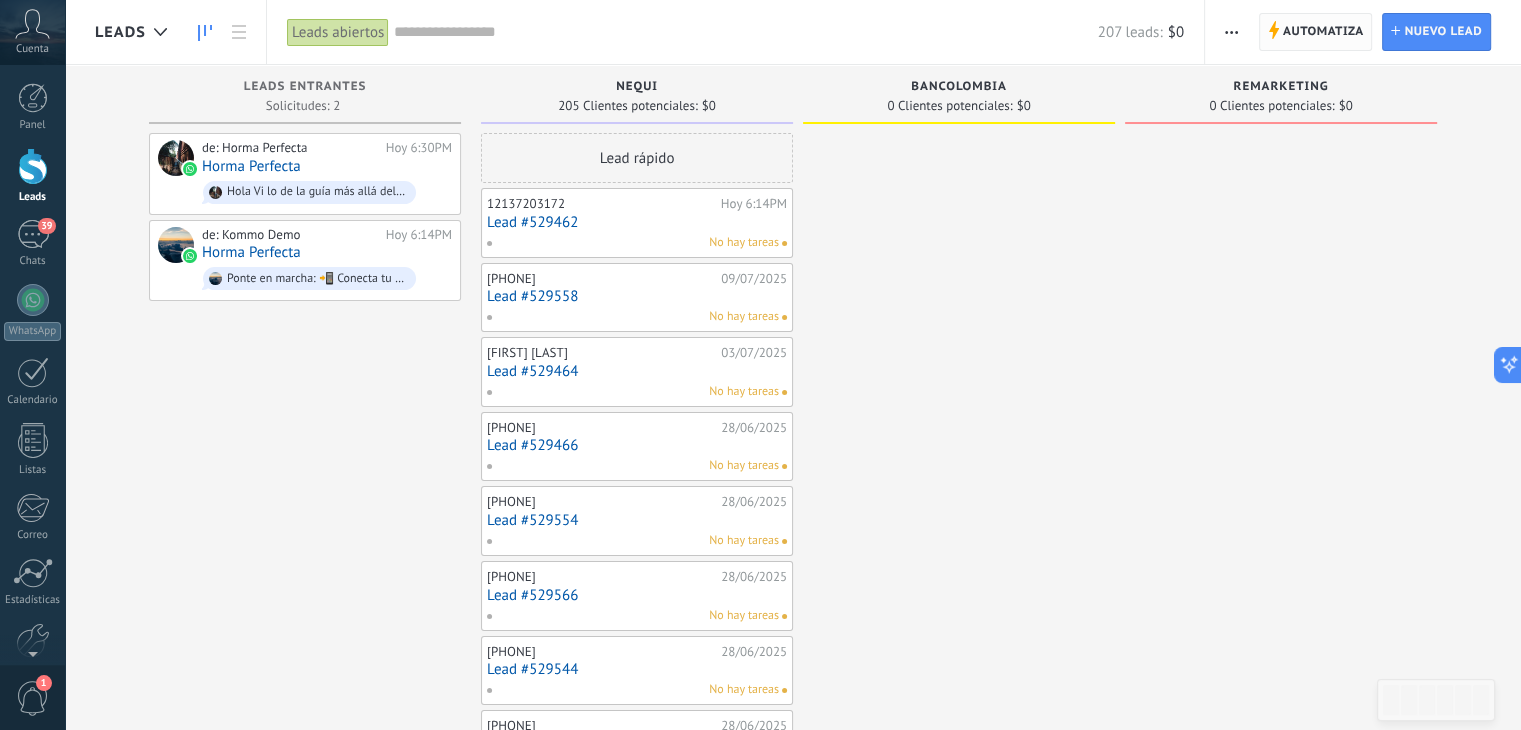 click on "Automatiza" at bounding box center (1323, 32) 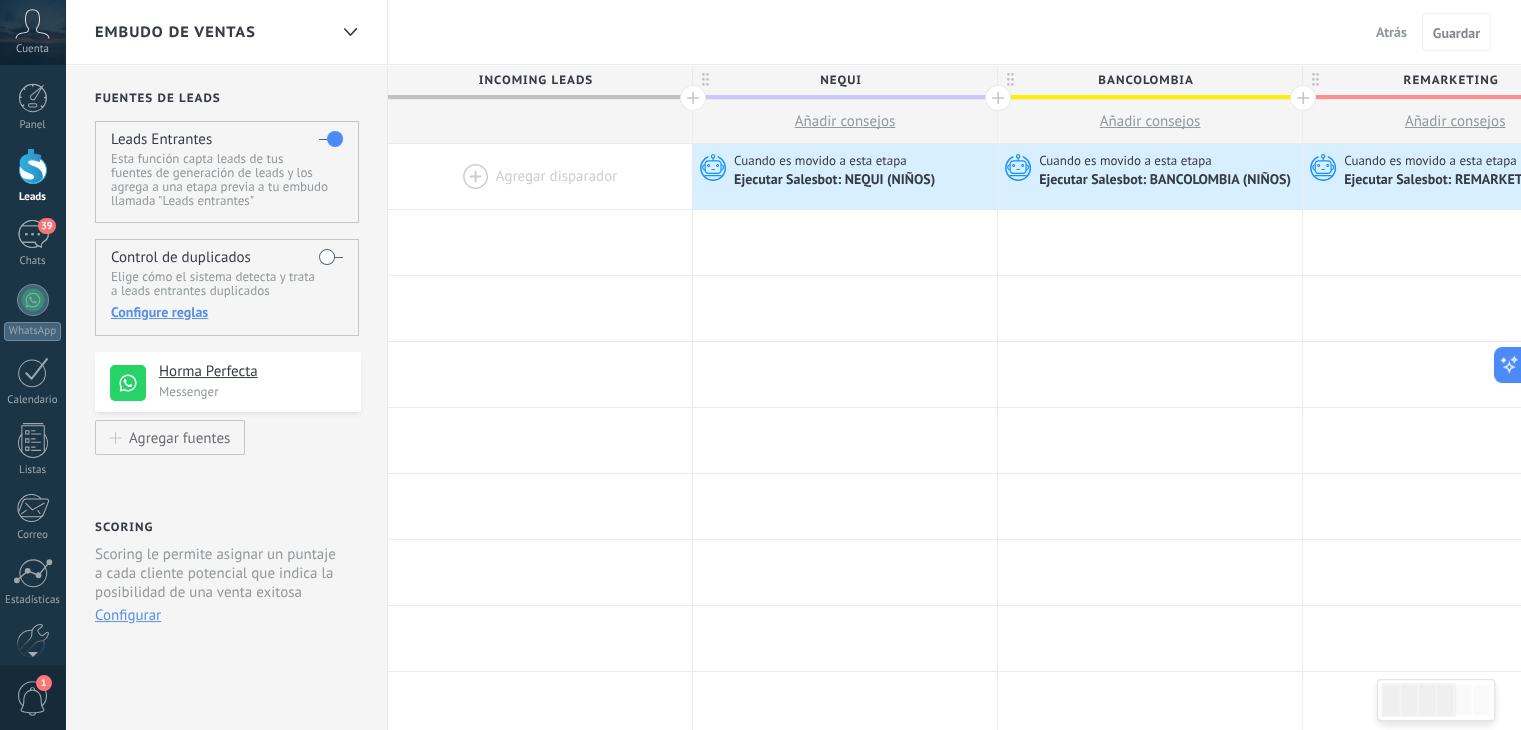 click at bounding box center [540, 176] 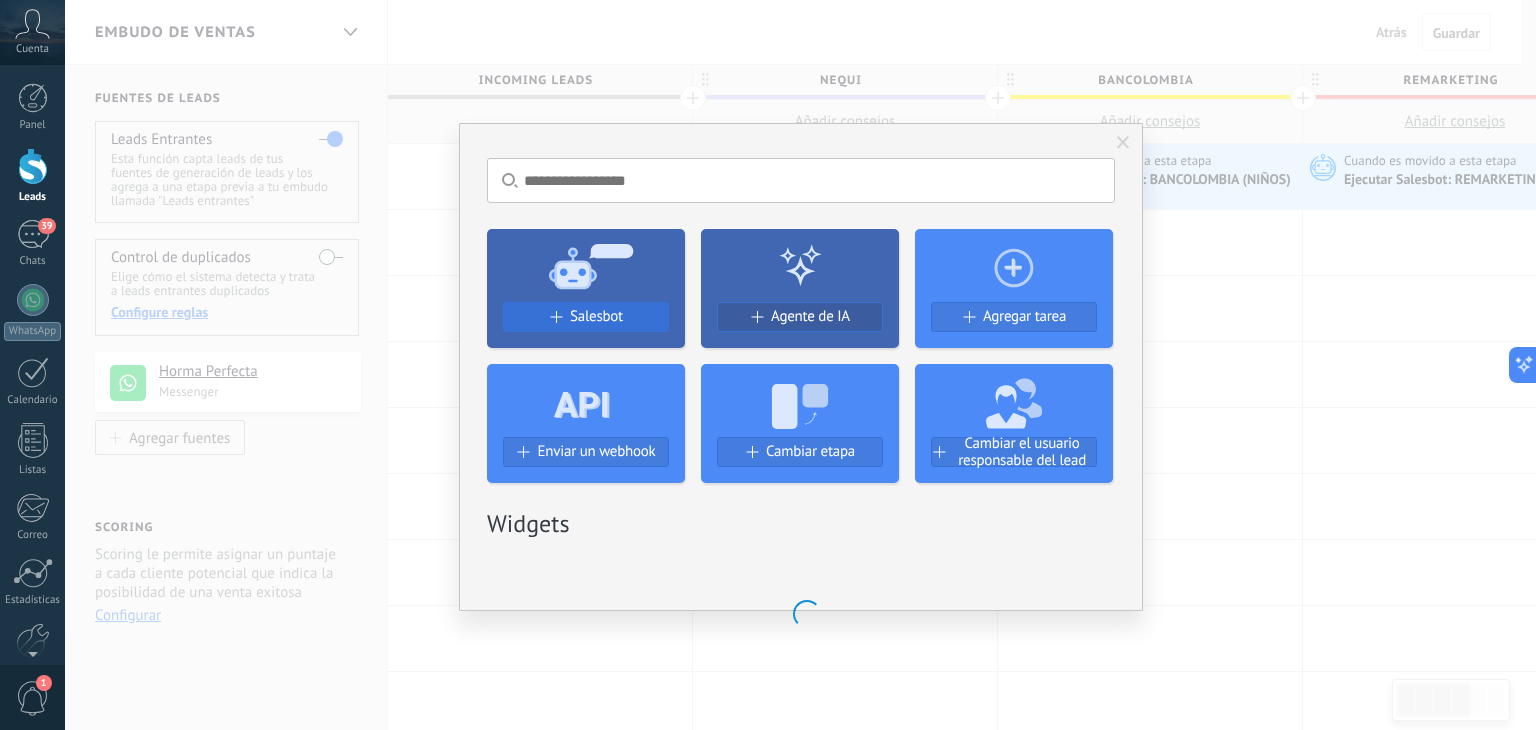 click on "Salesbot" at bounding box center (586, 316) 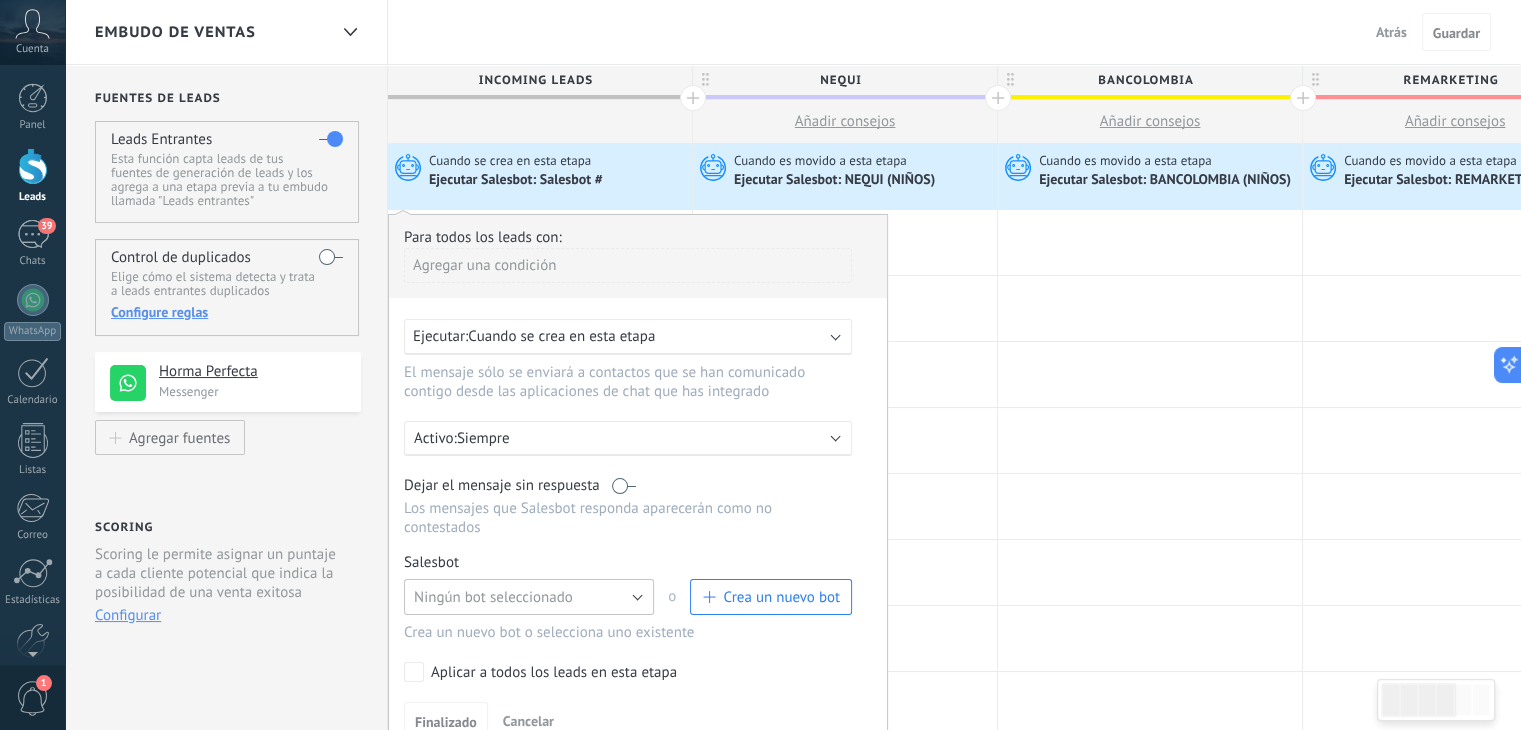 click on "Ningún bot seleccionado" at bounding box center (529, 597) 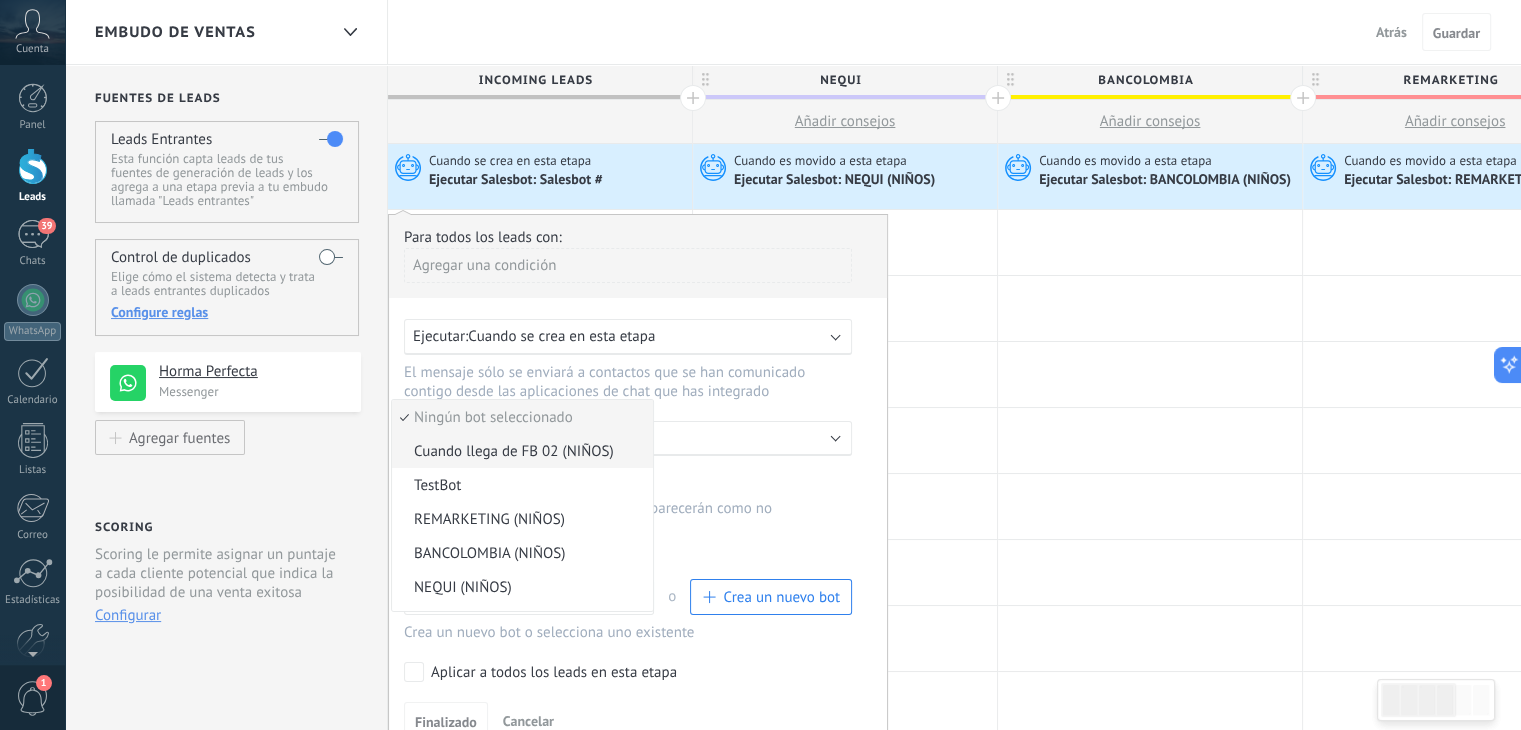 click on "Cuando llega de FB 02 (NIÑOS)" at bounding box center (519, 451) 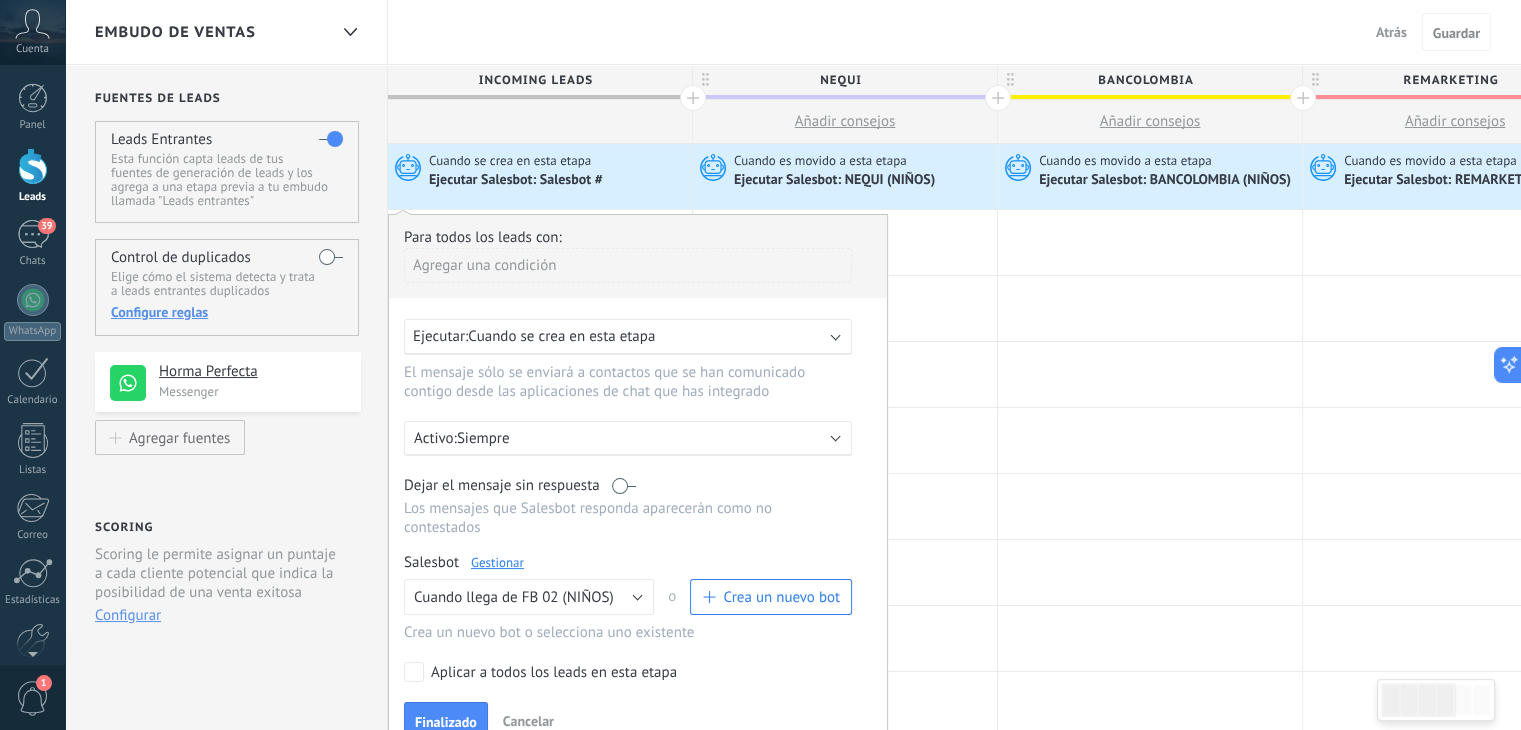 click on "Finalizado" at bounding box center [446, 722] 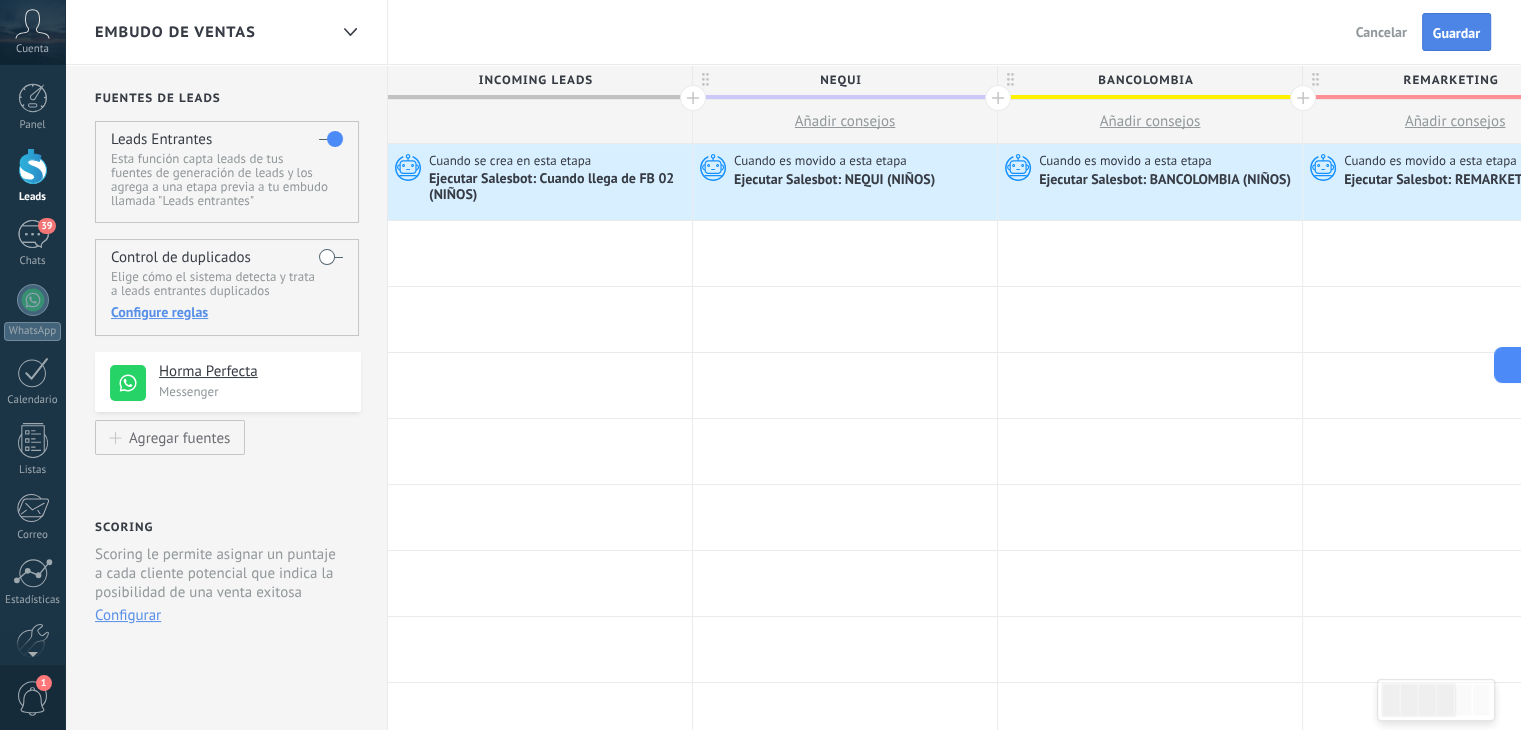 click on "Guardar" at bounding box center (1456, 33) 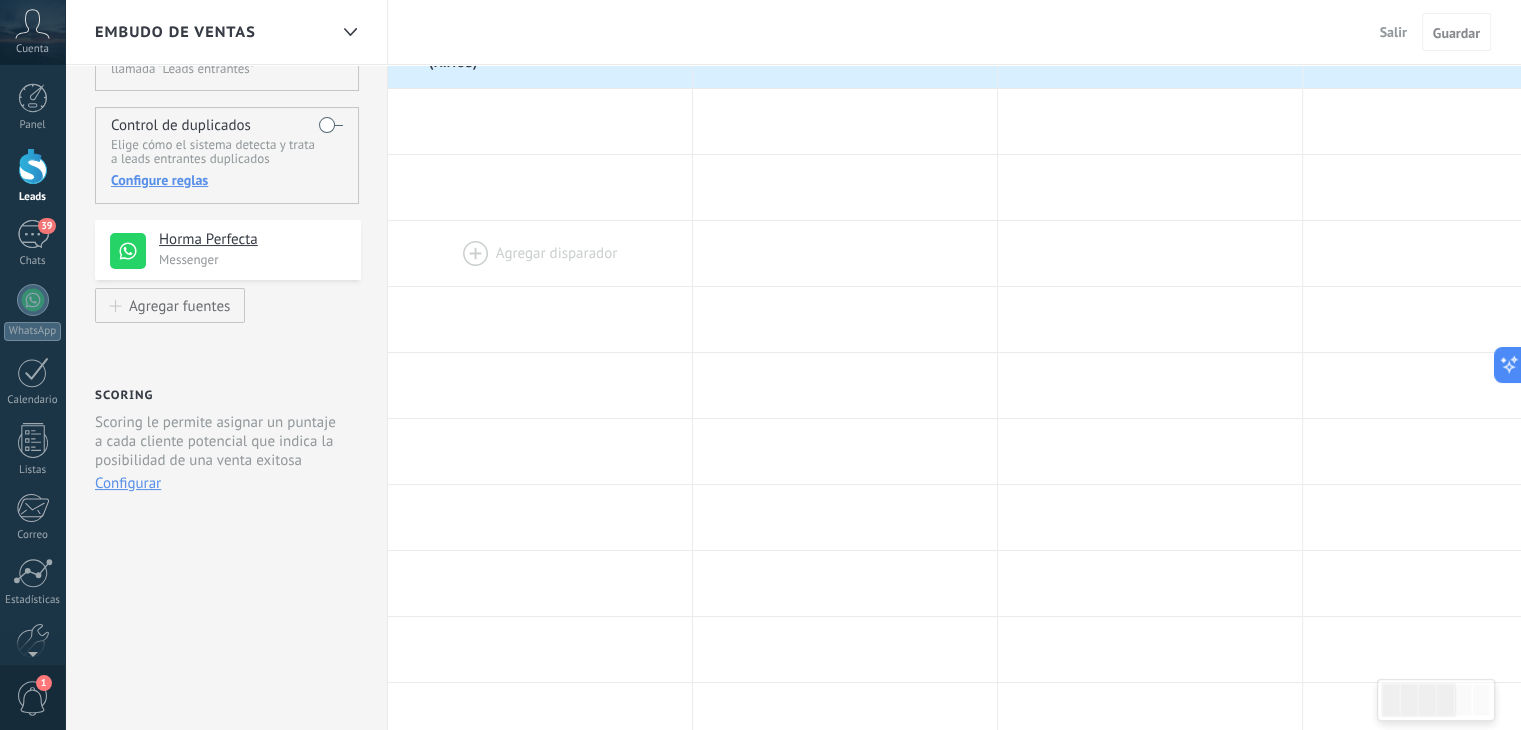 scroll, scrollTop: 0, scrollLeft: 0, axis: both 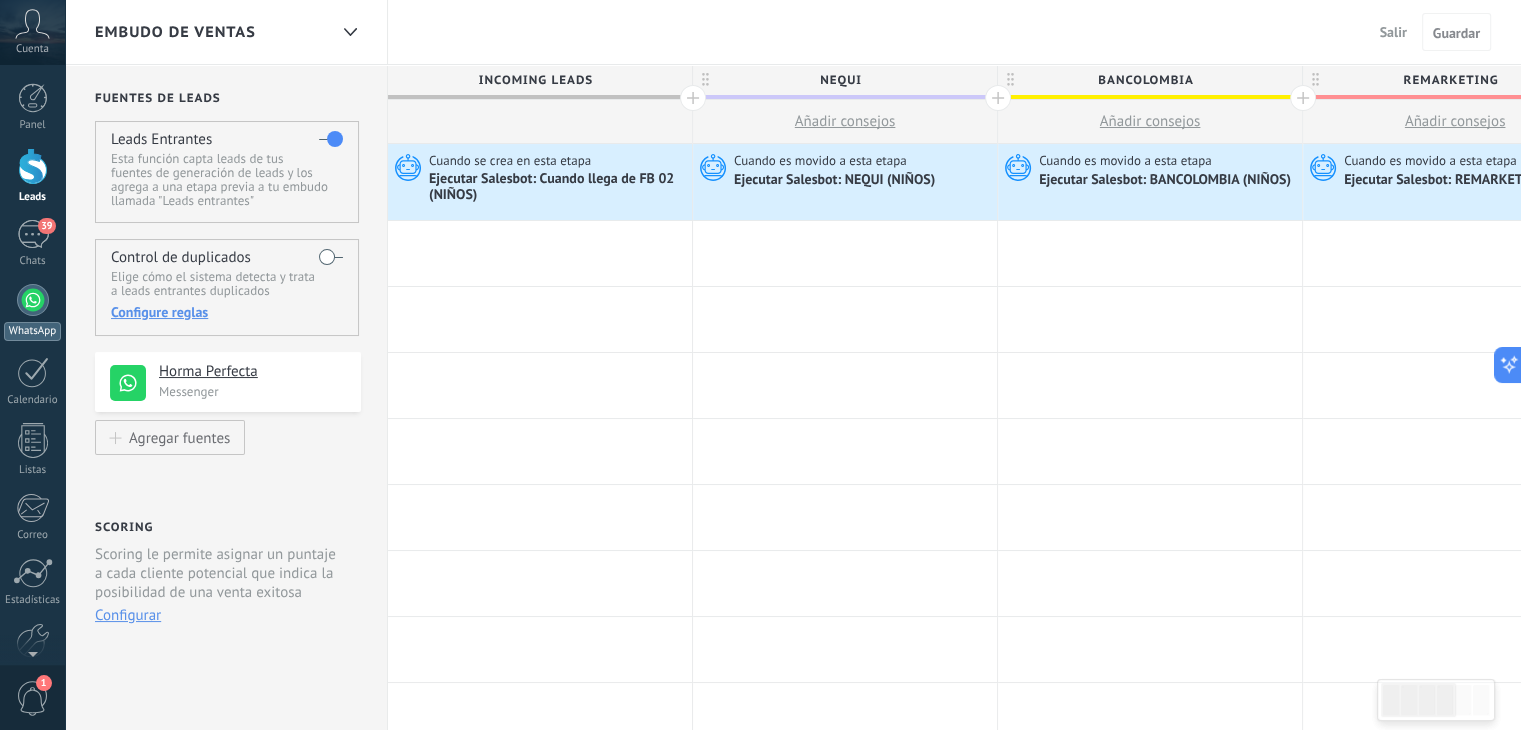 click at bounding box center (33, 300) 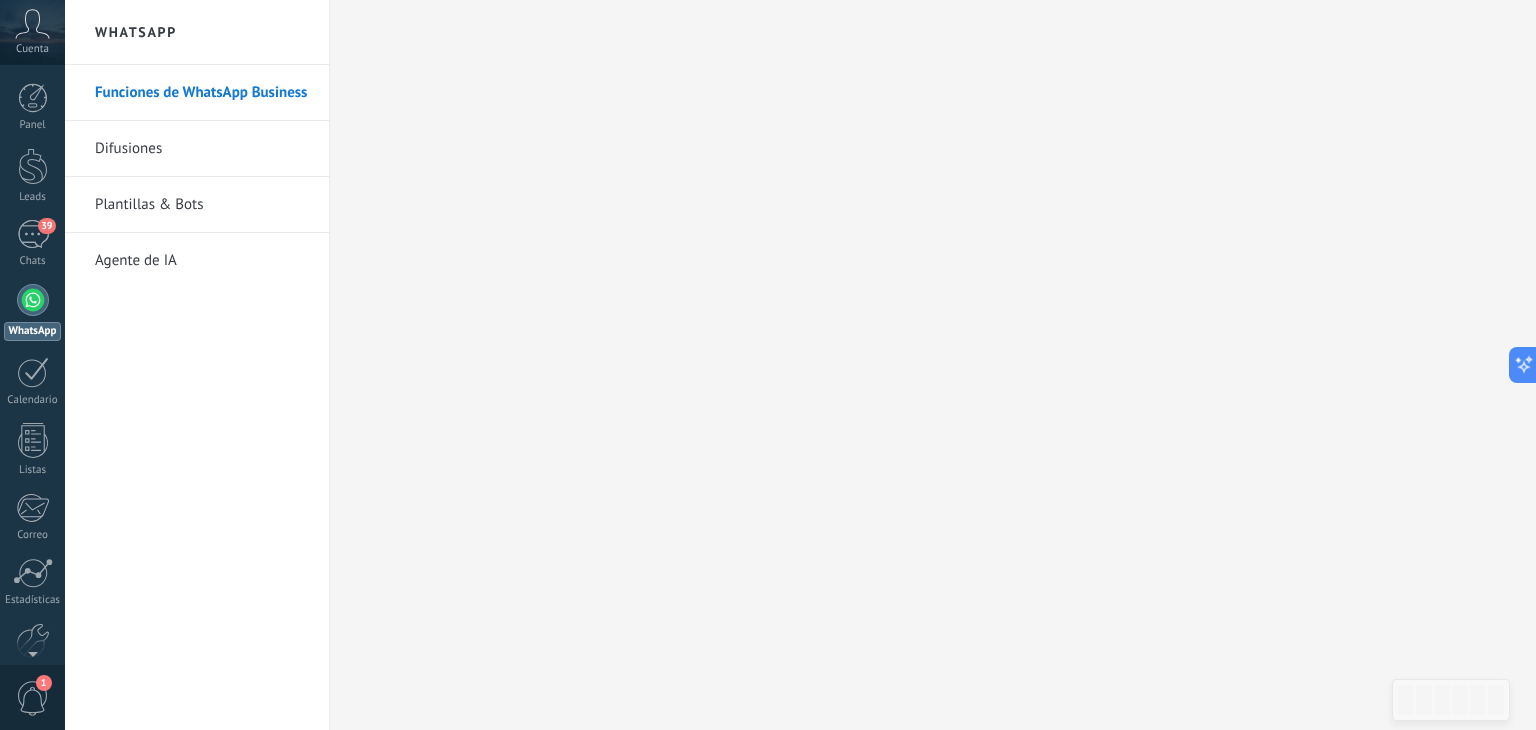 click on "WhatsApp" at bounding box center (197, 32) 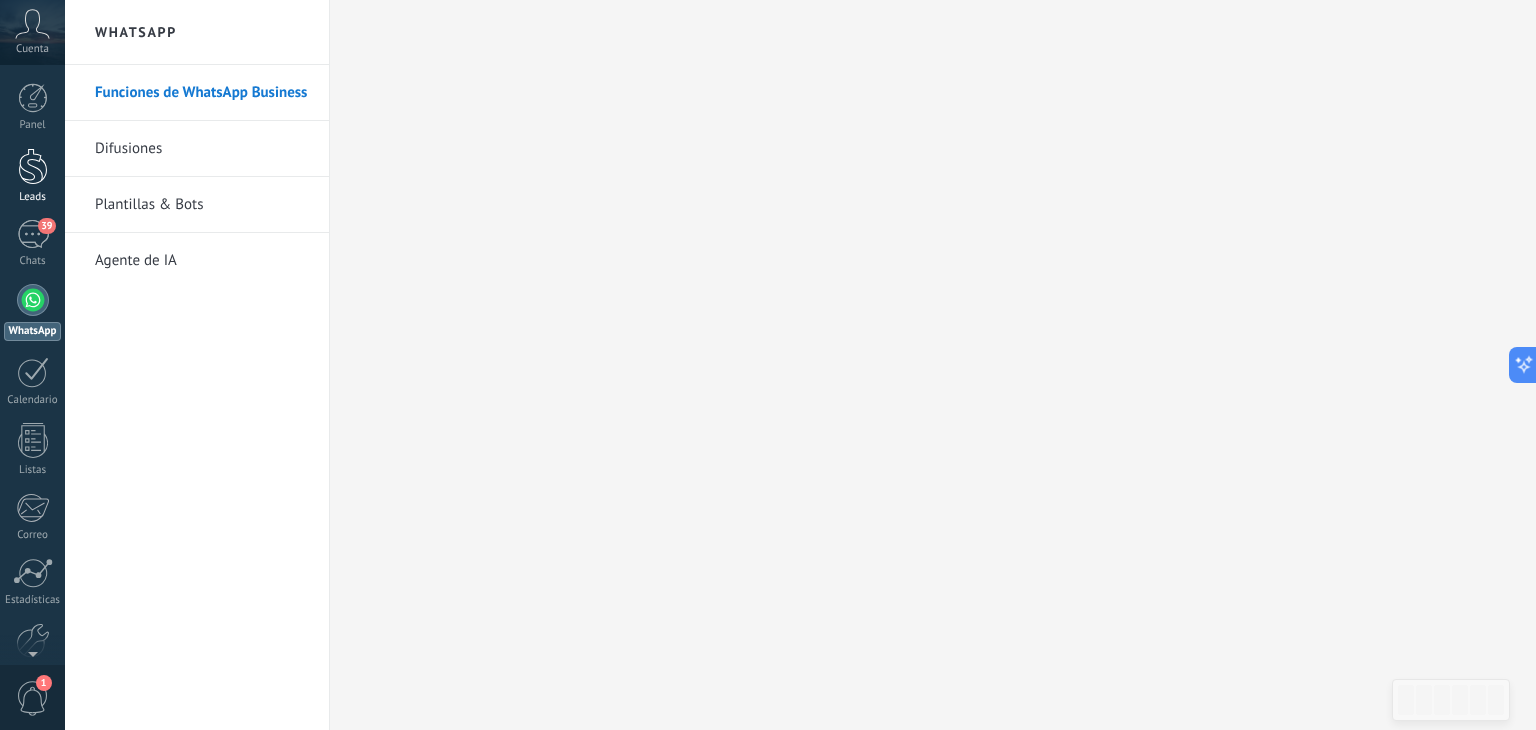 click at bounding box center [33, 166] 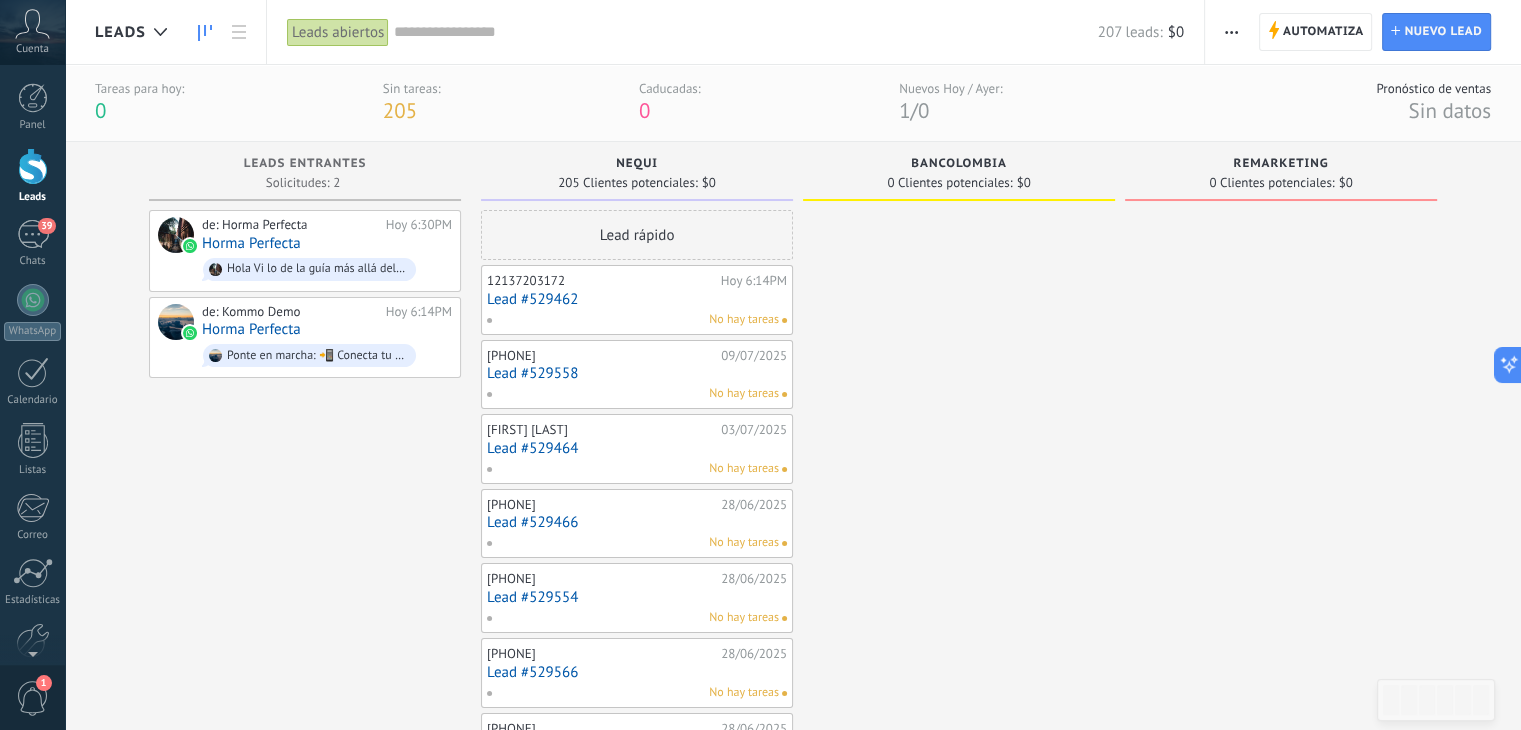 scroll, scrollTop: 0, scrollLeft: 0, axis: both 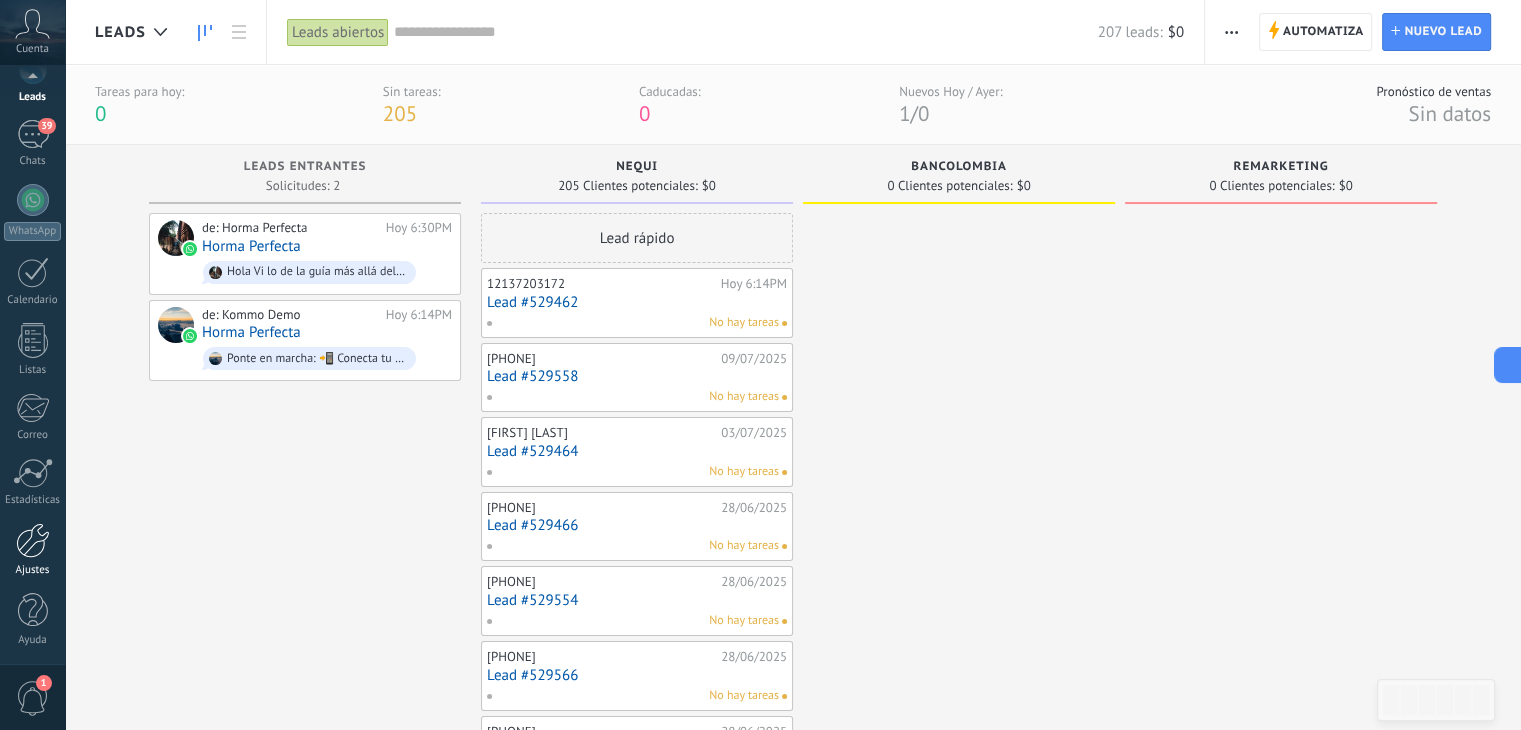 click at bounding box center (33, 540) 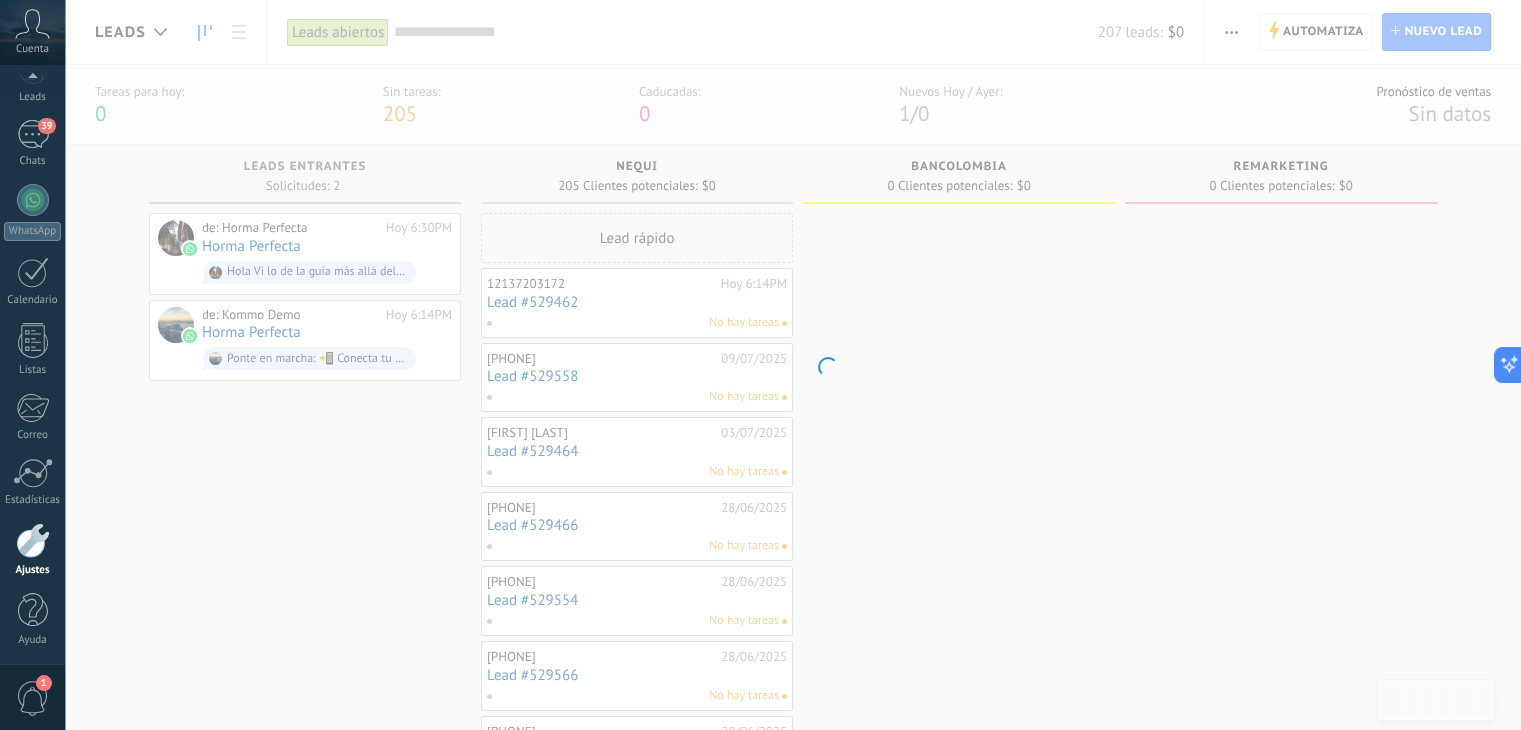 scroll, scrollTop: 101, scrollLeft: 0, axis: vertical 